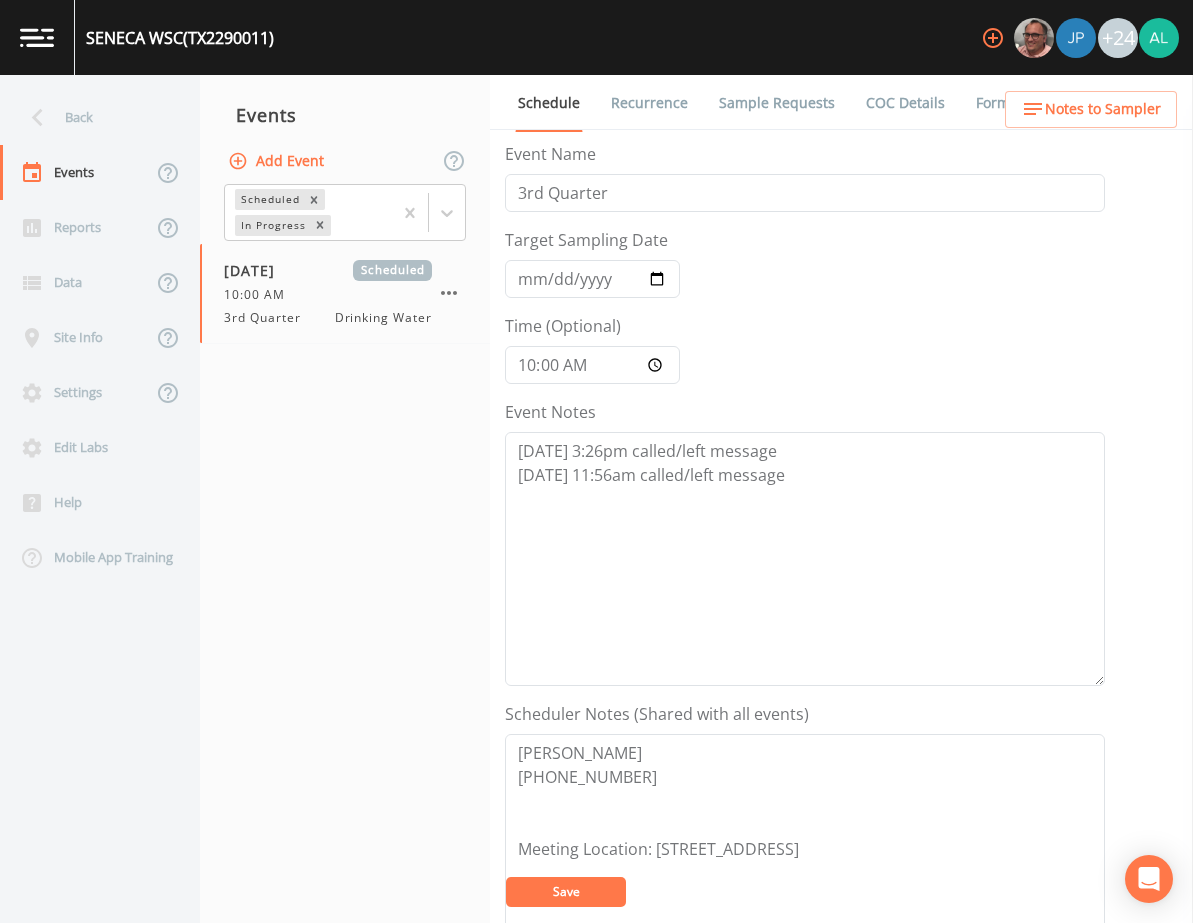 scroll, scrollTop: 0, scrollLeft: 0, axis: both 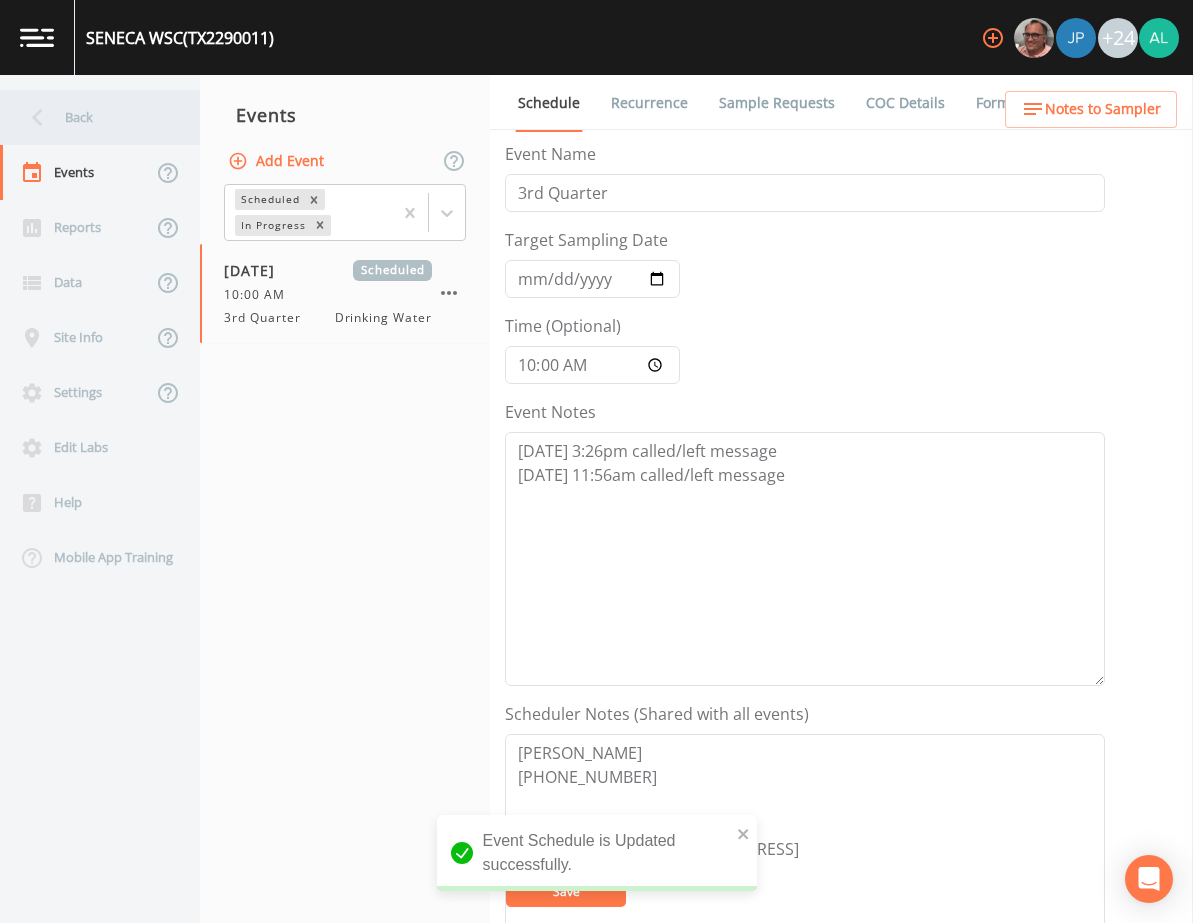 click on "Back" at bounding box center (90, 117) 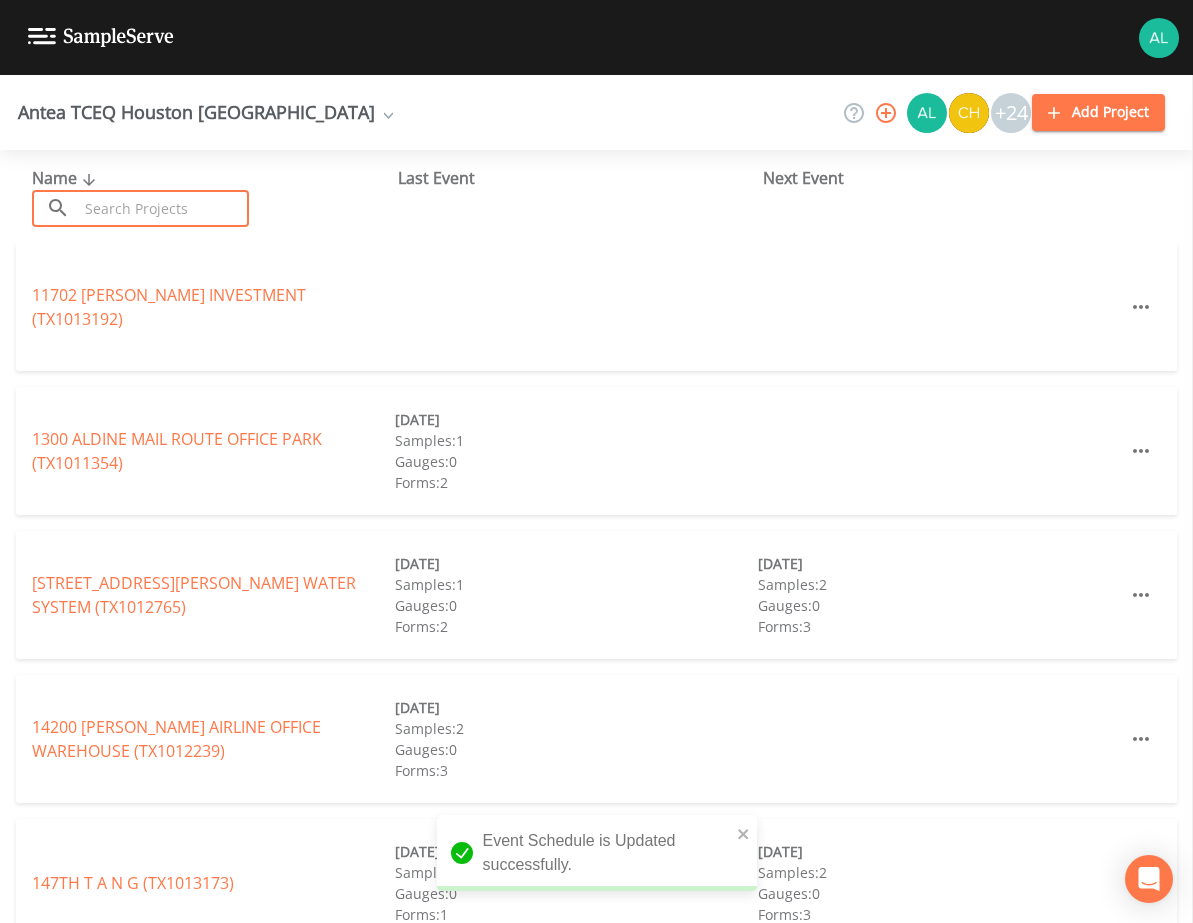 click at bounding box center [163, 208] 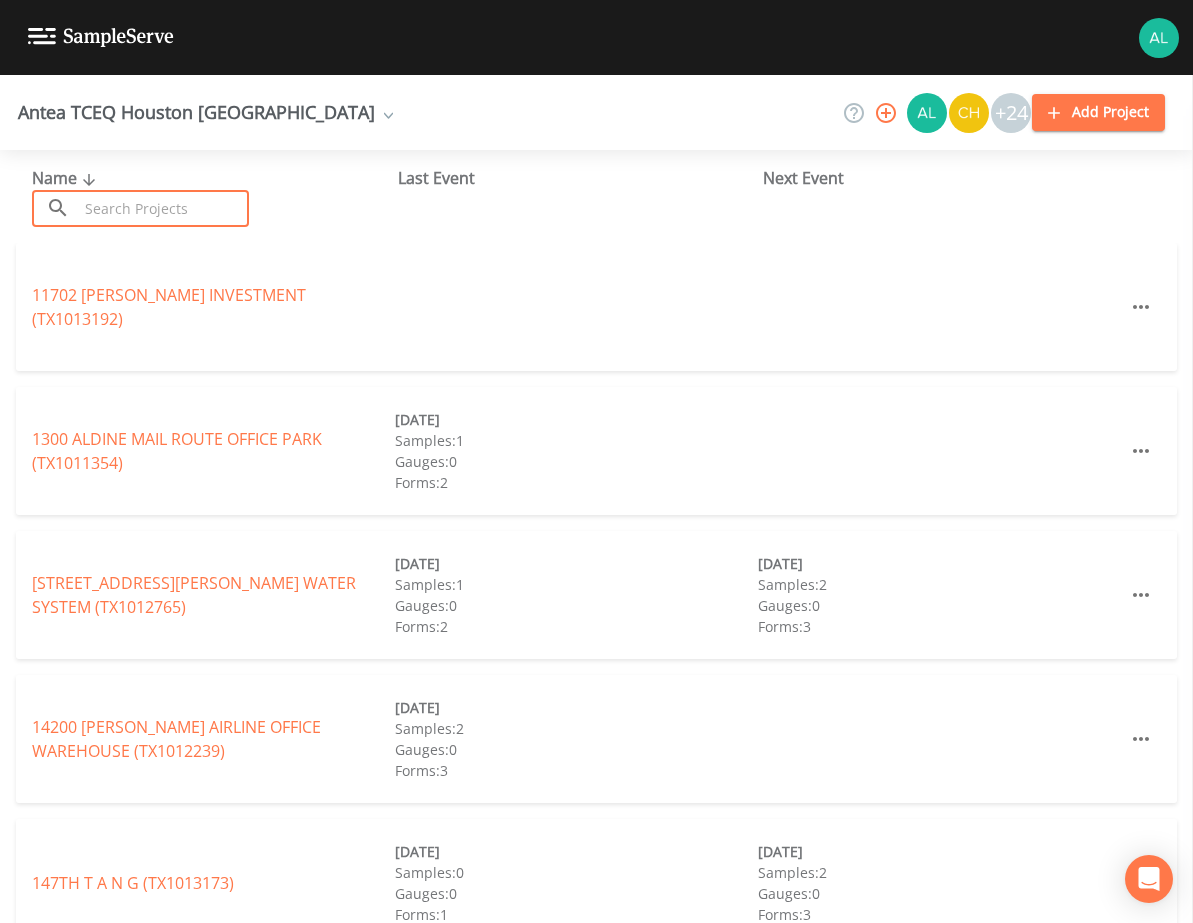 click at bounding box center (163, 208) 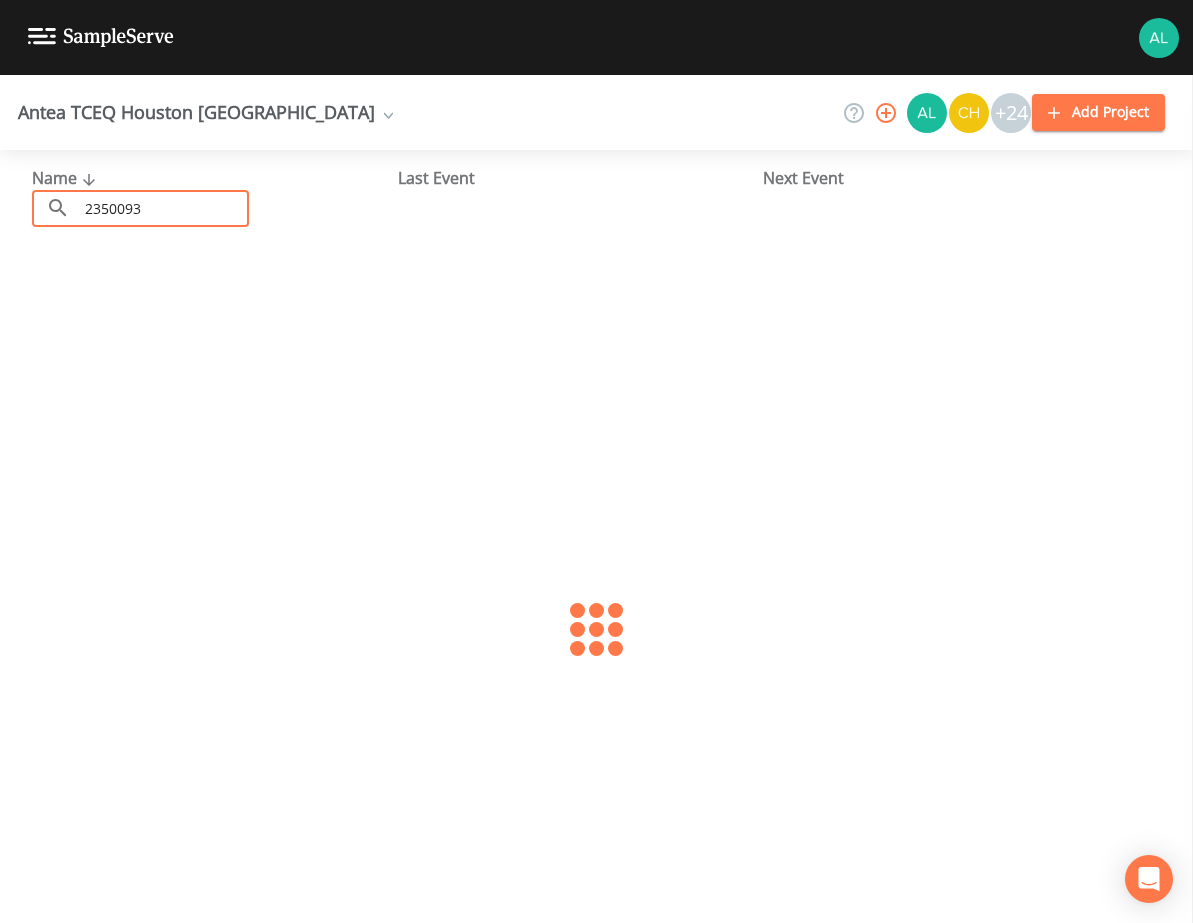 type on "2350093" 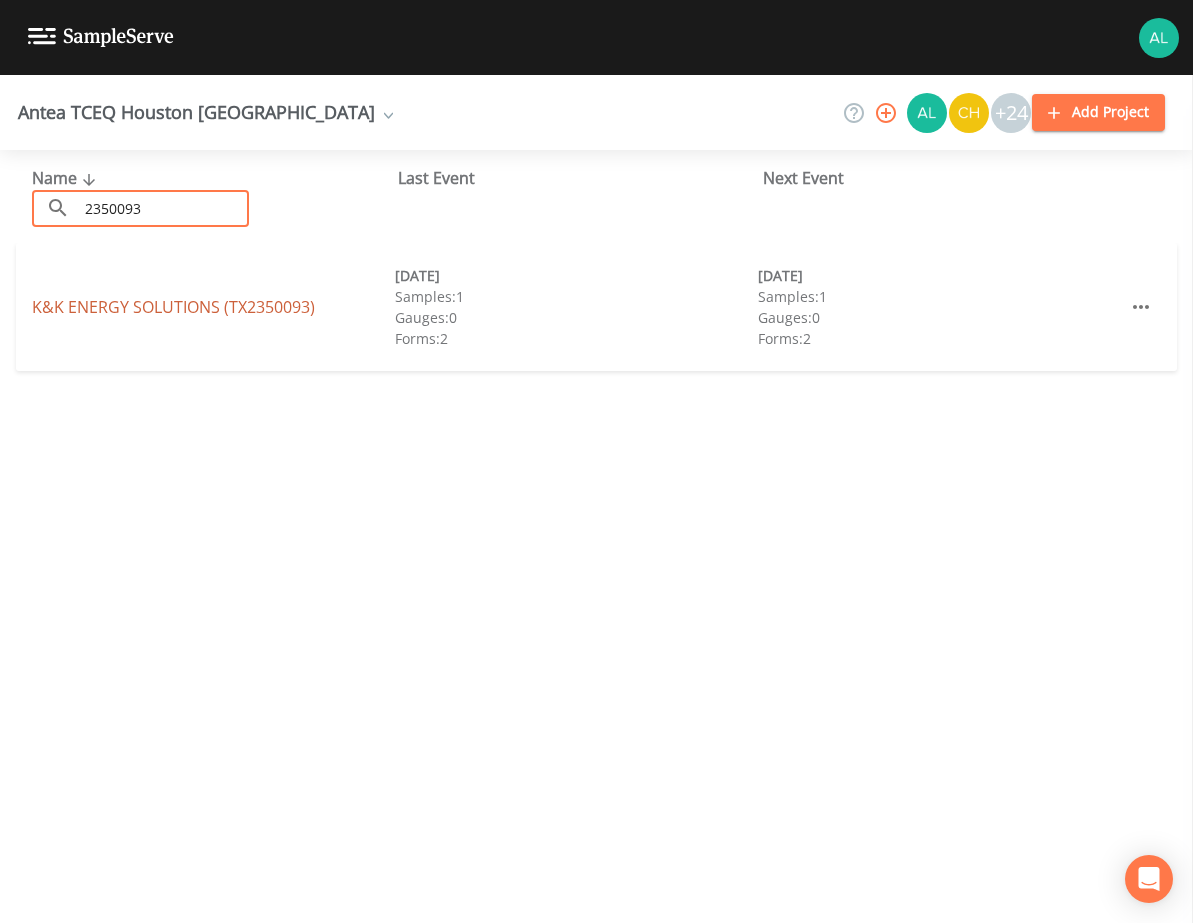 drag, startPoint x: 111, startPoint y: 325, endPoint x: 102, endPoint y: 316, distance: 12.727922 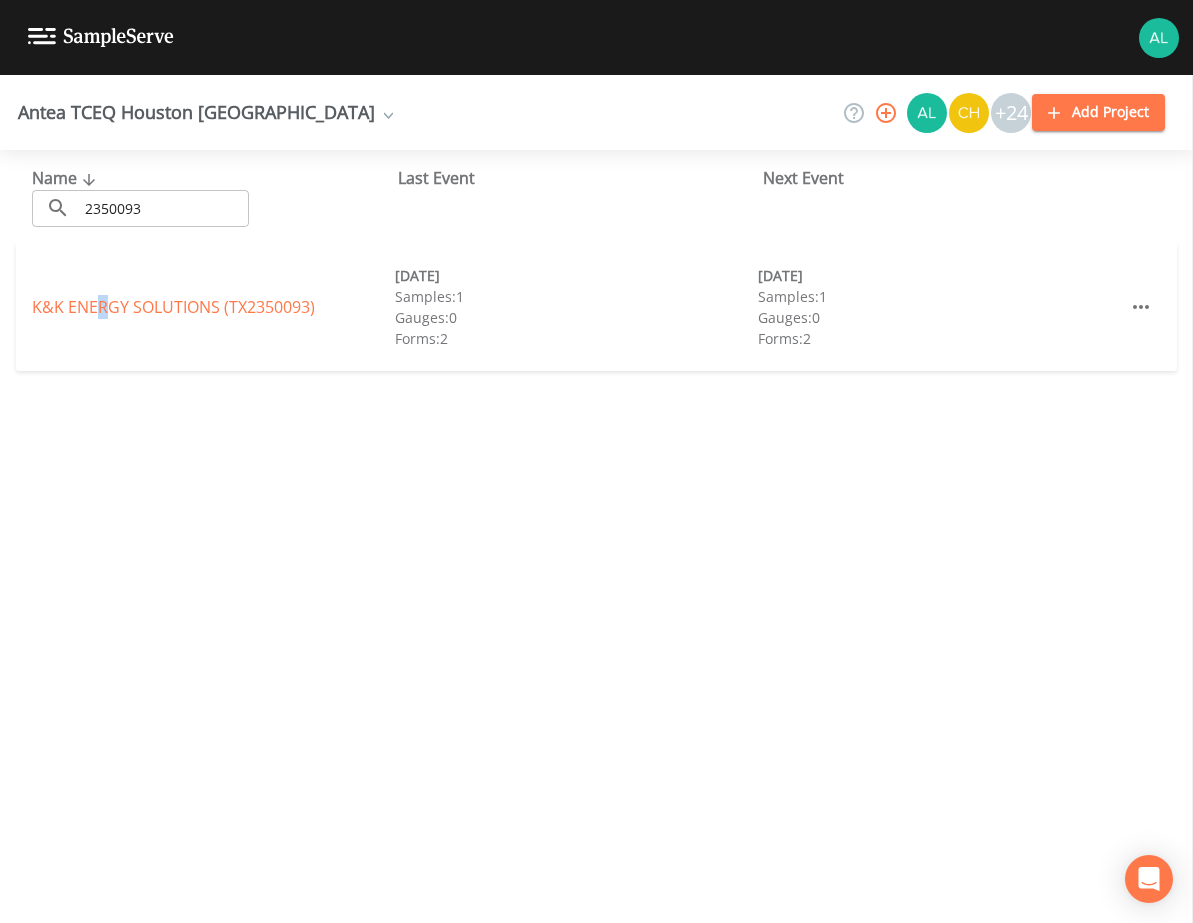 click on "K&K ENERGY SOLUTIONS   (TX2350093)" at bounding box center (173, 307) 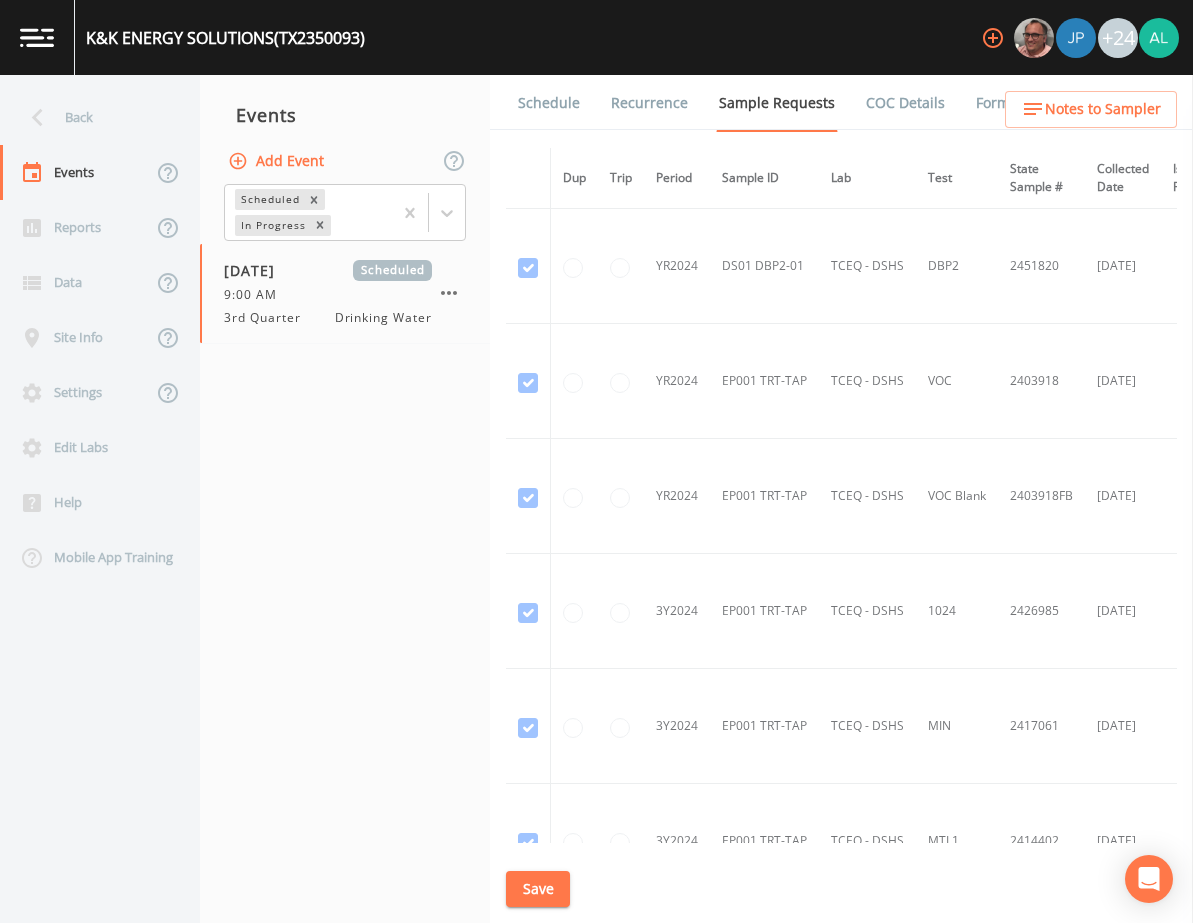click on "Schedule" at bounding box center (549, 103) 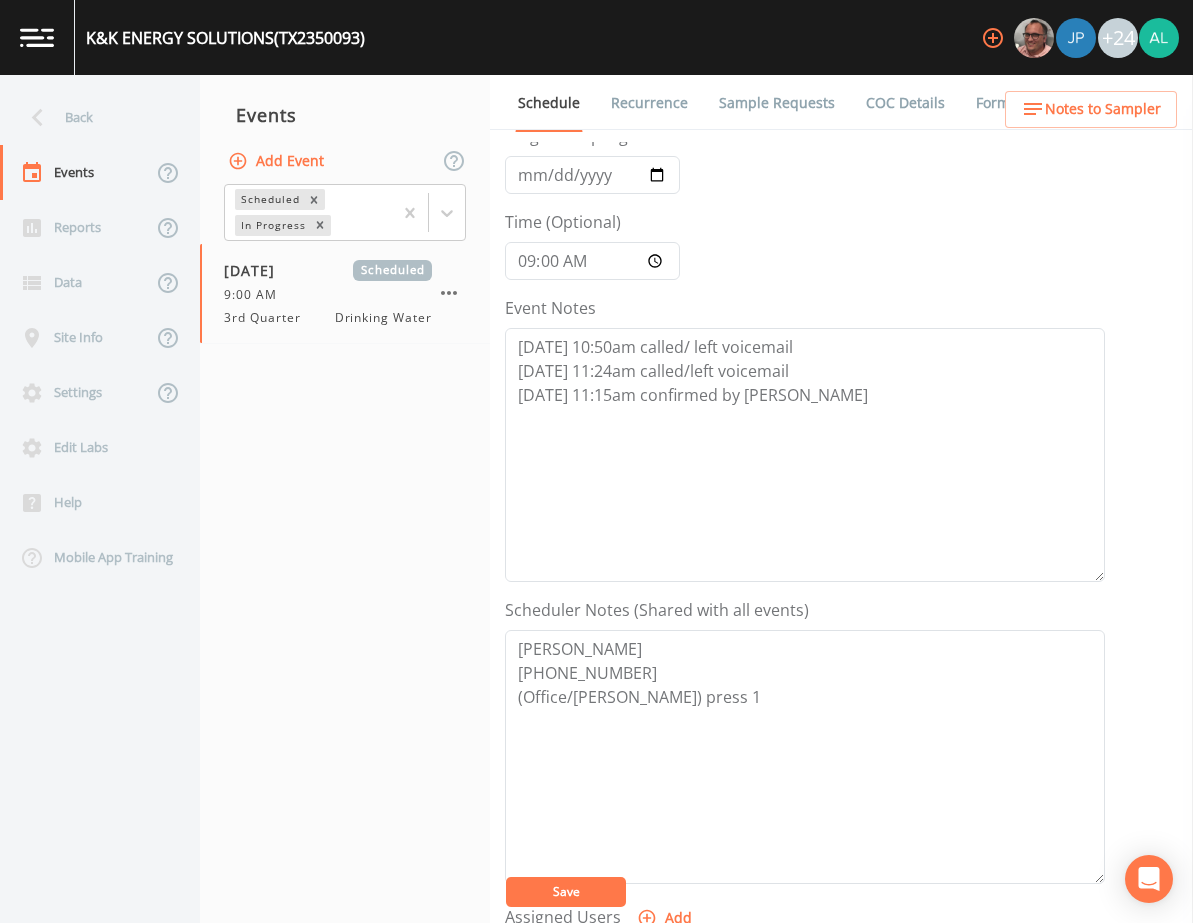 scroll, scrollTop: 200, scrollLeft: 0, axis: vertical 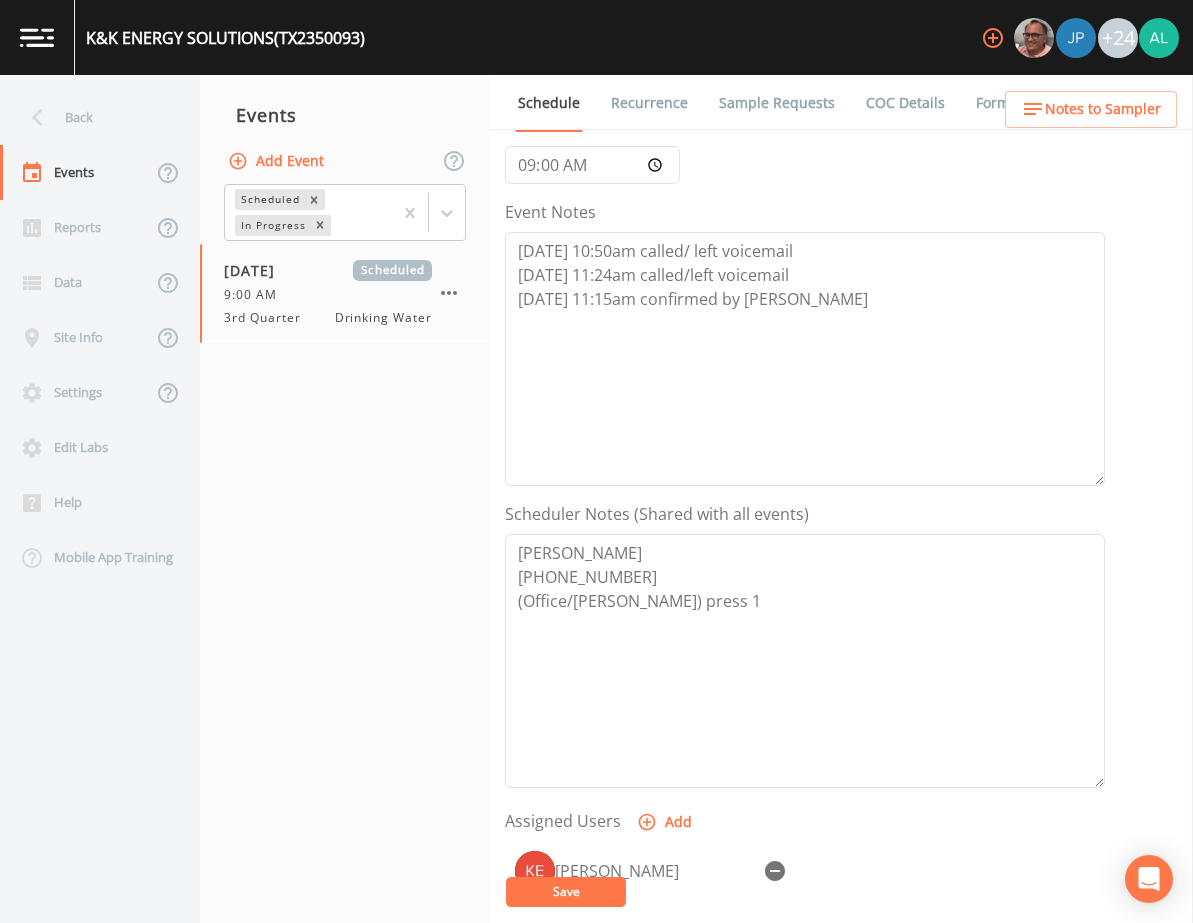 click on "Notes to Sampler" at bounding box center [1103, 109] 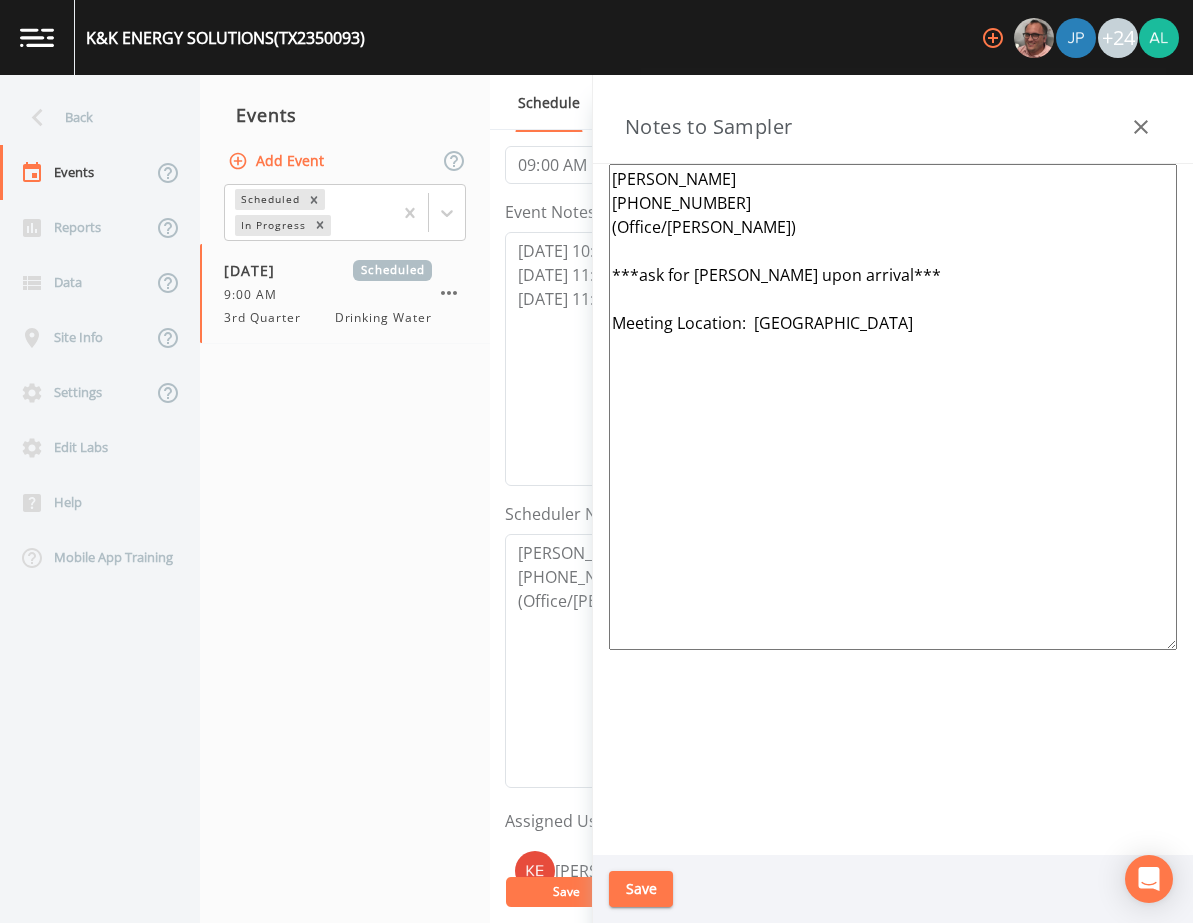 click at bounding box center (1141, 127) 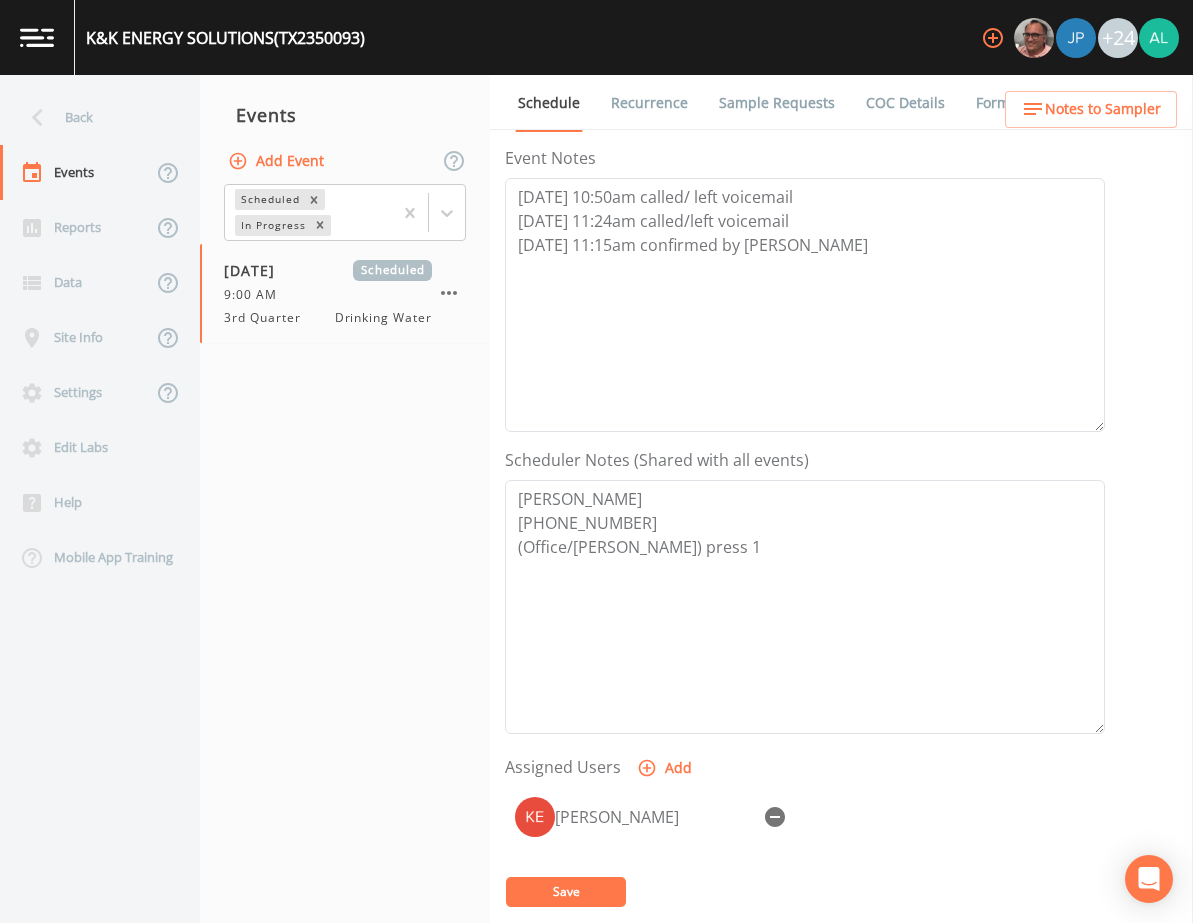 scroll, scrollTop: 0, scrollLeft: 0, axis: both 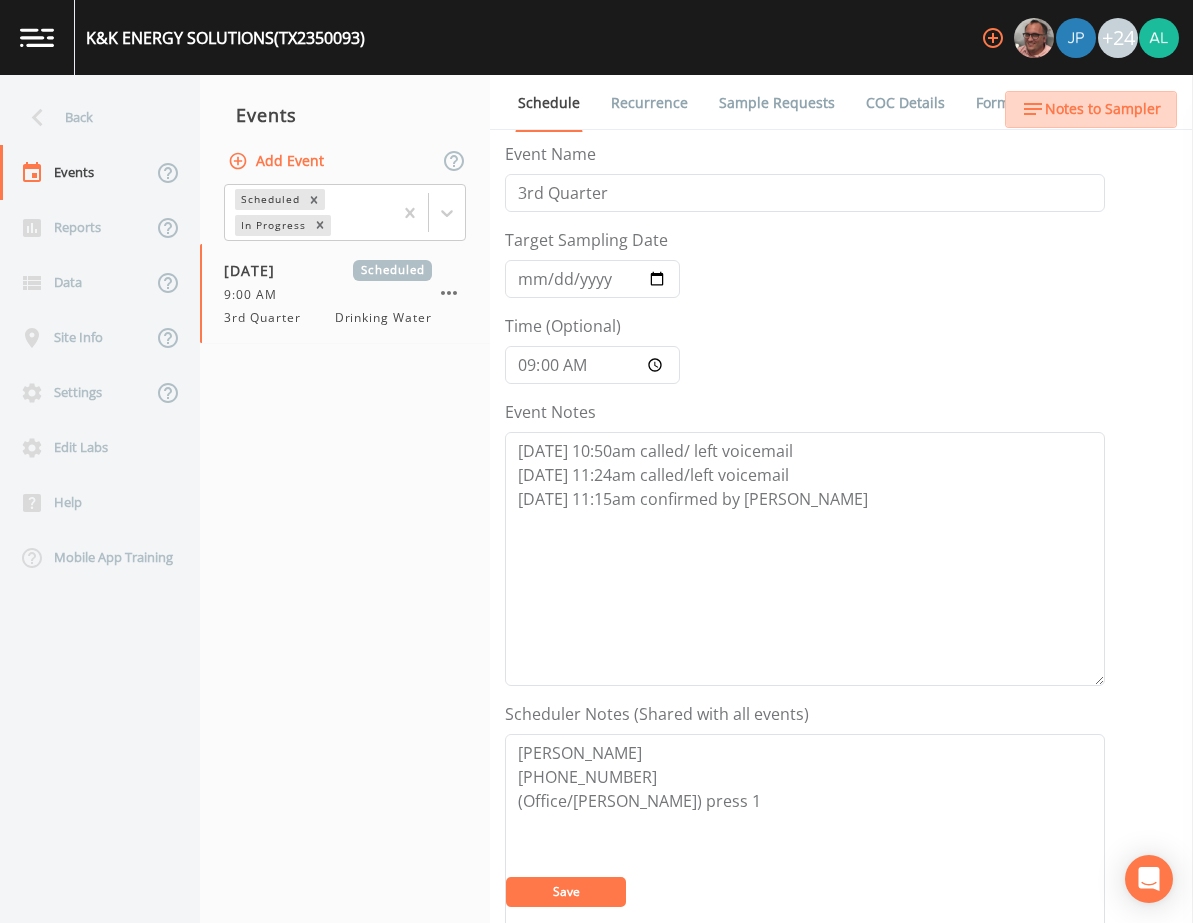 click on "Notes to Sampler" at bounding box center (1103, 109) 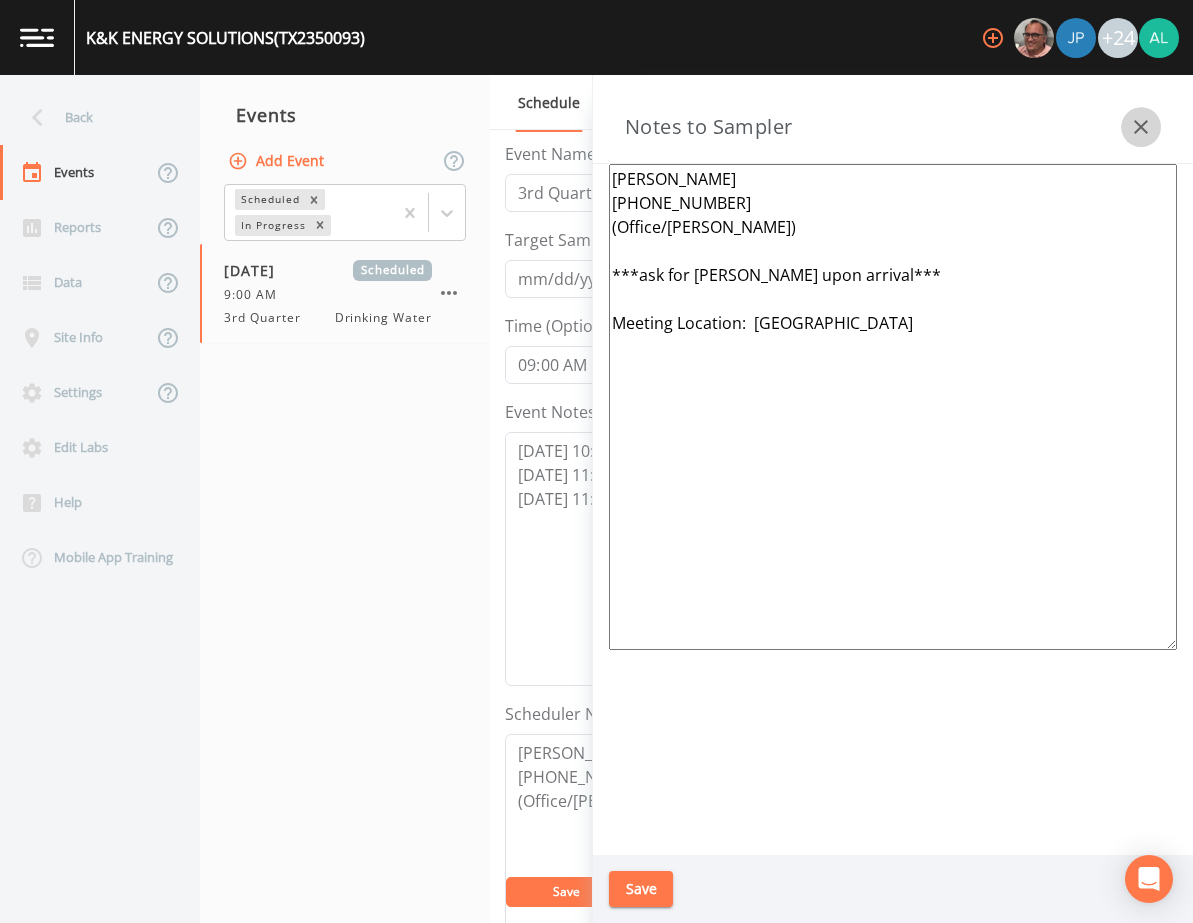 click 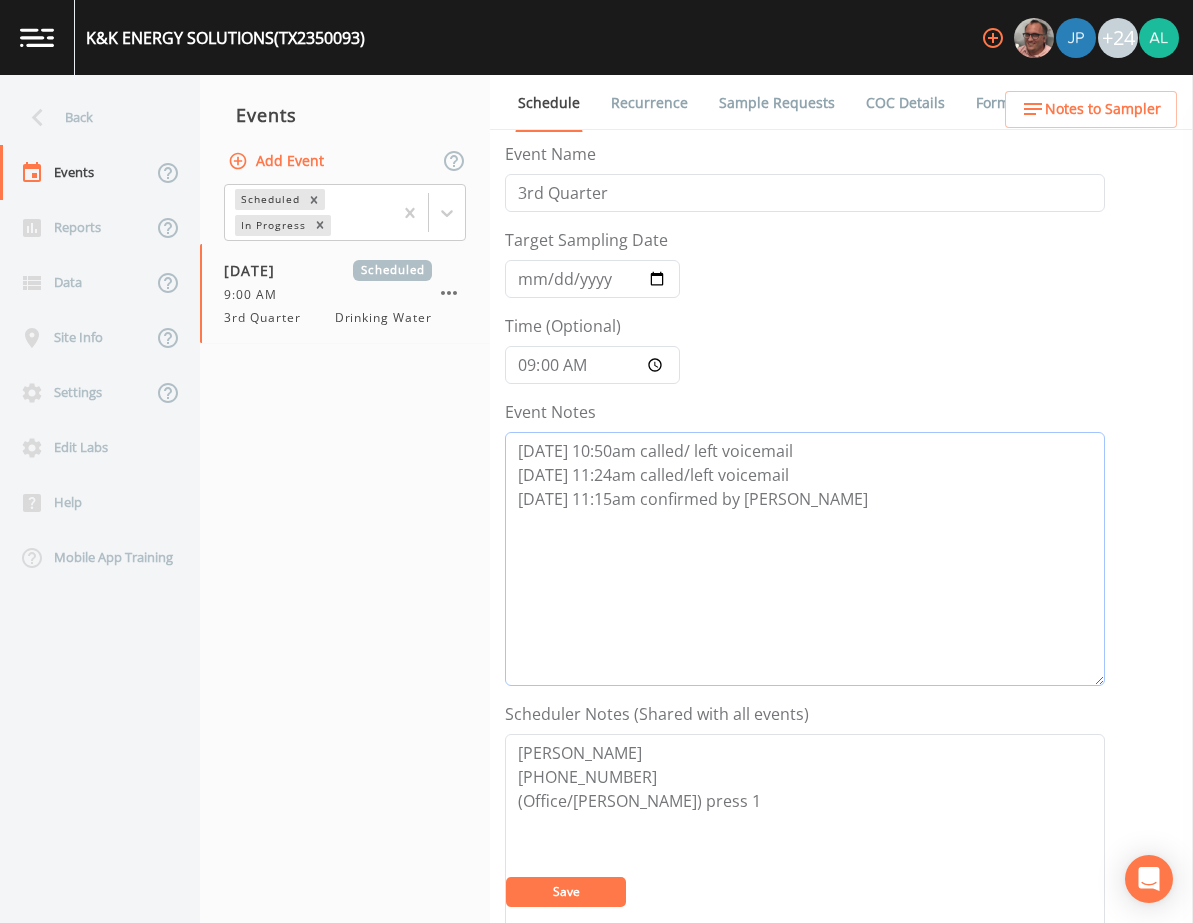 drag, startPoint x: 802, startPoint y: 493, endPoint x: 751, endPoint y: 505, distance: 52.392746 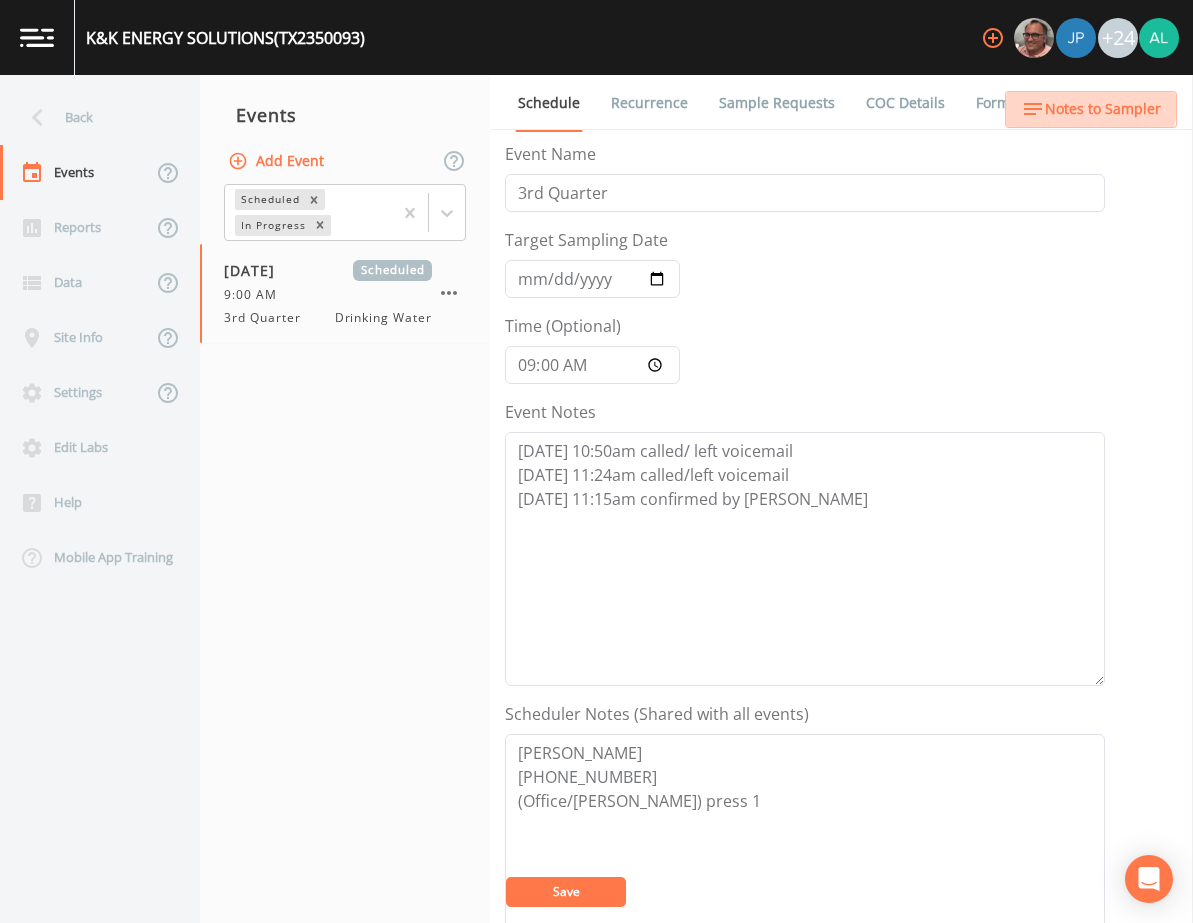 click on "Notes to Sampler" at bounding box center (1103, 109) 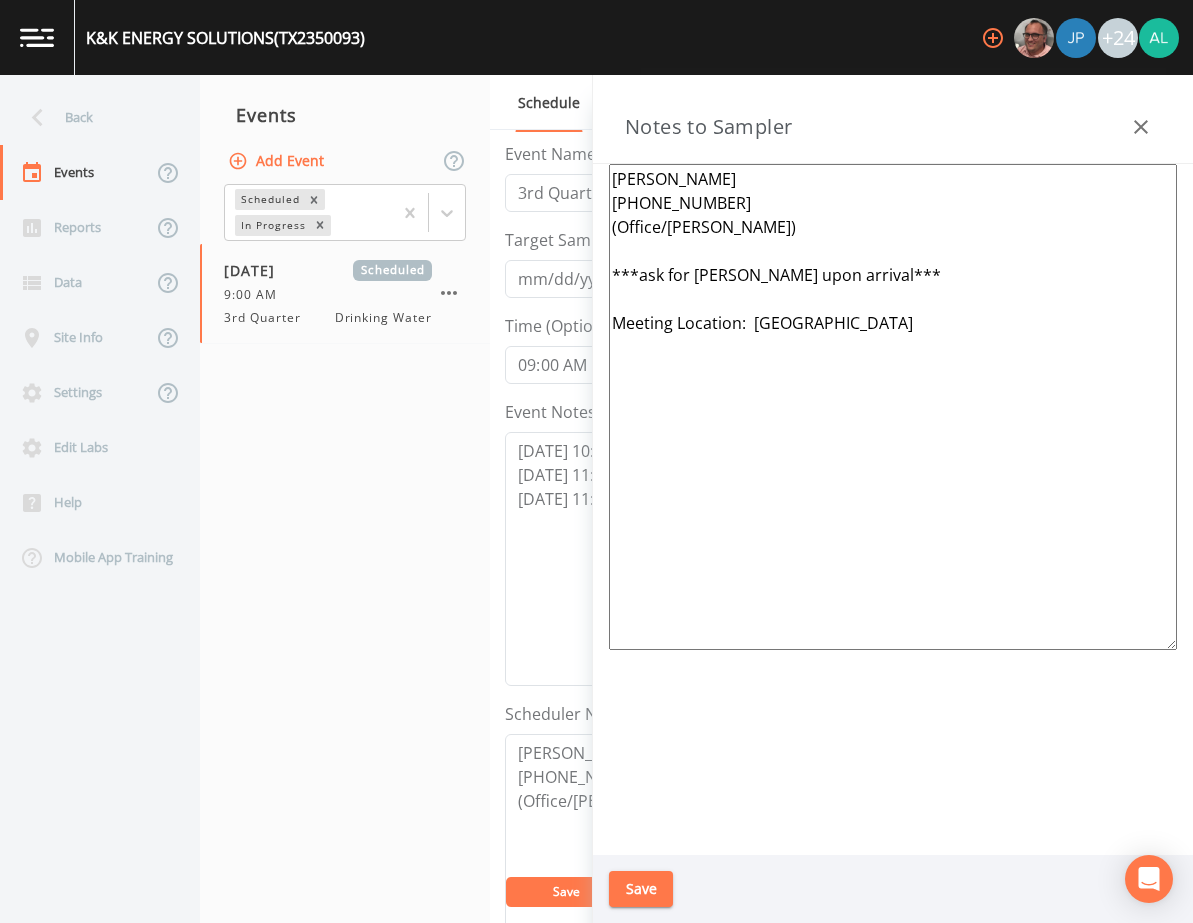 click at bounding box center [1141, 127] 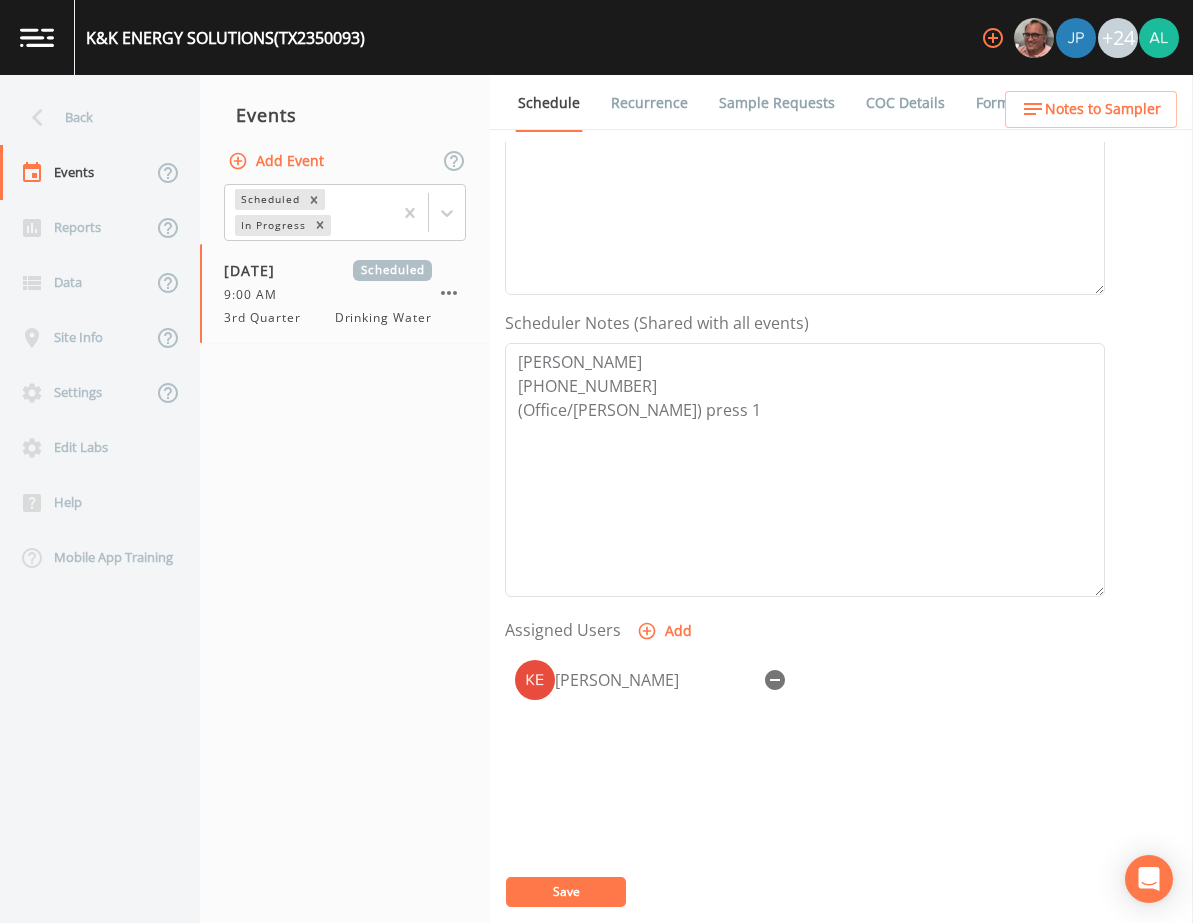scroll, scrollTop: 488, scrollLeft: 0, axis: vertical 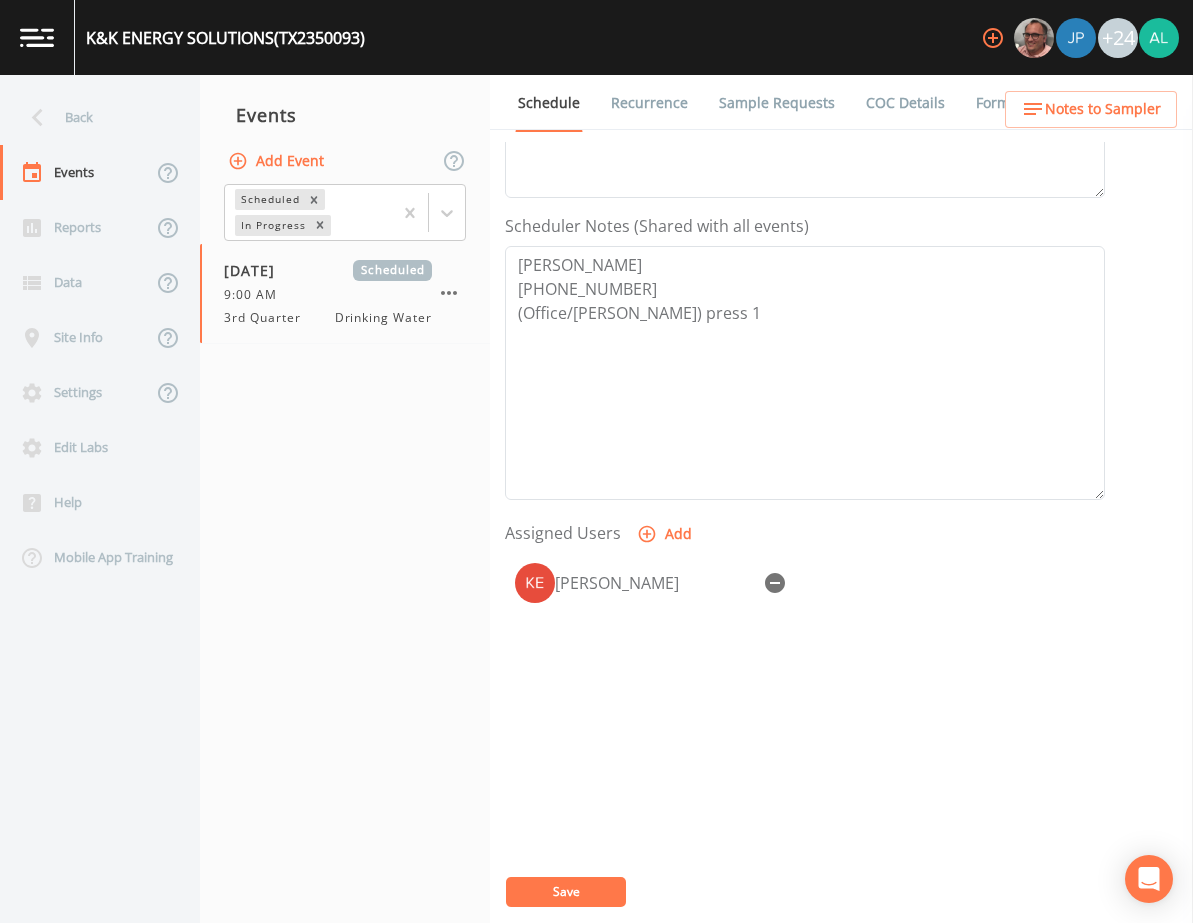 click on "Save" at bounding box center [566, 892] 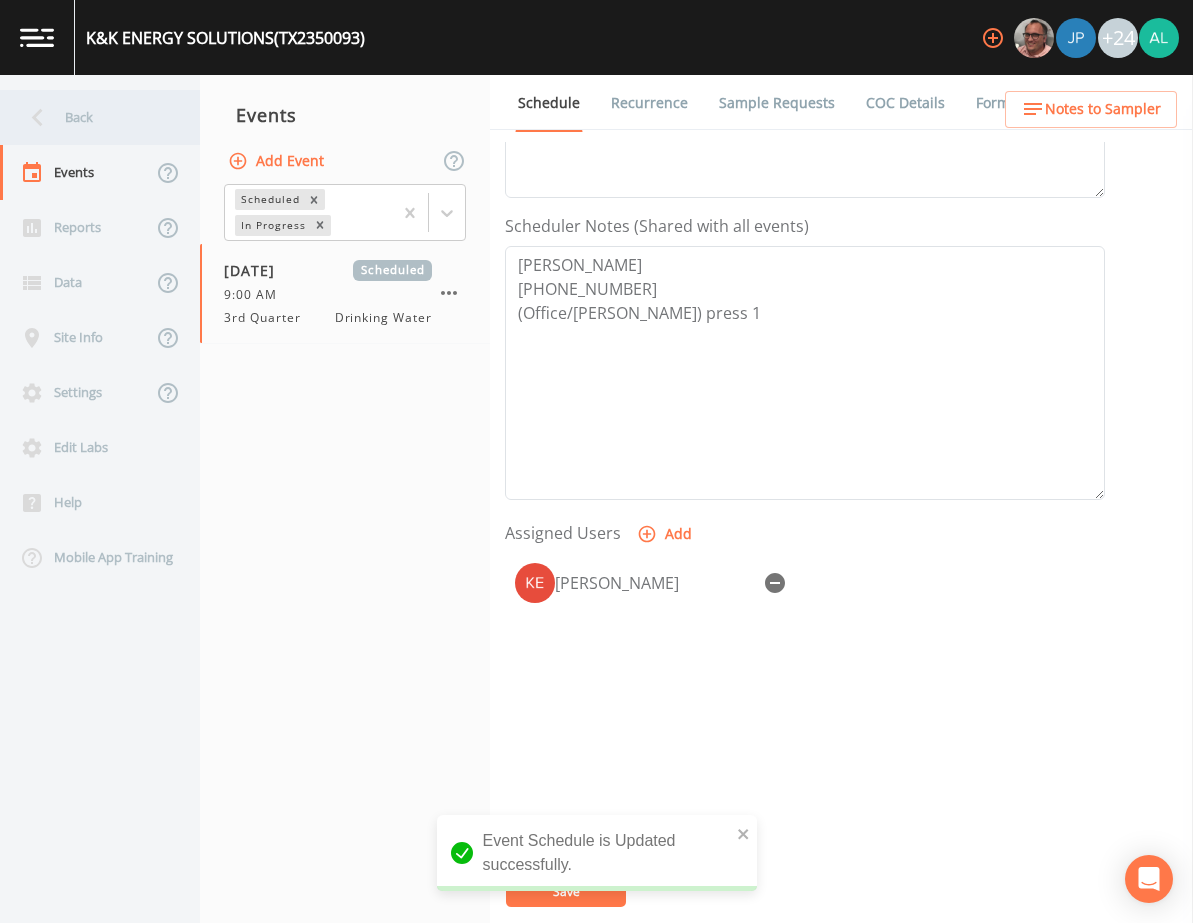 click on "Back" at bounding box center [90, 117] 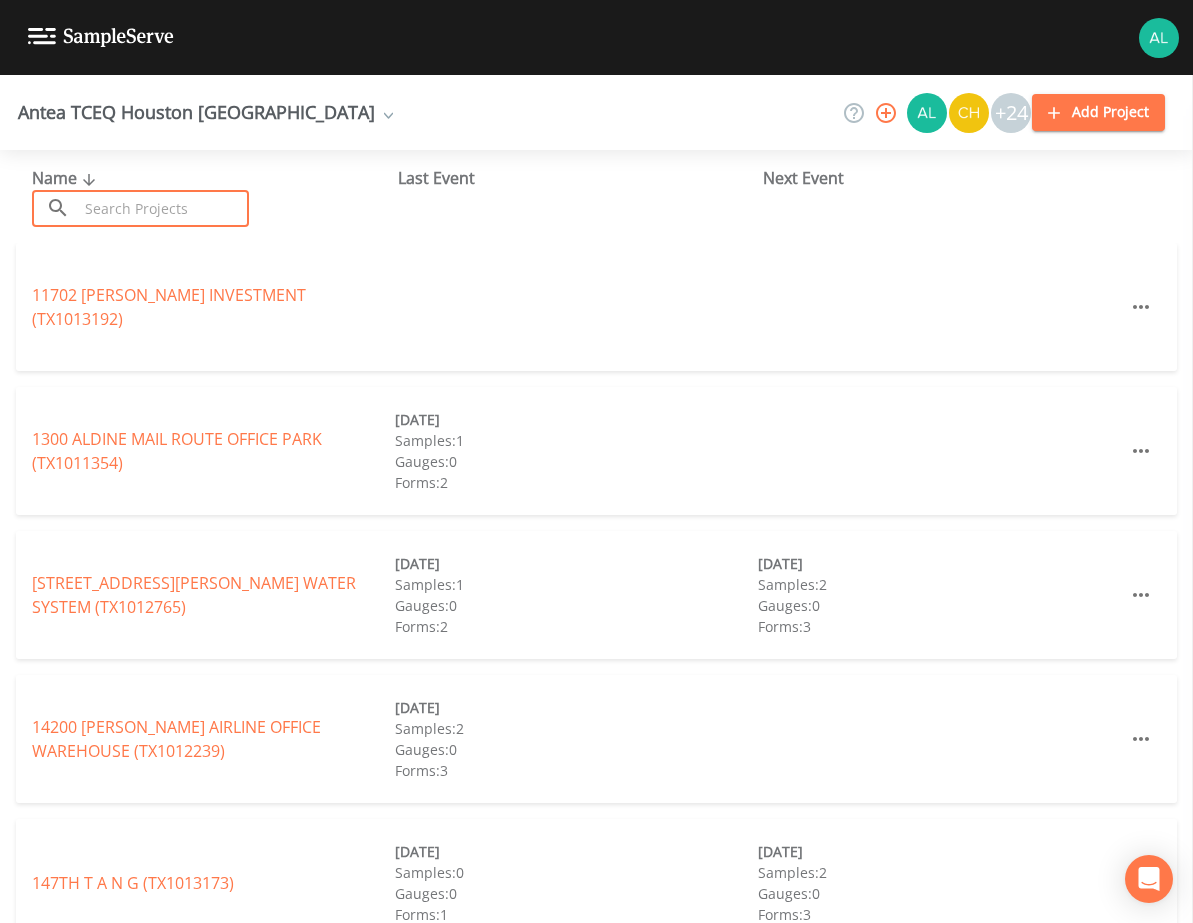 click at bounding box center [163, 208] 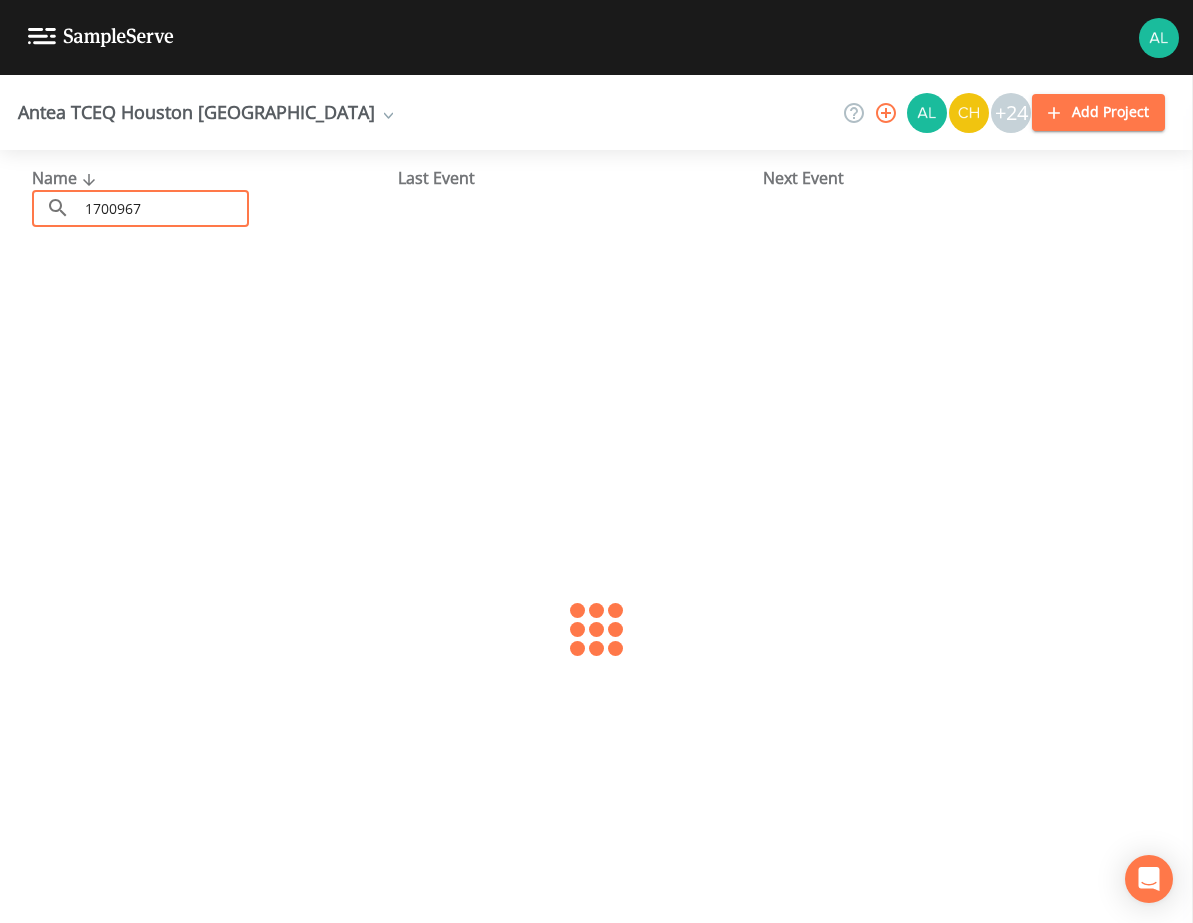 type on "1700967" 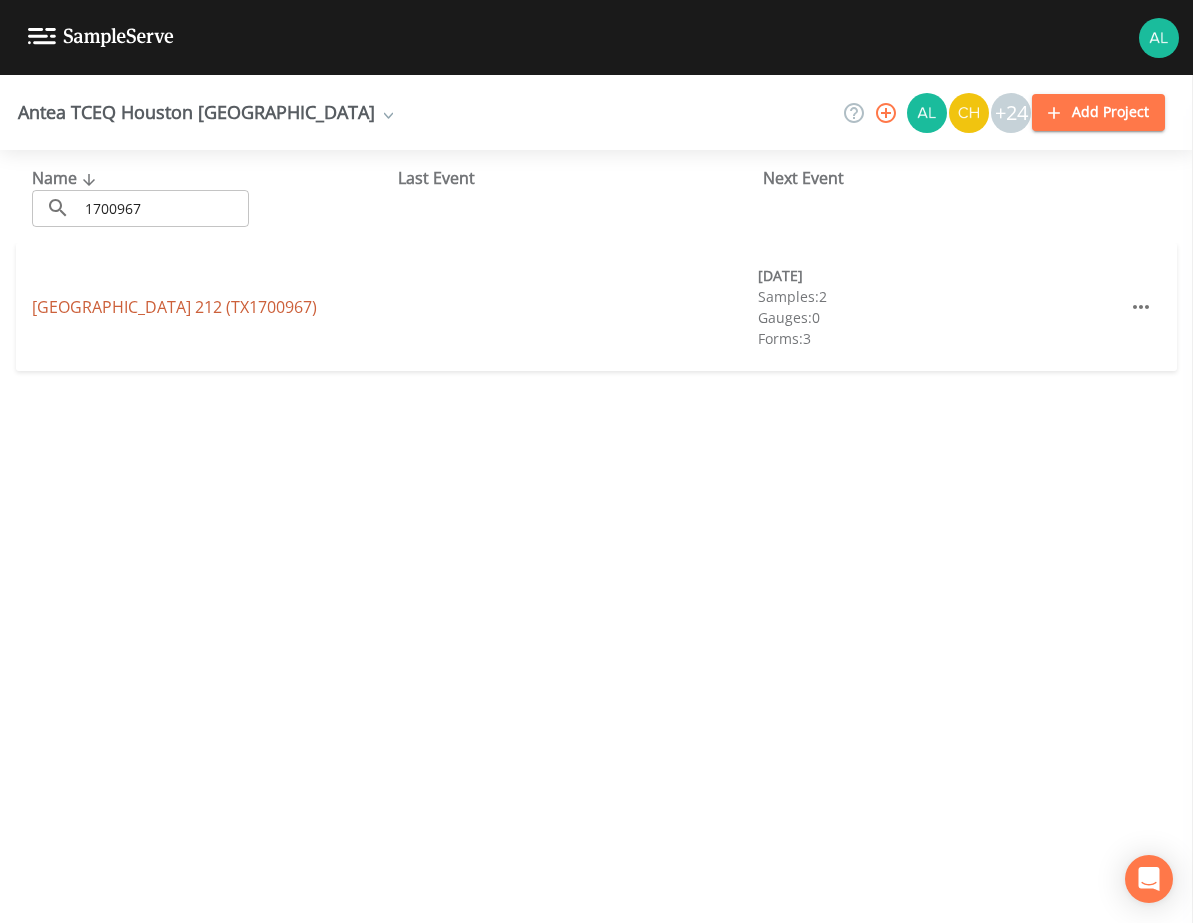 click on "[GEOGRAPHIC_DATA] 212   (TX1700967)" at bounding box center [174, 307] 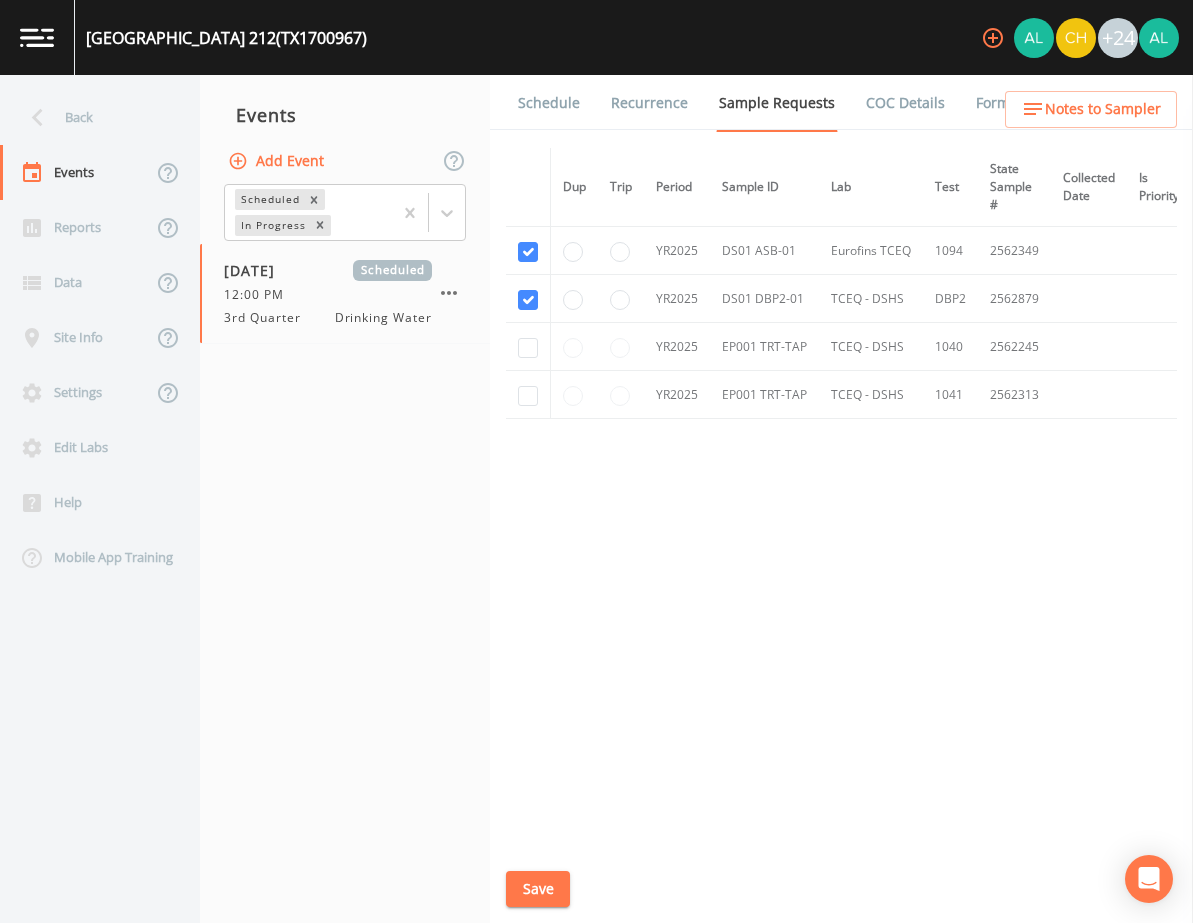 click on "Save" at bounding box center [538, 889] 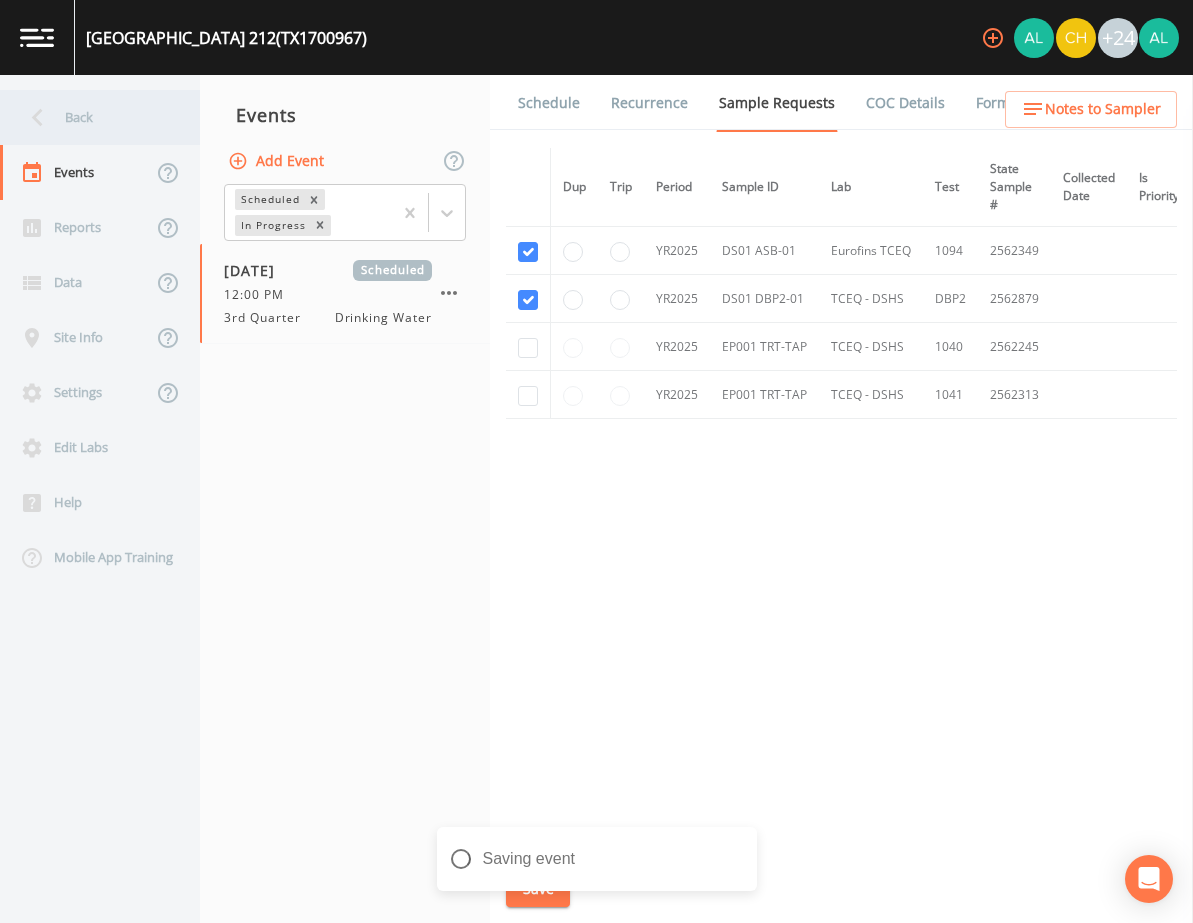 click on "Back" at bounding box center [90, 117] 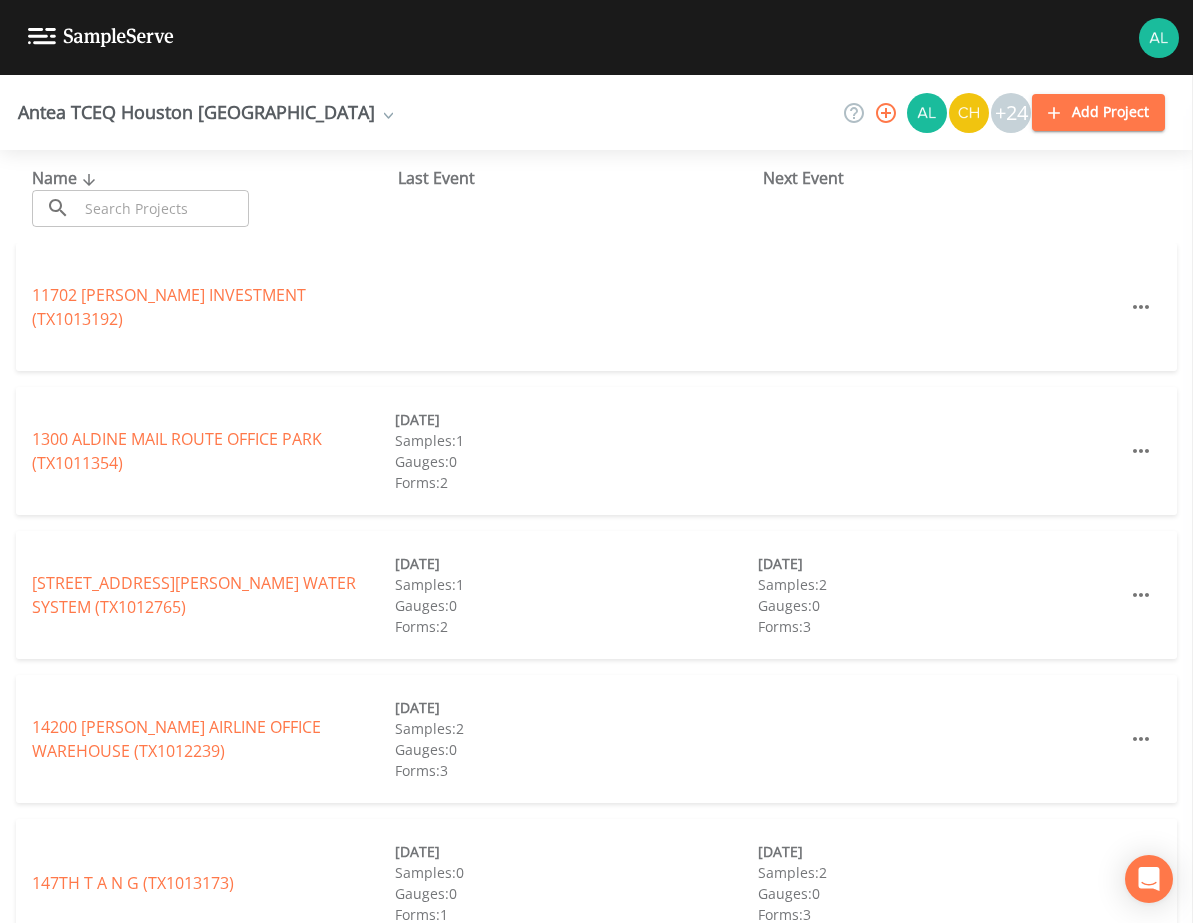 click at bounding box center (163, 208) 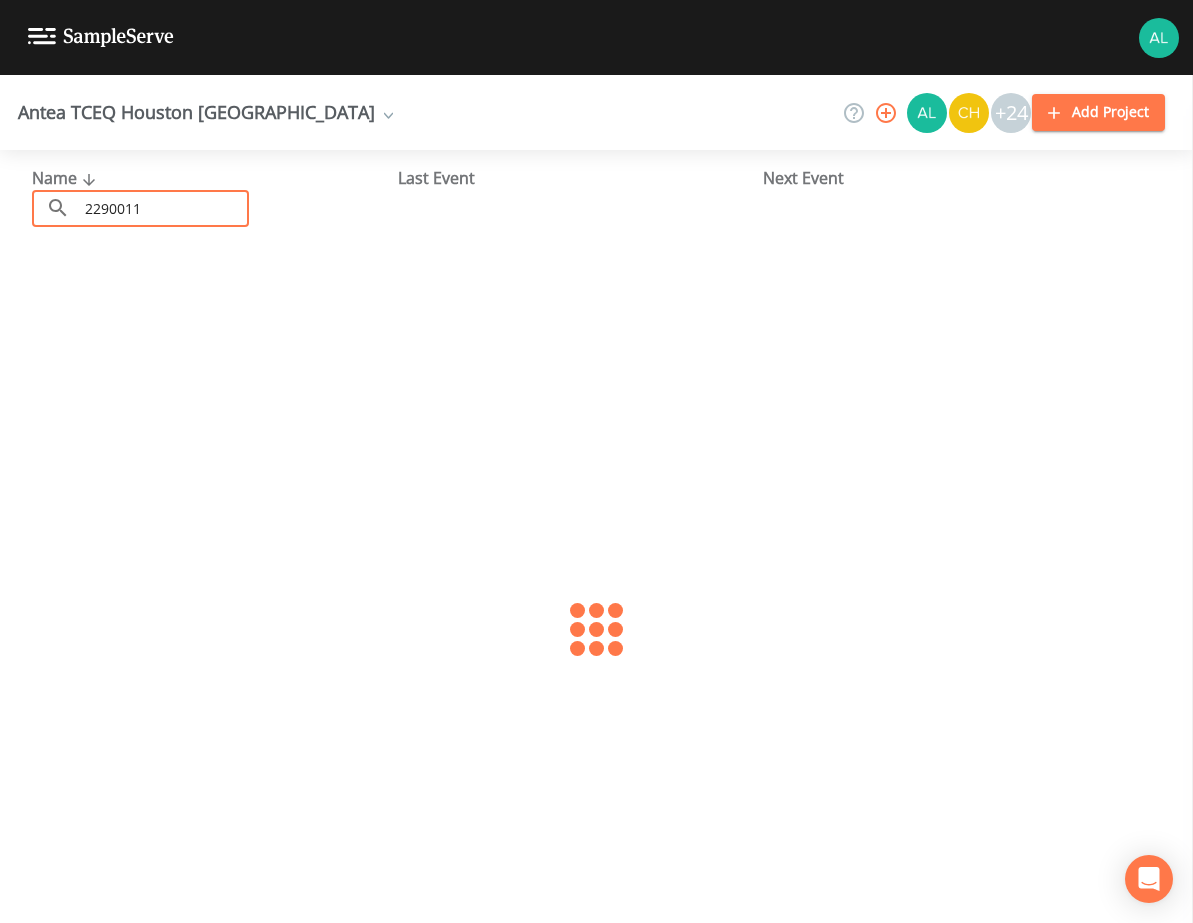 type on "2290011" 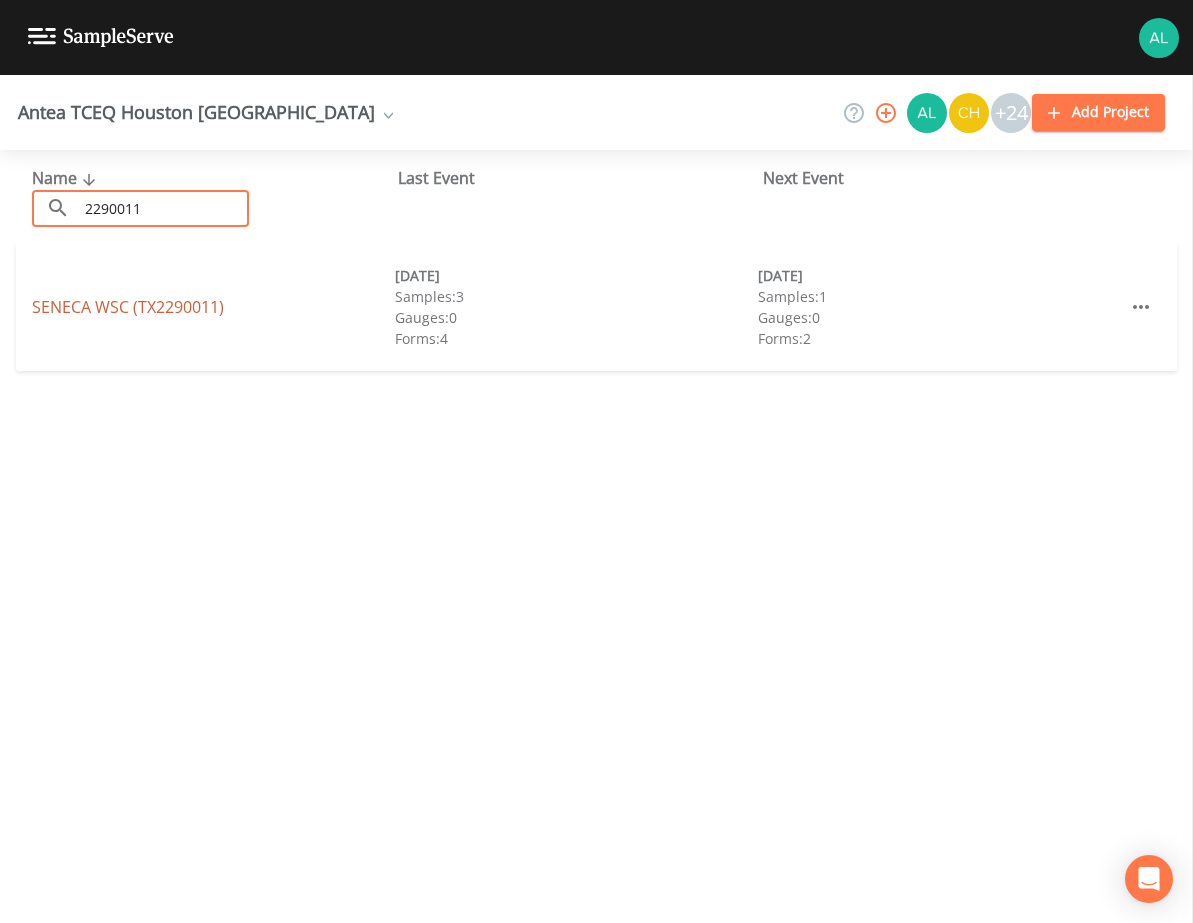 click on "SENECA WSC   (TX2290011)" at bounding box center [128, 307] 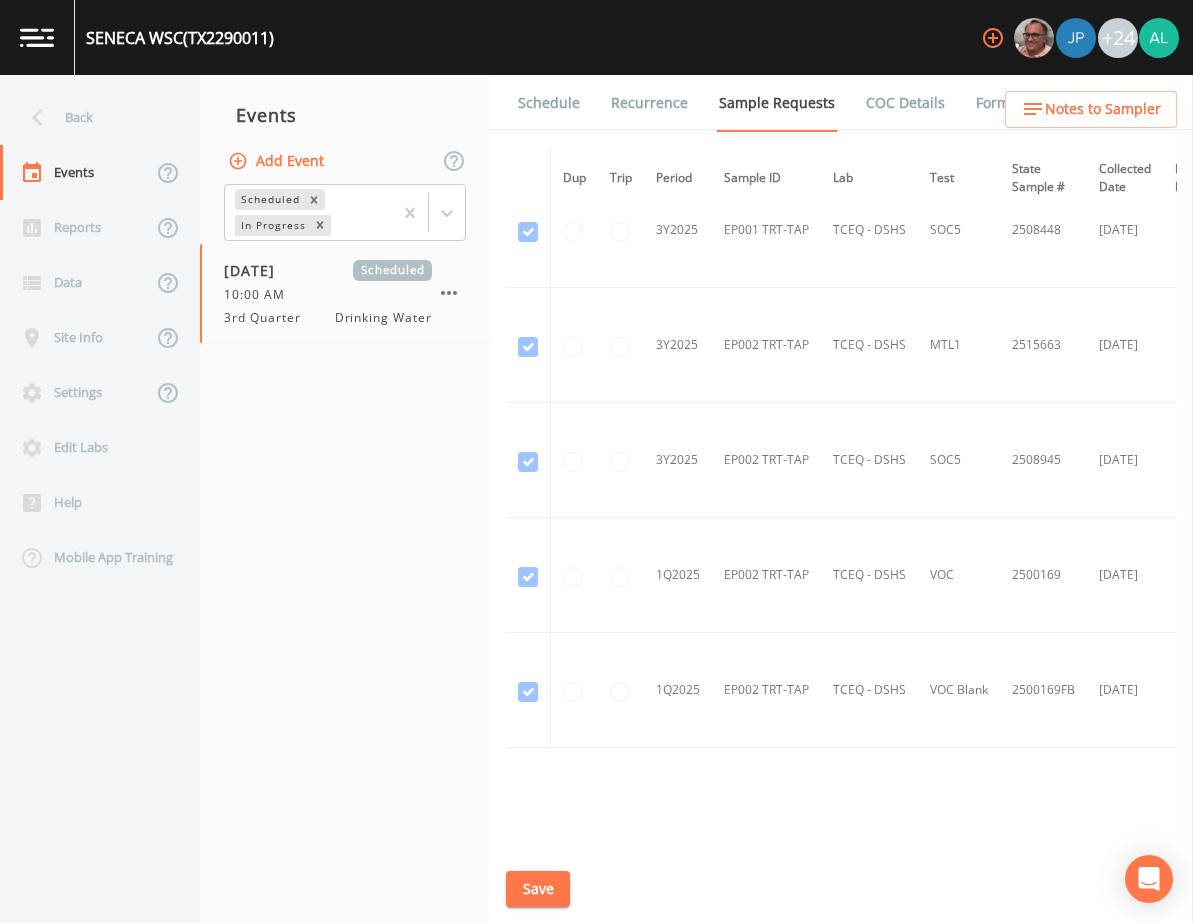 scroll, scrollTop: 3144, scrollLeft: 0, axis: vertical 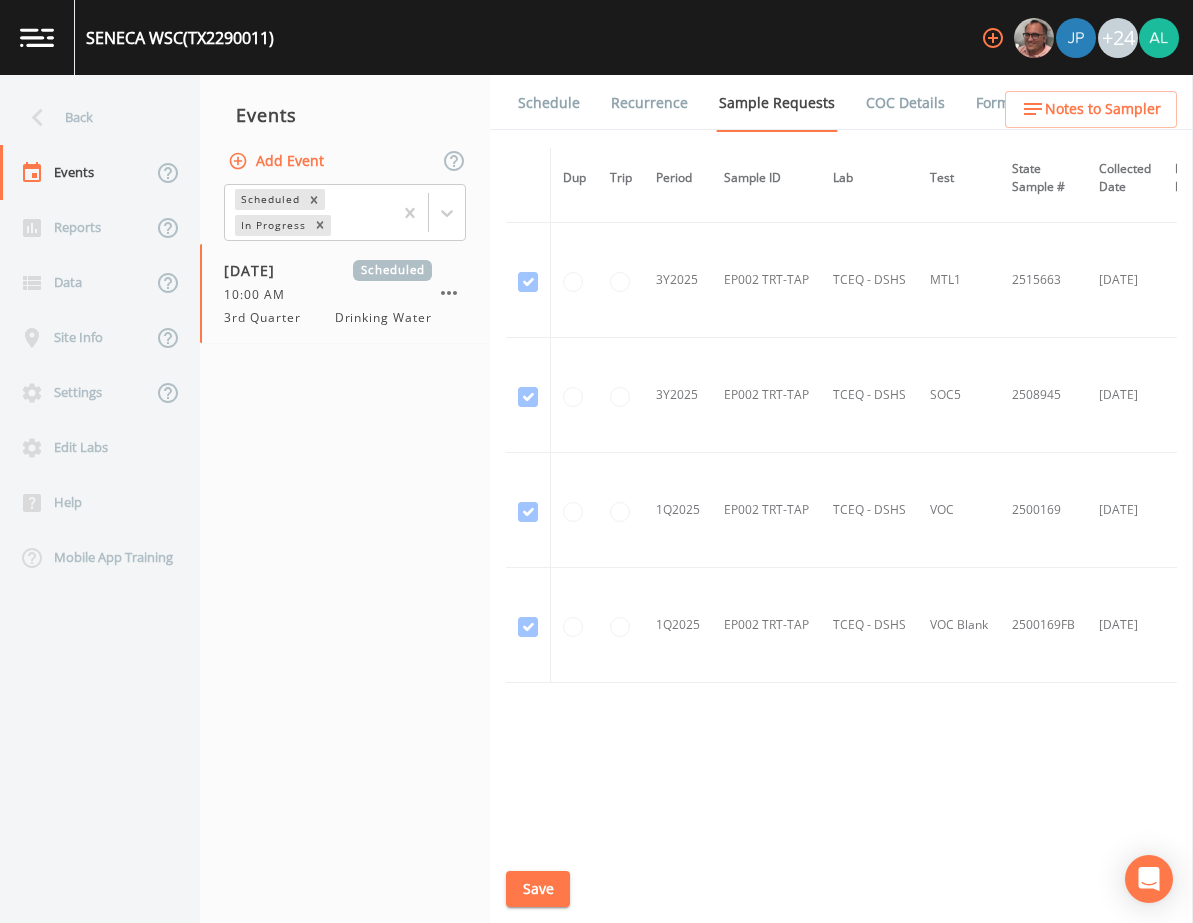 click on "Schedule" at bounding box center (549, 103) 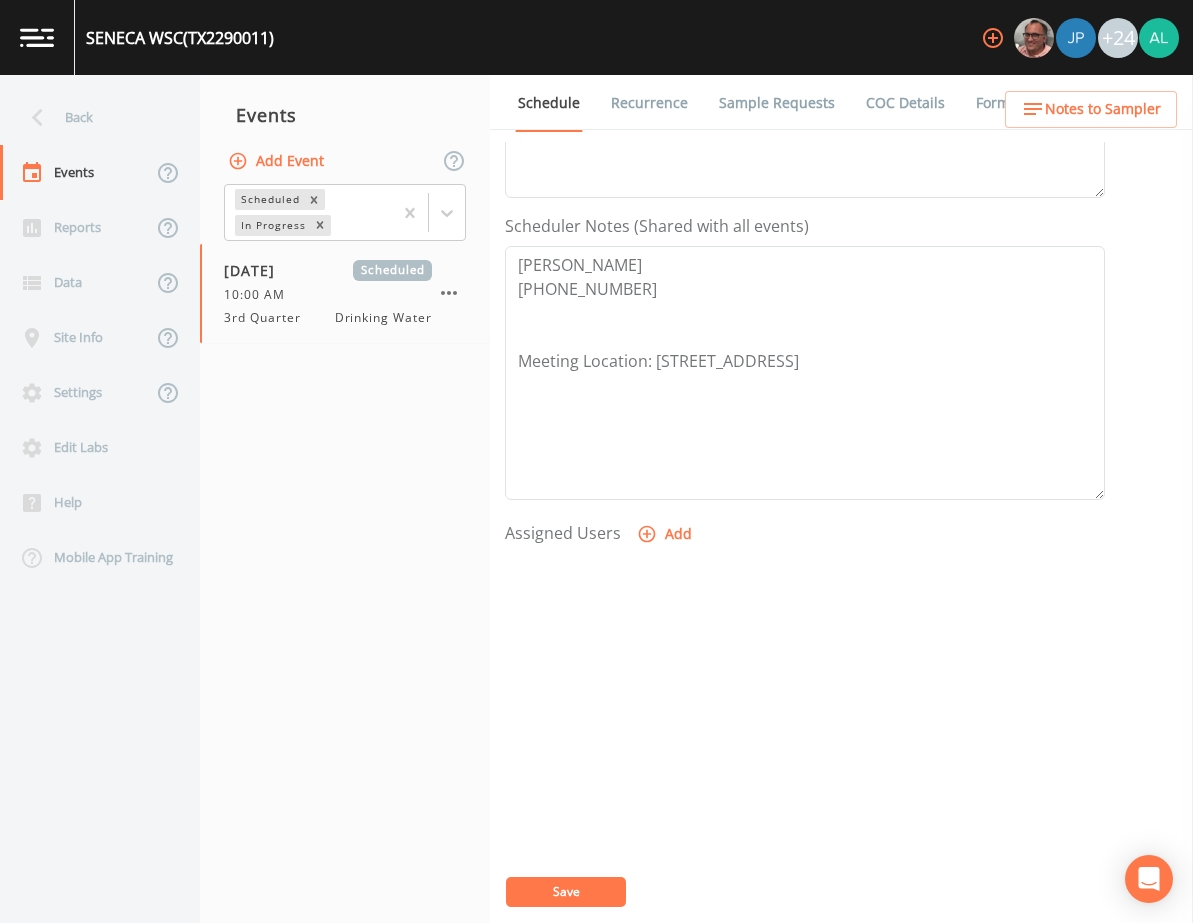 scroll, scrollTop: 88, scrollLeft: 0, axis: vertical 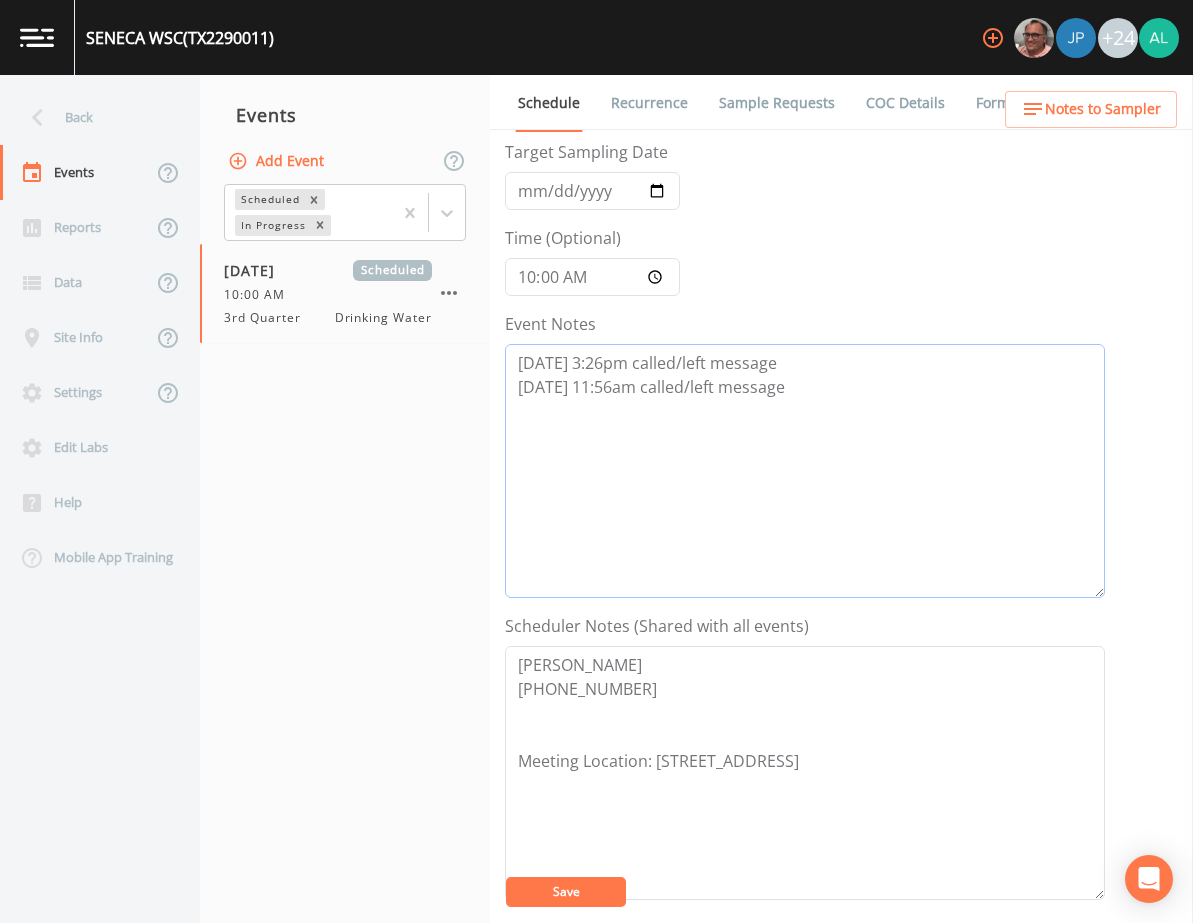 click on "[DATE] 3:26pm called/left message
[DATE] 11:56am called/left message" at bounding box center (805, 471) 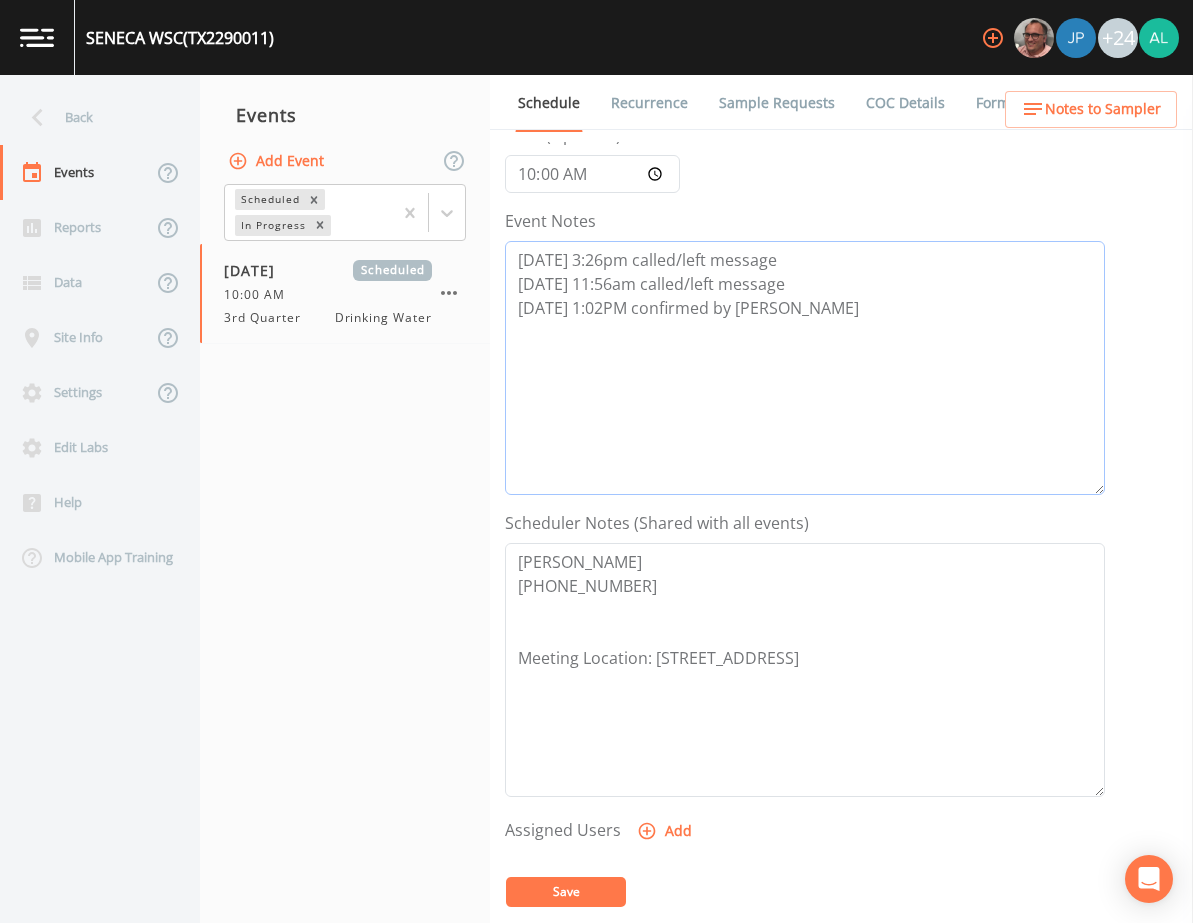 scroll, scrollTop: 288, scrollLeft: 0, axis: vertical 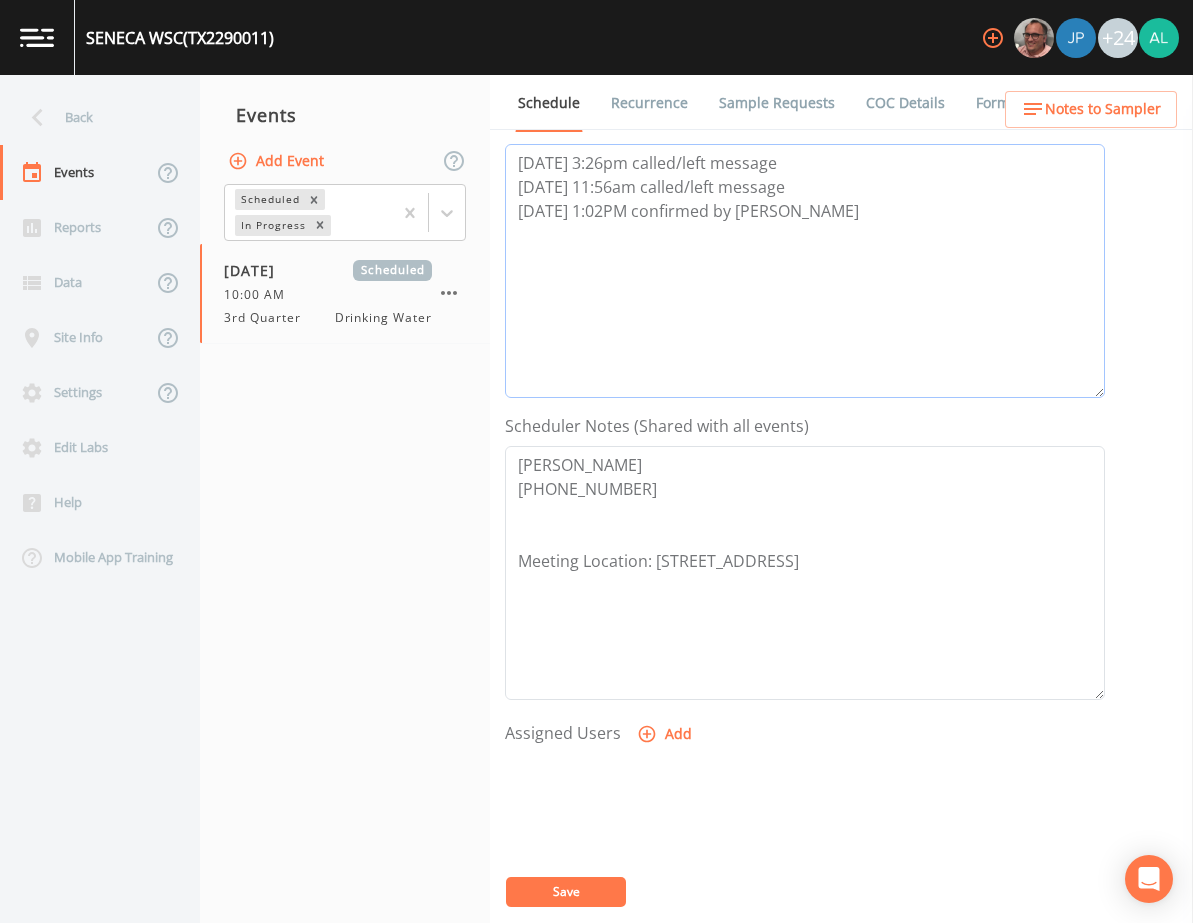 type on "[DATE] 3:26pm called/left message
[DATE] 11:56am called/left message
[DATE] 1:02PM confirmed by [PERSON_NAME]" 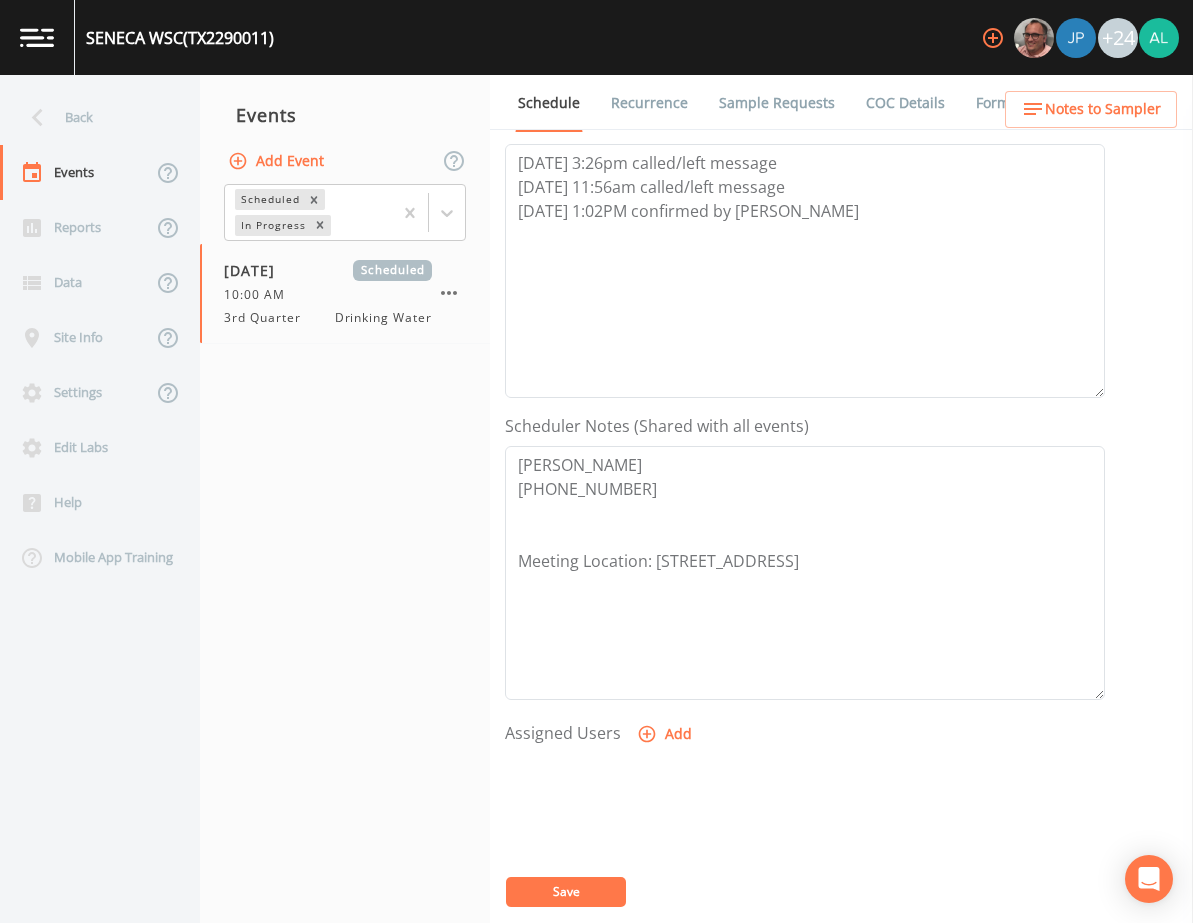 click on "Add" at bounding box center [666, 734] 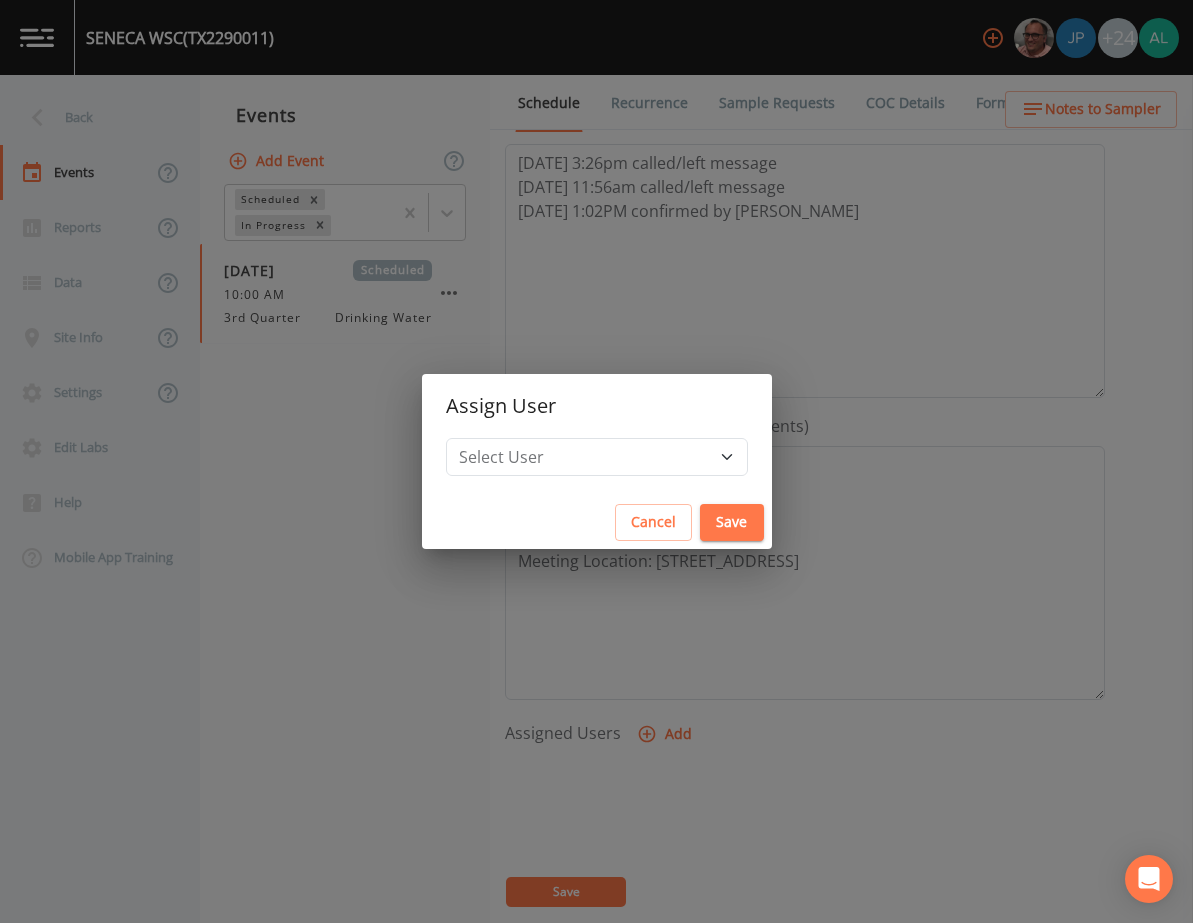 drag, startPoint x: 559, startPoint y: 488, endPoint x: 559, endPoint y: 471, distance: 17 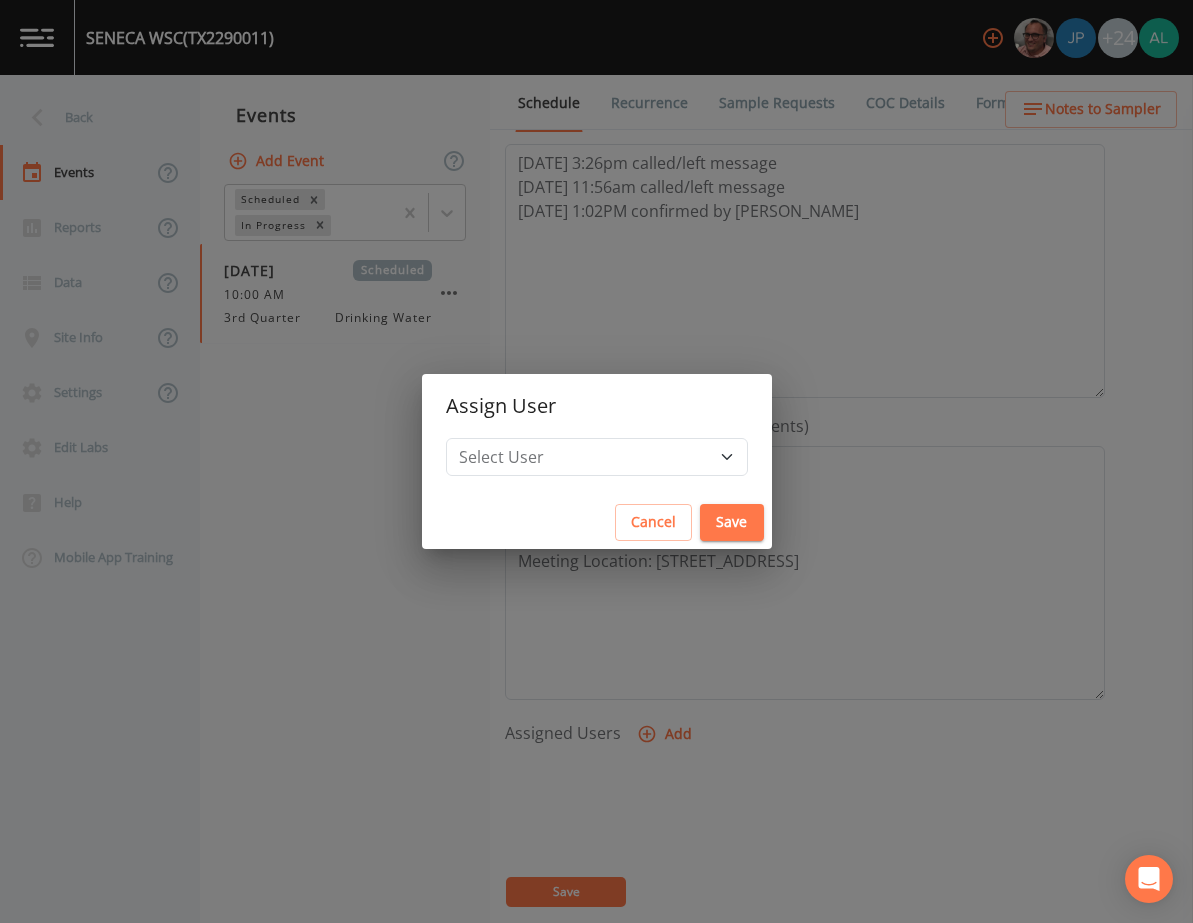 click on "Select User [PERSON_NAME] [PERSON_NAME]  [PERSON_NAME] [PERSON_NAME] [PERSON_NAME] [PERSON_NAME] [PERSON_NAME] [PERSON_NAME] [PERSON_NAME] [PERSON_NAME]   [PERSON_NAME] [PERSON_NAME] [PERSON_NAME] [PERSON_NAME] [PERSON_NAME] [PERSON_NAME] [PERSON_NAME]   [PERSON_NAME] [PERSON_NAME]   [PERSON_NAME] [PERSON_NAME] [PERSON_NAME] [PERSON_NAME] [PERSON_NAME] [PERSON_NAME] [PERSON_NAME] [PERSON_NAME]" at bounding box center (597, 467) 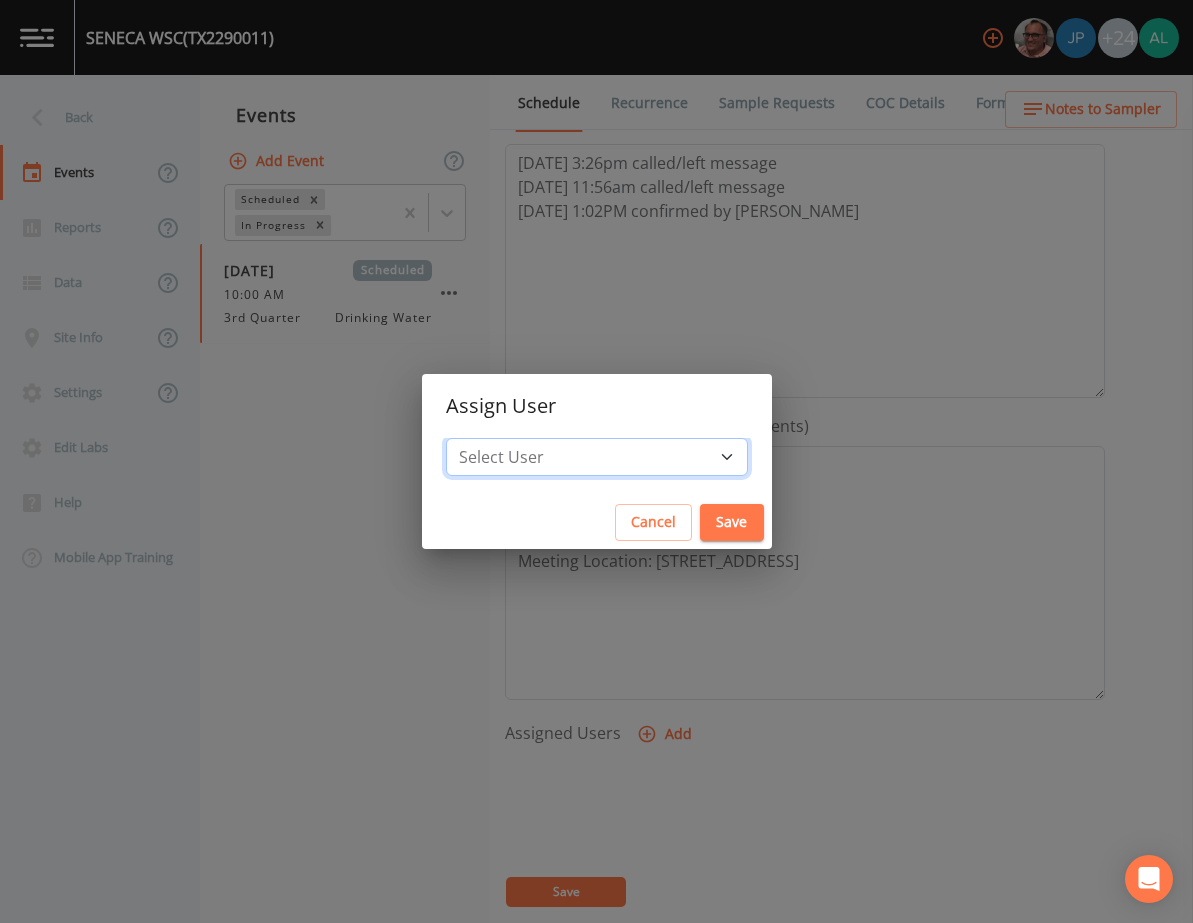 drag, startPoint x: 559, startPoint y: 471, endPoint x: 573, endPoint y: 473, distance: 14.142136 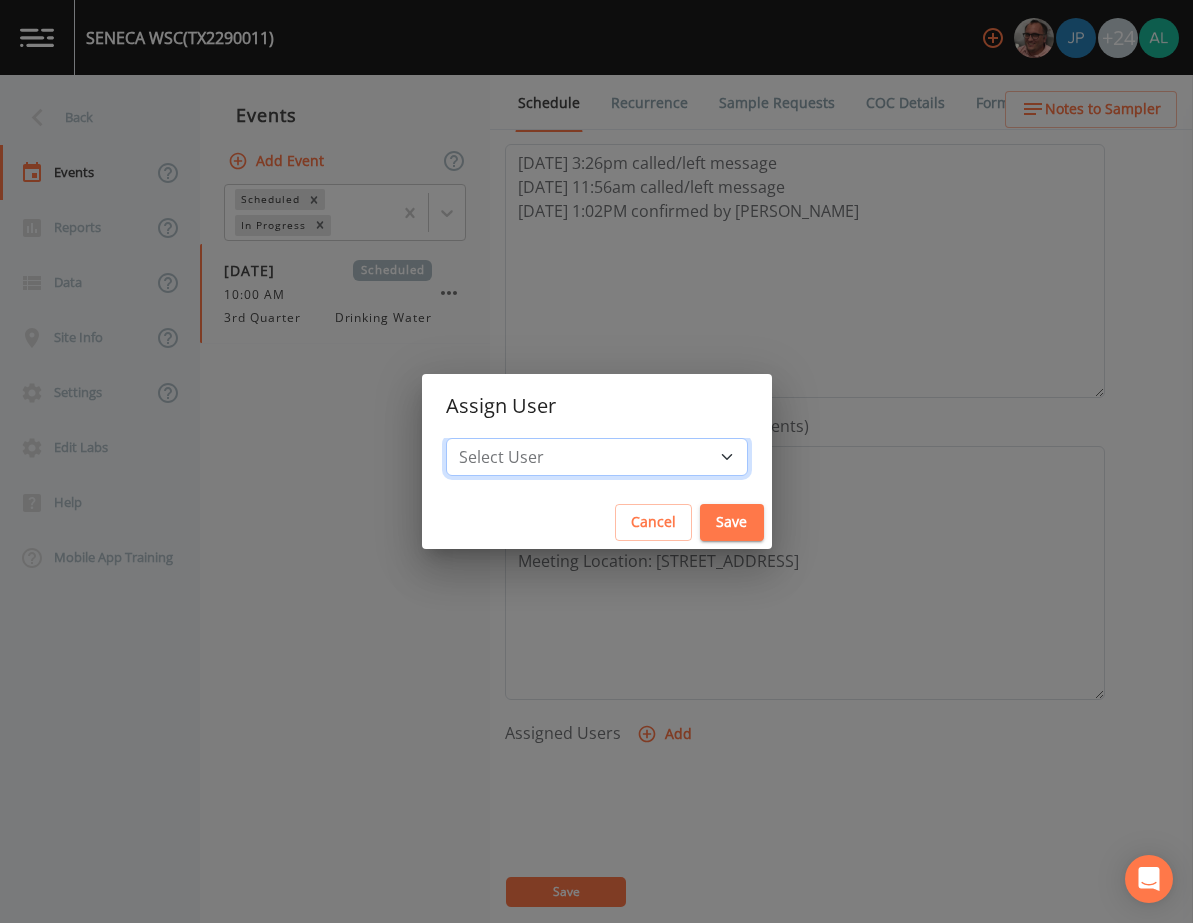 click on "Select User [PERSON_NAME] [PERSON_NAME]  [PERSON_NAME] [PERSON_NAME] [PERSON_NAME] [PERSON_NAME] [PERSON_NAME] [PERSON_NAME] [PERSON_NAME] [PERSON_NAME]   [PERSON_NAME] [PERSON_NAME] [PERSON_NAME] [PERSON_NAME] [PERSON_NAME] [PERSON_NAME] [PERSON_NAME]   [PERSON_NAME] [PERSON_NAME]   [PERSON_NAME] [PERSON_NAME] [PERSON_NAME] [PERSON_NAME] [PERSON_NAME] [PERSON_NAME] [PERSON_NAME] [PERSON_NAME]" at bounding box center [597, 457] 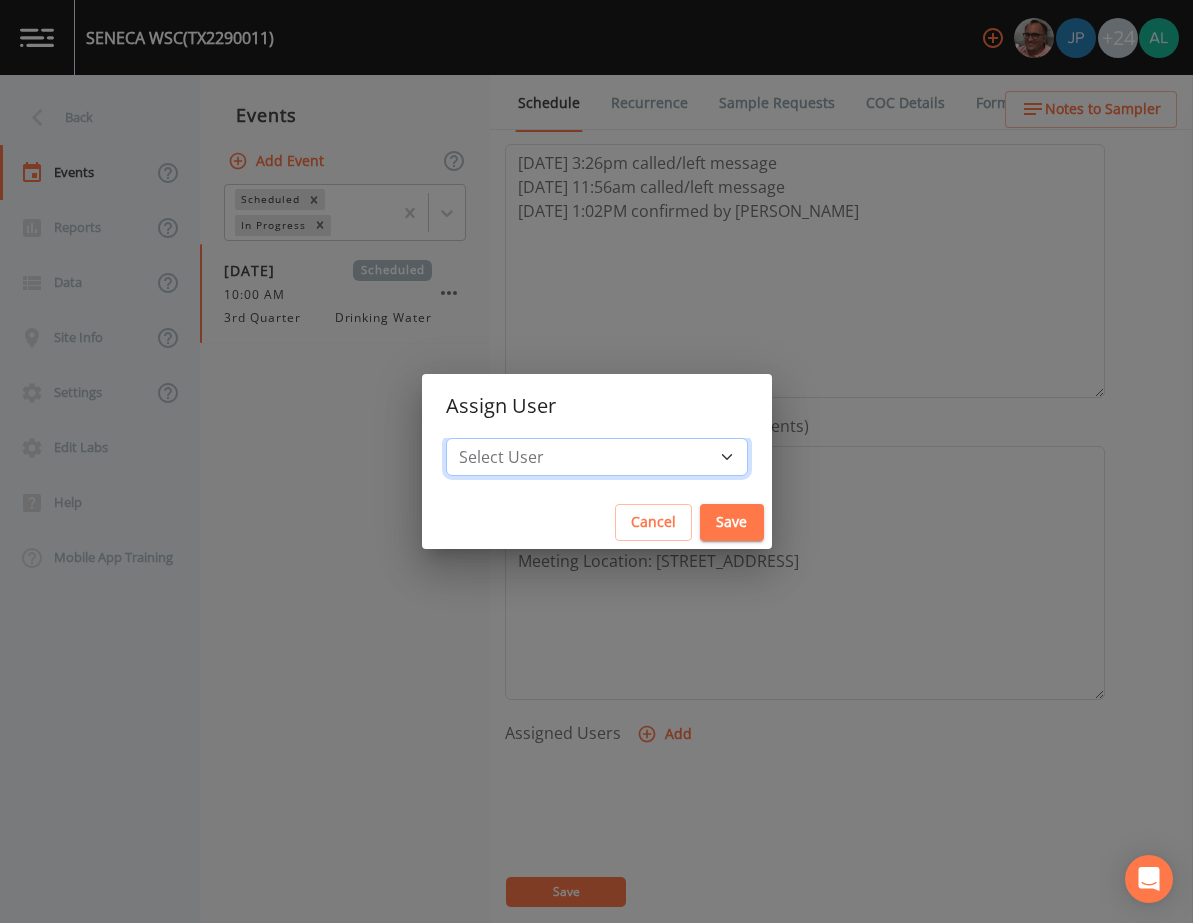 select on "1051c3a1-6c84-4a22-a0dd-c999b59f2b39" 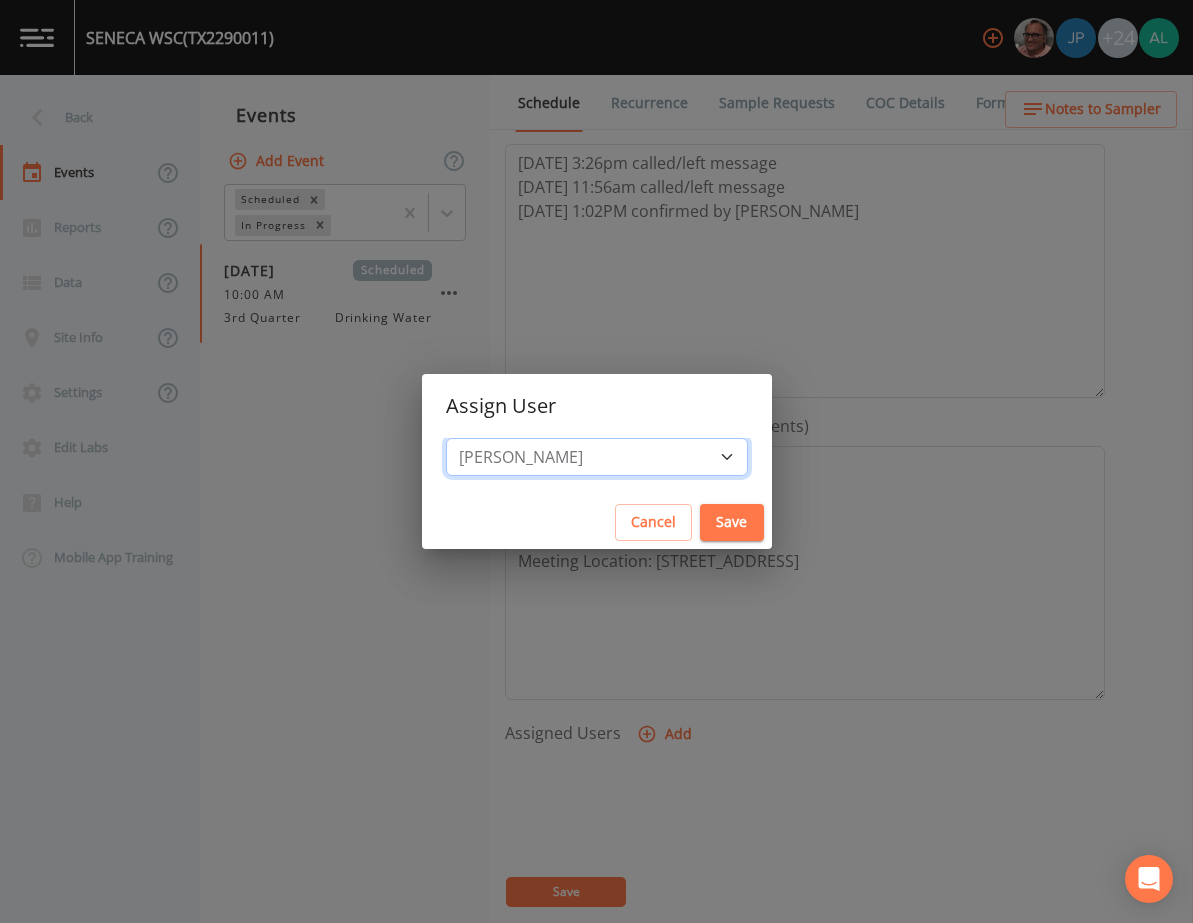 click on "Select User [PERSON_NAME] [PERSON_NAME]  [PERSON_NAME] [PERSON_NAME] [PERSON_NAME] [PERSON_NAME] [PERSON_NAME] [PERSON_NAME] [PERSON_NAME] [PERSON_NAME]   [PERSON_NAME] [PERSON_NAME] [PERSON_NAME] [PERSON_NAME] [PERSON_NAME] [PERSON_NAME] [PERSON_NAME]   [PERSON_NAME] [PERSON_NAME]   [PERSON_NAME] [PERSON_NAME] [PERSON_NAME] [PERSON_NAME] [PERSON_NAME] [PERSON_NAME] [PERSON_NAME] [PERSON_NAME]" at bounding box center (597, 457) 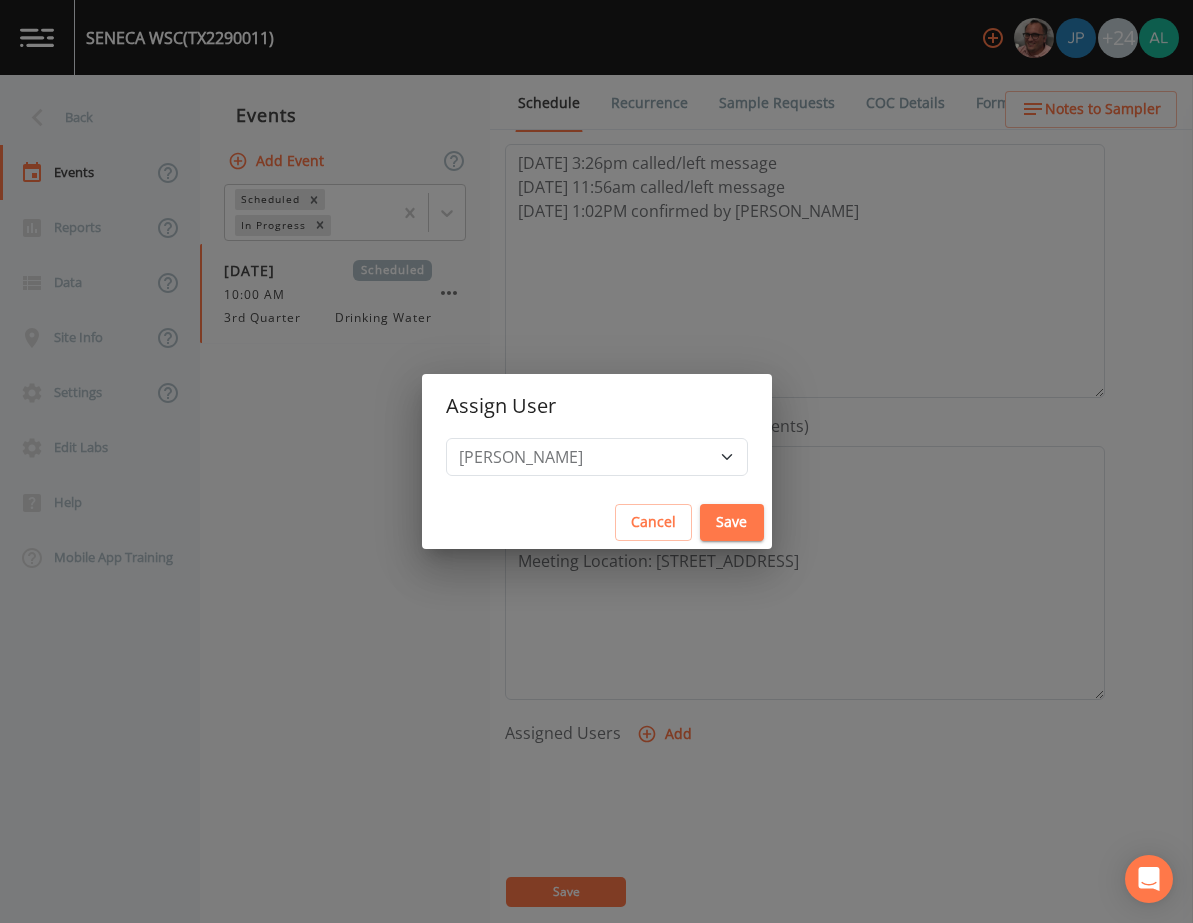 drag, startPoint x: 697, startPoint y: 516, endPoint x: 693, endPoint y: 537, distance: 21.377558 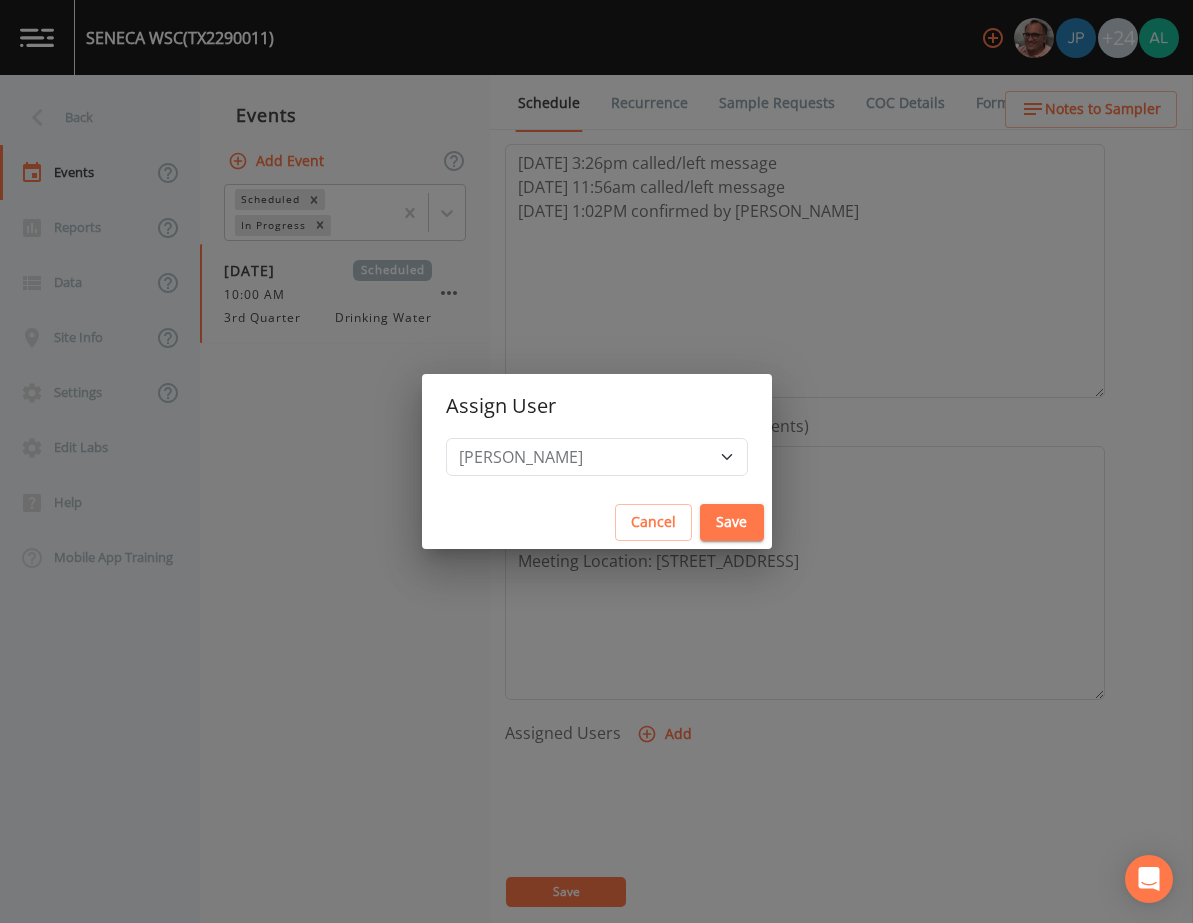 click on "Save" at bounding box center [732, 522] 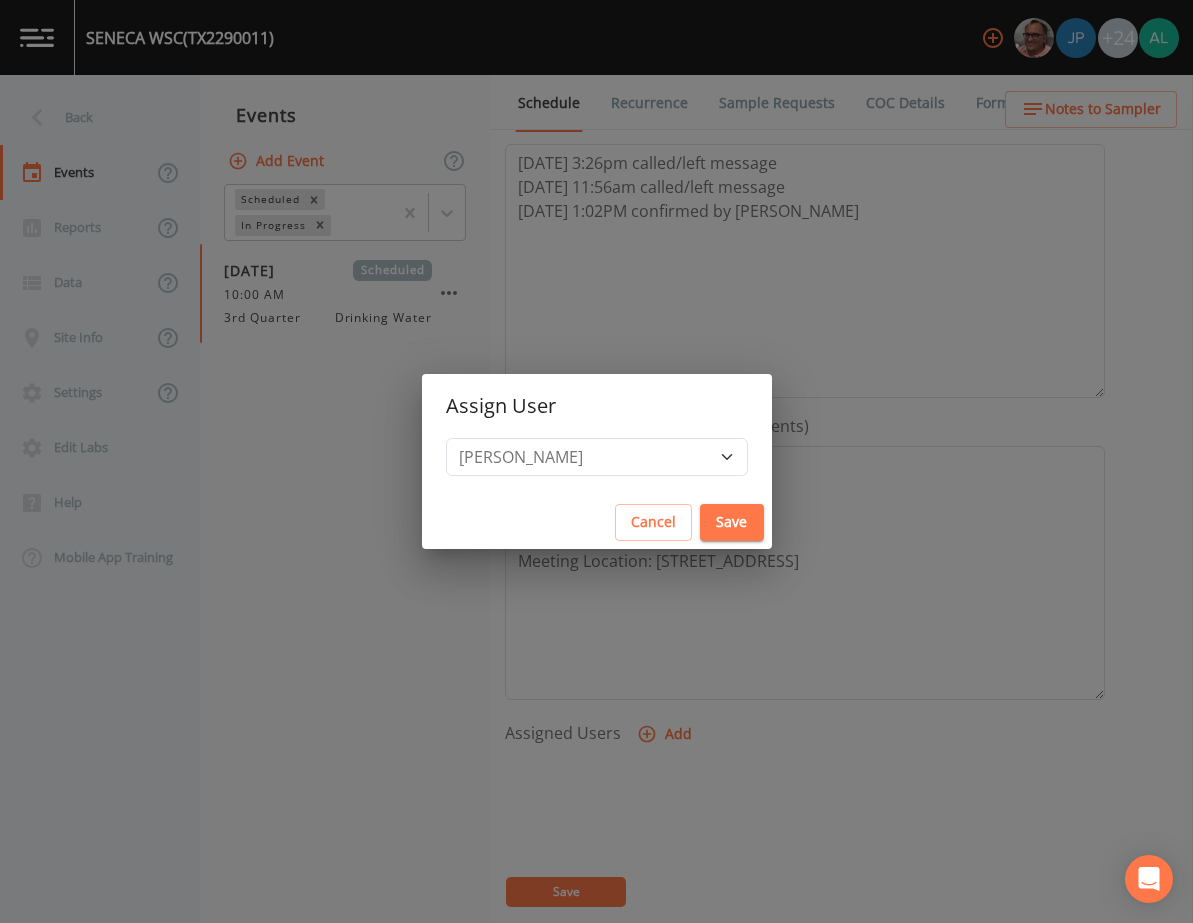 select 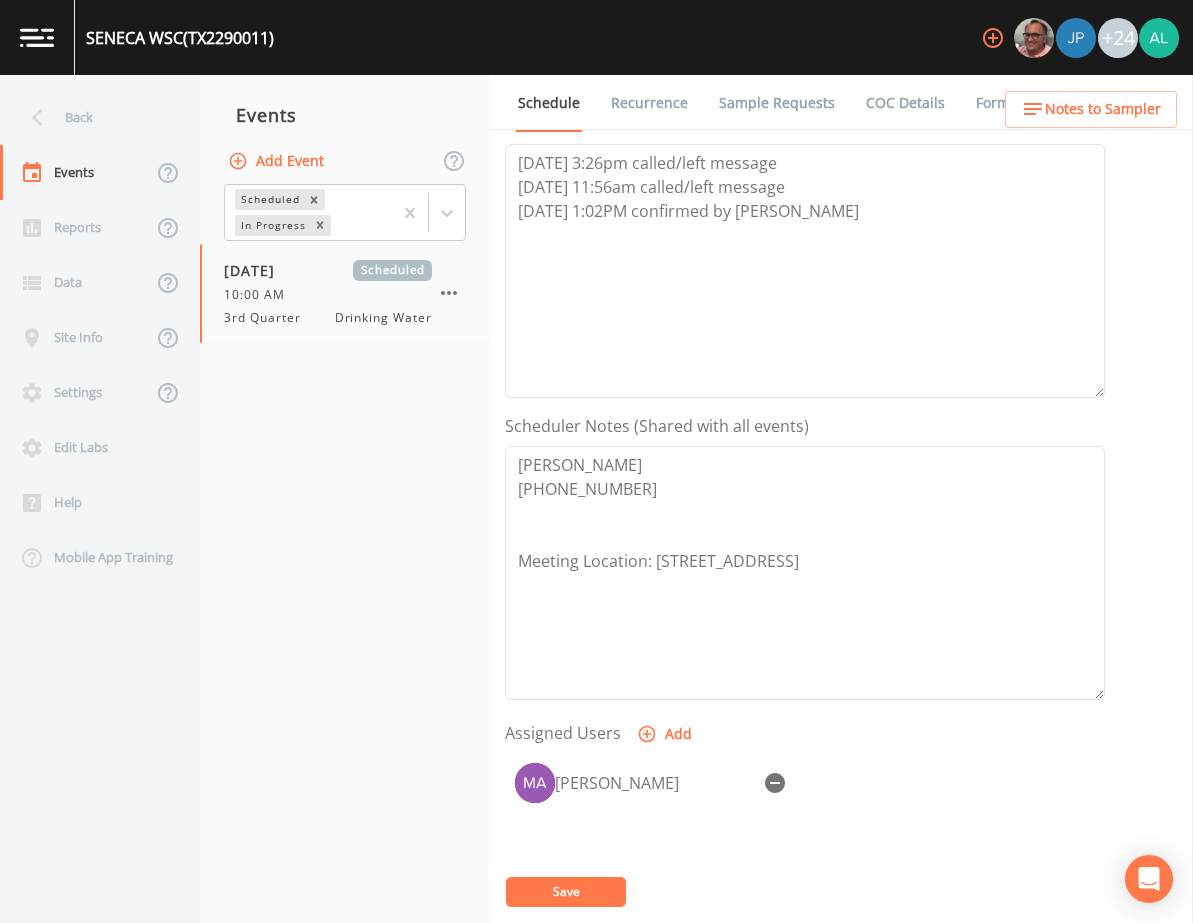 click on "Save" at bounding box center (566, 892) 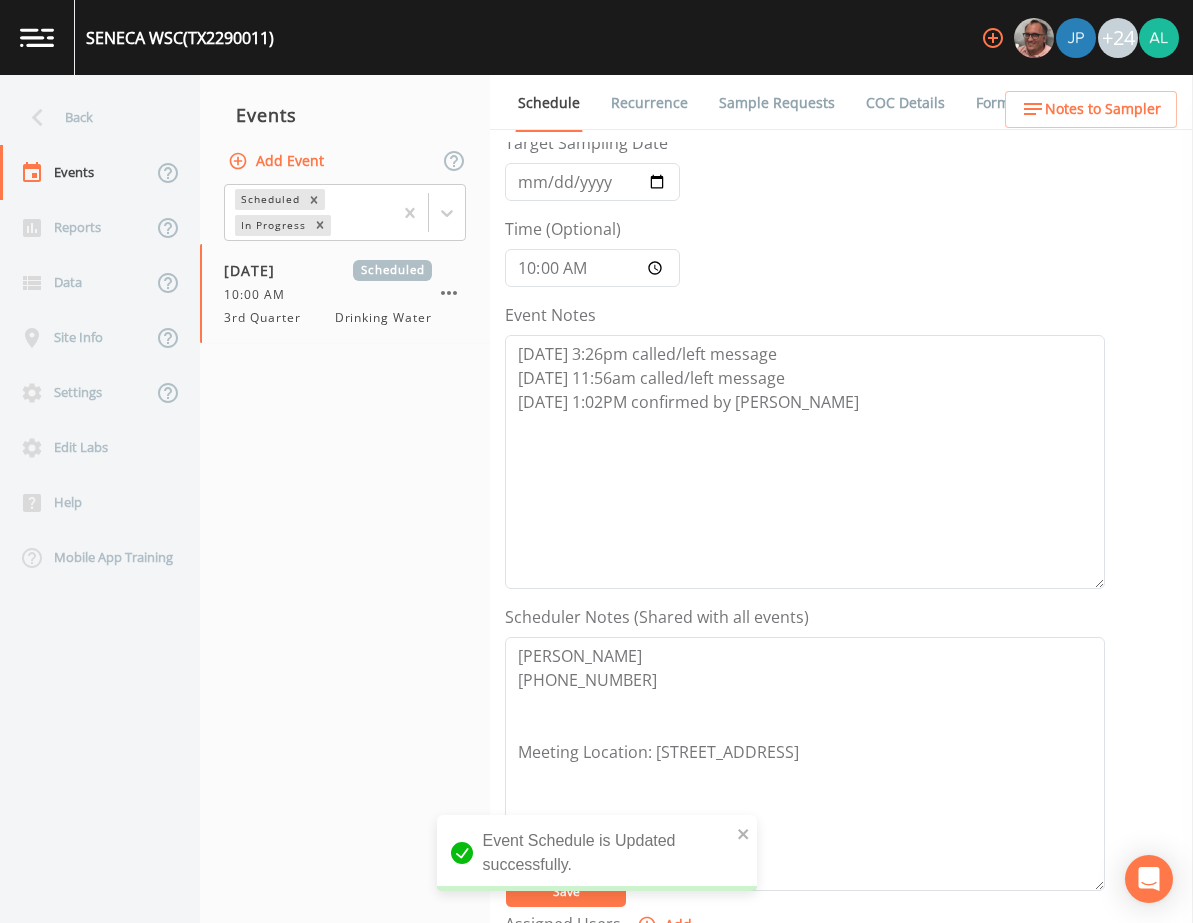scroll, scrollTop: 88, scrollLeft: 0, axis: vertical 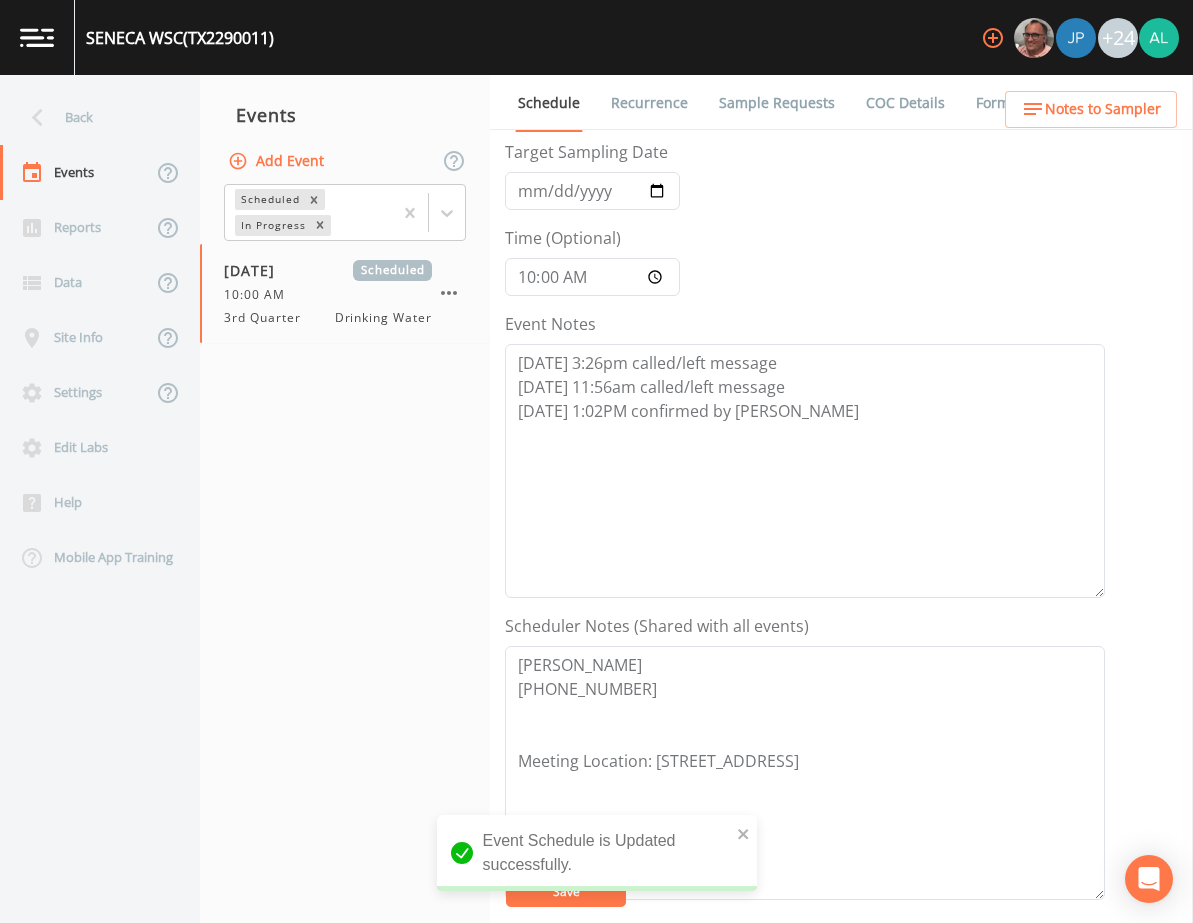 click on "Schedule Recurrence Sample Requests COC Details Forms" at bounding box center [841, 102] 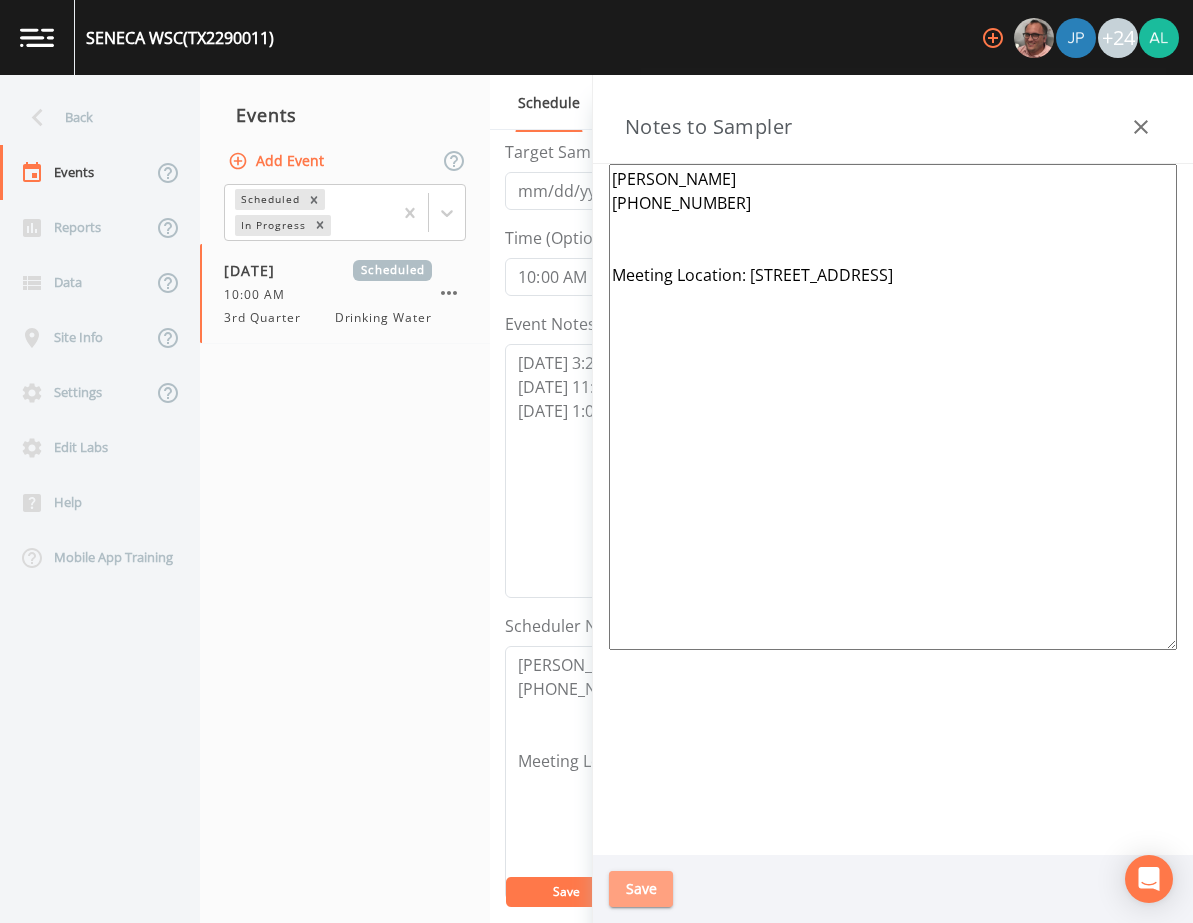 click on "Save" at bounding box center (641, 889) 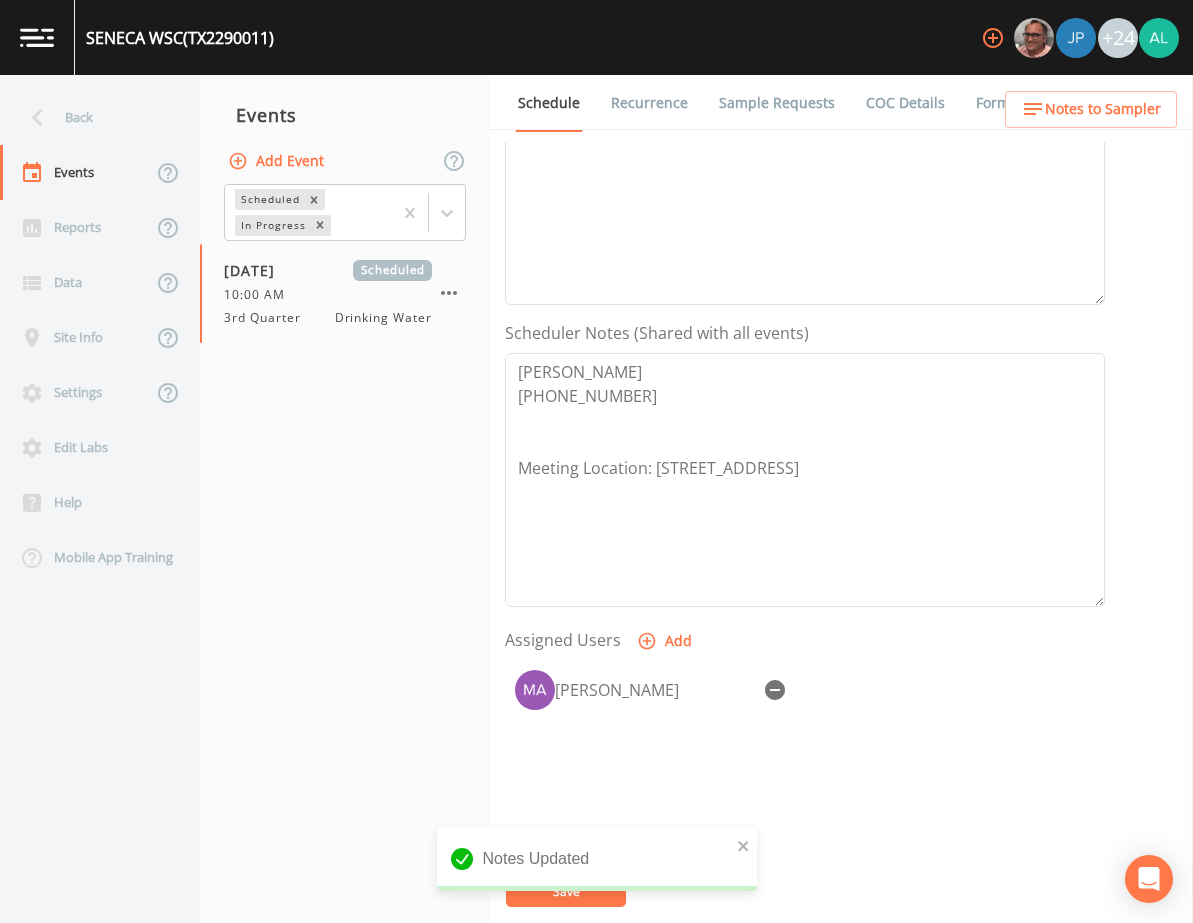 scroll, scrollTop: 388, scrollLeft: 0, axis: vertical 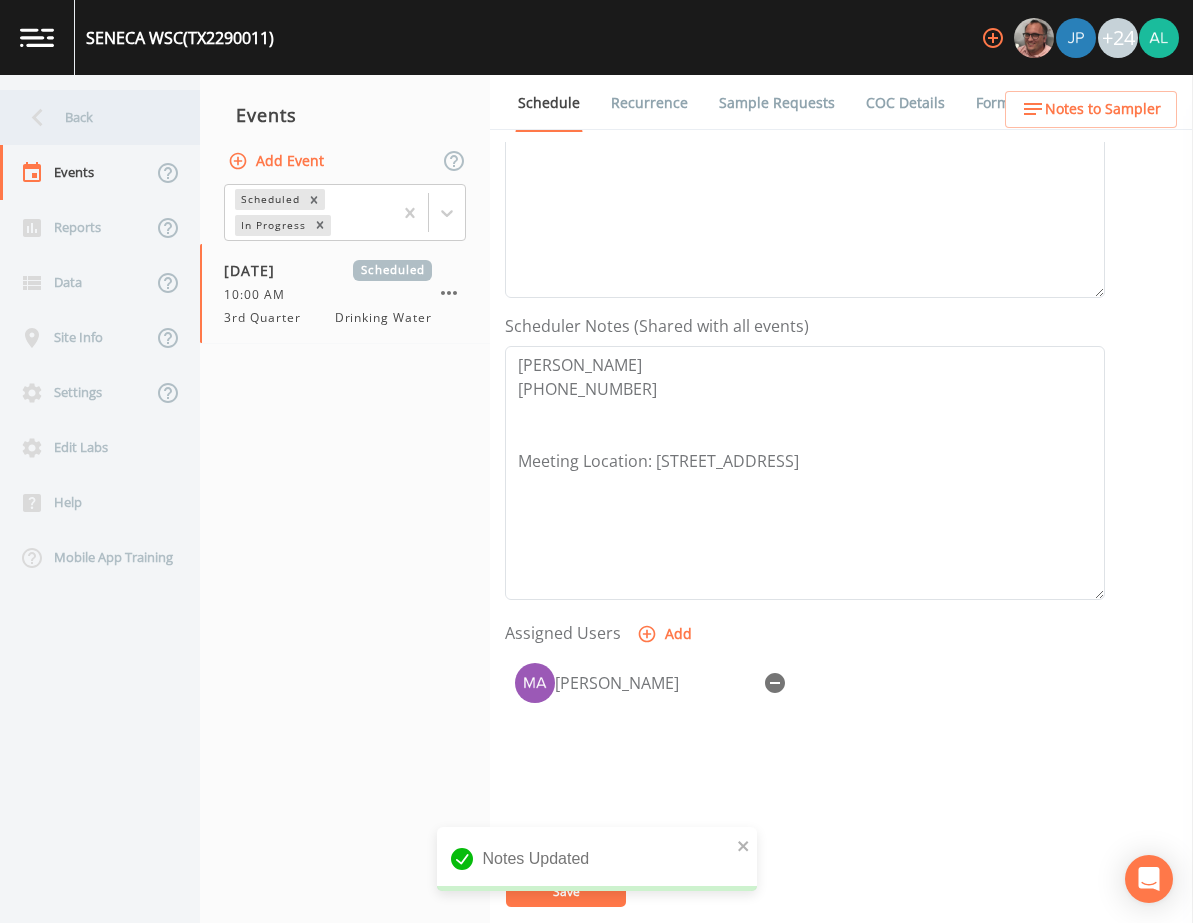 click on "Back" at bounding box center [90, 117] 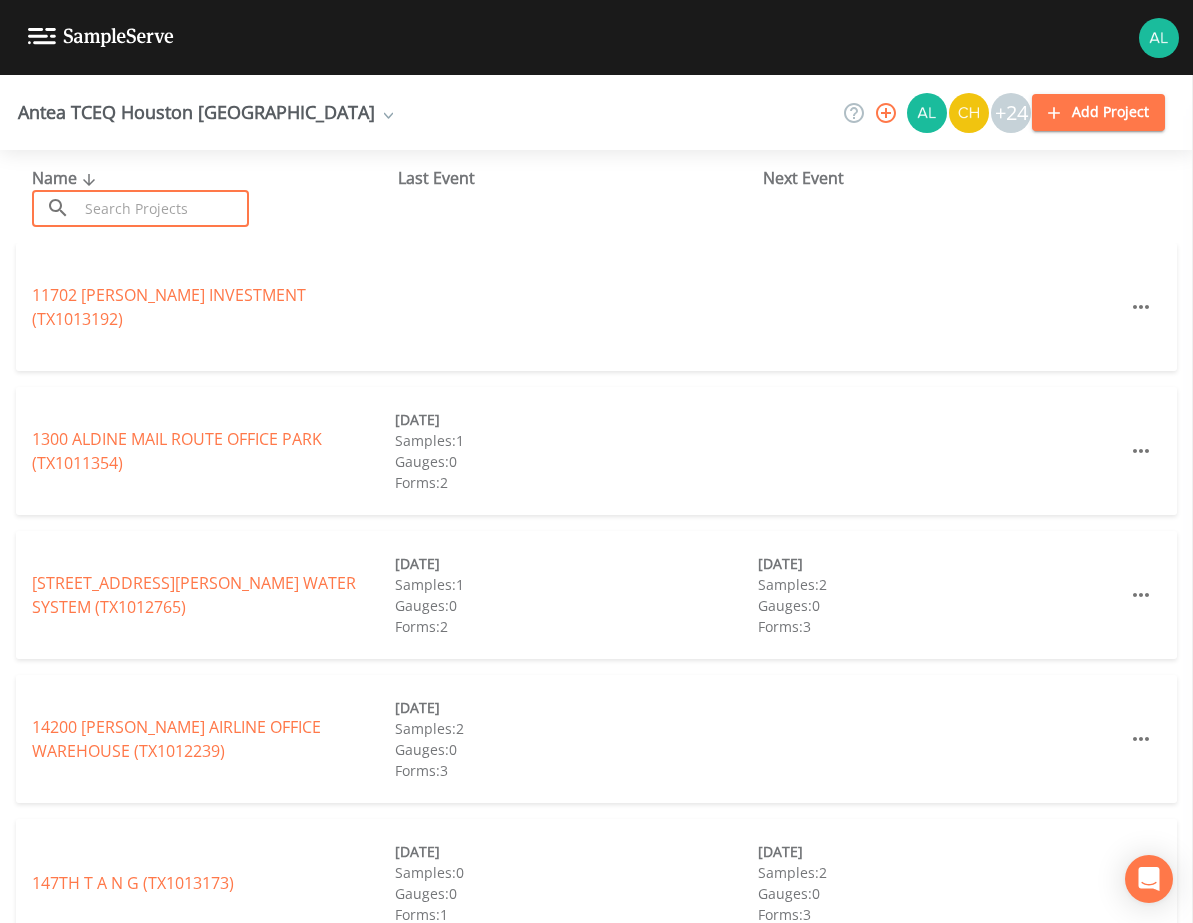 click at bounding box center [163, 208] 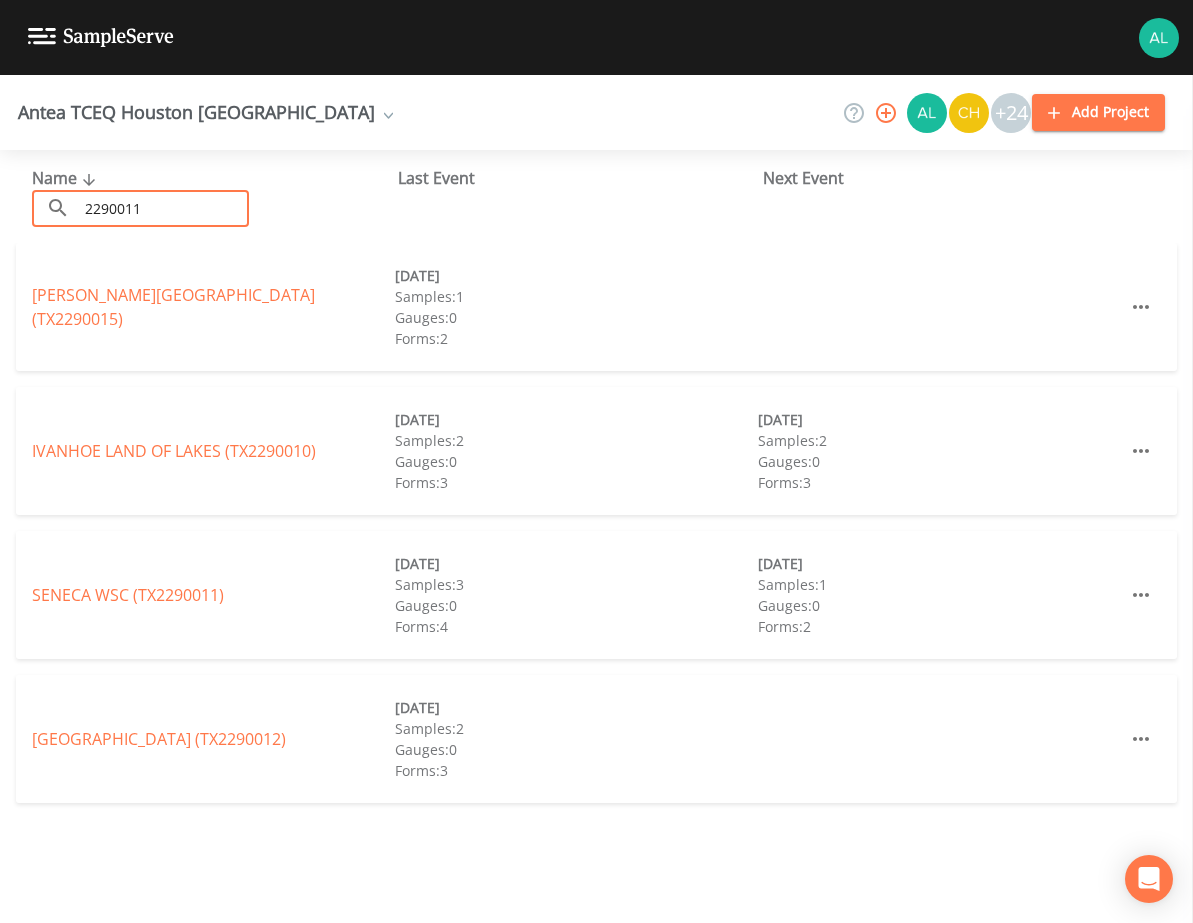 type on "2290011" 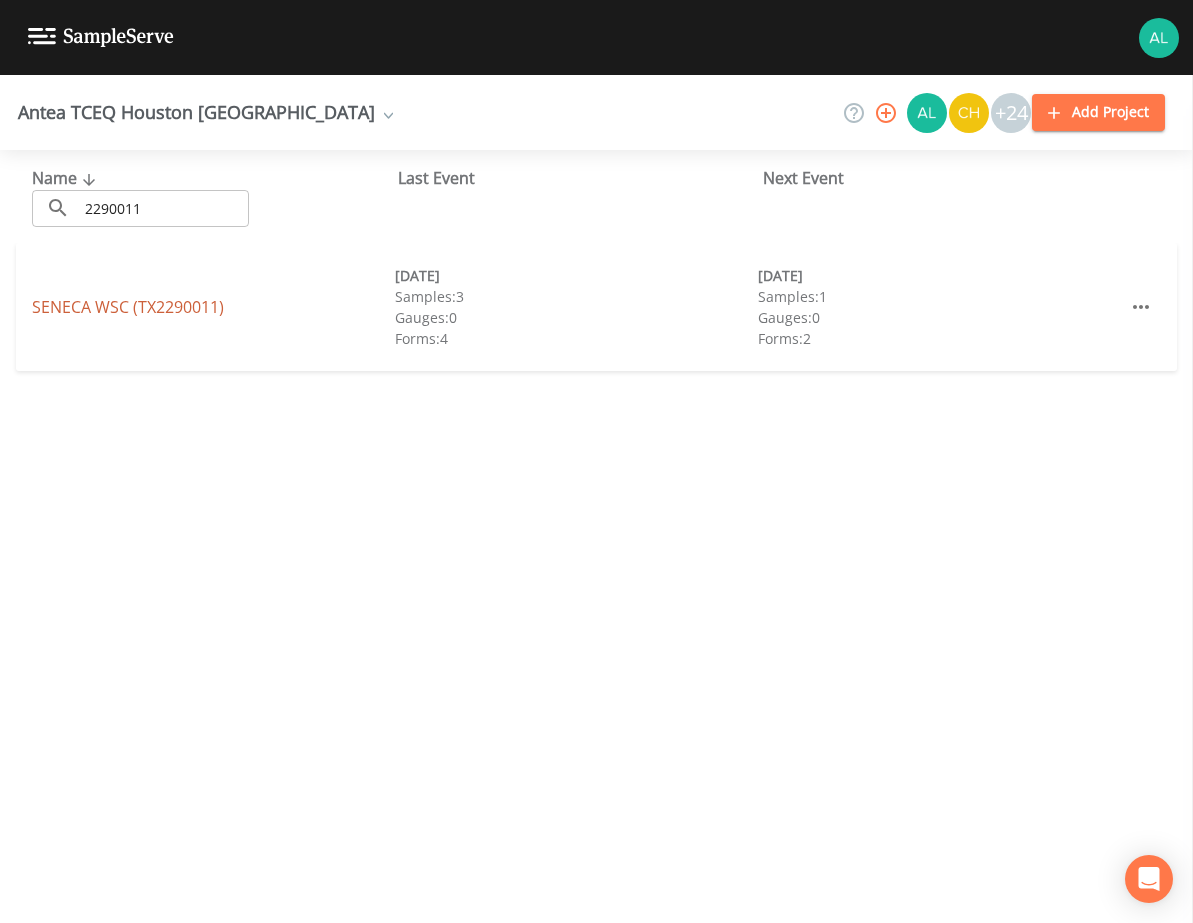 click on "SENECA WSC   (TX2290011)" at bounding box center [128, 307] 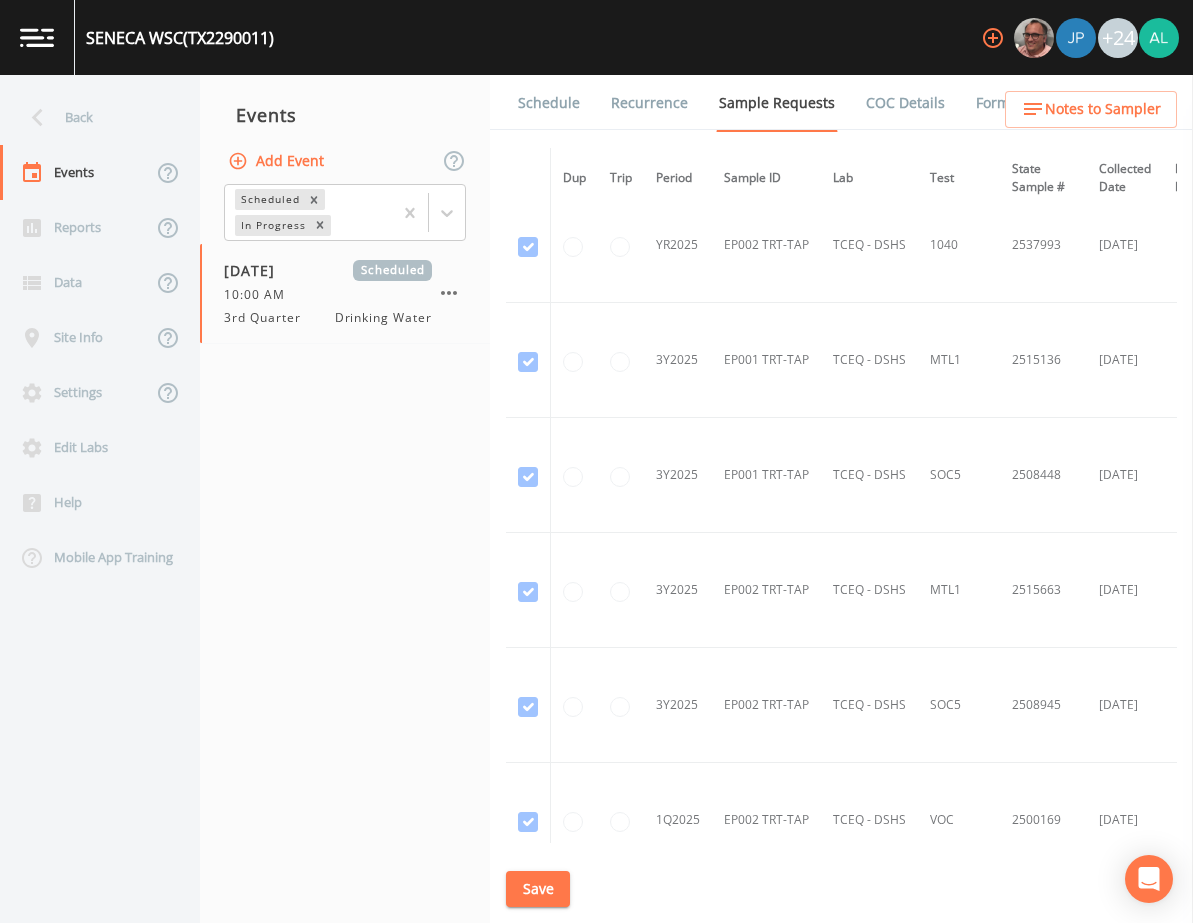 scroll, scrollTop: 3144, scrollLeft: 0, axis: vertical 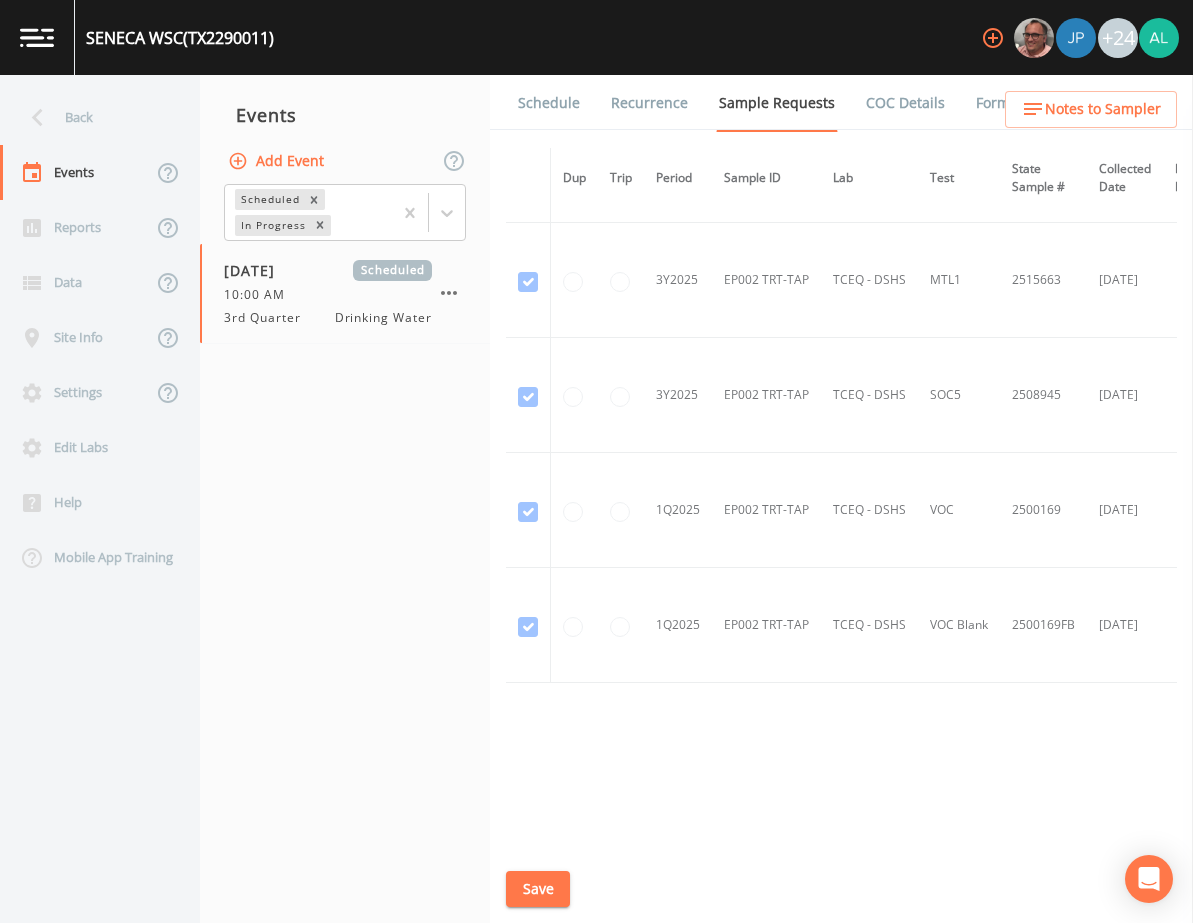 click on "Schedule" at bounding box center (549, 103) 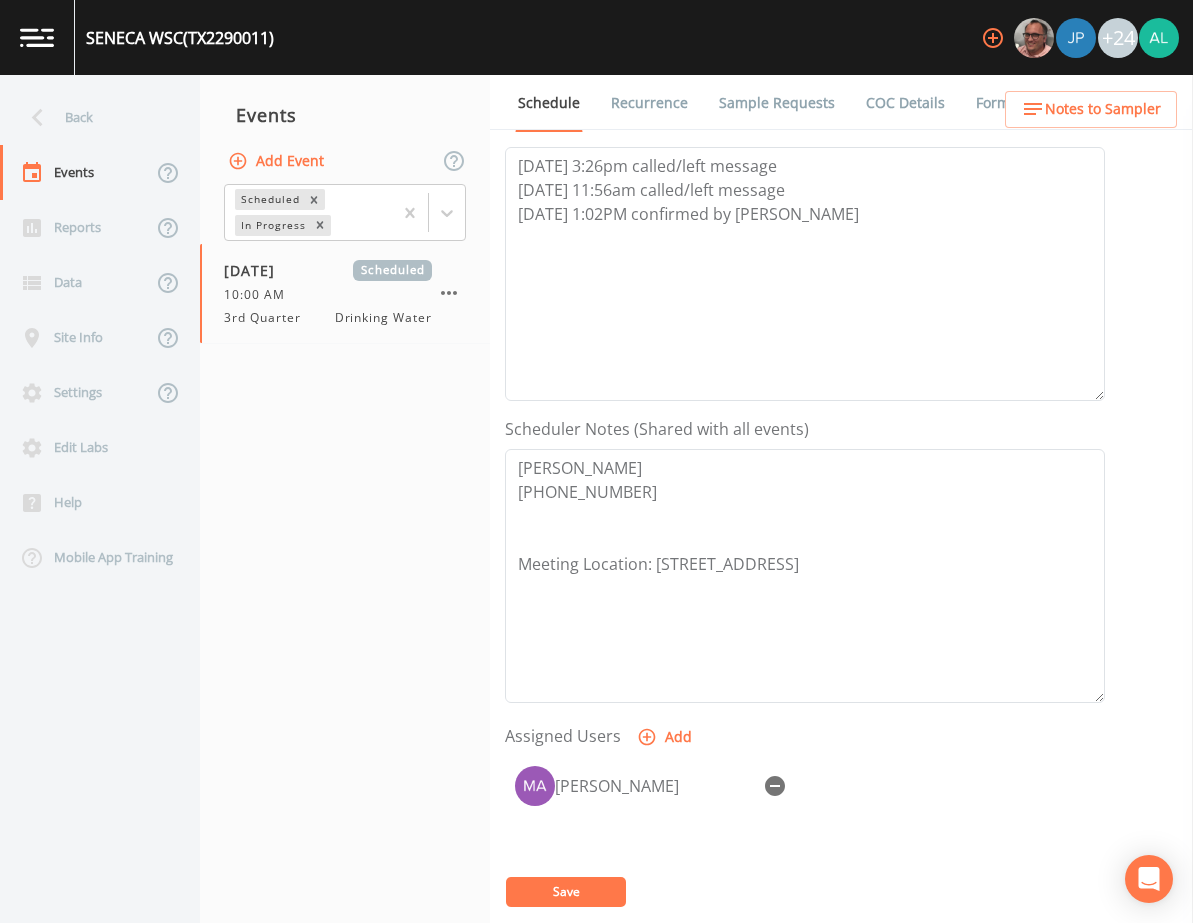 scroll, scrollTop: 488, scrollLeft: 0, axis: vertical 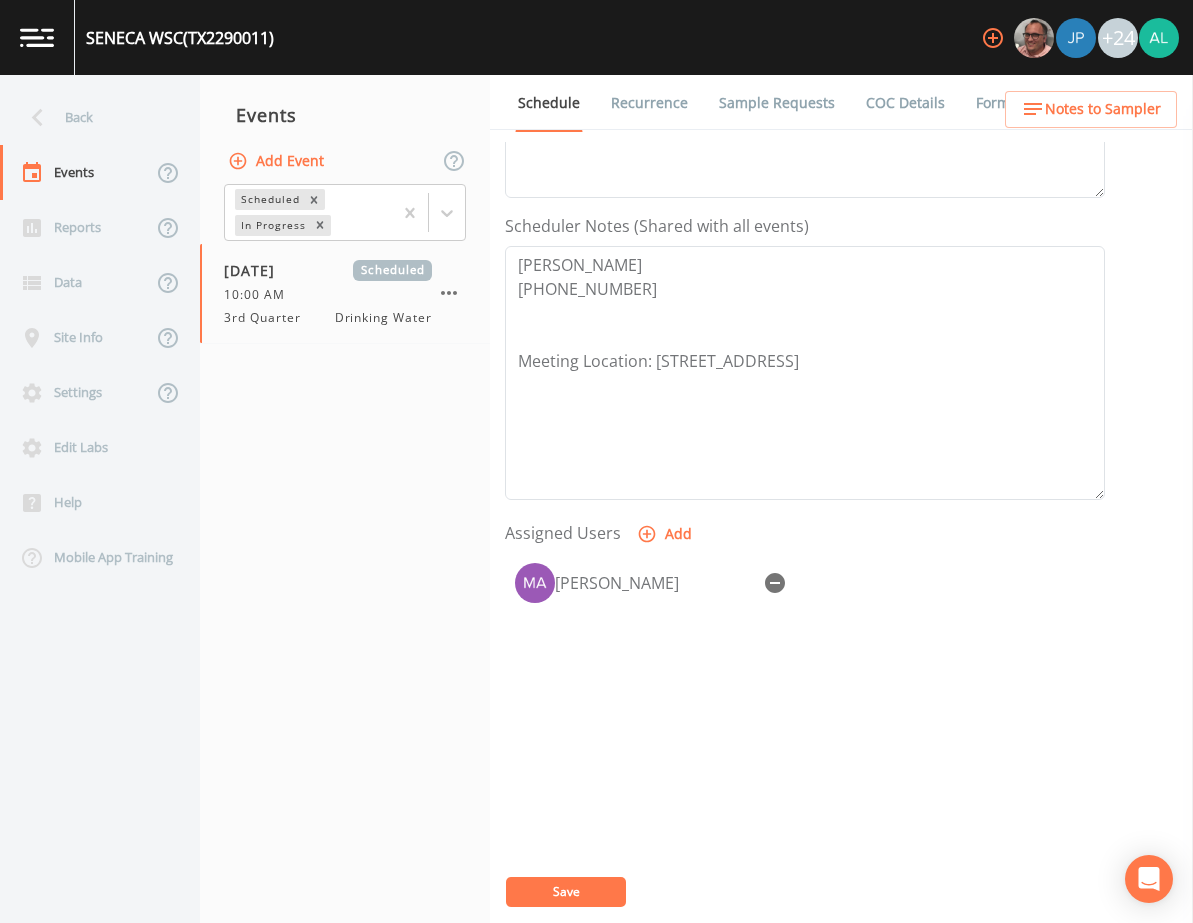 click on "Schedule Recurrence Sample Requests COC Details Forms" at bounding box center [841, 102] 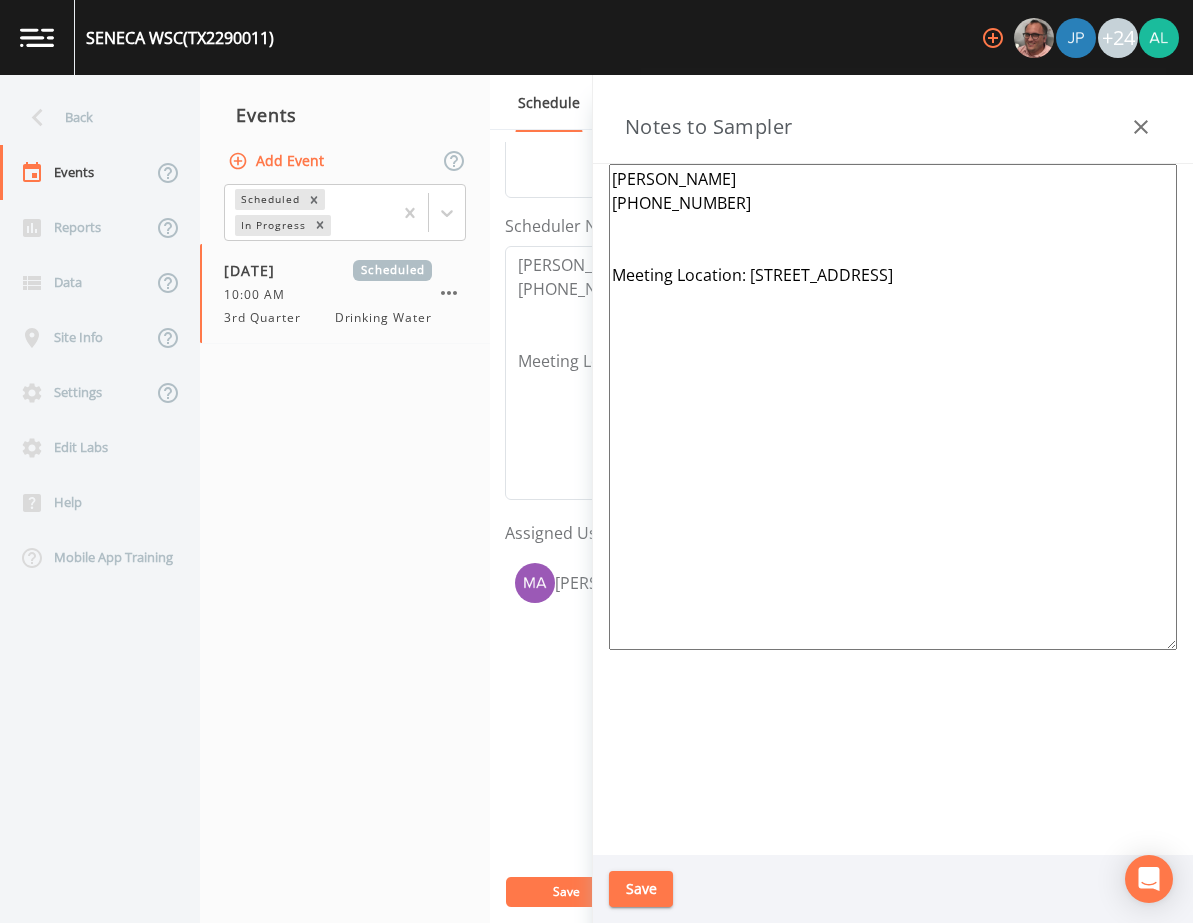 click on "Save" at bounding box center [641, 889] 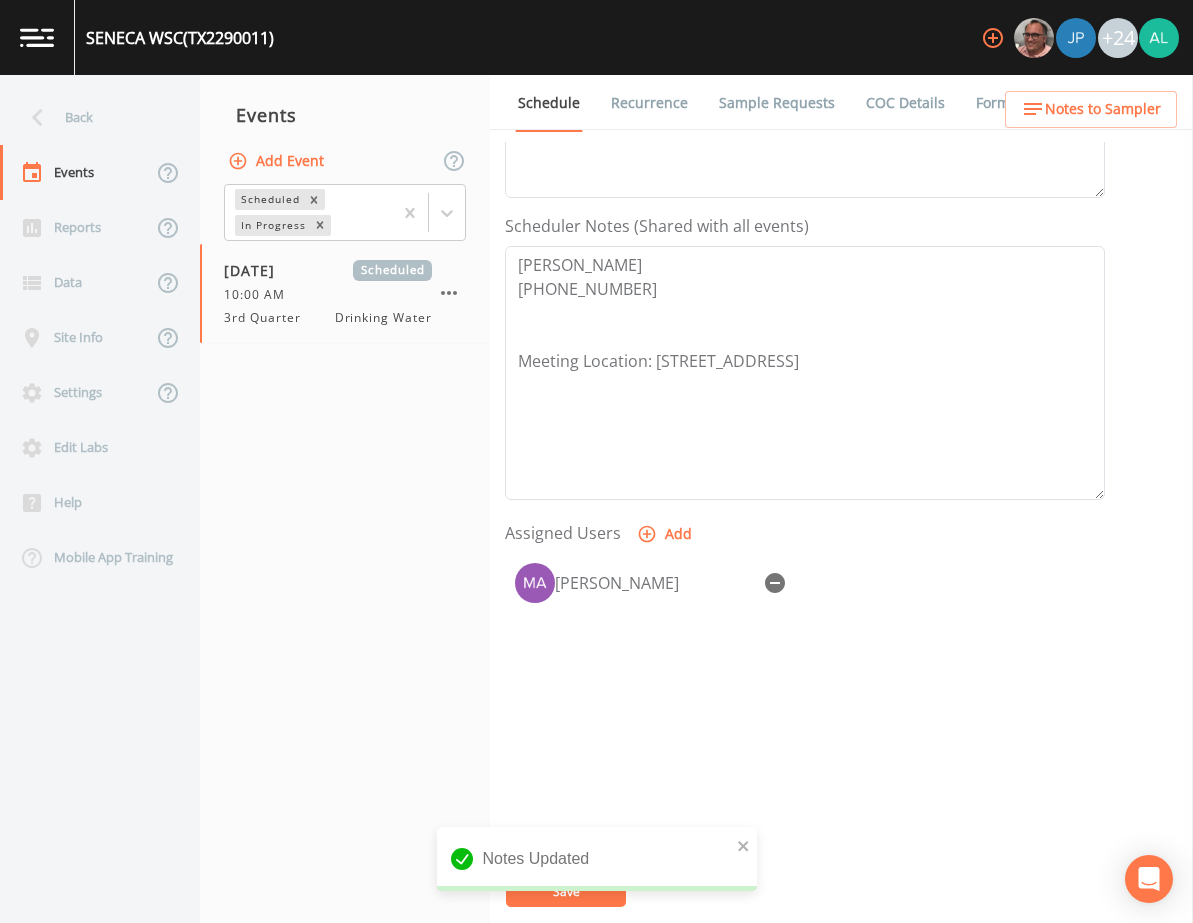 click on "Notes Updated" at bounding box center [597, 867] 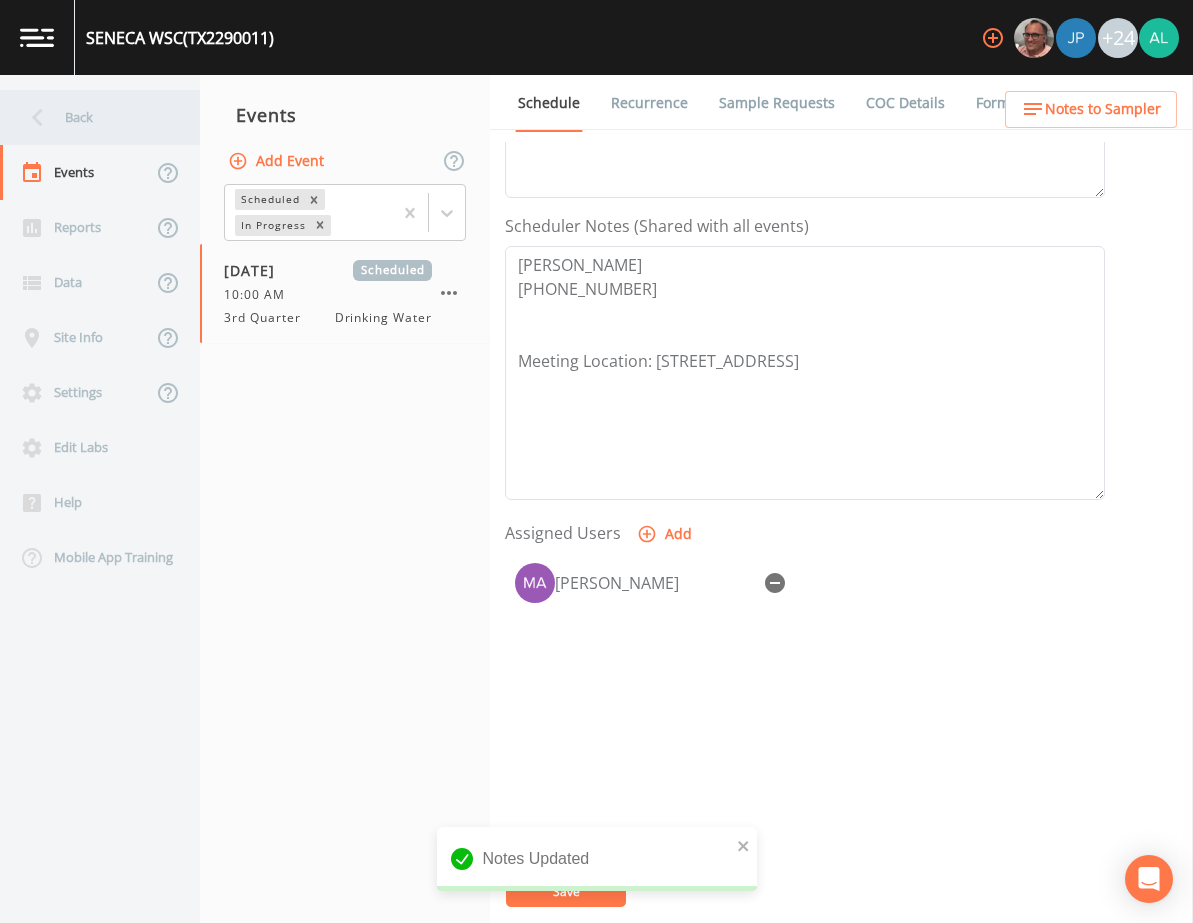 click on "Back" at bounding box center [90, 117] 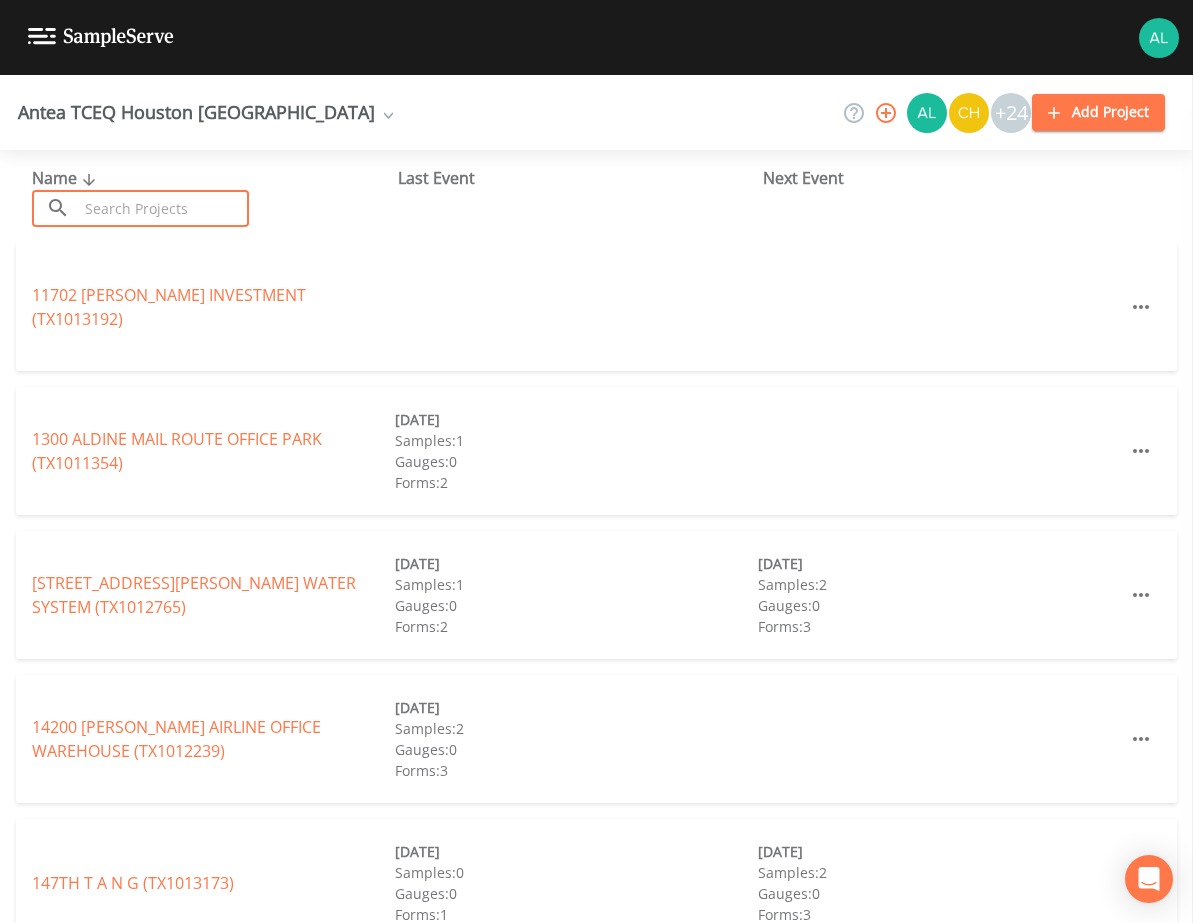 click at bounding box center [163, 208] 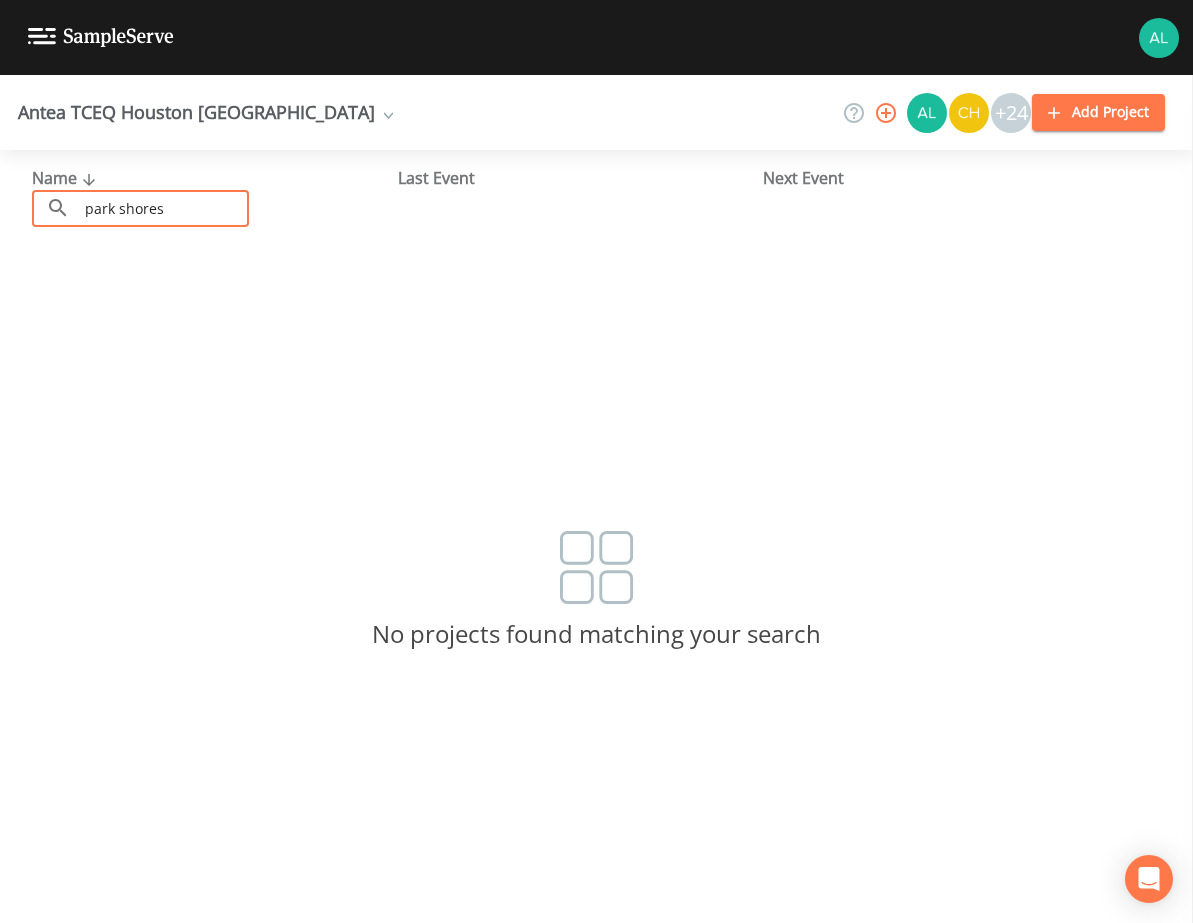 drag, startPoint x: 173, startPoint y: 214, endPoint x: -57, endPoint y: 198, distance: 230.55585 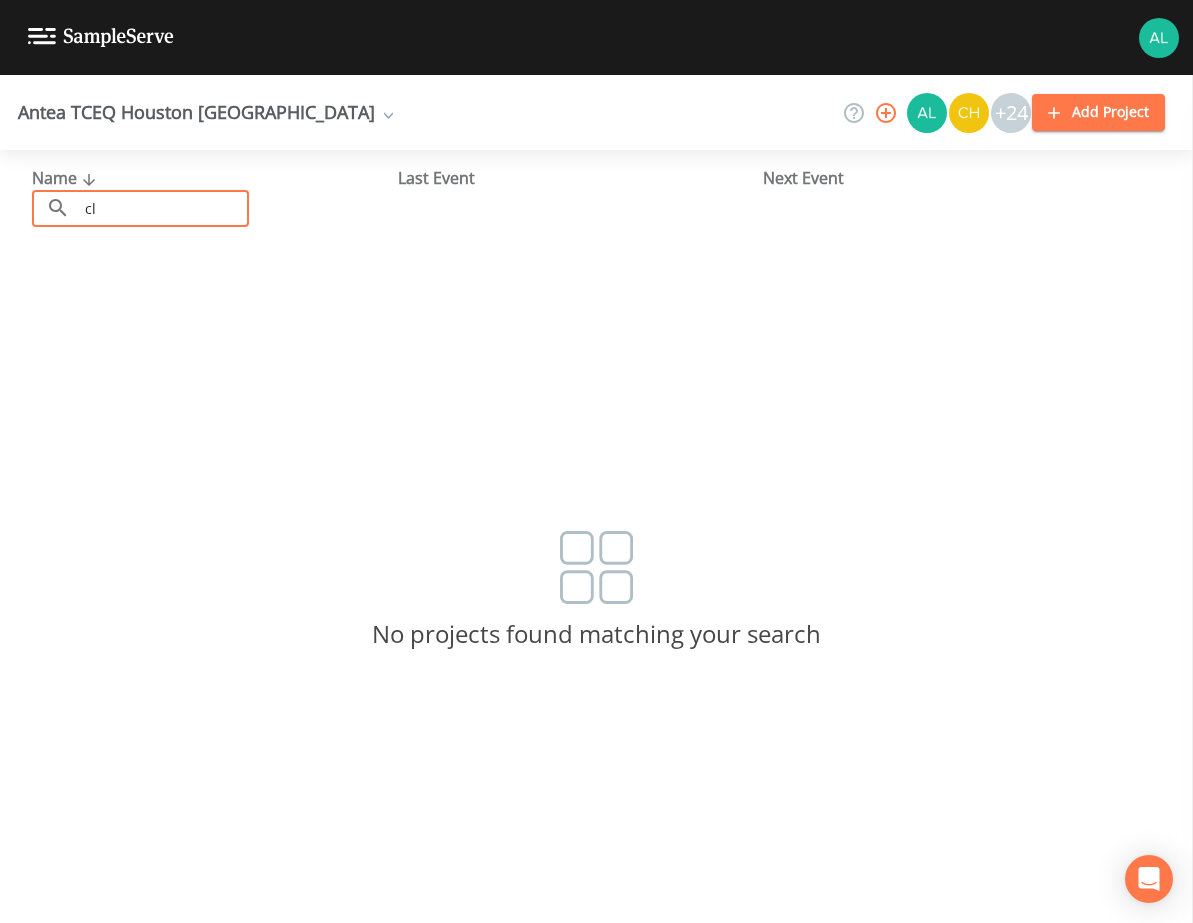 type on "c" 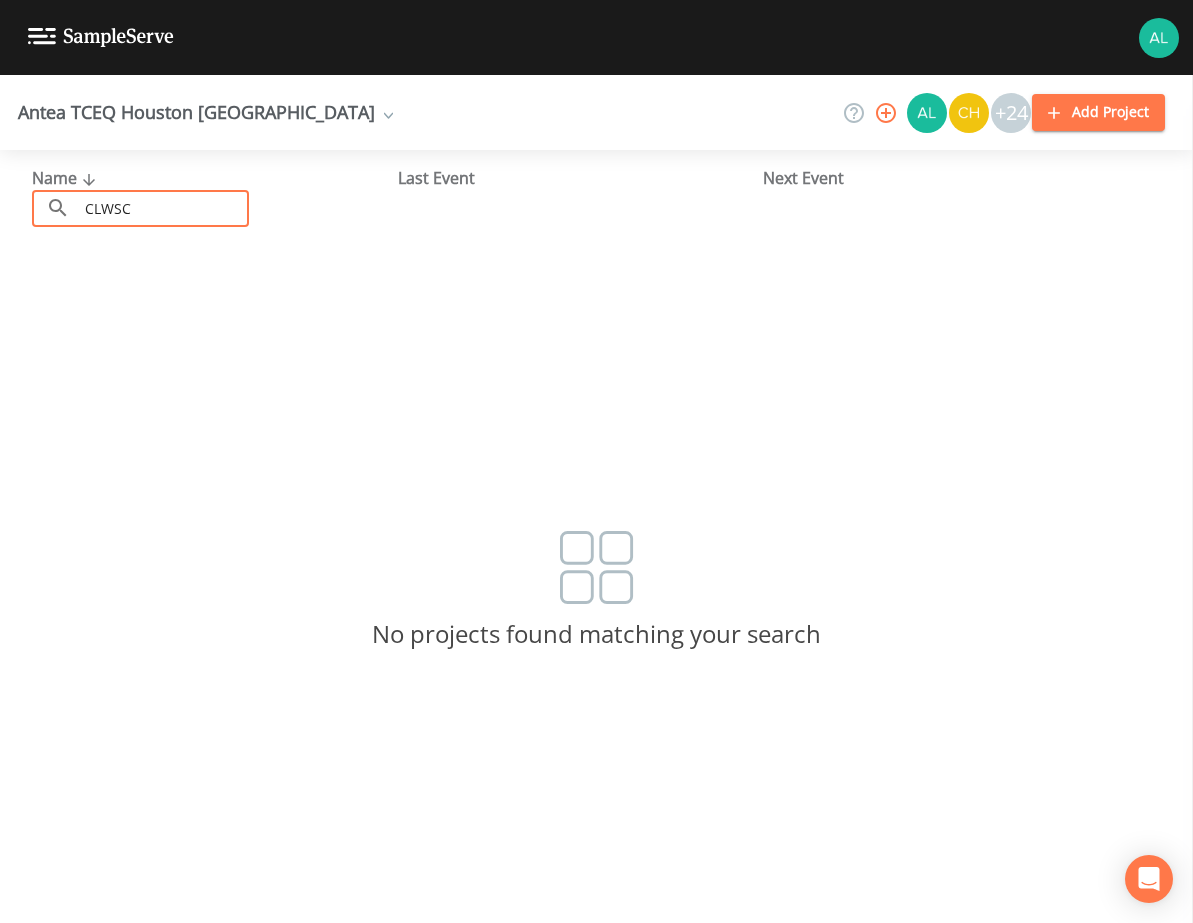 drag, startPoint x: 173, startPoint y: 211, endPoint x: -27, endPoint y: 210, distance: 200.0025 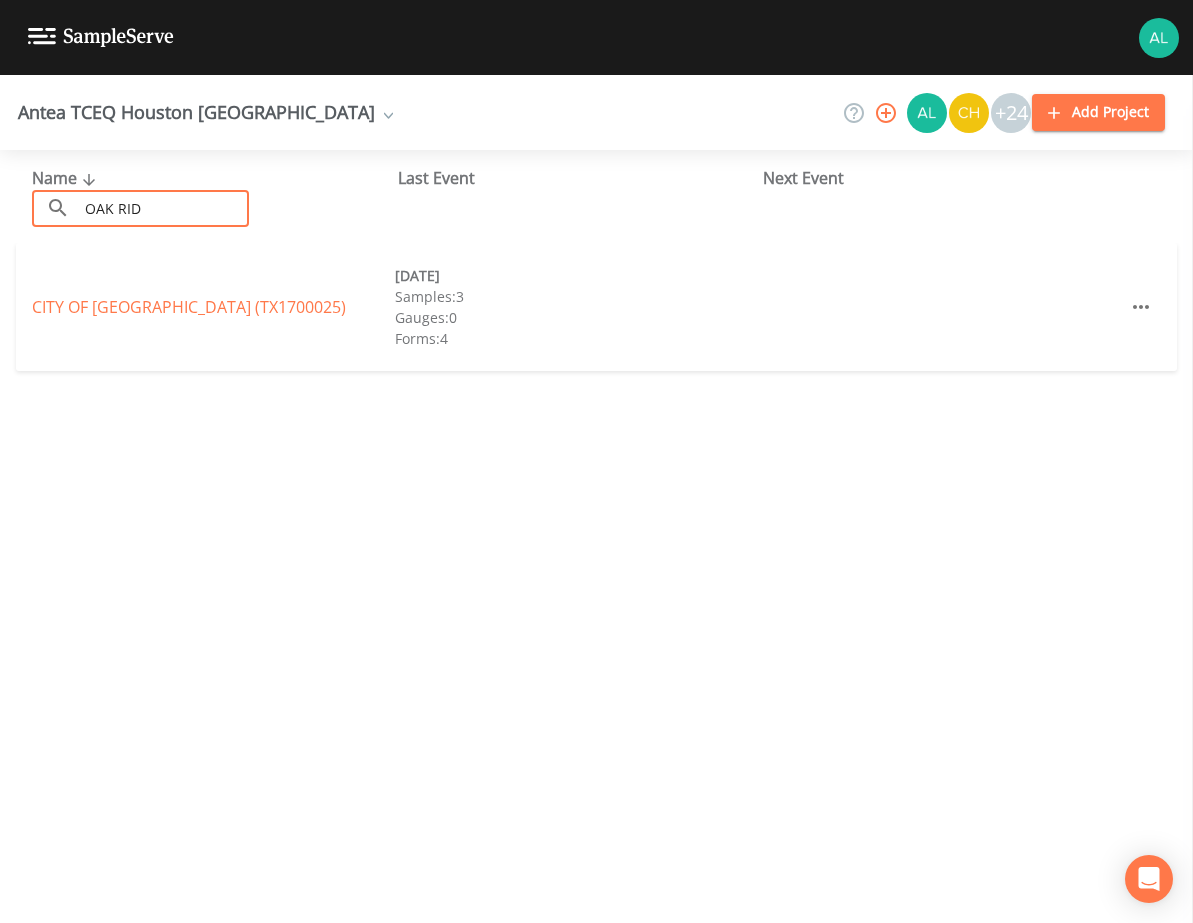 drag, startPoint x: 176, startPoint y: 210, endPoint x: 39, endPoint y: 204, distance: 137.13132 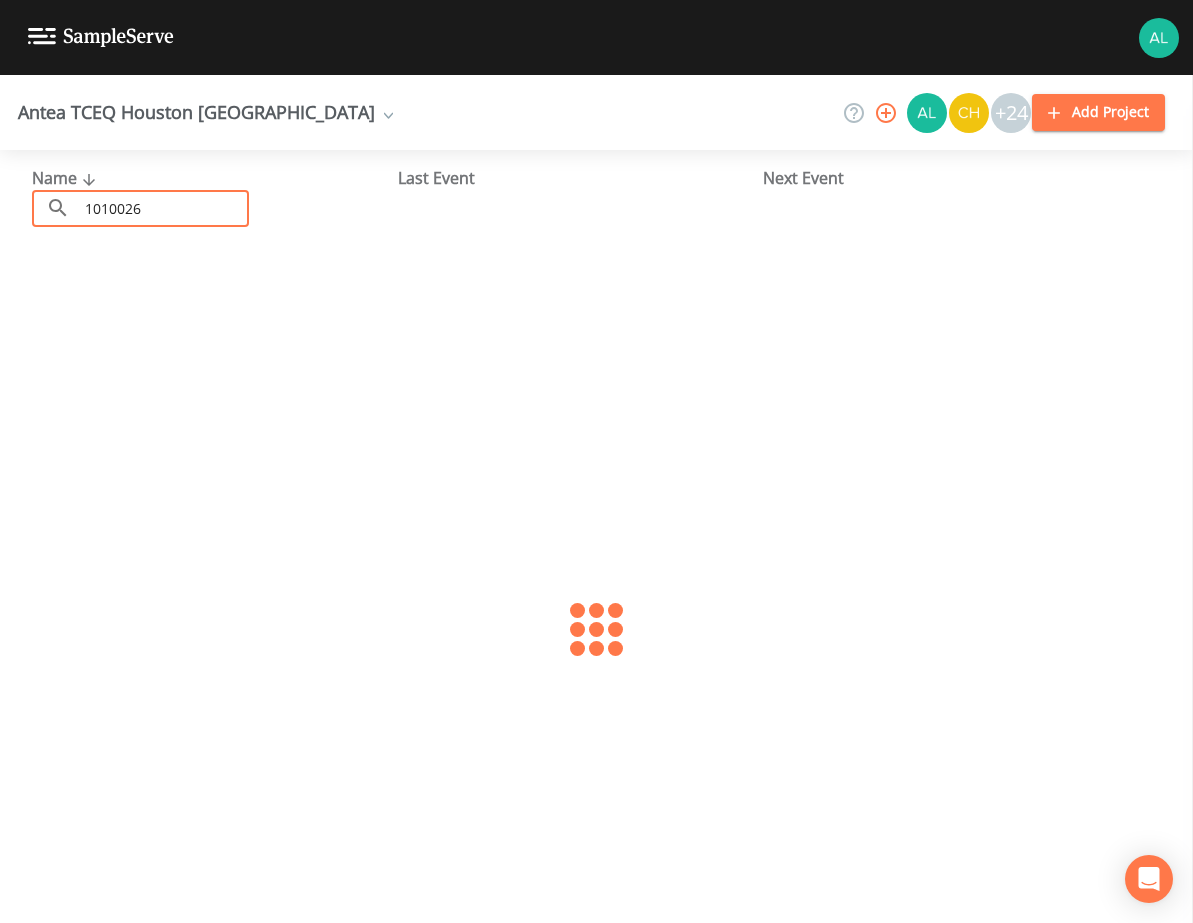 type on "1010026" 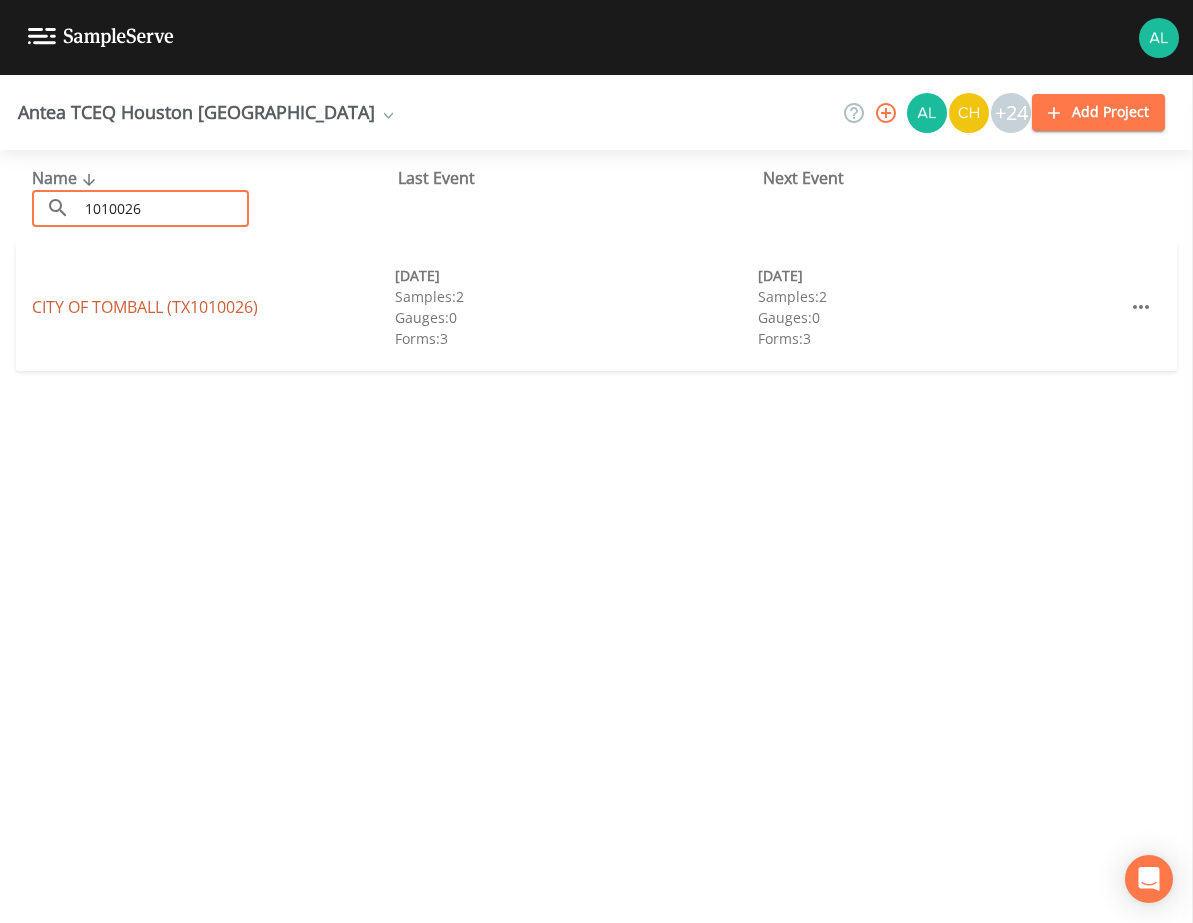 click on "[GEOGRAPHIC_DATA]   (TX1010026)" at bounding box center (145, 307) 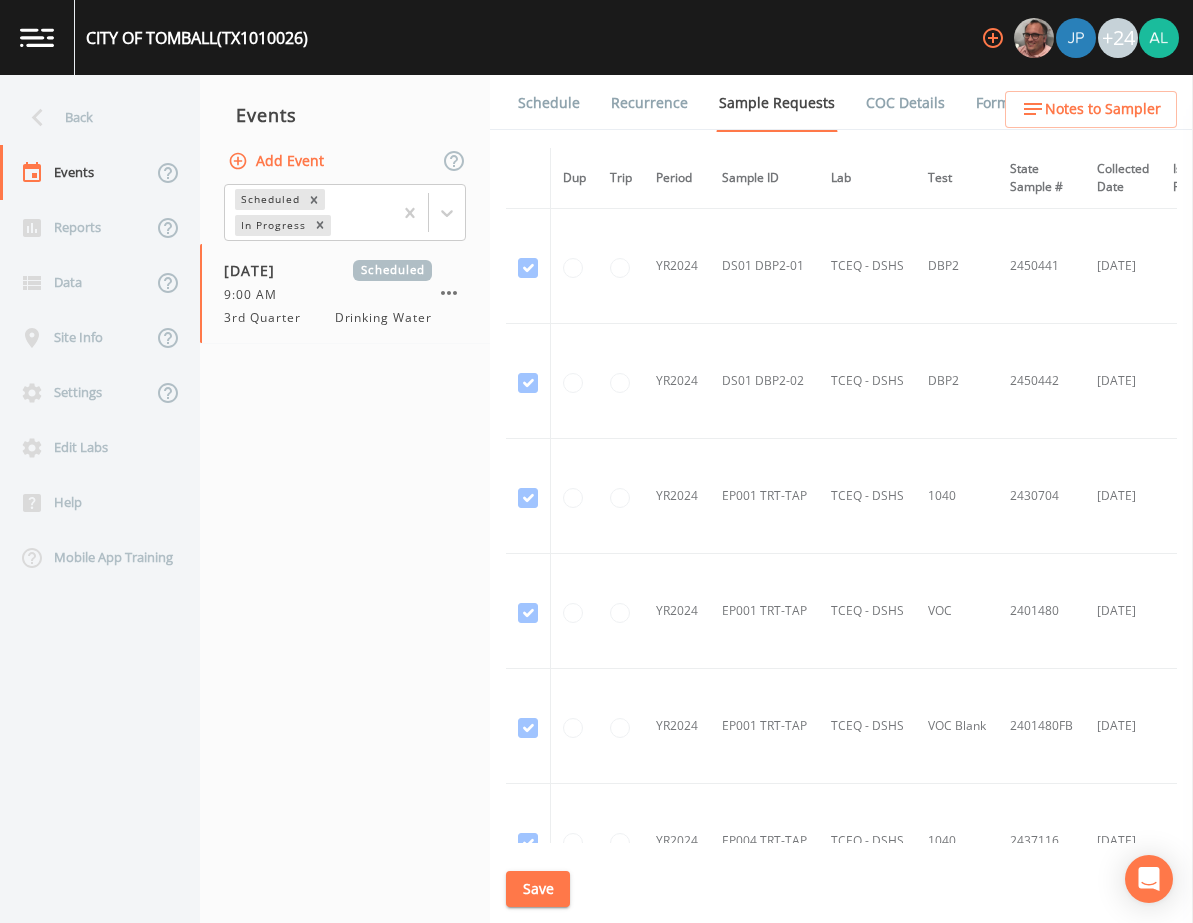 click on "Back Events Reports Data Site Info Settings Edit Labs Help Mobile App Training" at bounding box center (100, 499) 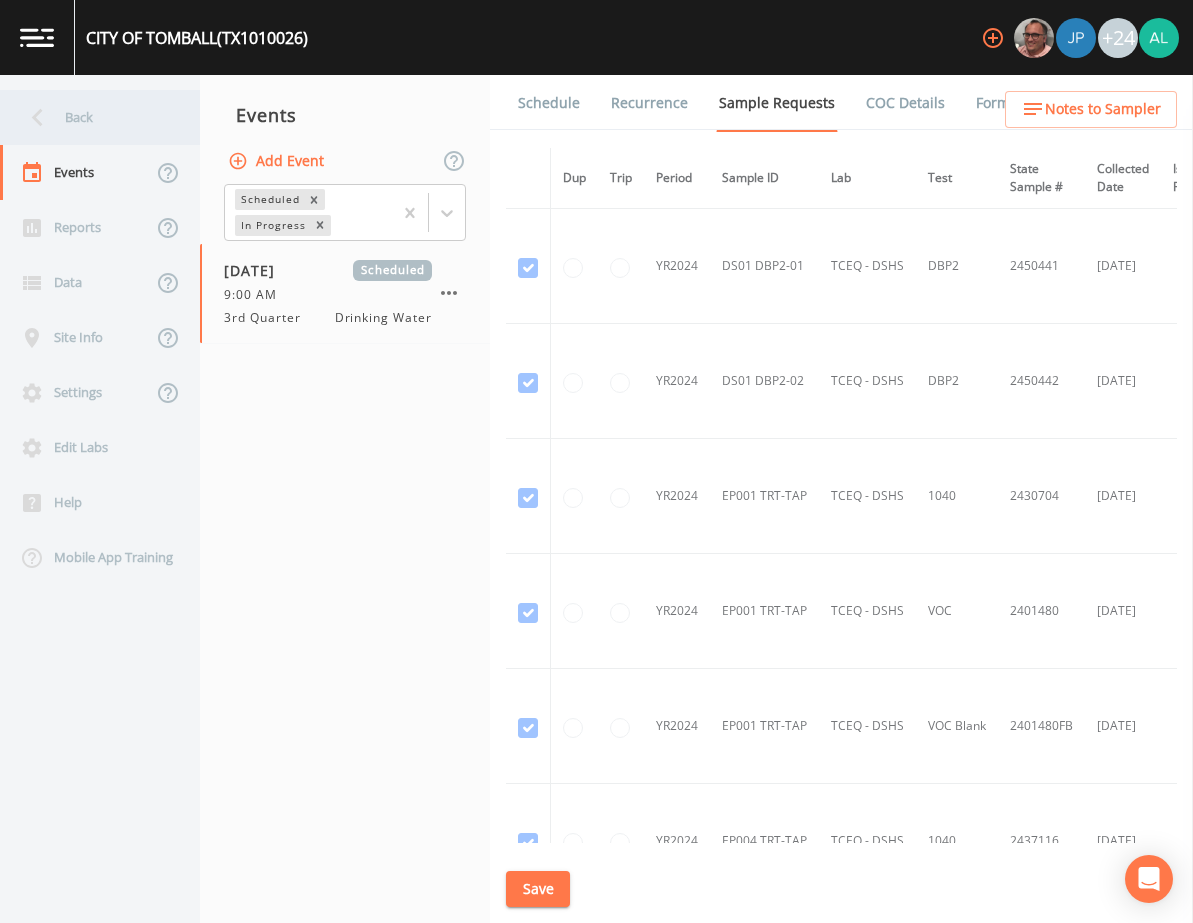 click on "Back" at bounding box center (90, 117) 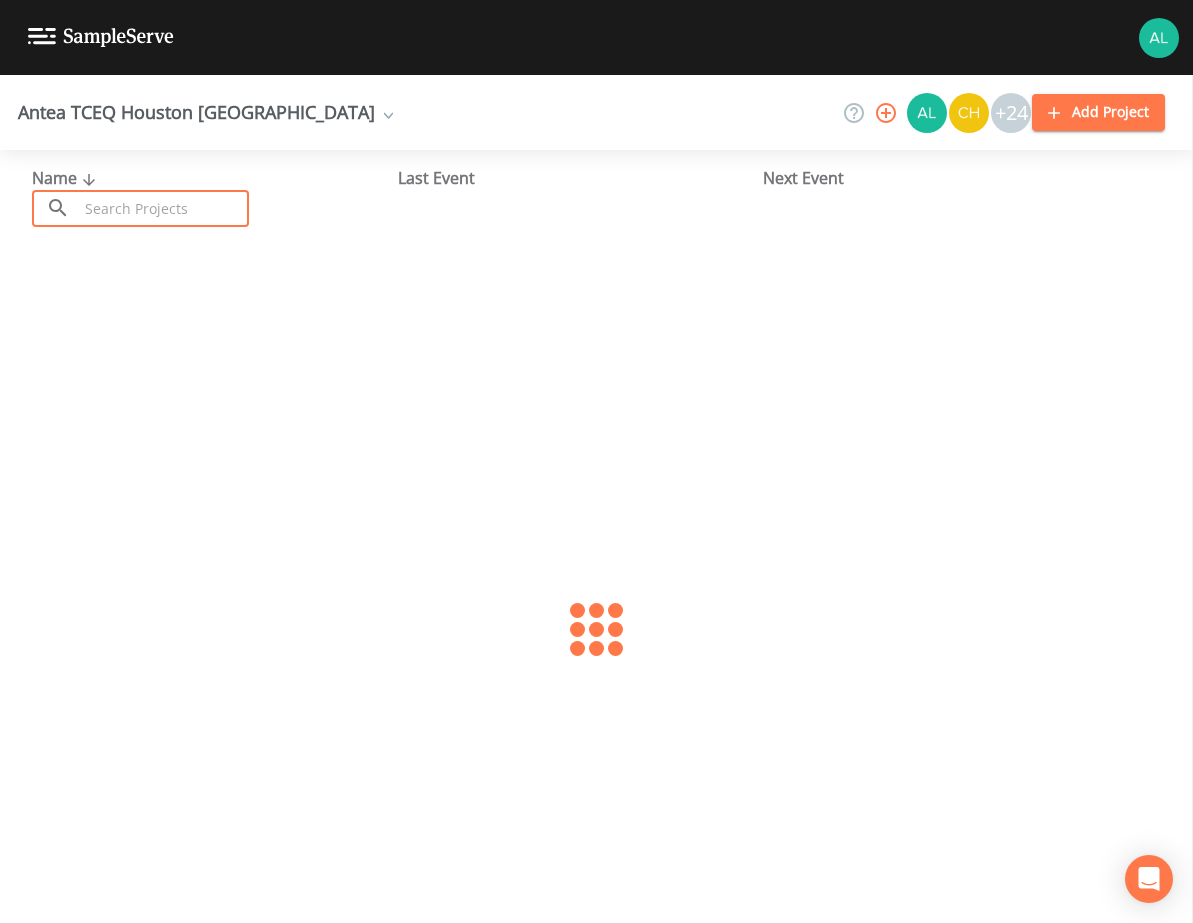 drag, startPoint x: 152, startPoint y: 210, endPoint x: 162, endPoint y: 204, distance: 11.661903 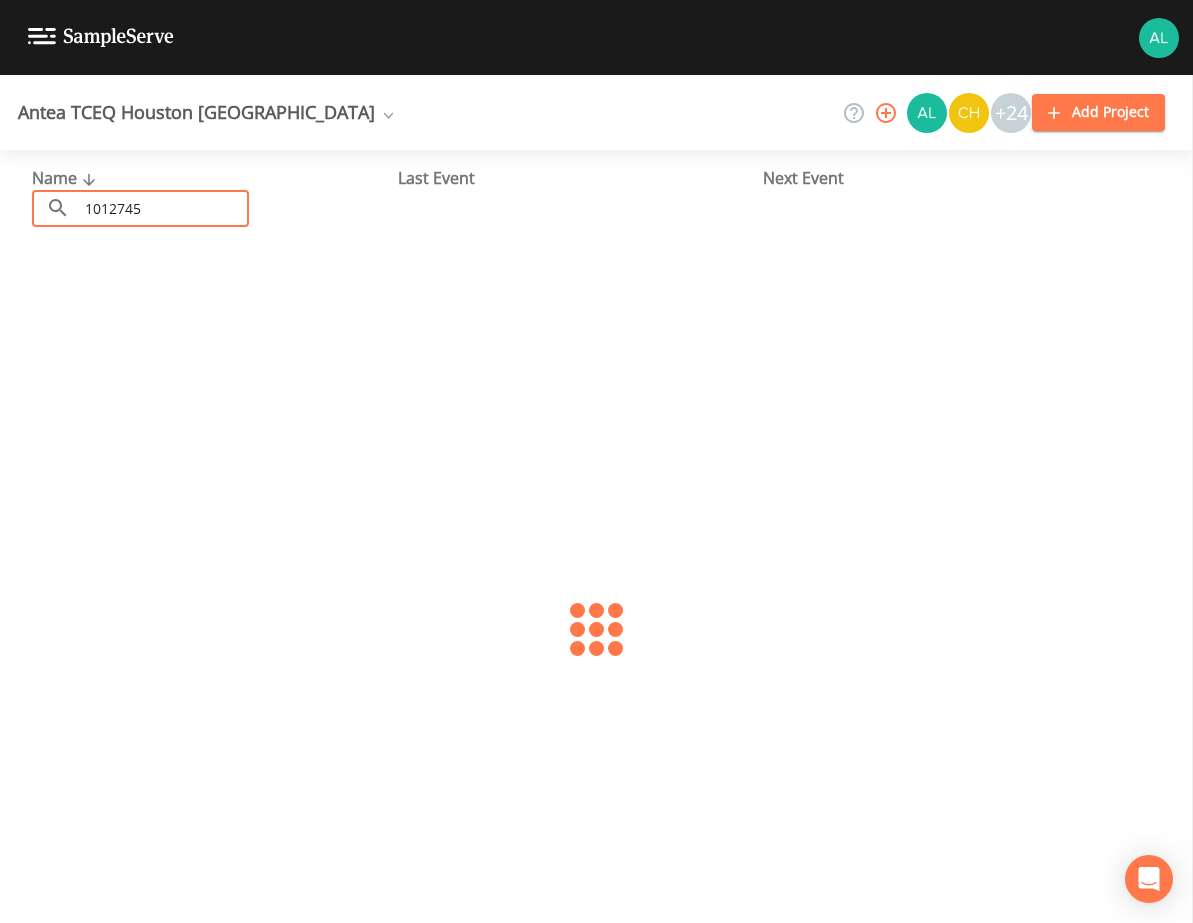 type on "1012745" 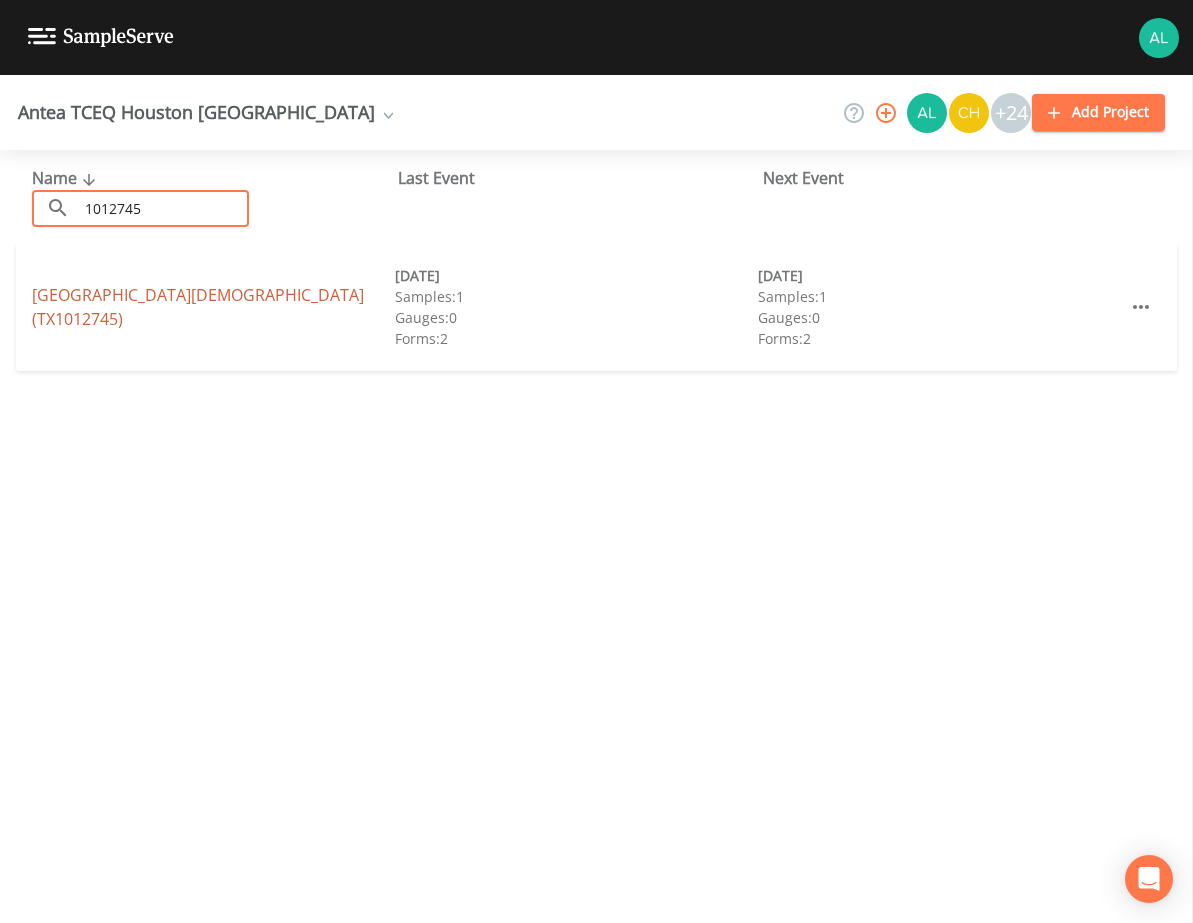 click on "[GEOGRAPHIC_DATA]   (TX1012745)" at bounding box center [198, 307] 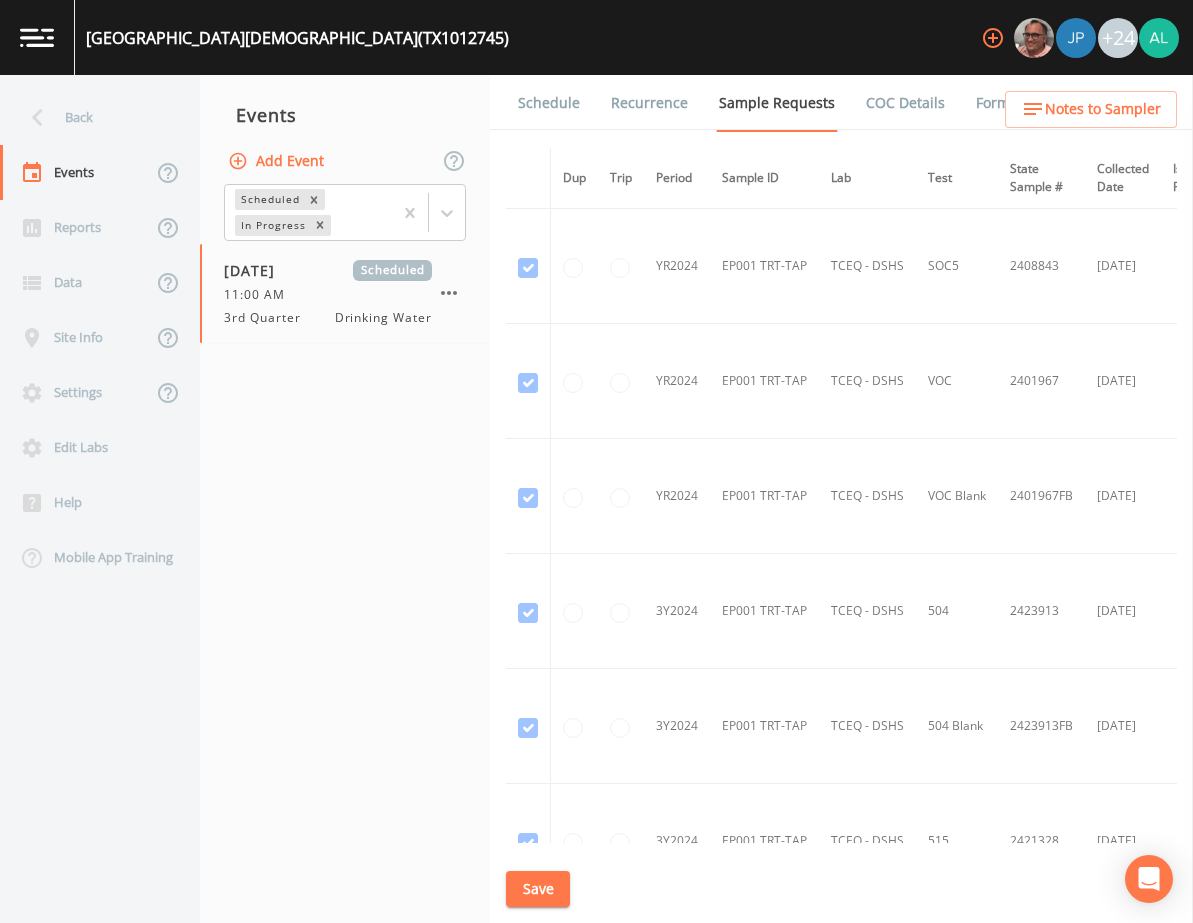 click on "Schedule" at bounding box center [549, 103] 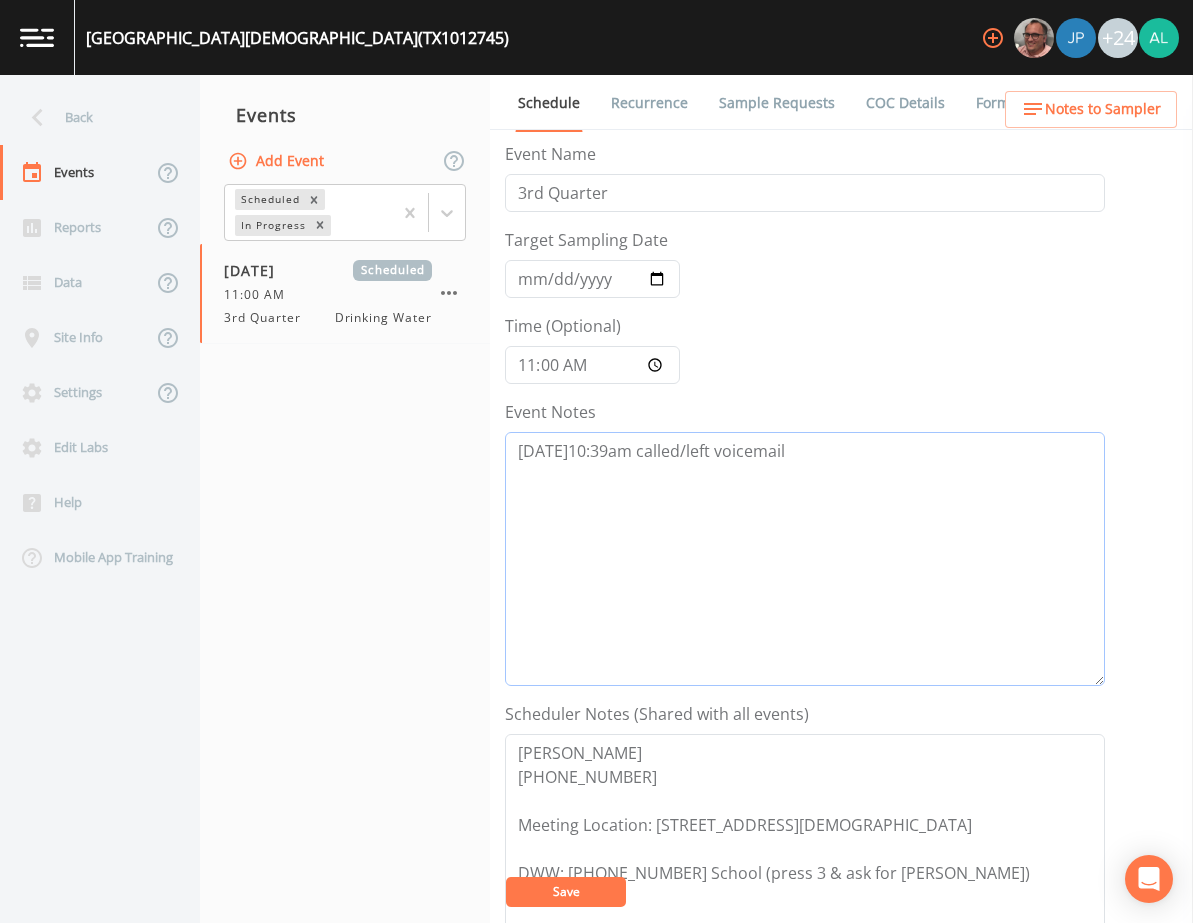 click on "[DATE]10:39am called/left voicemail" at bounding box center (805, 559) 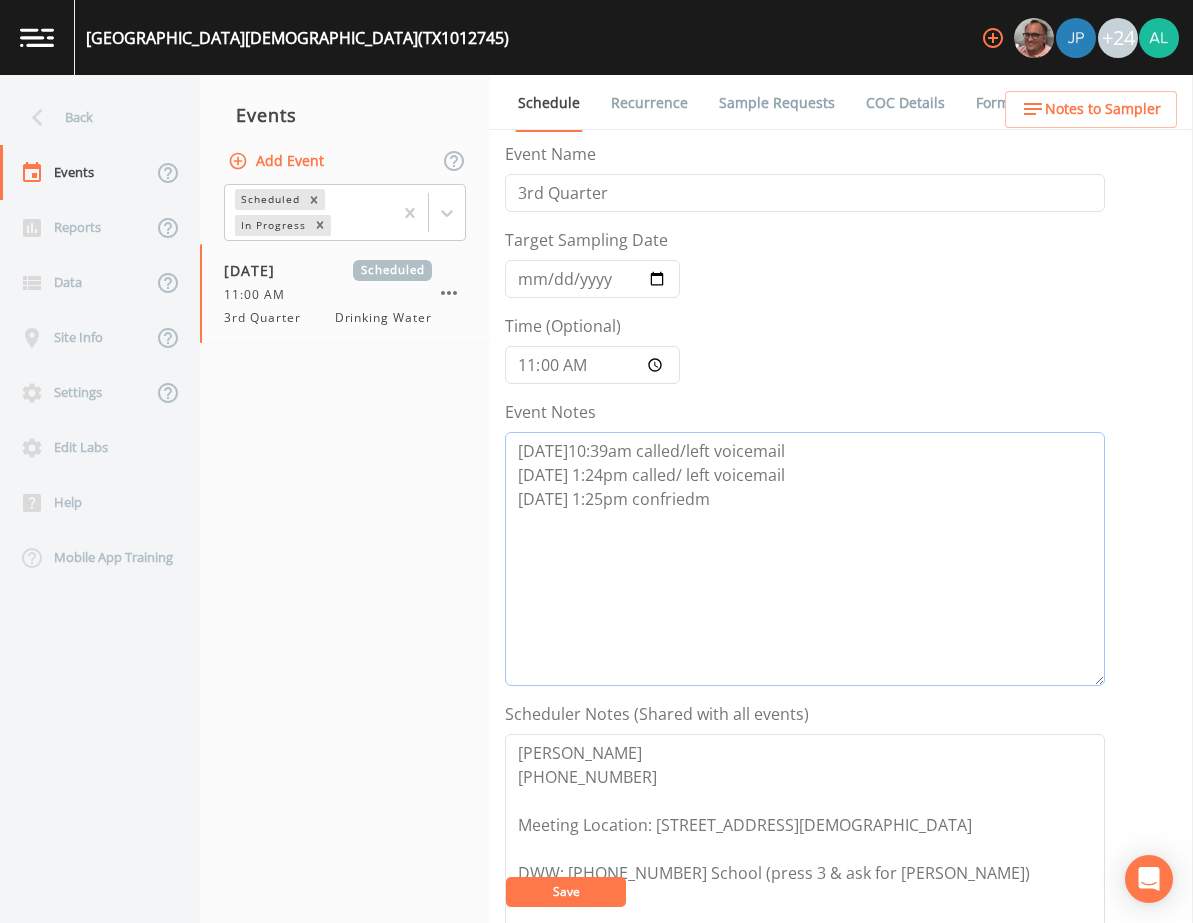 type on "[DATE]10:39am called/left voicemail
[DATE] 1:24pm called/ left voicemail
[DATE] 1:25pm confriedm" 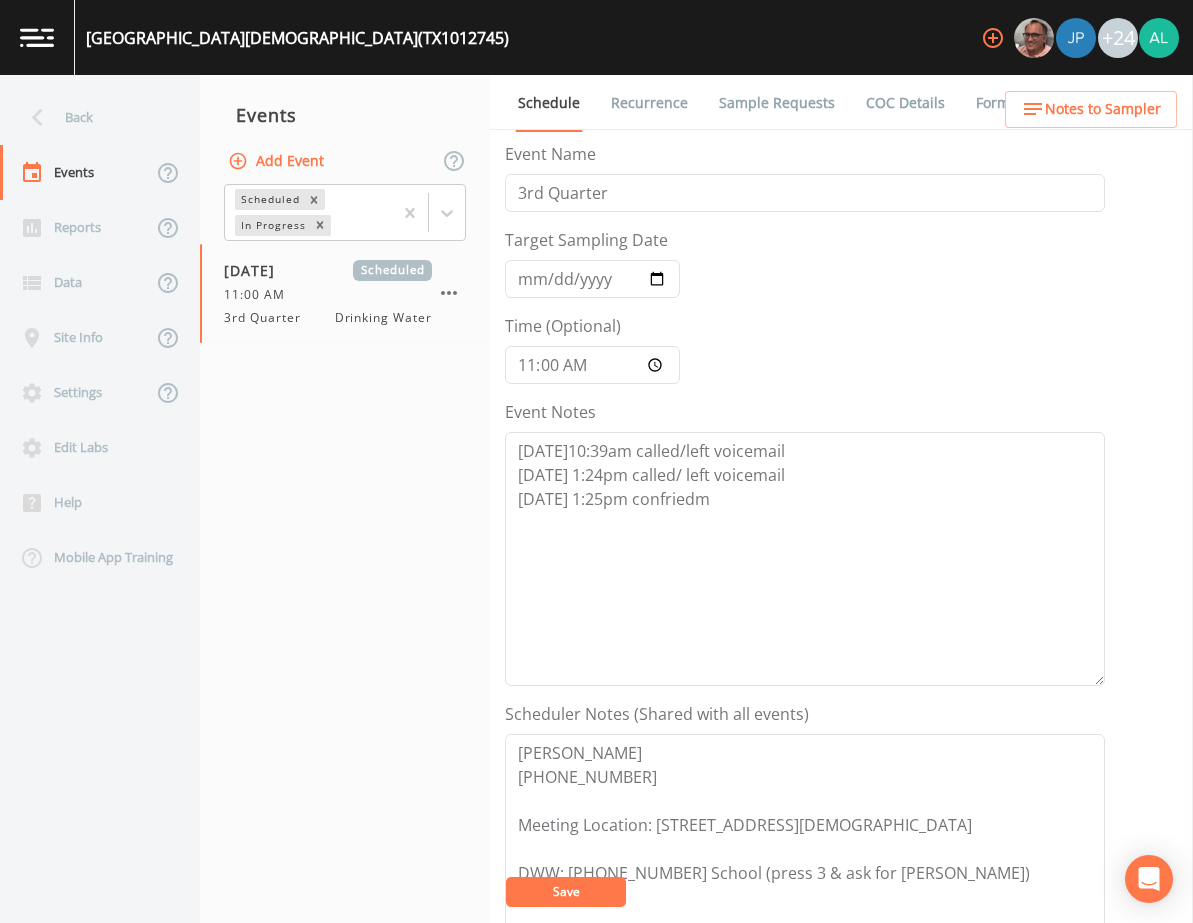 click on "Notes to Sampler" at bounding box center [1091, 109] 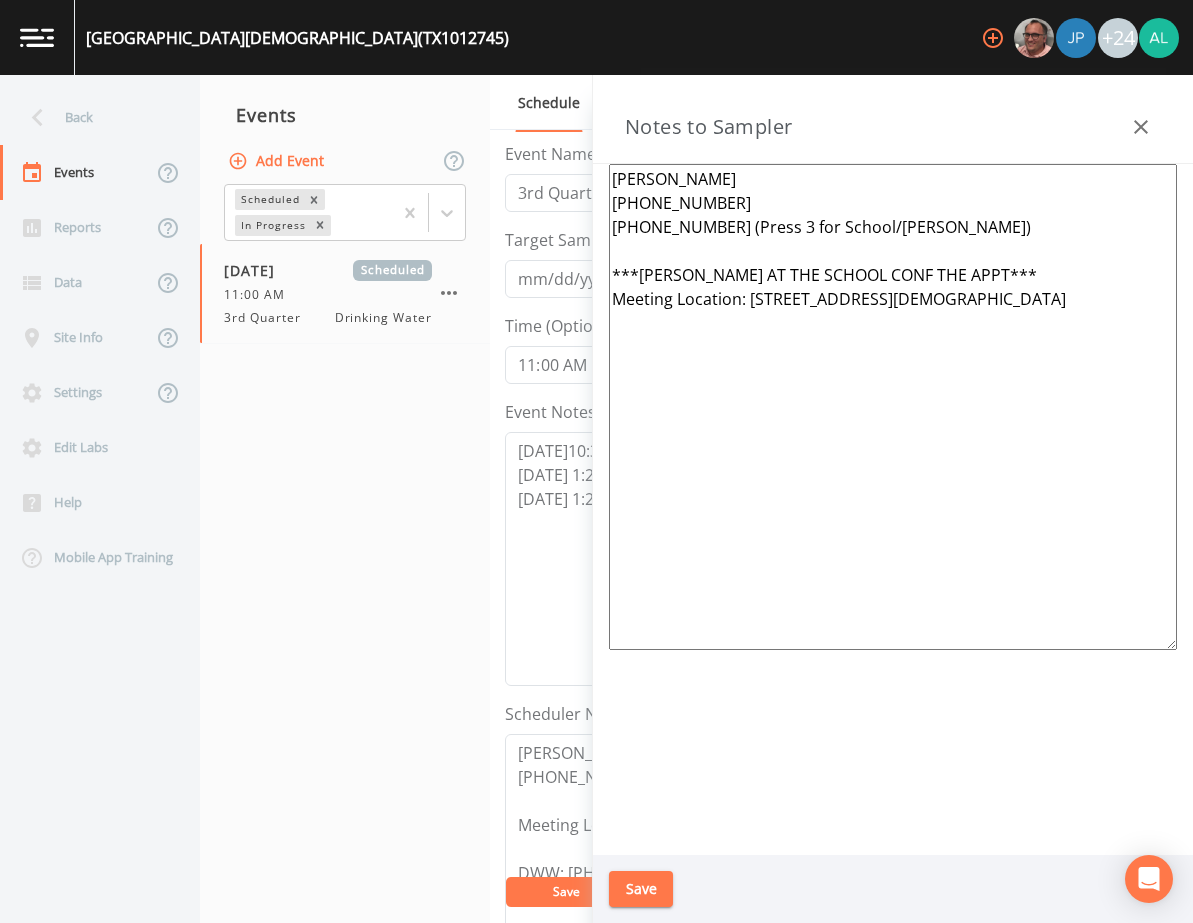 drag, startPoint x: 720, startPoint y: 202, endPoint x: 648, endPoint y: 199, distance: 72.06247 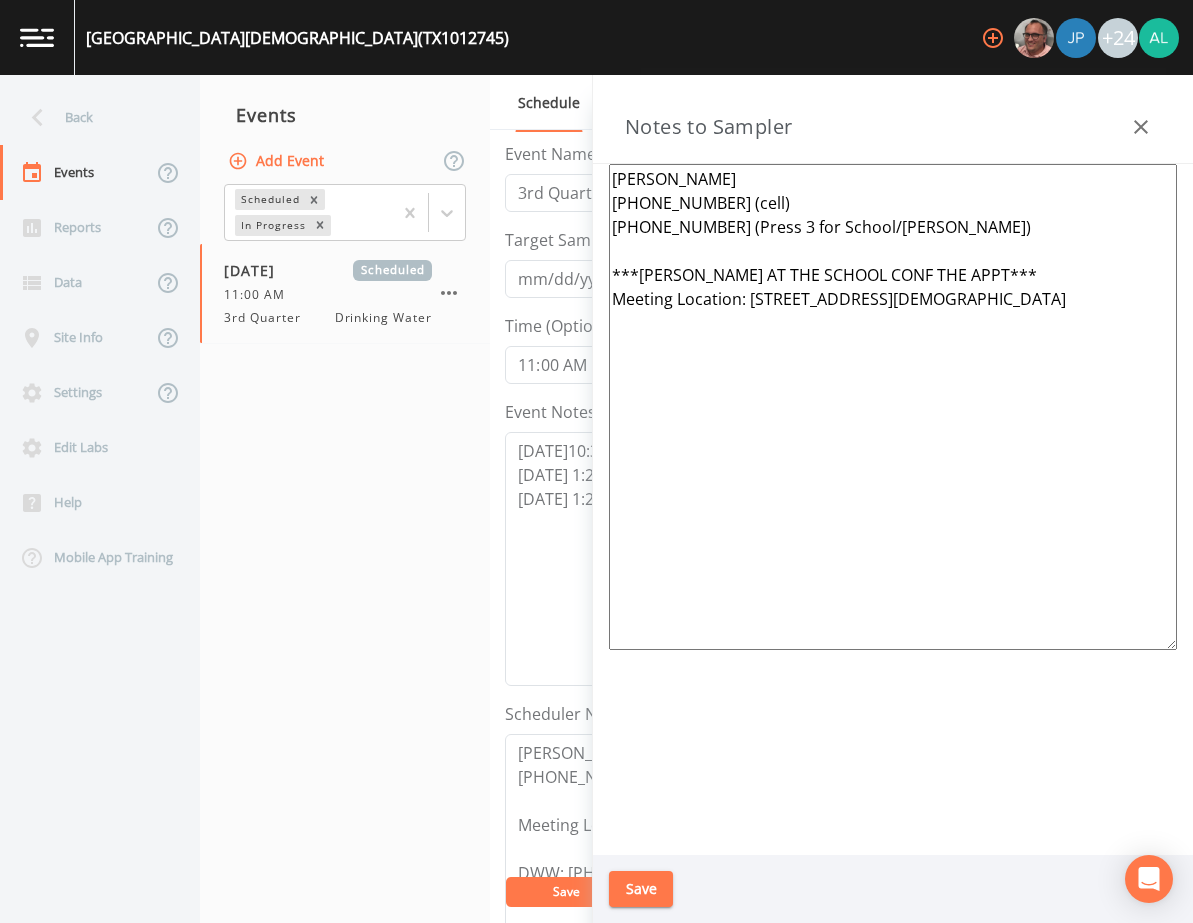 type on "[PERSON_NAME]
[PHONE_NUMBER] (cell)
[PHONE_NUMBER] (Press 3 for School/[PERSON_NAME])
***[PERSON_NAME] AT THE SCHOOL CONF THE APPT***
Meeting Location: [STREET_ADDRESS][DEMOGRAPHIC_DATA]" 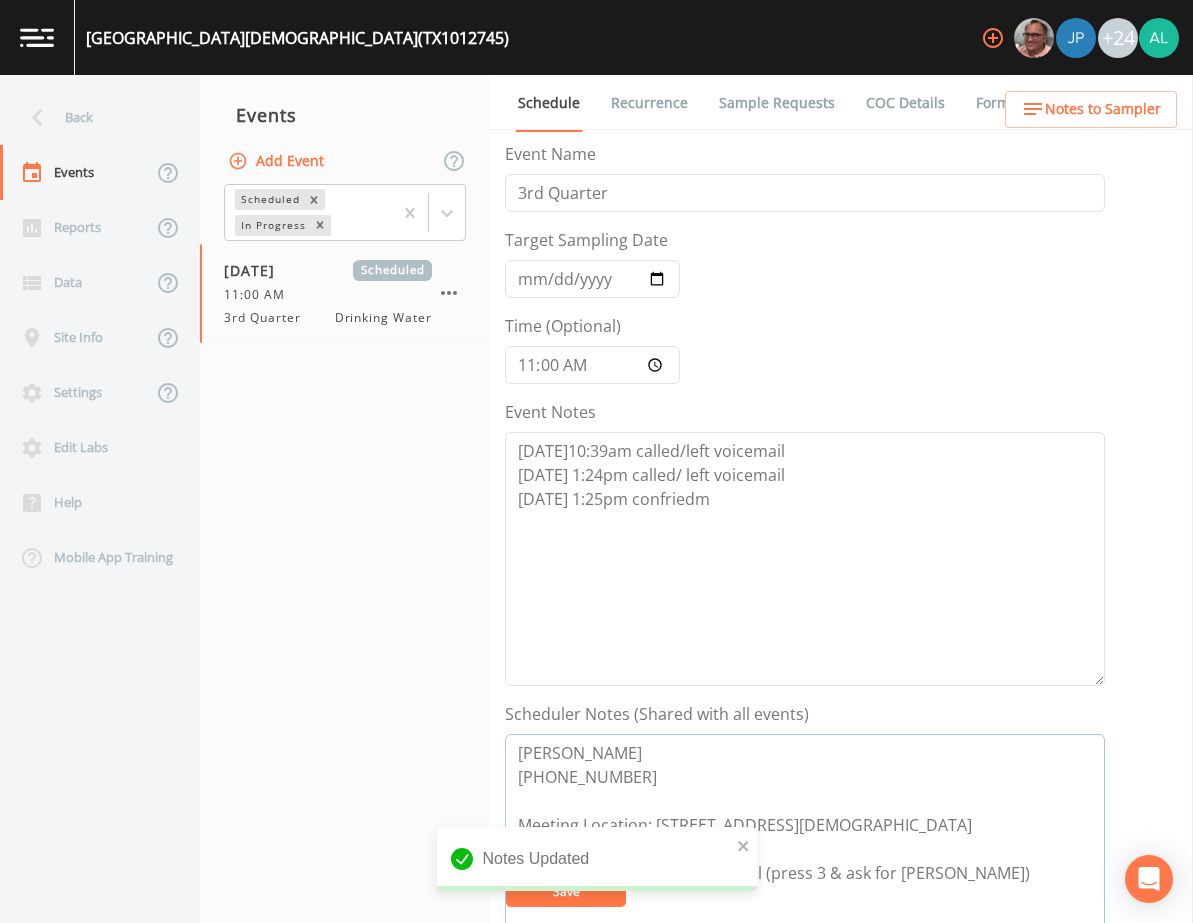 drag, startPoint x: 628, startPoint y: 776, endPoint x: 500, endPoint y: 781, distance: 128.09763 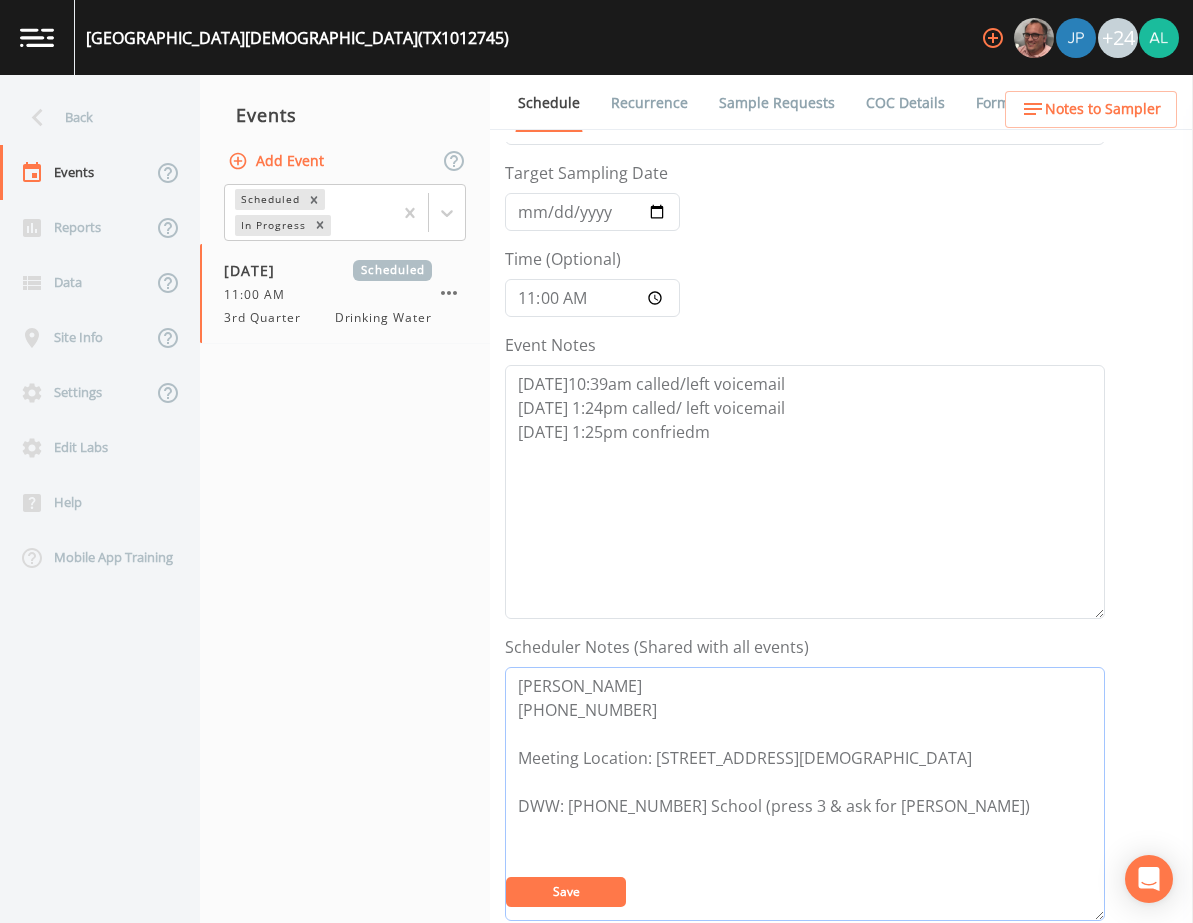 scroll, scrollTop: 200, scrollLeft: 0, axis: vertical 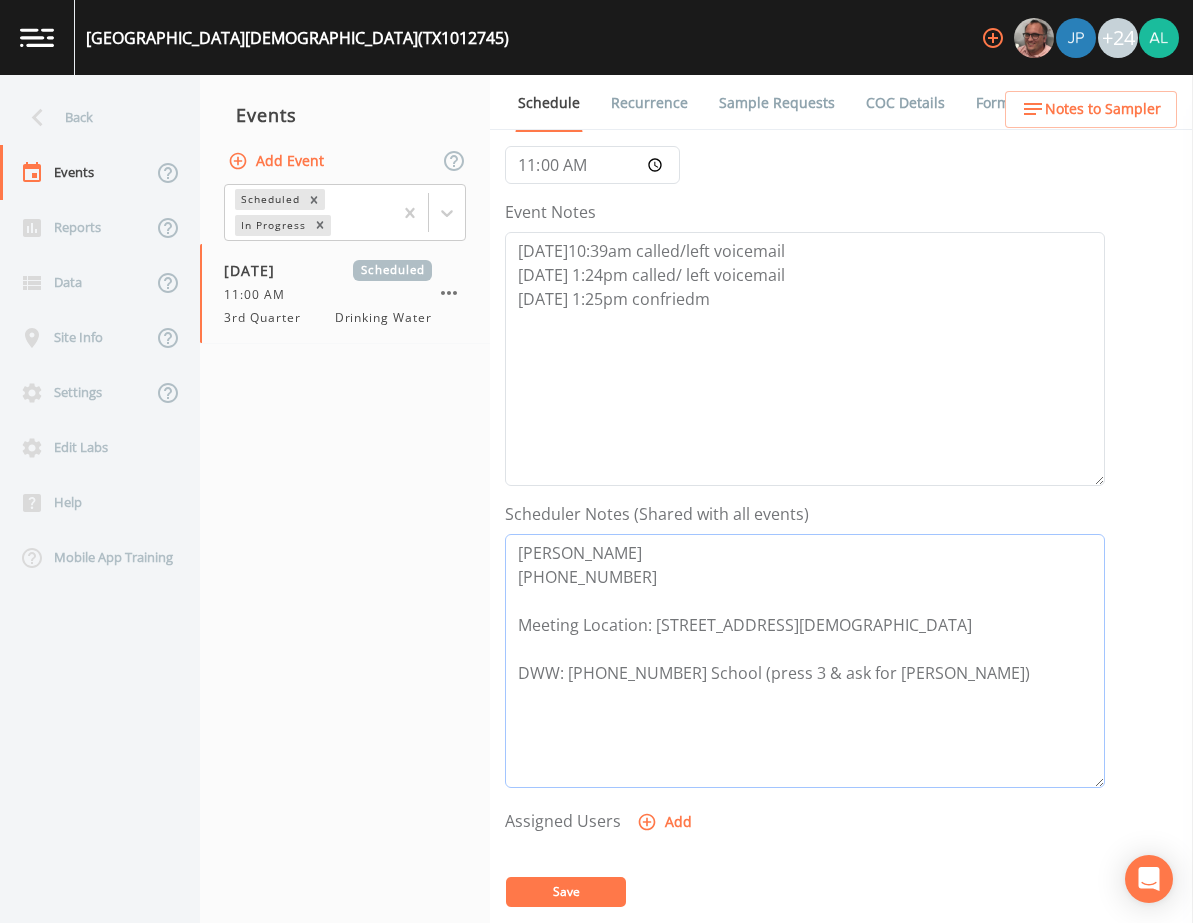 type on "[PERSON_NAME]
[PHONE_NUMBER]
Meeting Location: [STREET_ADDRESS][DEMOGRAPHIC_DATA]
DWW: [PHONE_NUMBER] School (press 3 & ask for [PERSON_NAME])" 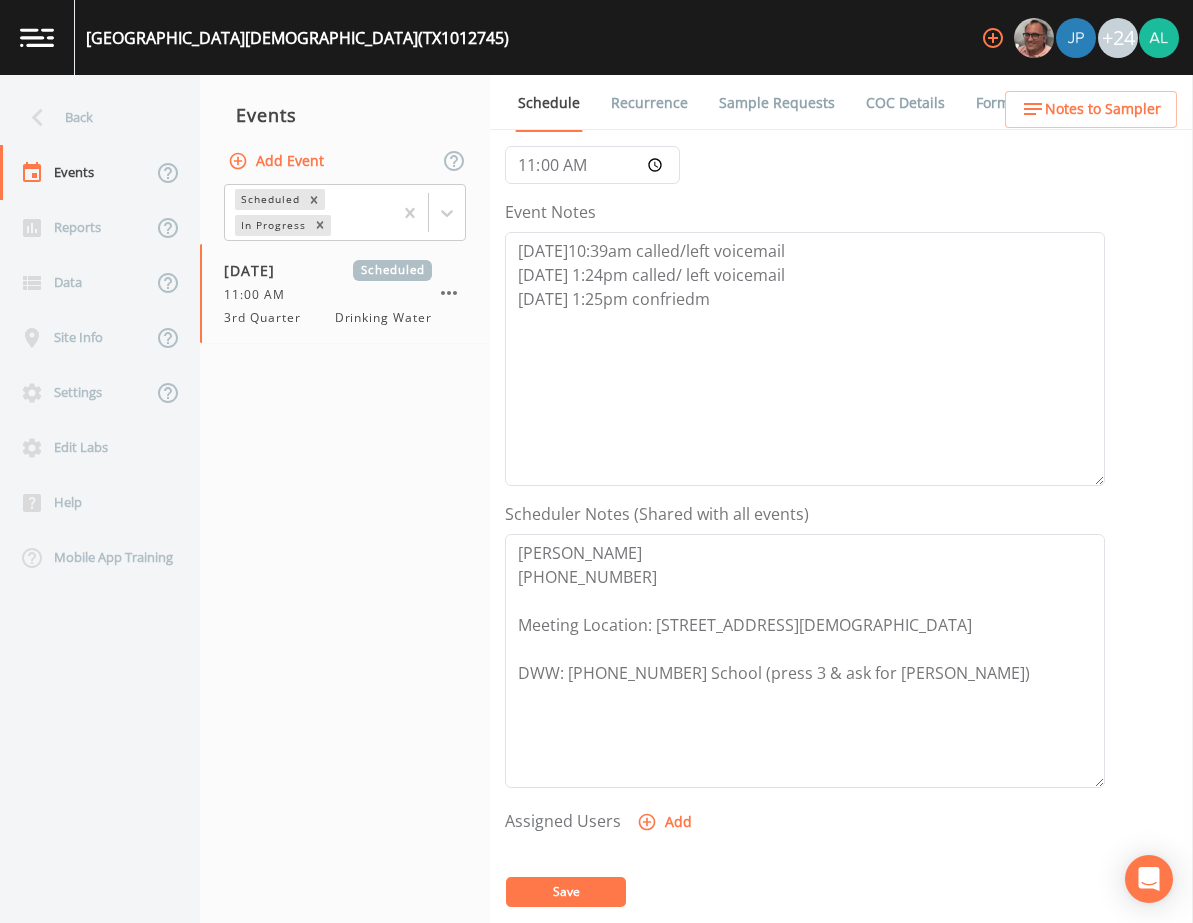 click on "Save" at bounding box center (566, 892) 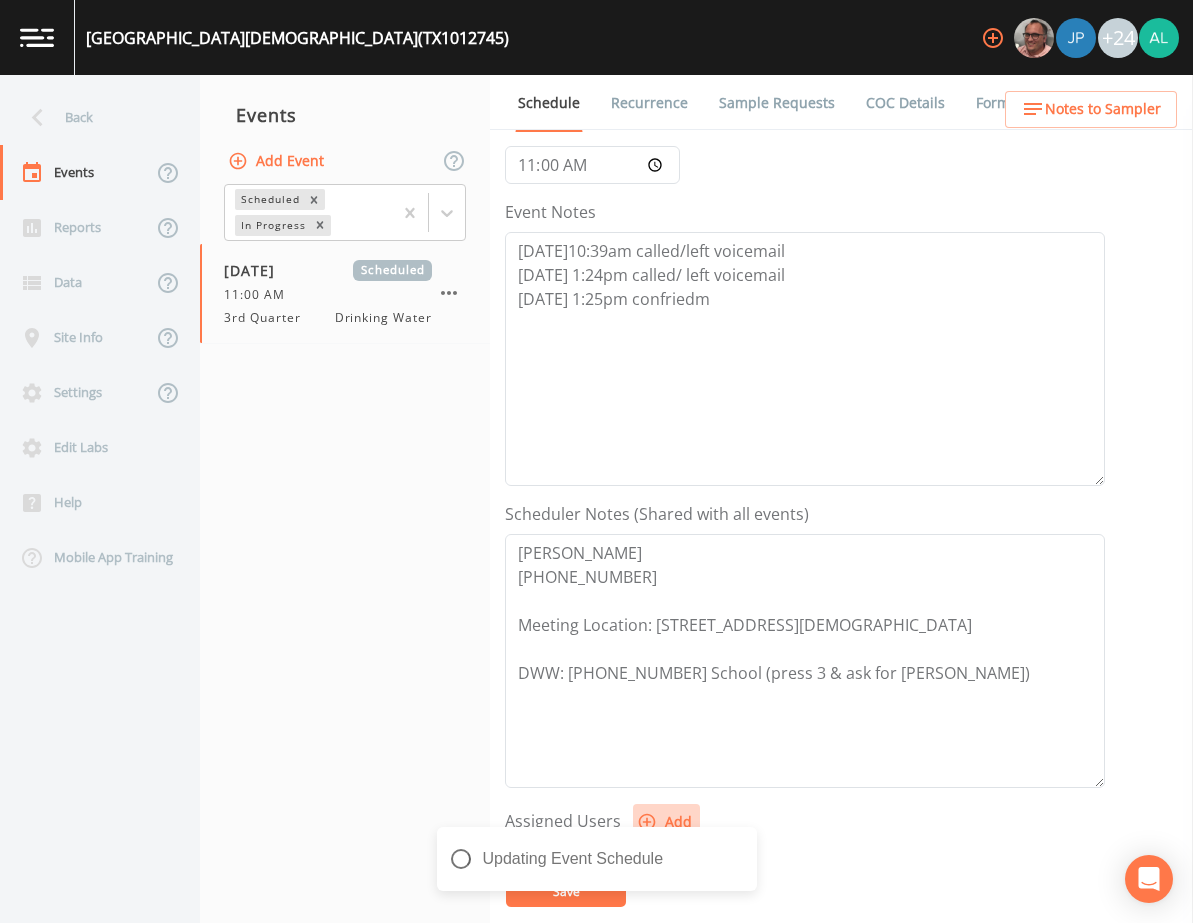 click on "[GEOGRAPHIC_DATA]  (TX1012745) +24 Back Events Reports Data Site Info Settings Edit Labs Help Mobile App Training Events Add Event Scheduled In Progress [DATE] Scheduled 11:00 AM 3rd Quarter  Drinking Water Schedule Recurrence Sample Requests COC Details Forms Event Name 3rd Quarter Target Sampling Date [DATE] Time (Optional) 11:00:00 Event Notes [DATE]10:39am called/left voicemail
[DATE] 1:24pm called/ left voicemail
[DATE] 1:25pm [PERSON_NAME] Notes (Shared with all events) [PERSON_NAME]
[PHONE_NUMBER]
Meeting Location: [STREET_ADDRESS][DEMOGRAPHIC_DATA]
DWW: [PHONE_NUMBER] School (press 3 & ask for [PERSON_NAME]) Assigned Users Add Save Notes to Sampler Updating Event Schedule" at bounding box center [596, 461] 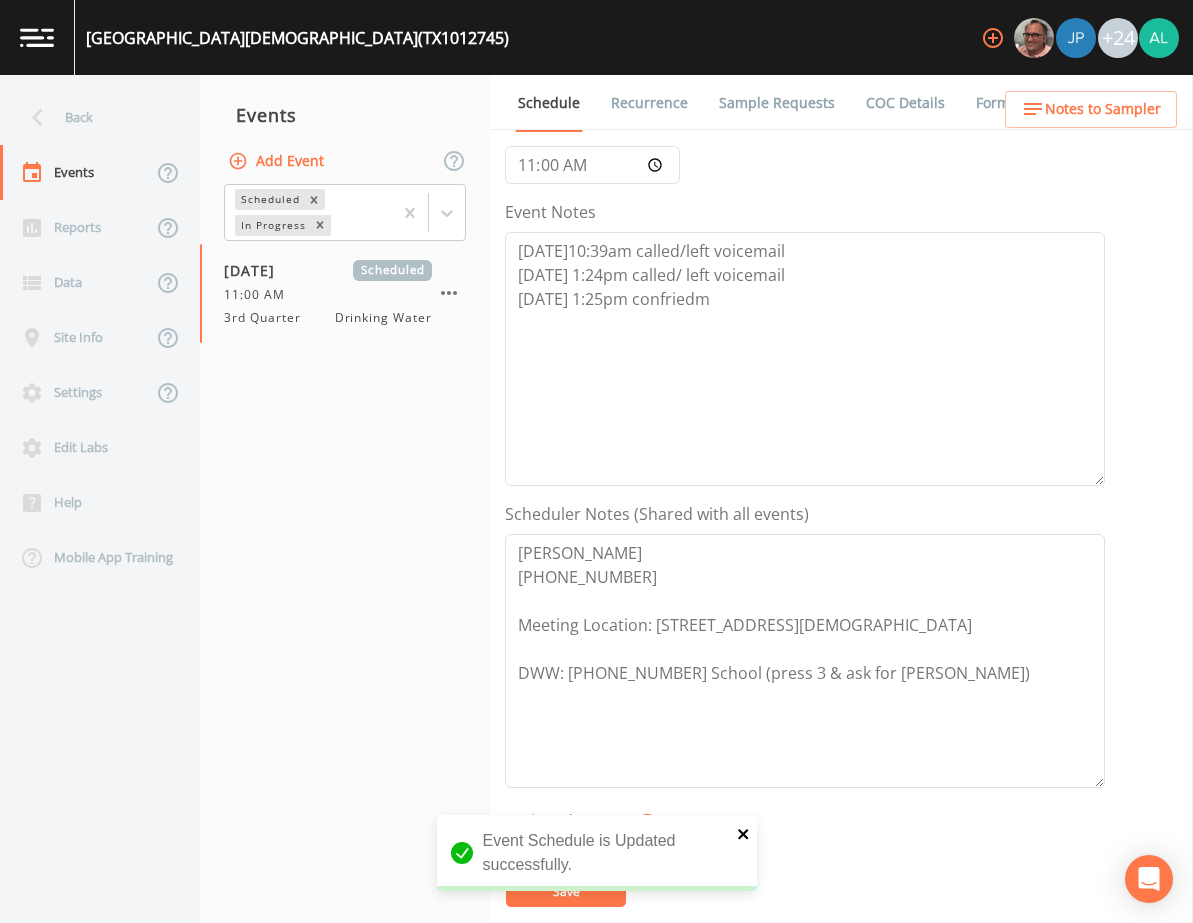 click 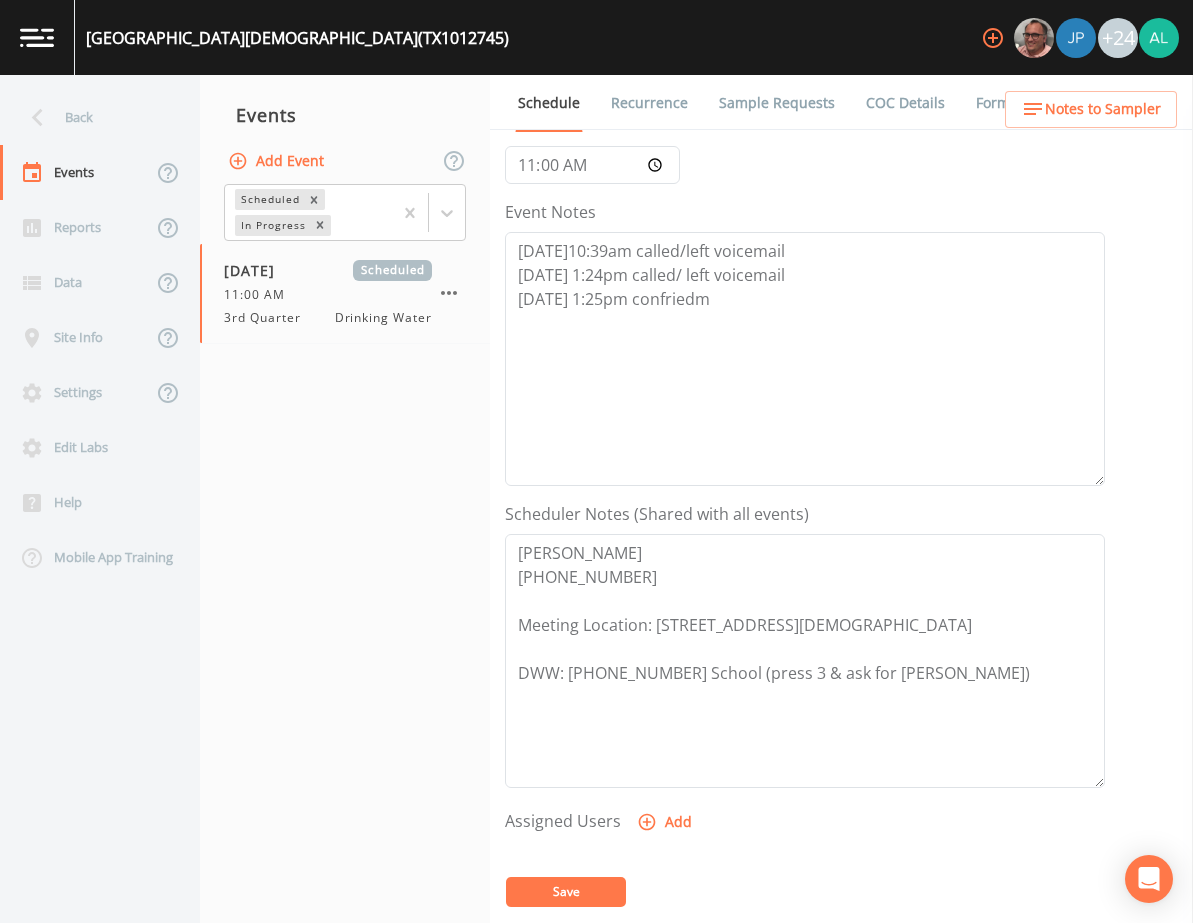 click 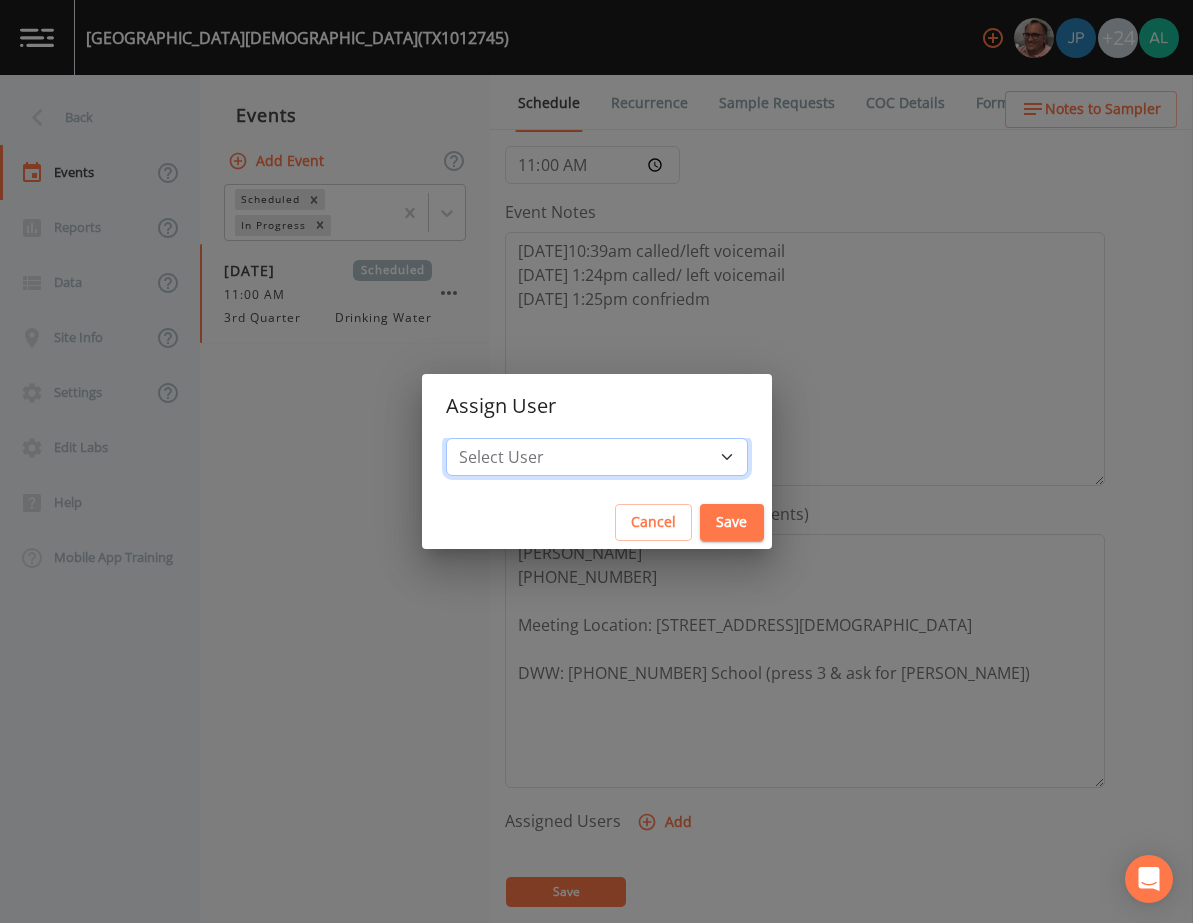 click on "Select User [PERSON_NAME] [PERSON_NAME]  [PERSON_NAME] [PERSON_NAME] [PERSON_NAME] [PERSON_NAME] [PERSON_NAME] [PERSON_NAME] [PERSON_NAME] [PERSON_NAME] [PERSON_NAME]   [PERSON_NAME] [PERSON_NAME] [PERSON_NAME] [PERSON_NAME] [PERSON_NAME] [PERSON_NAME]   [PERSON_NAME] [PERSON_NAME]   [PERSON_NAME] [PERSON_NAME] [PERSON_NAME] [PERSON_NAME] [PERSON_NAME] [PERSON_NAME] [PERSON_NAME] [PERSON_NAME]" at bounding box center (597, 457) 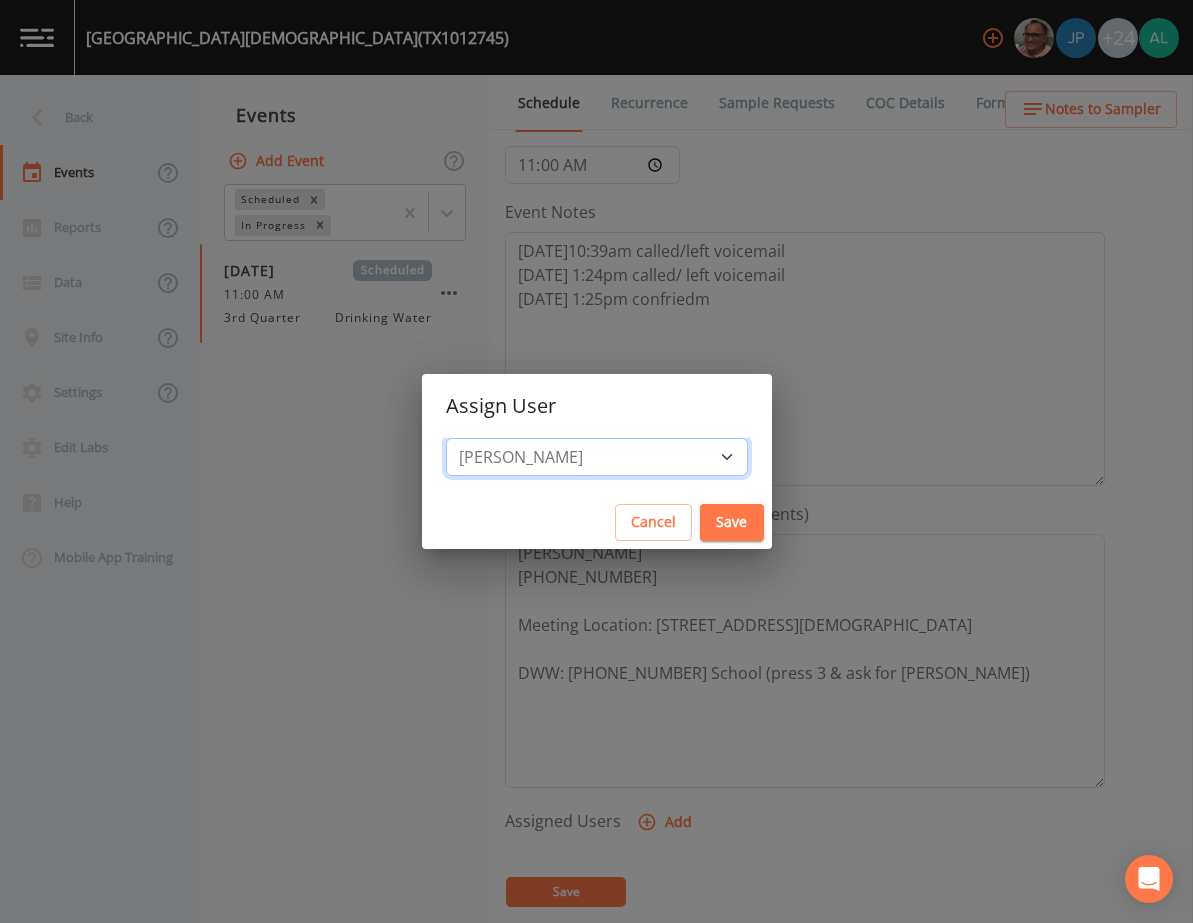 click on "Select User [PERSON_NAME] [PERSON_NAME]  [PERSON_NAME] [PERSON_NAME] [PERSON_NAME] [PERSON_NAME] [PERSON_NAME] [PERSON_NAME] [PERSON_NAME] [PERSON_NAME] [PERSON_NAME]   [PERSON_NAME] [PERSON_NAME] [PERSON_NAME] [PERSON_NAME] [PERSON_NAME] [PERSON_NAME]   [PERSON_NAME] [PERSON_NAME]   [PERSON_NAME] [PERSON_NAME] [PERSON_NAME] [PERSON_NAME] [PERSON_NAME] [PERSON_NAME] [PERSON_NAME] [PERSON_NAME]" at bounding box center [597, 457] 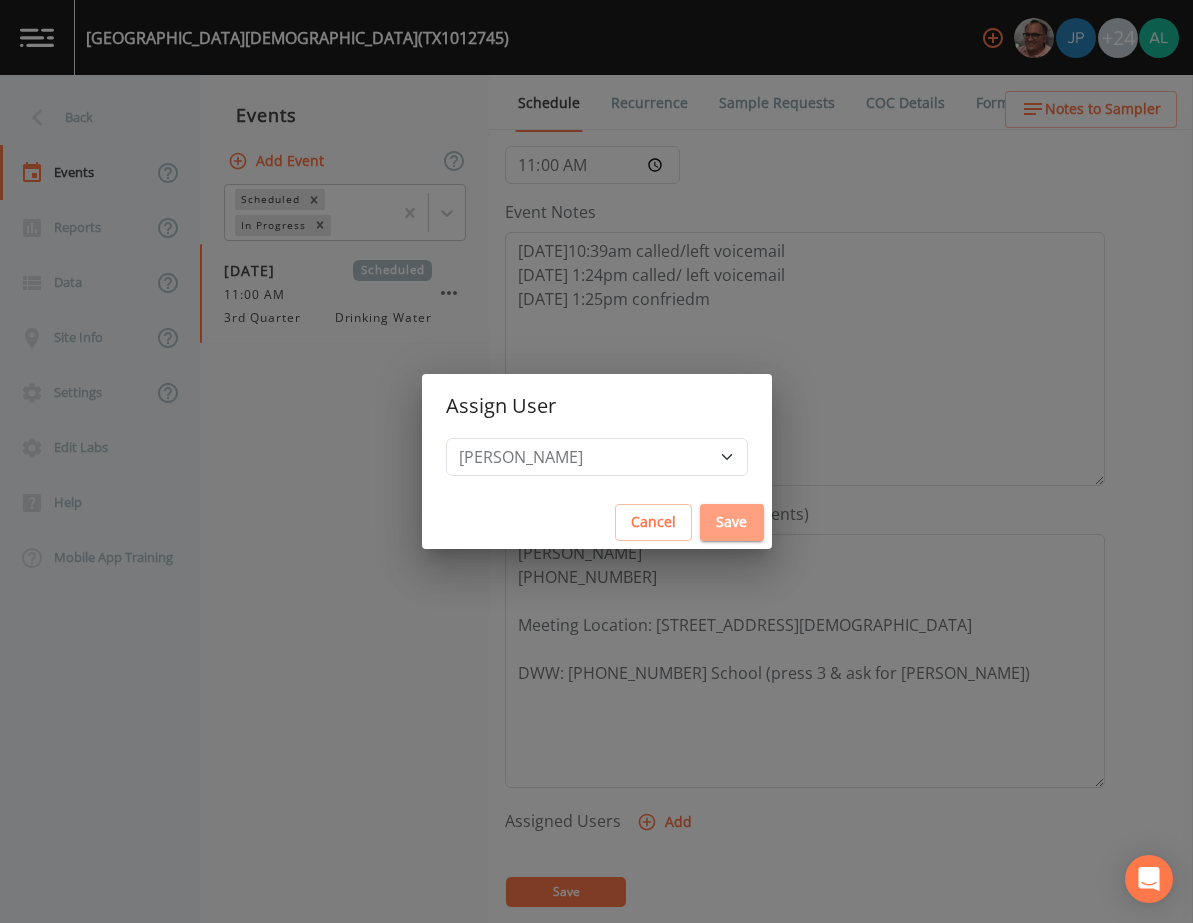 click on "Save" at bounding box center [732, 522] 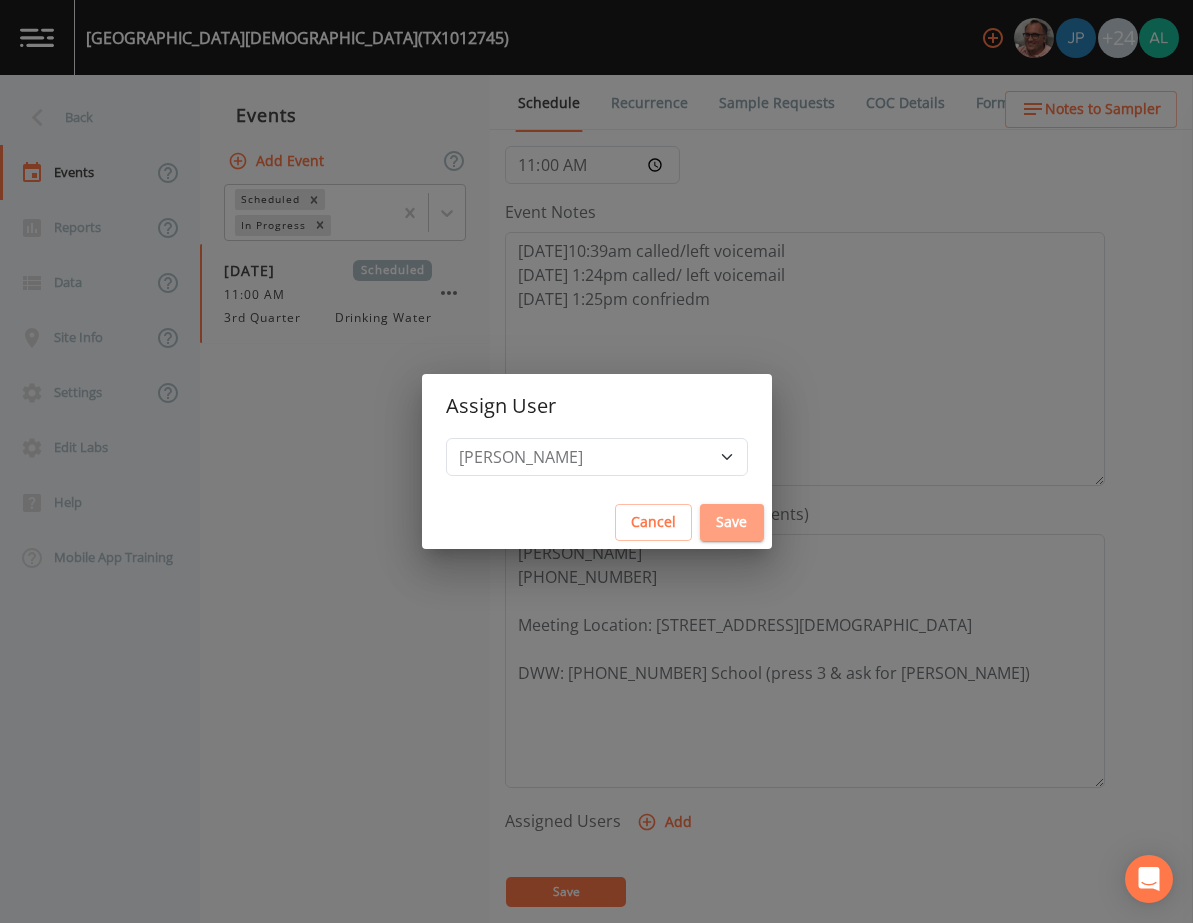 select 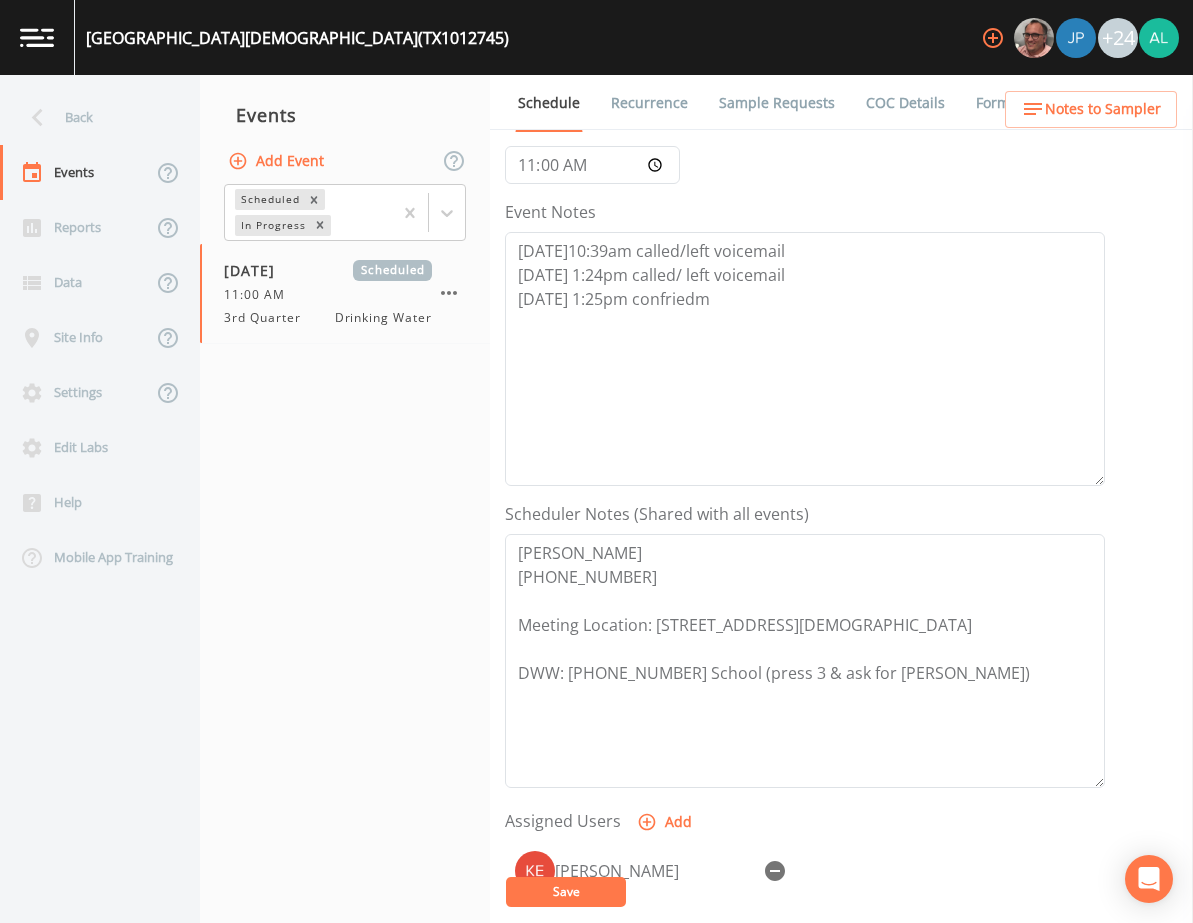 click on "Save" at bounding box center (566, 891) 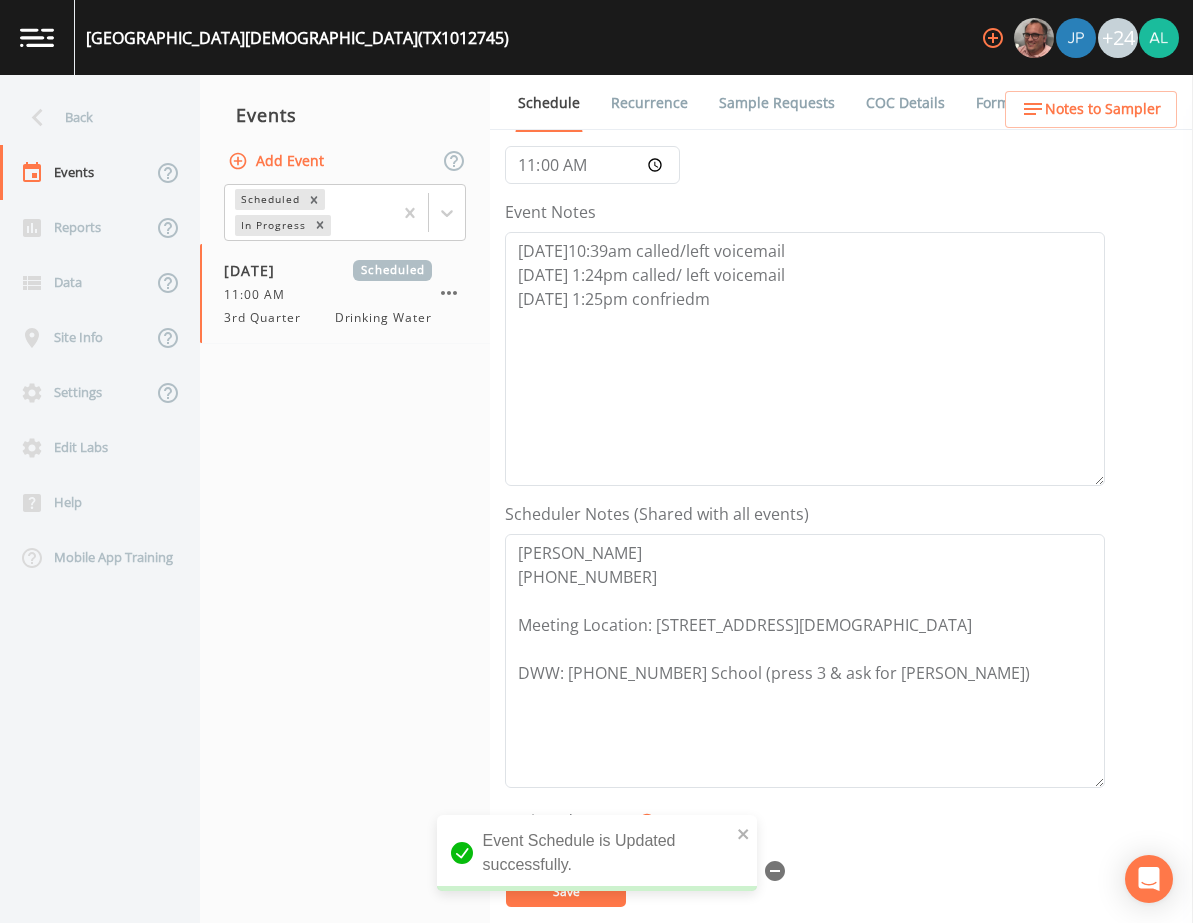 scroll, scrollTop: 0, scrollLeft: 0, axis: both 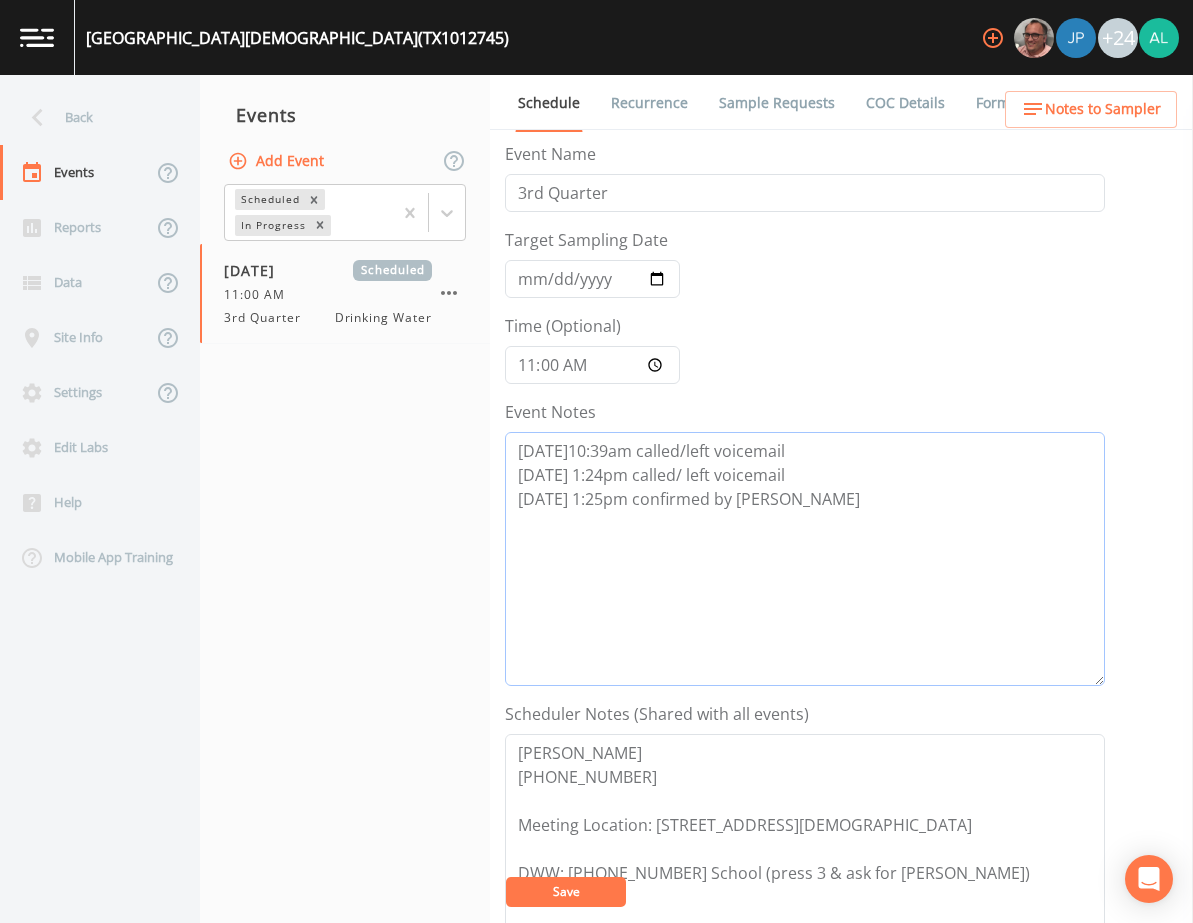 type on "[DATE]10:39am called/left voicemail
[DATE] 1:24pm called/ left voicemail
[DATE] 1:25pm confirmed by [PERSON_NAME]" 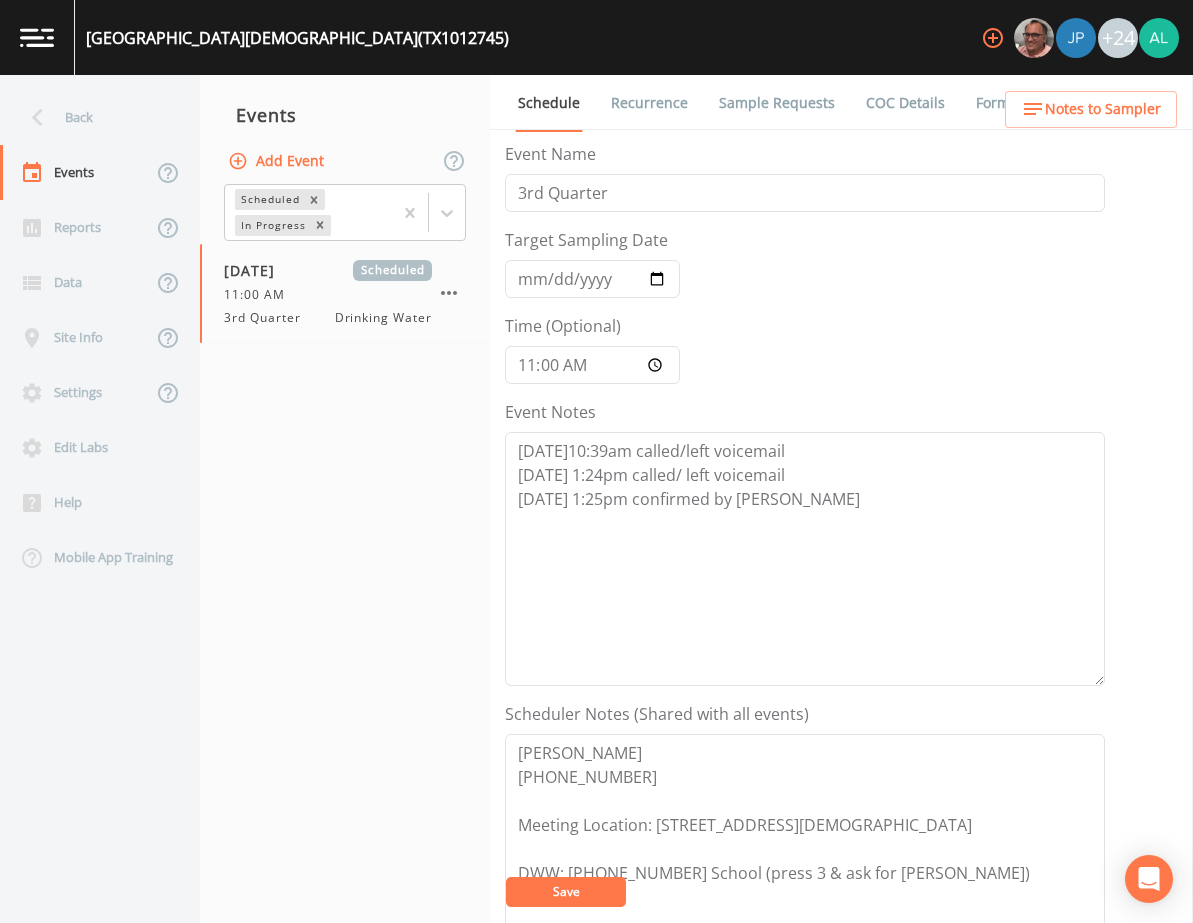 click on "Save" at bounding box center [566, 892] 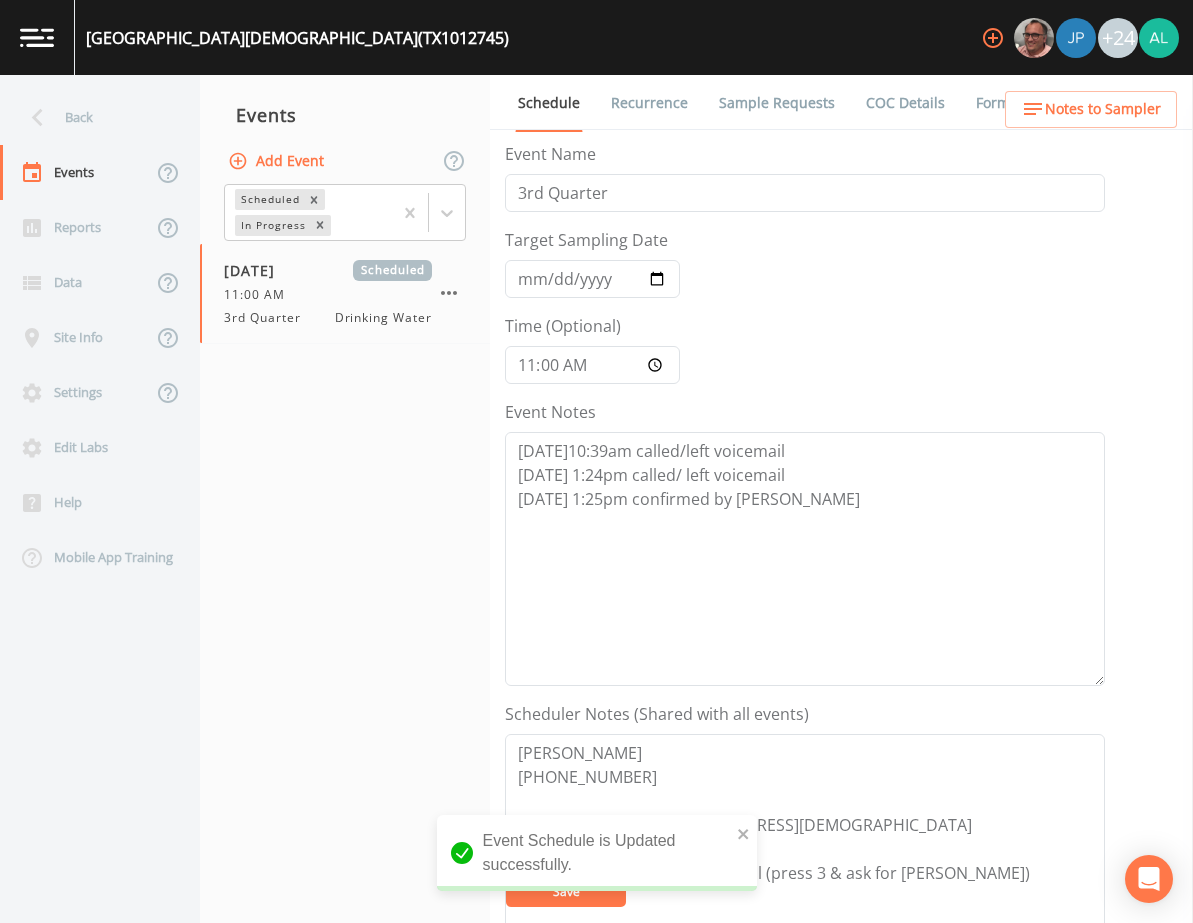 scroll, scrollTop: 488, scrollLeft: 0, axis: vertical 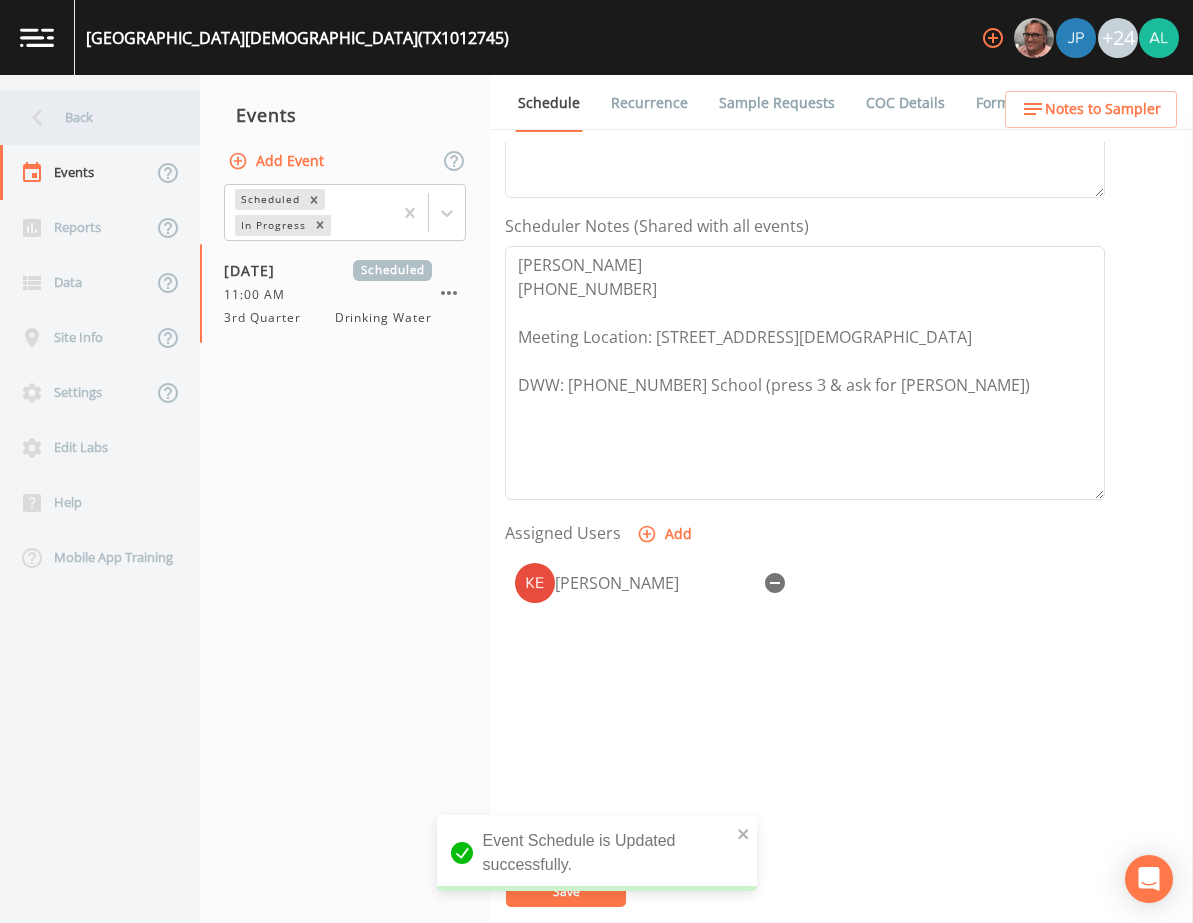click on "Back" at bounding box center [90, 117] 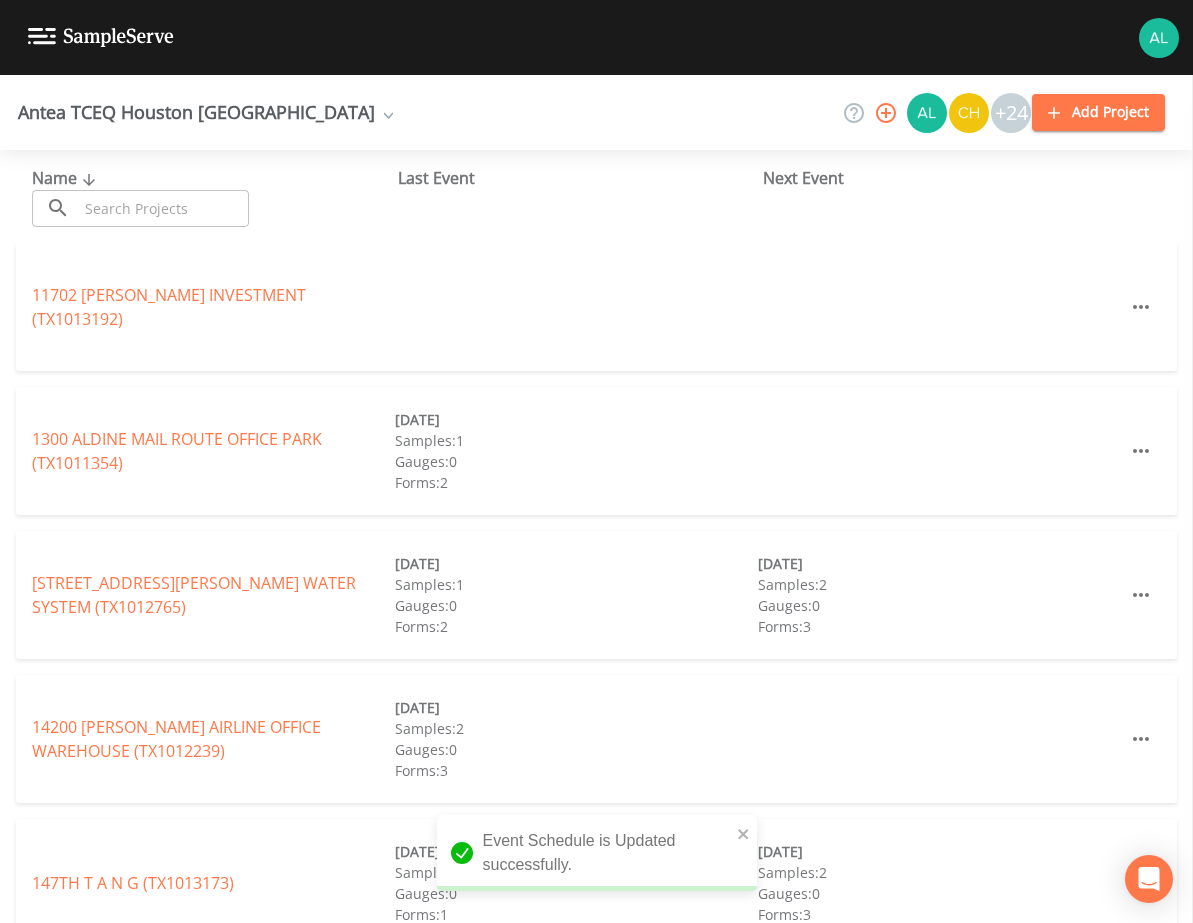 click at bounding box center (163, 208) 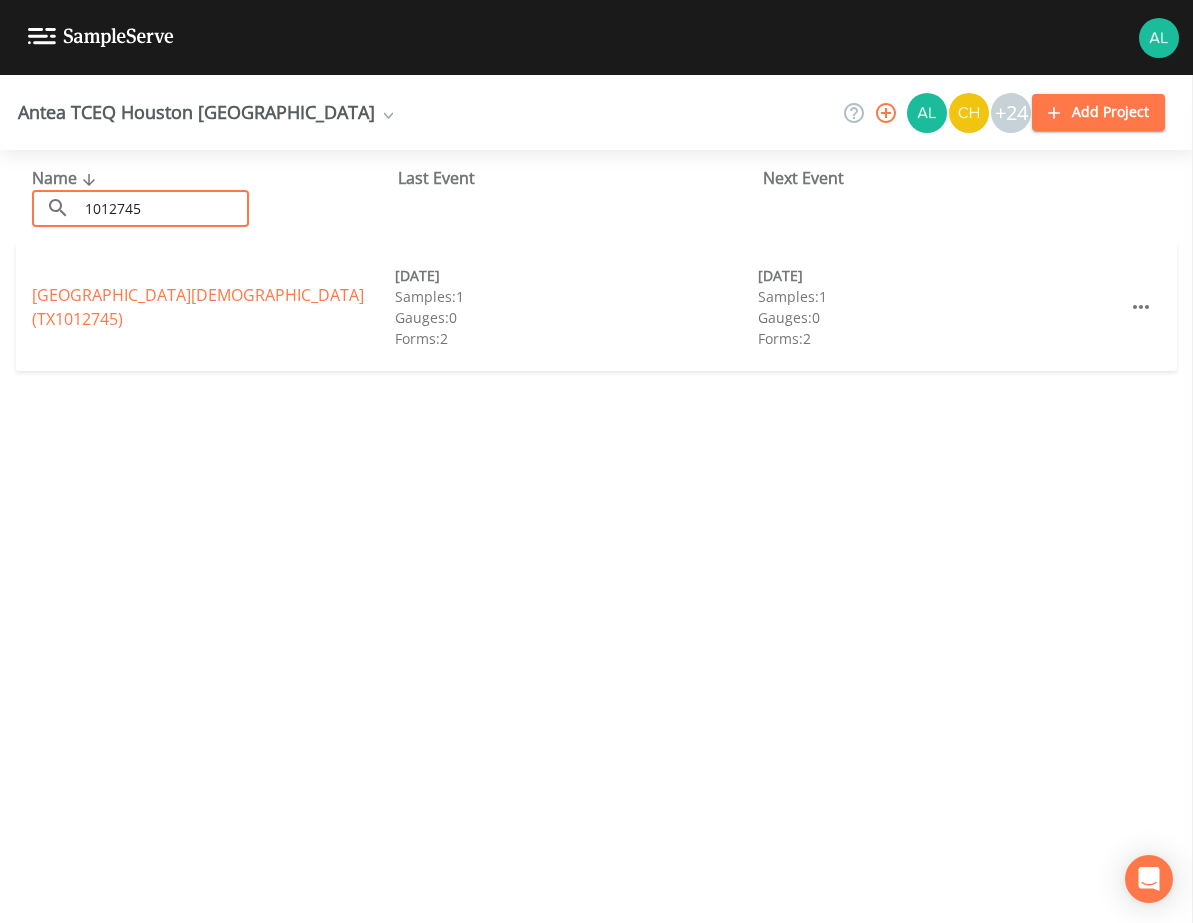 type on "1012745" 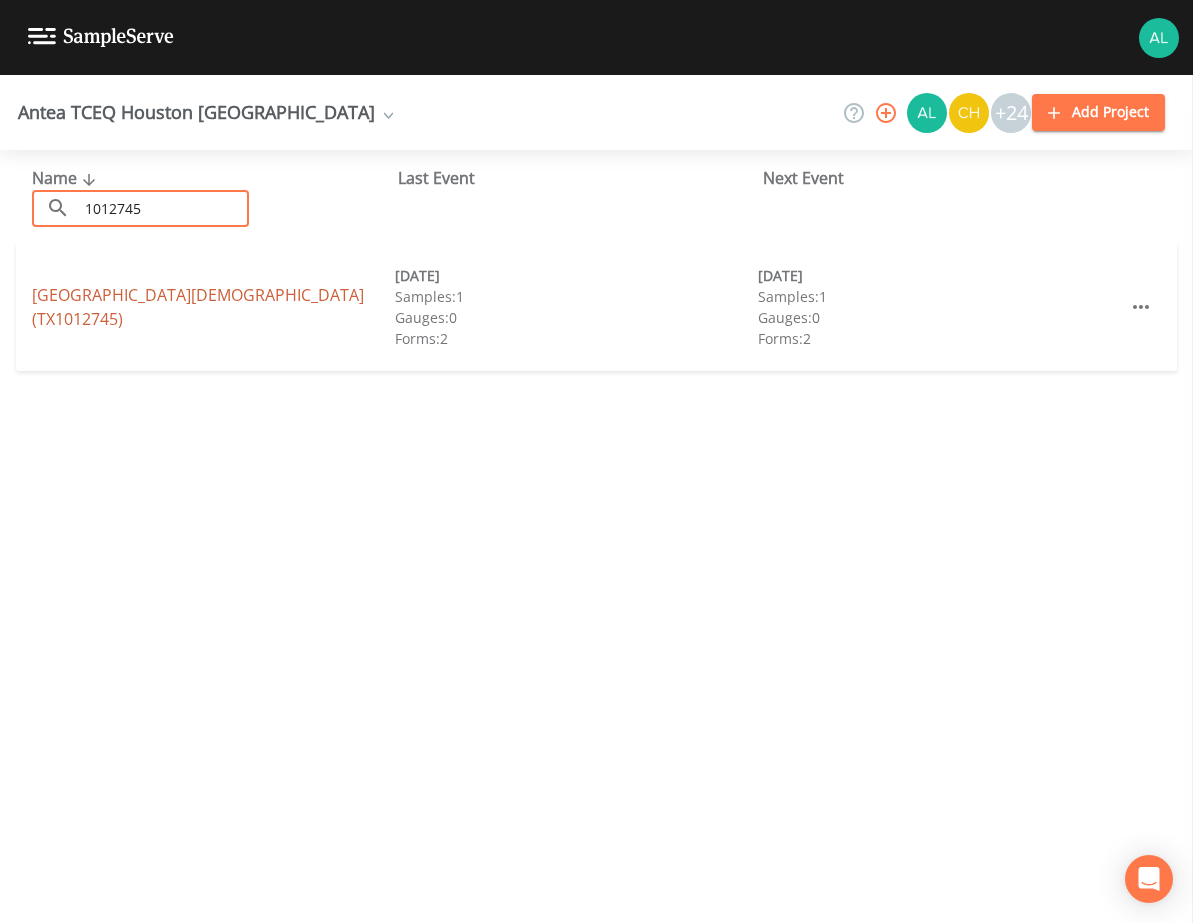 click on "[GEOGRAPHIC_DATA]   (TX1012745)" at bounding box center (198, 307) 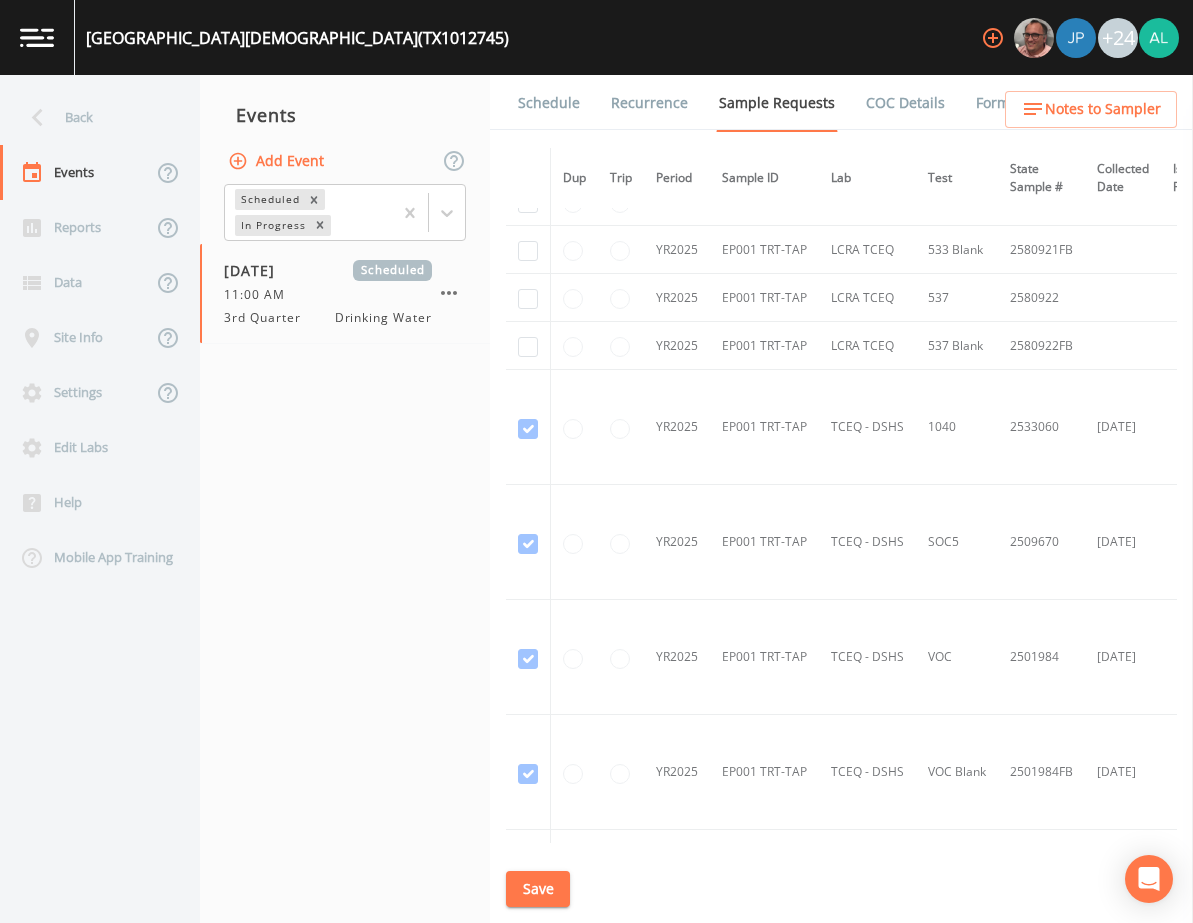 scroll, scrollTop: 1266, scrollLeft: 0, axis: vertical 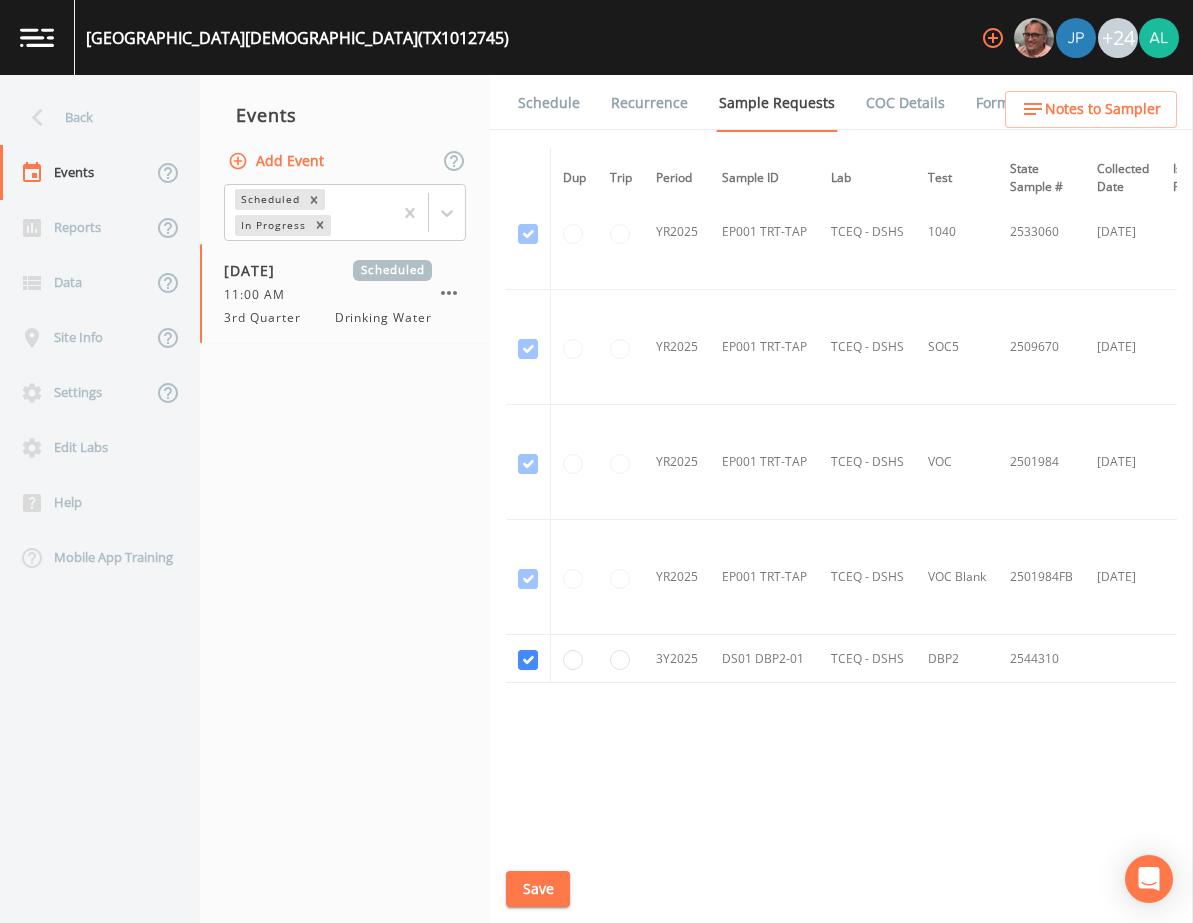 click on "Schedule" at bounding box center (549, 103) 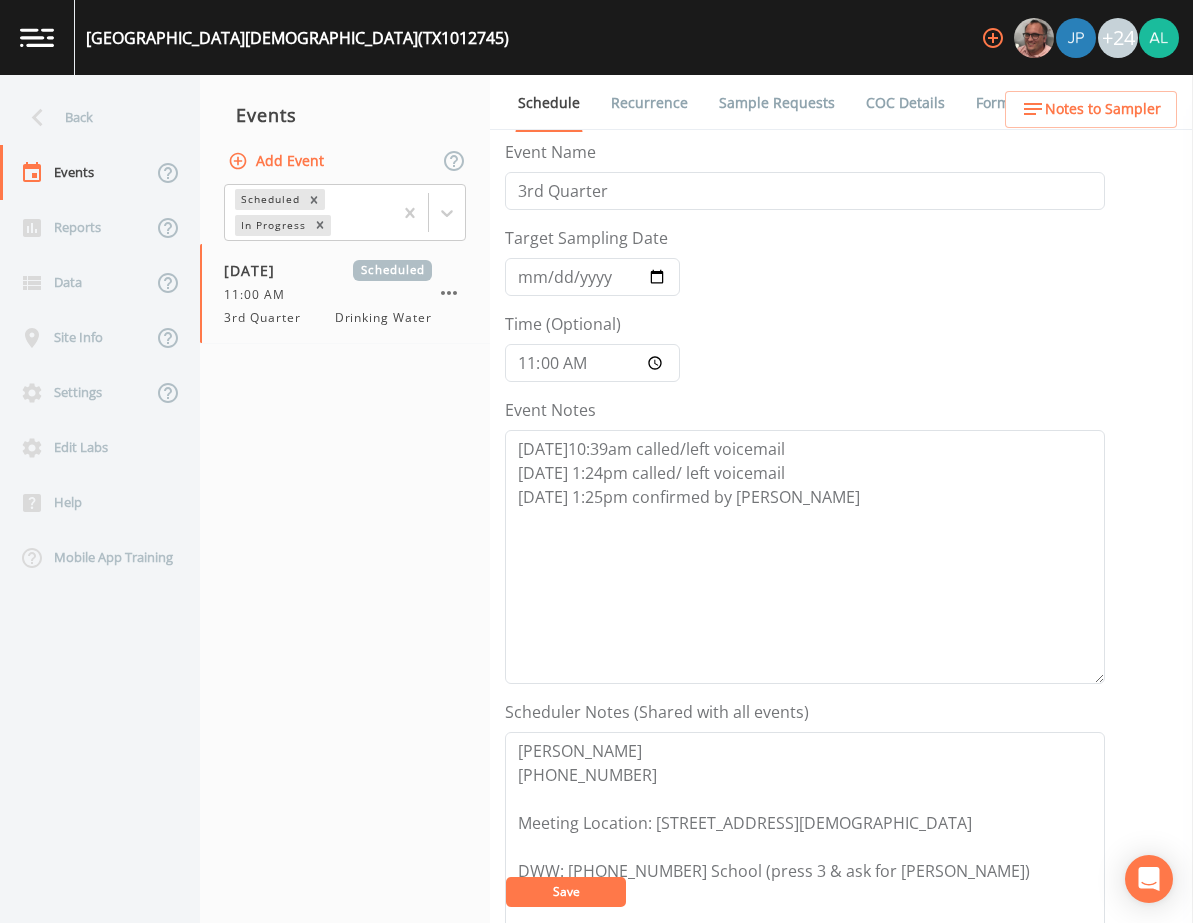 scroll, scrollTop: 0, scrollLeft: 0, axis: both 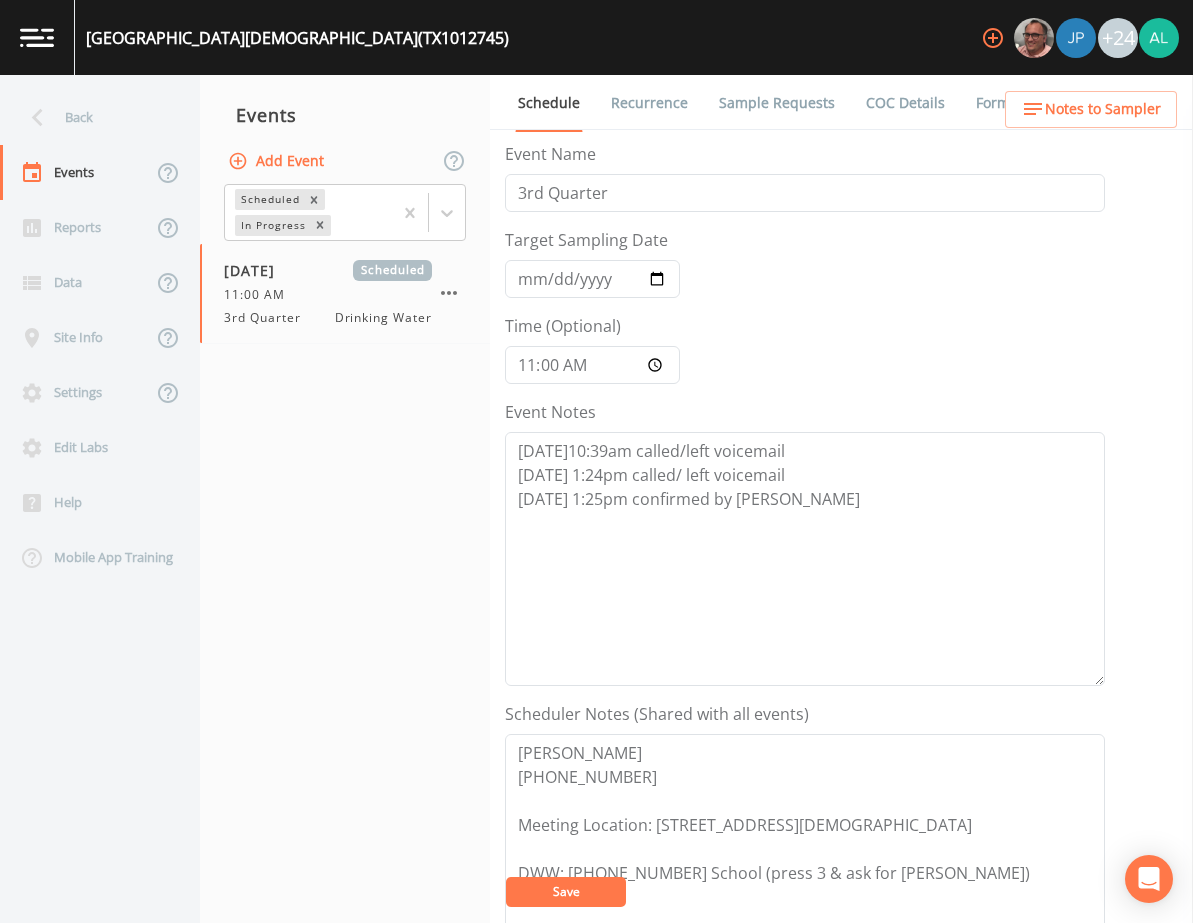 click on "Sample Requests" at bounding box center [777, 103] 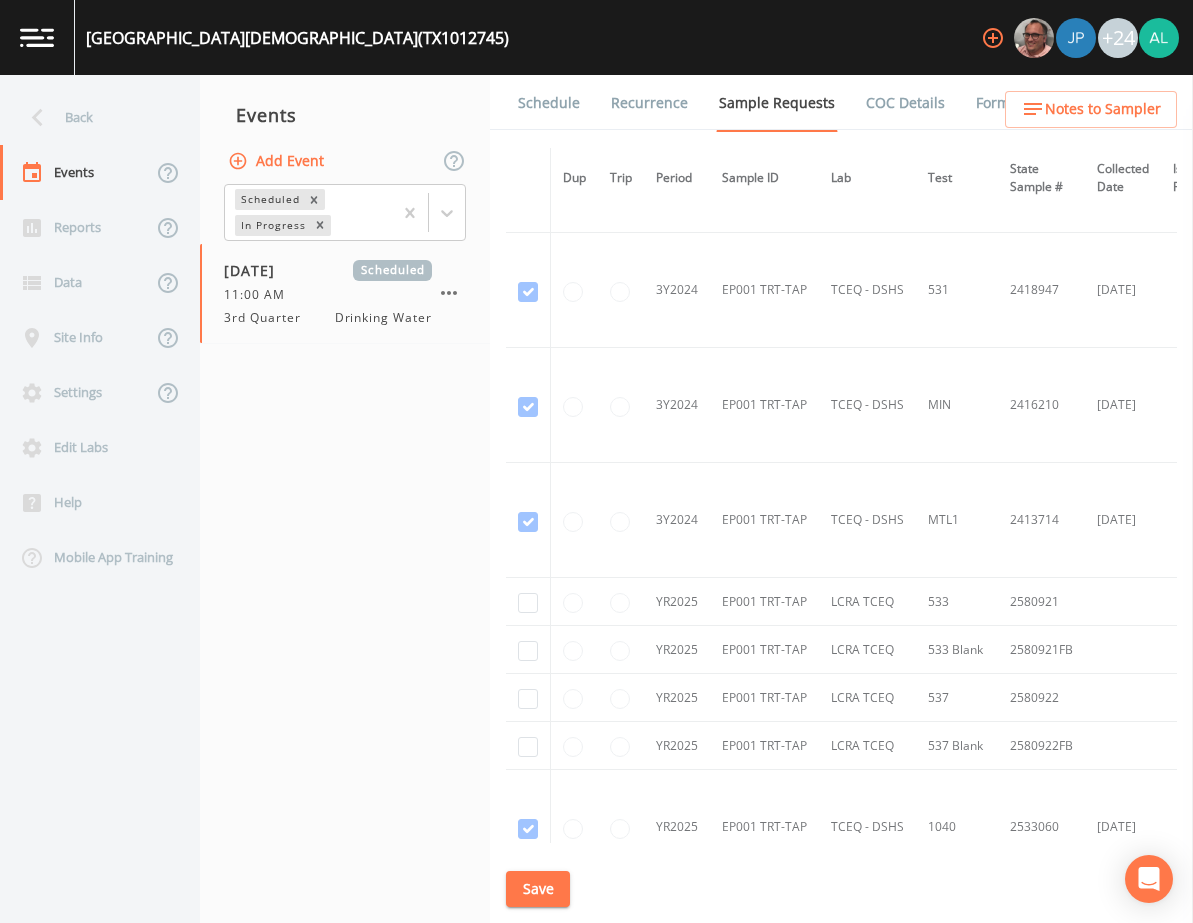 scroll, scrollTop: 1266, scrollLeft: 0, axis: vertical 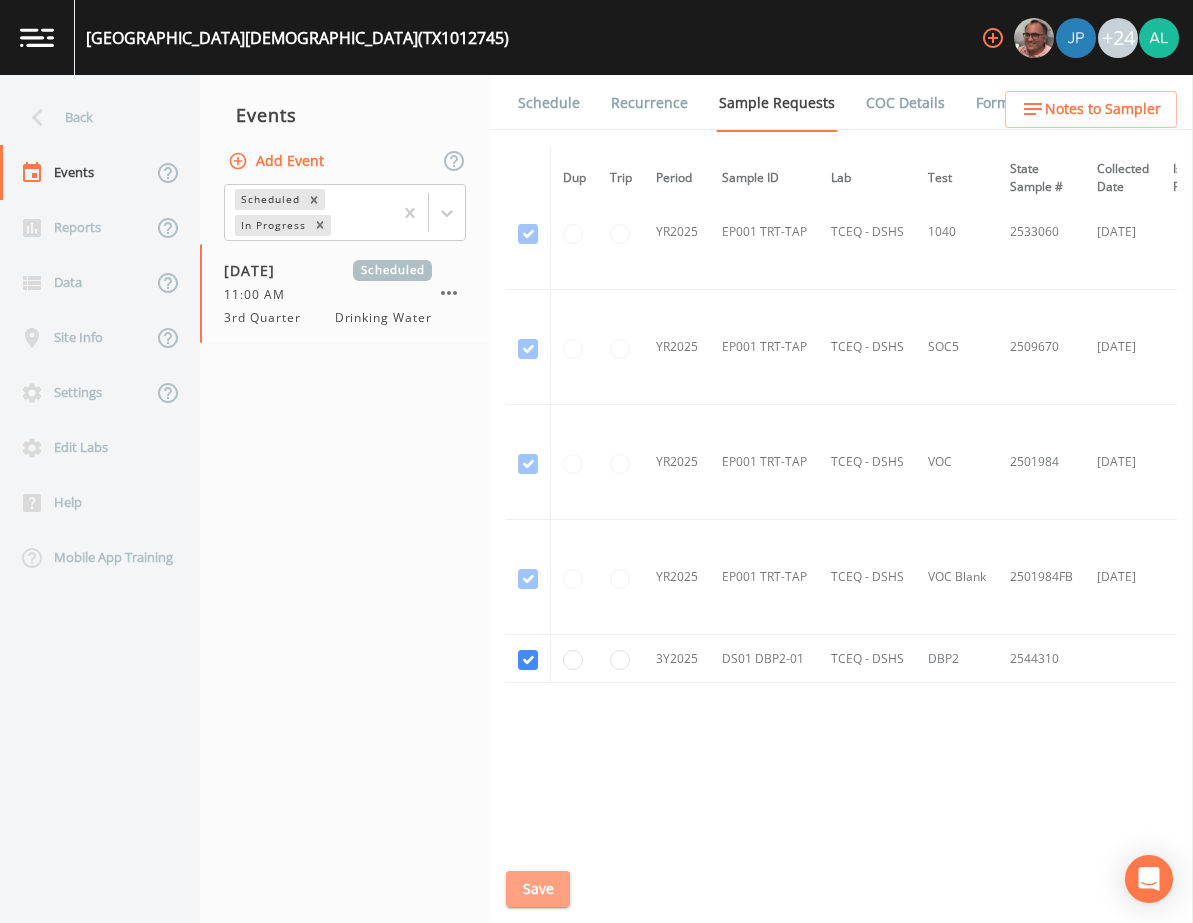 click on "Save" at bounding box center (538, 889) 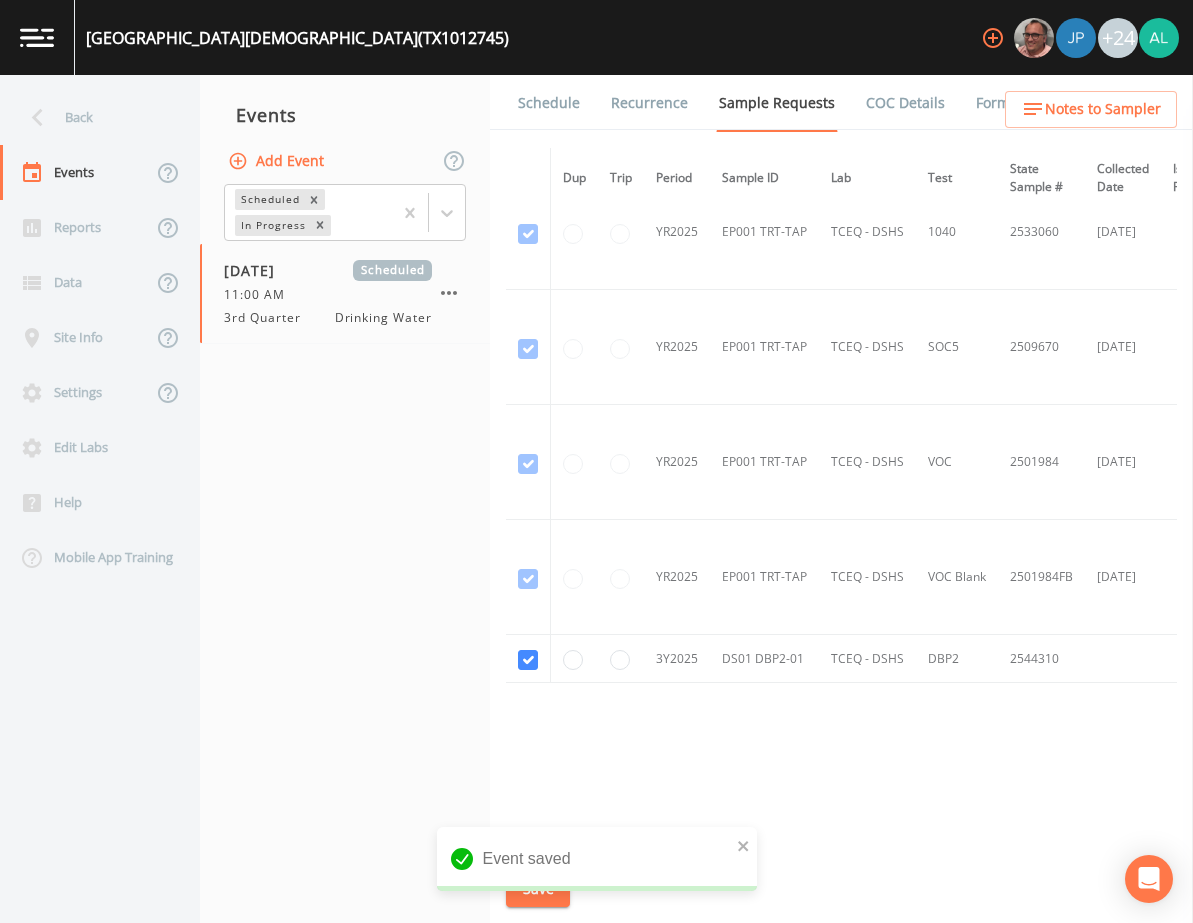 click on "Schedule Recurrence Sample Requests COC Details Forms" at bounding box center (841, 102) 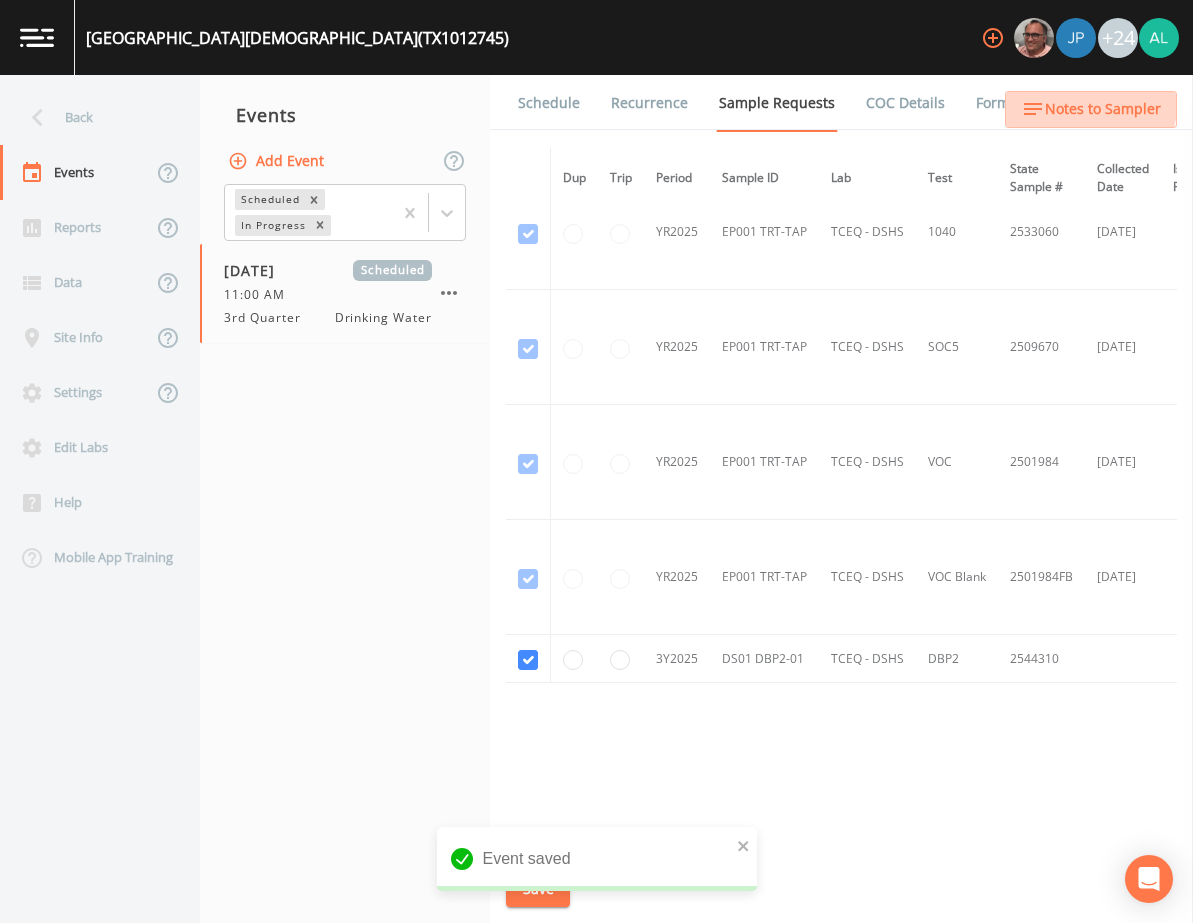 click on "Notes to Sampler" at bounding box center (1103, 109) 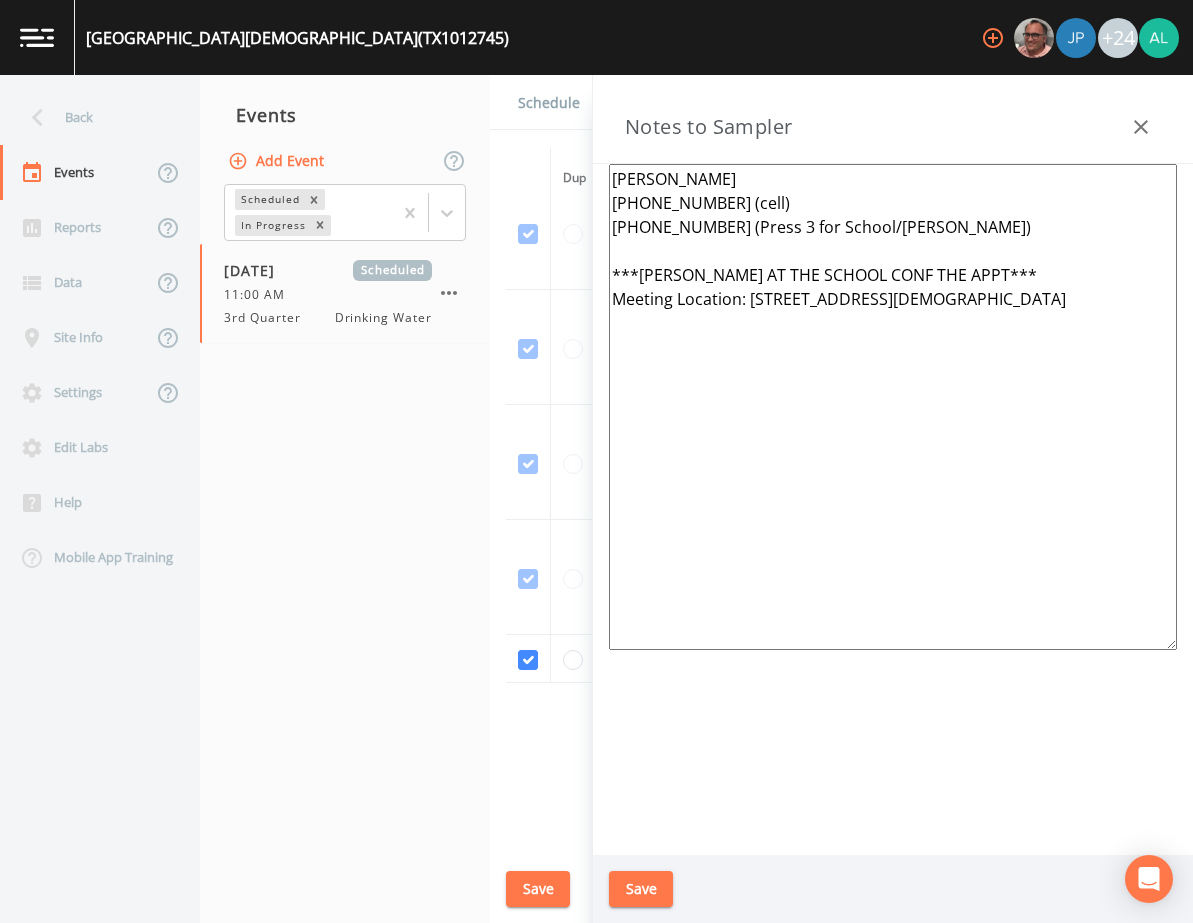 click on "Recurrence" at bounding box center (637, 103) 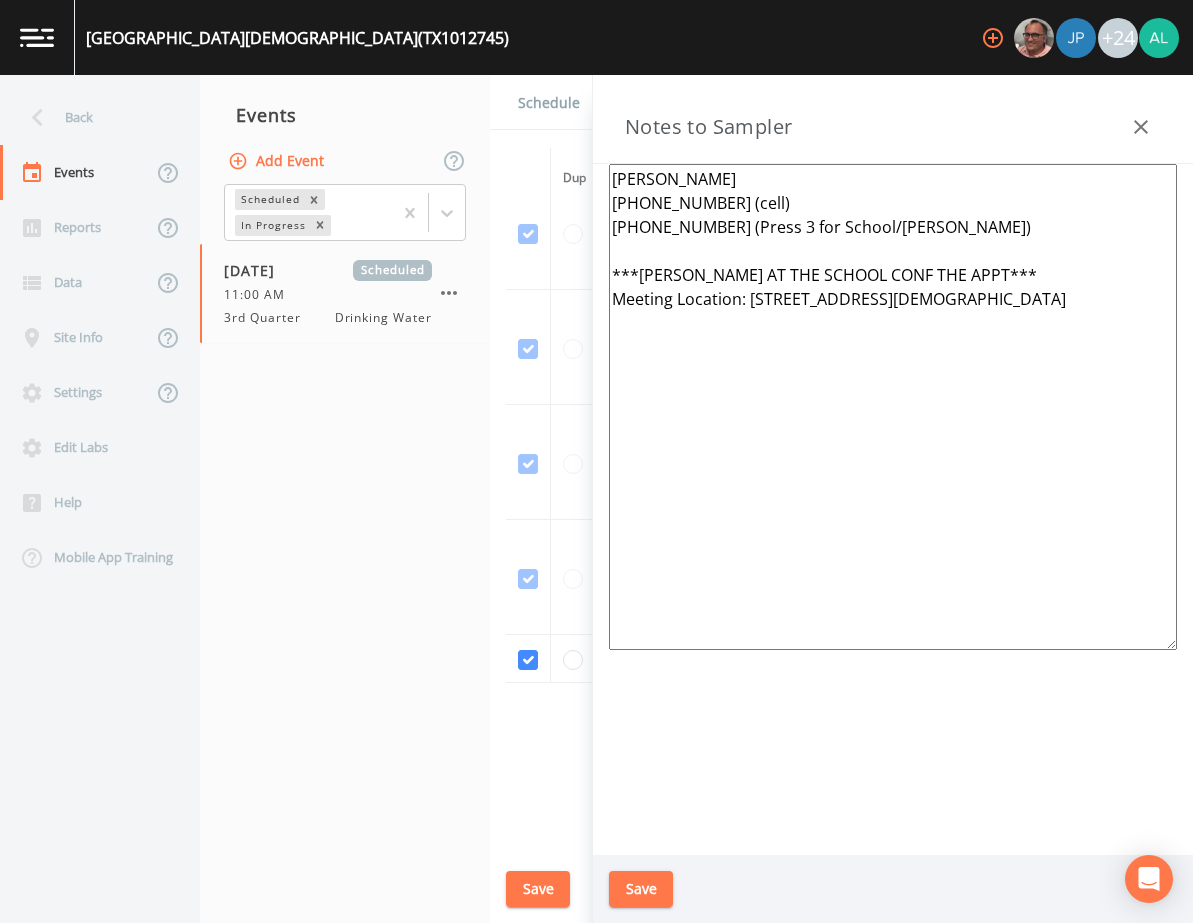 click on "Schedule" at bounding box center [549, 103] 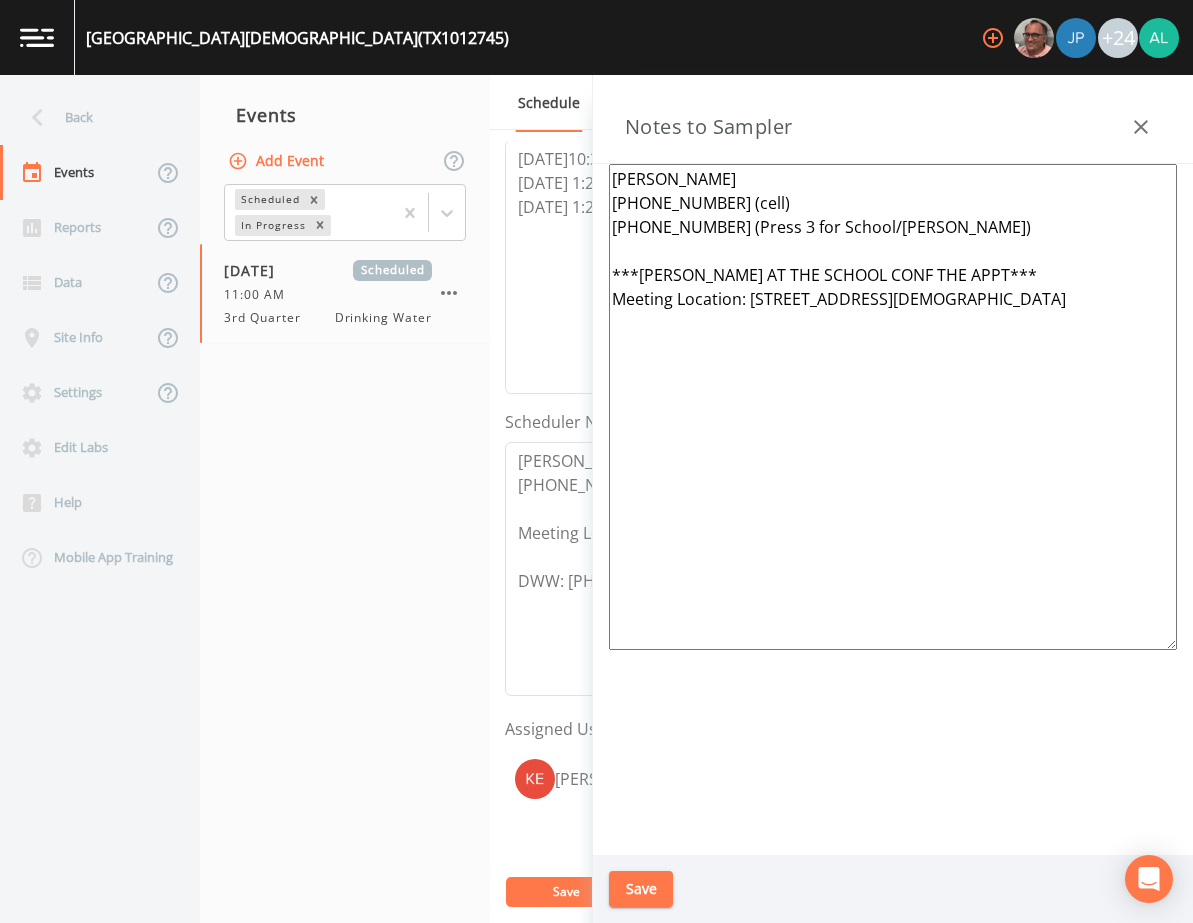 scroll, scrollTop: 488, scrollLeft: 0, axis: vertical 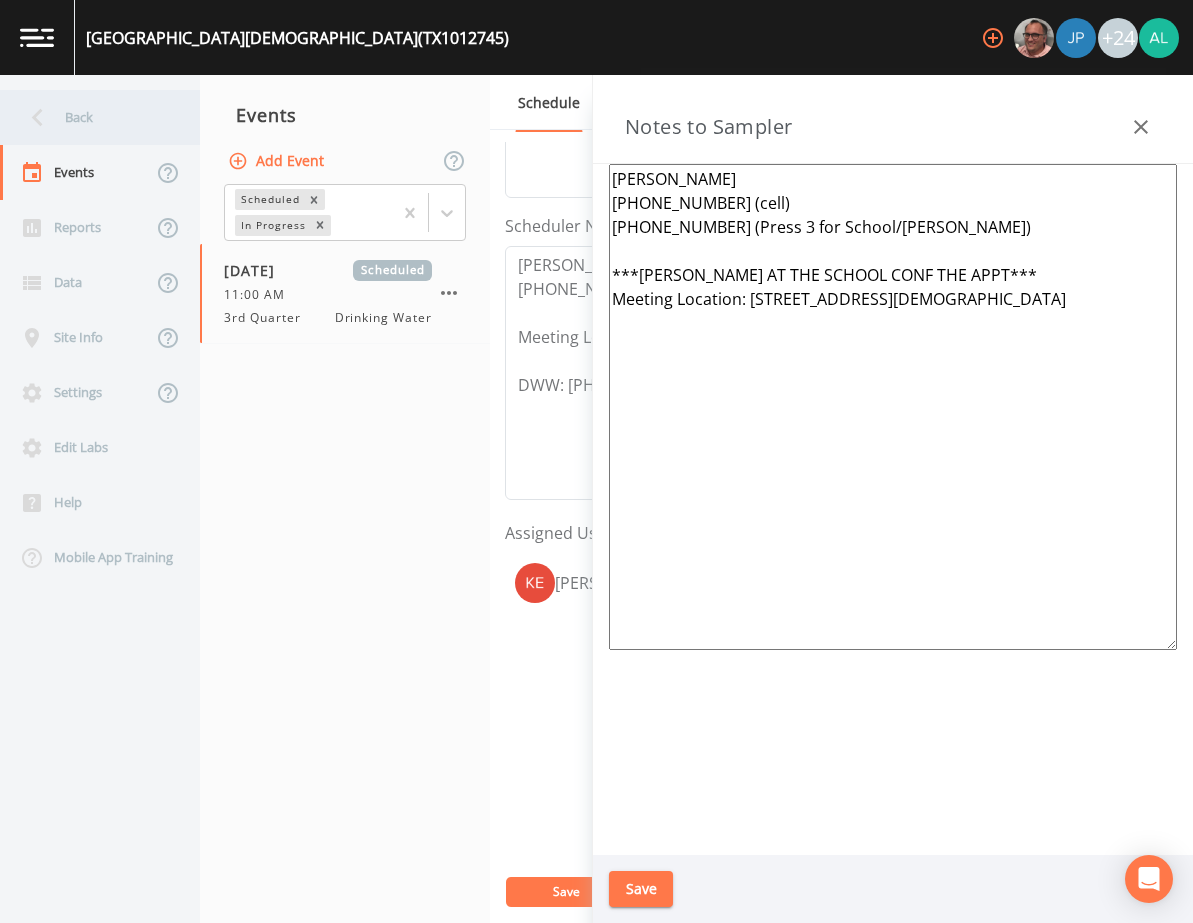 click on "Back" at bounding box center (90, 117) 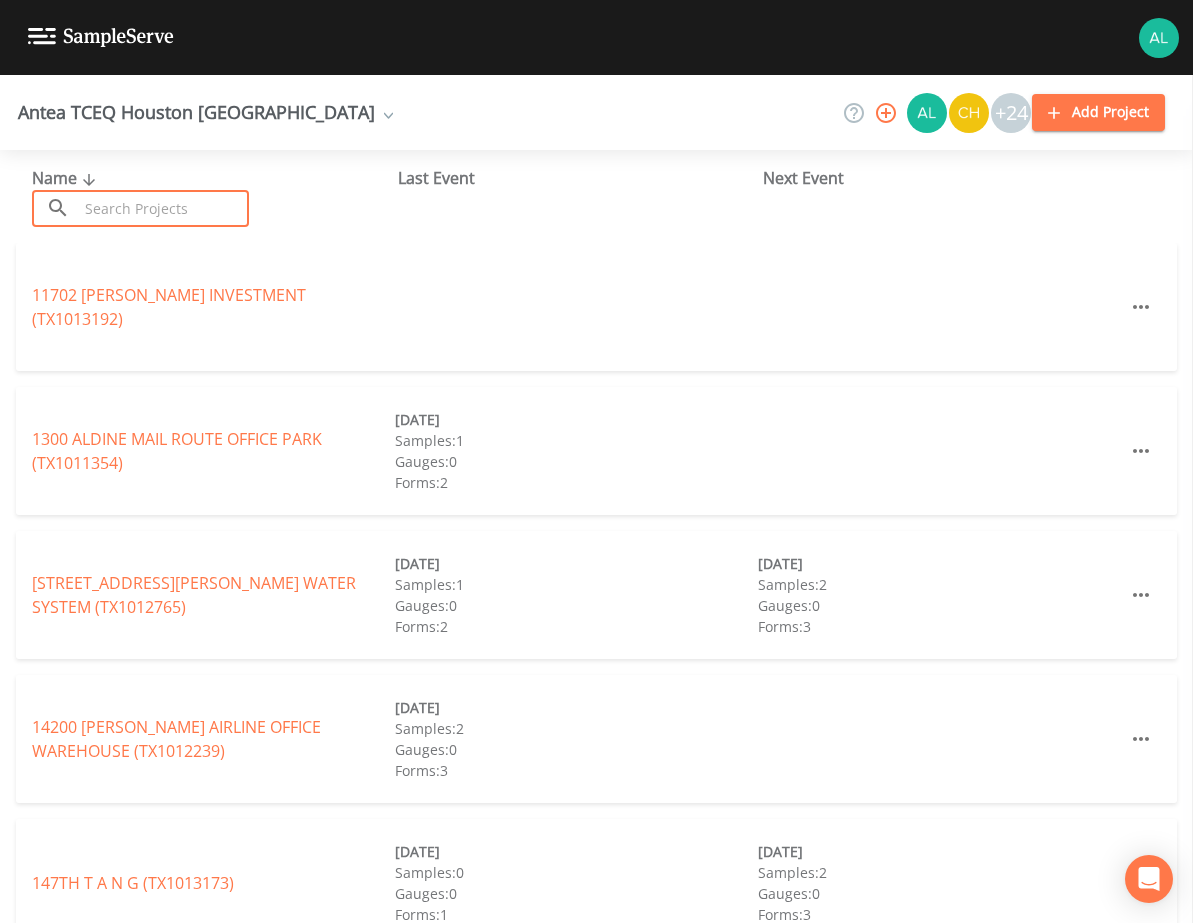drag, startPoint x: 107, startPoint y: 213, endPoint x: 139, endPoint y: 212, distance: 32.01562 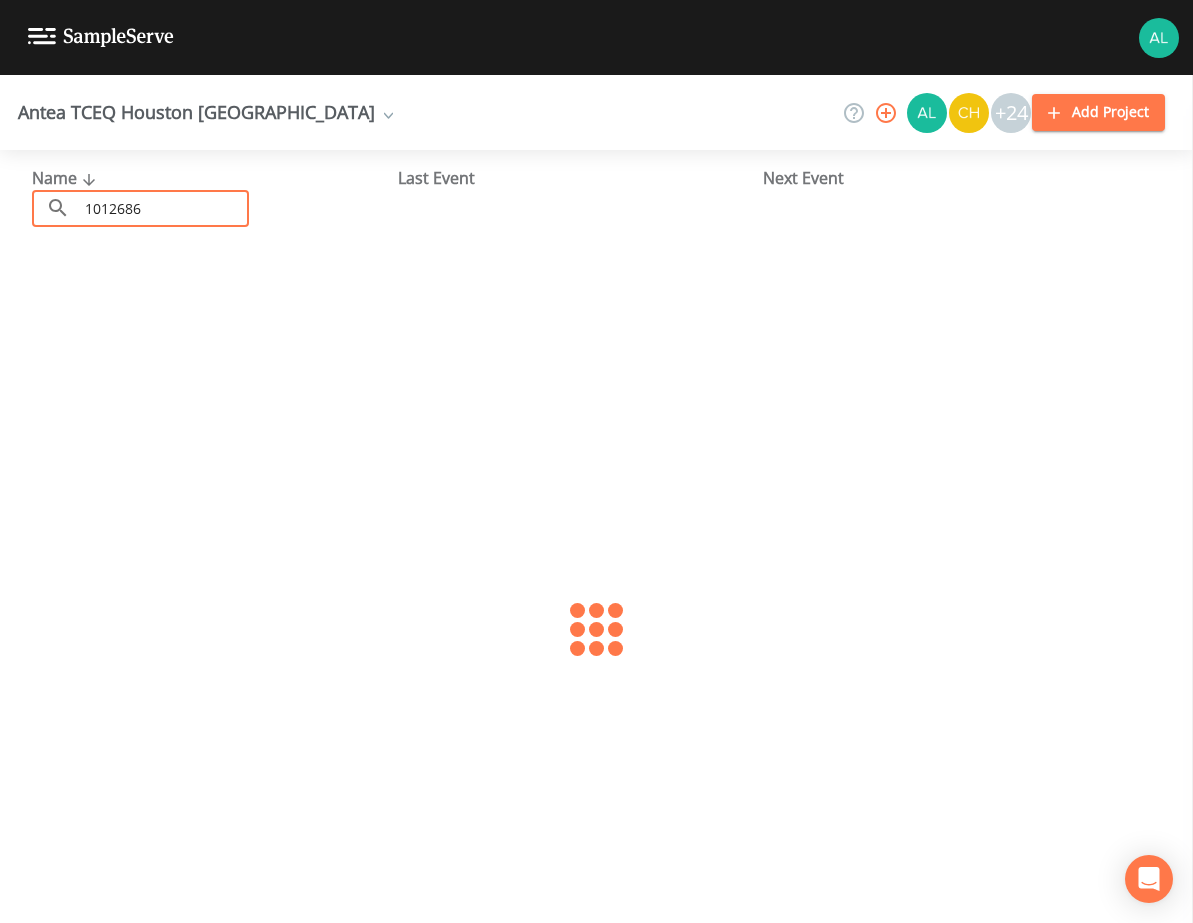 type on "1012686" 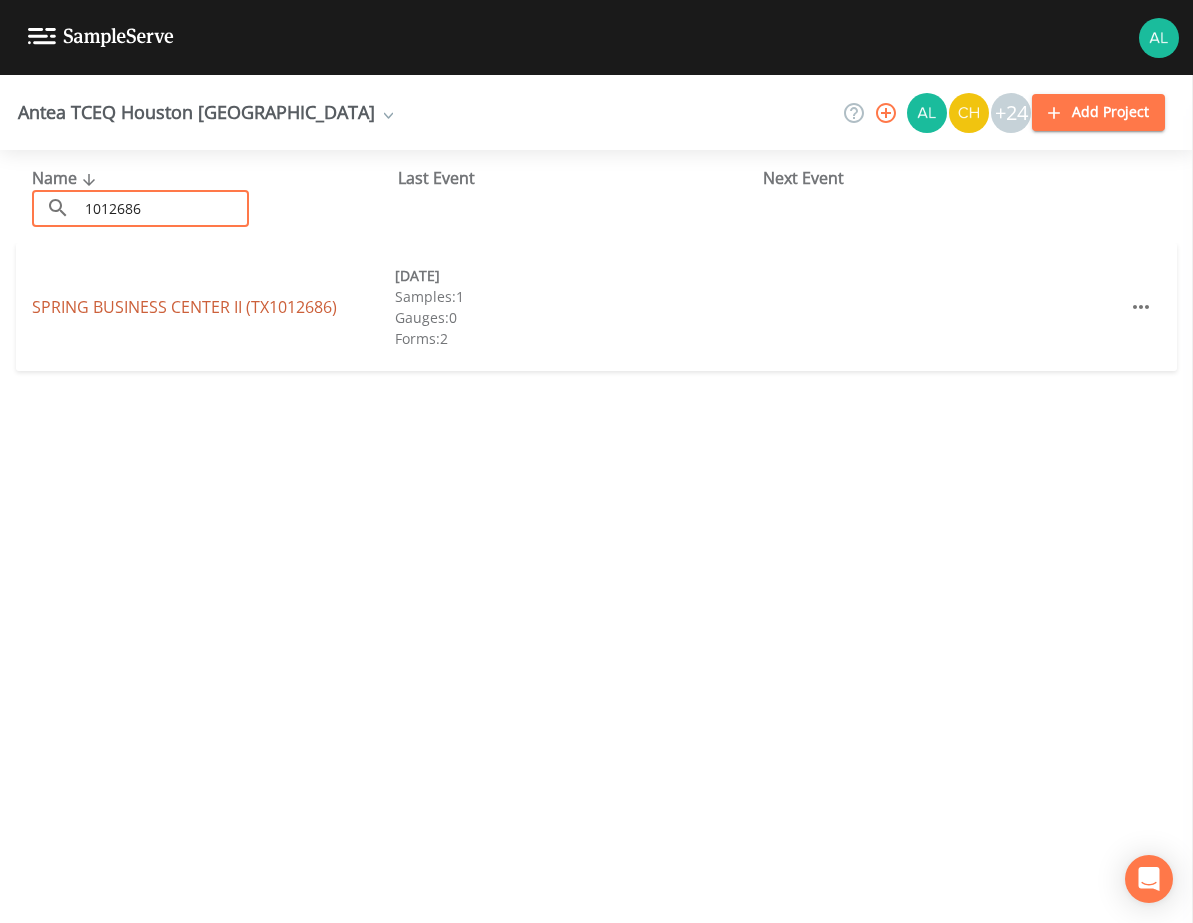 click on "[GEOGRAPHIC_DATA]   (TX1012686)" at bounding box center (184, 307) 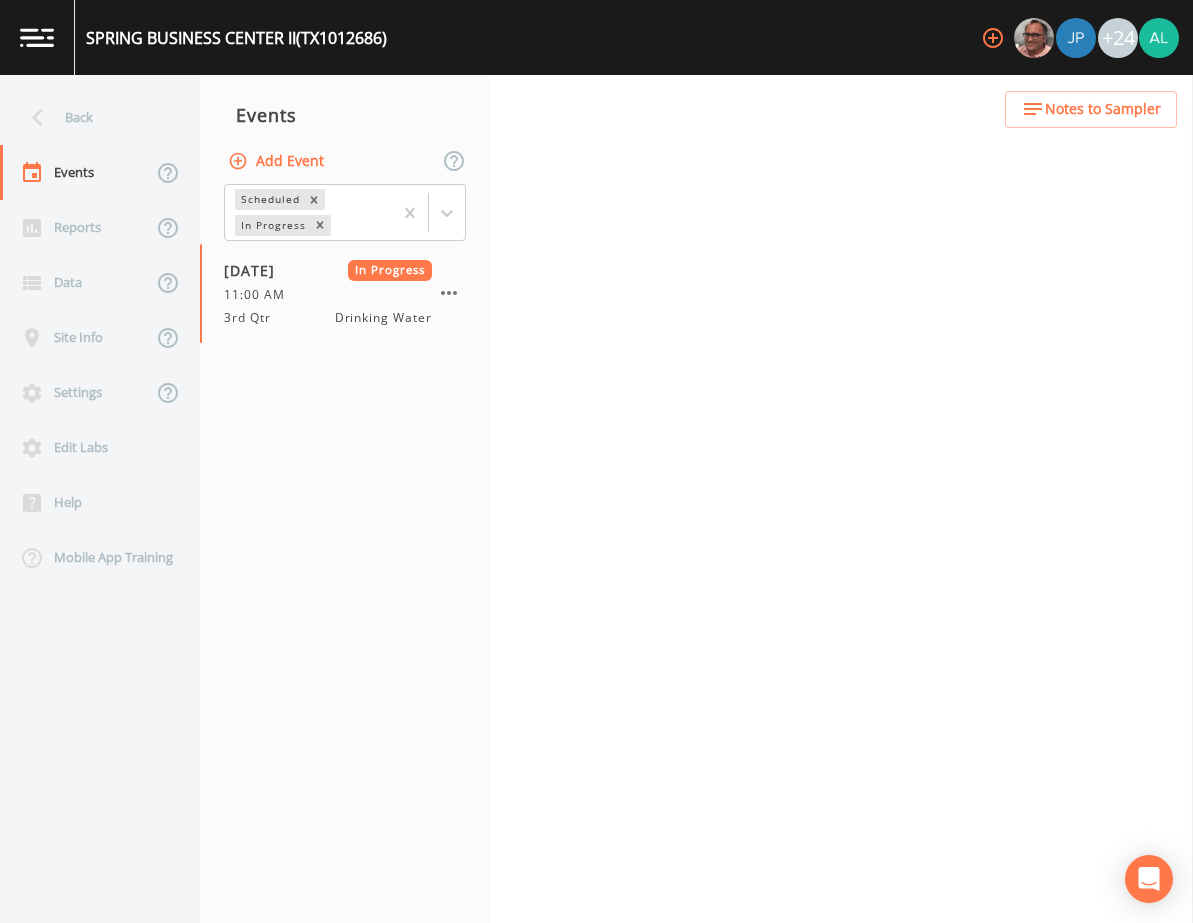 click on "Notes to Sampler" at bounding box center (1091, 109) 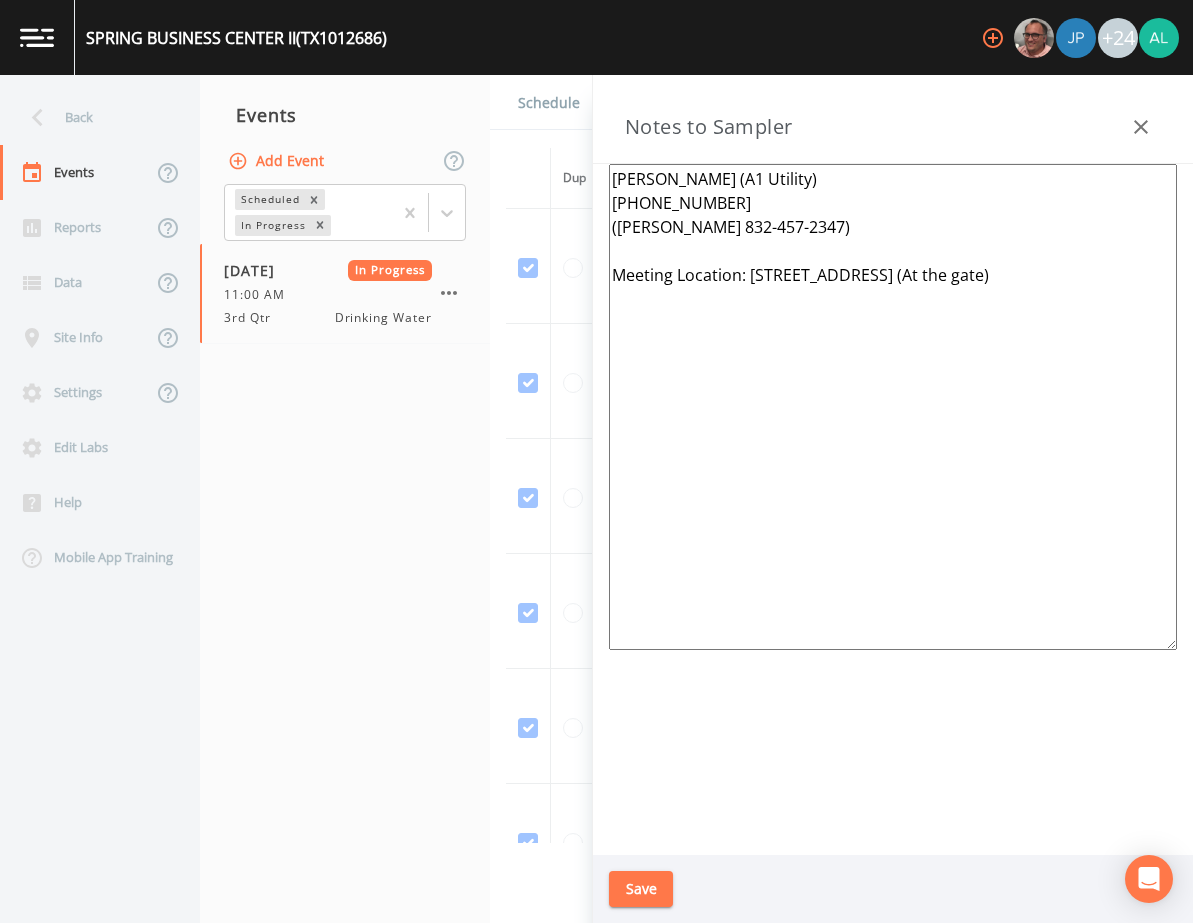 click on "Save" at bounding box center [641, 889] 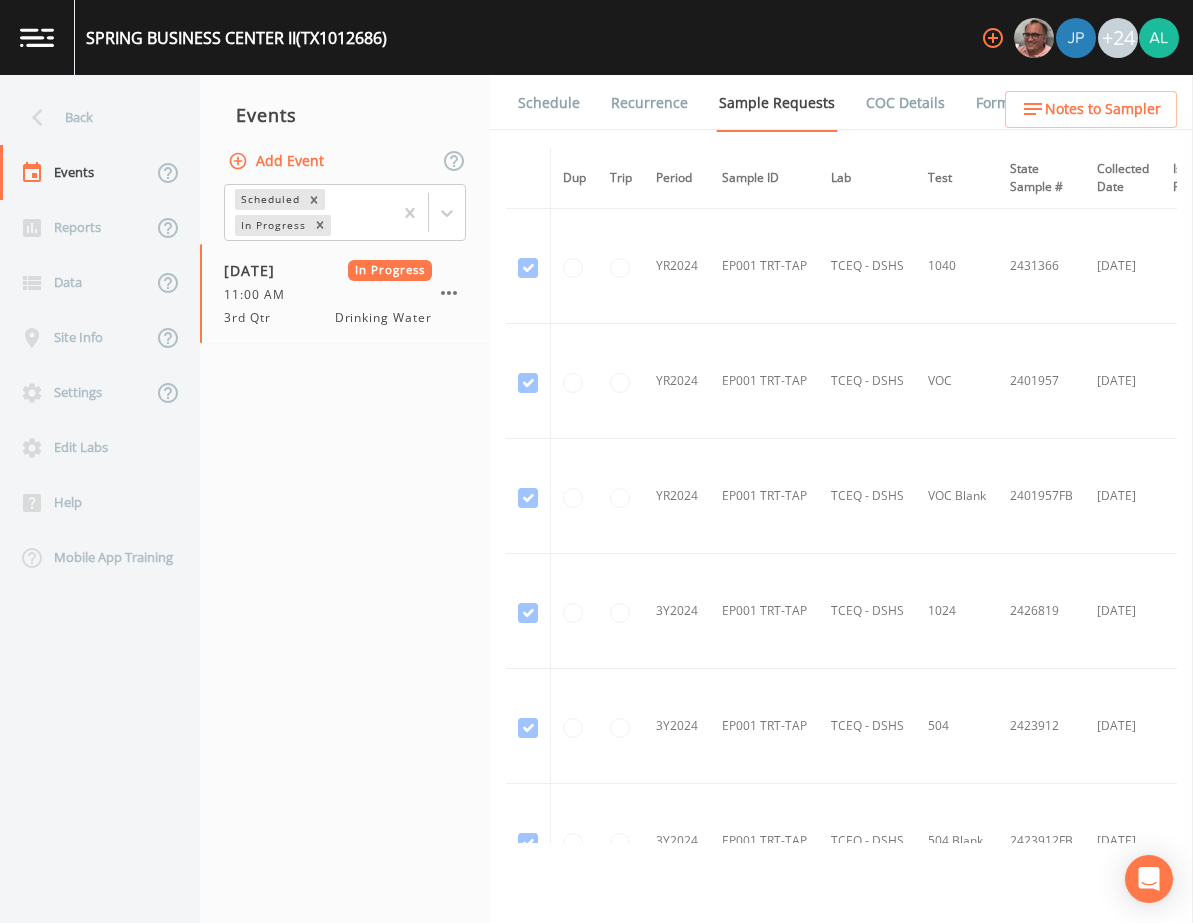 click on "Schedule" at bounding box center [549, 103] 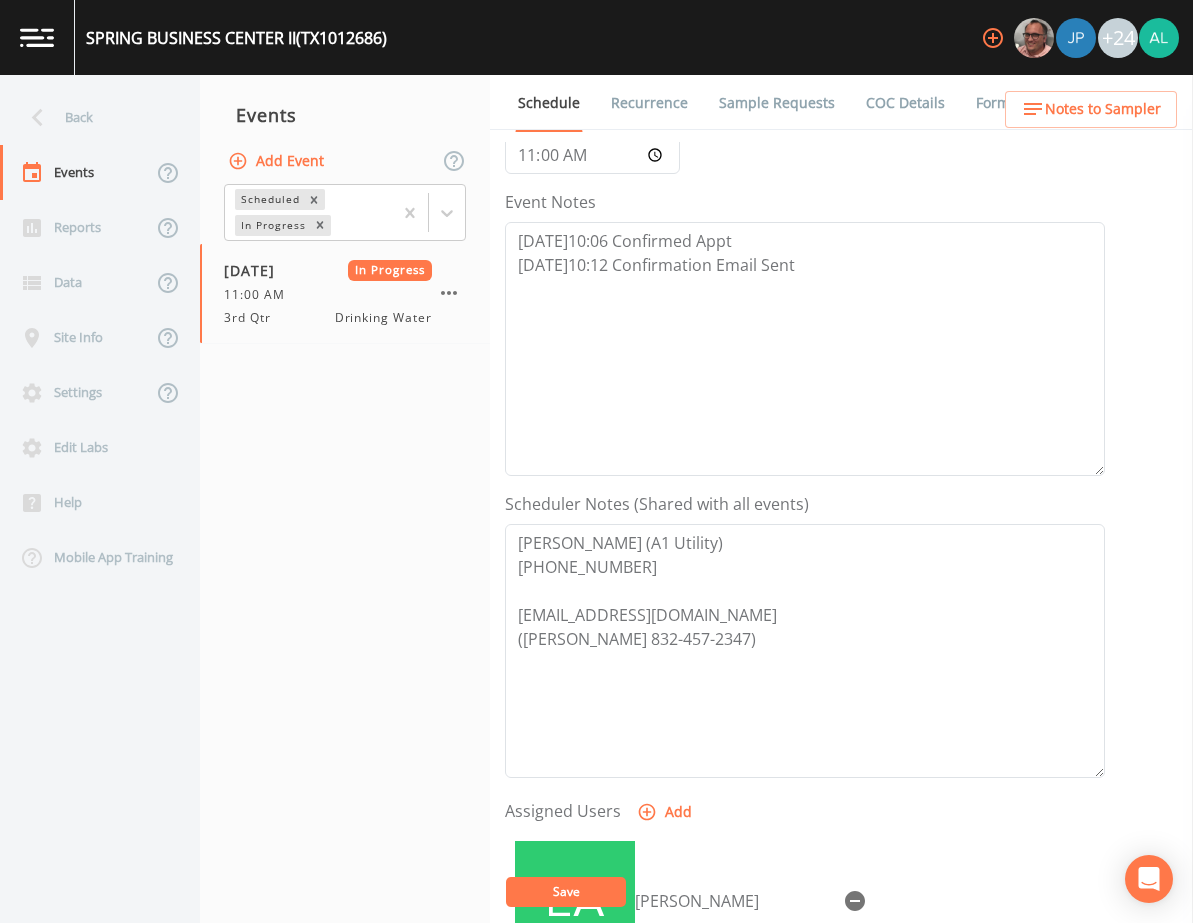 scroll, scrollTop: 0, scrollLeft: 0, axis: both 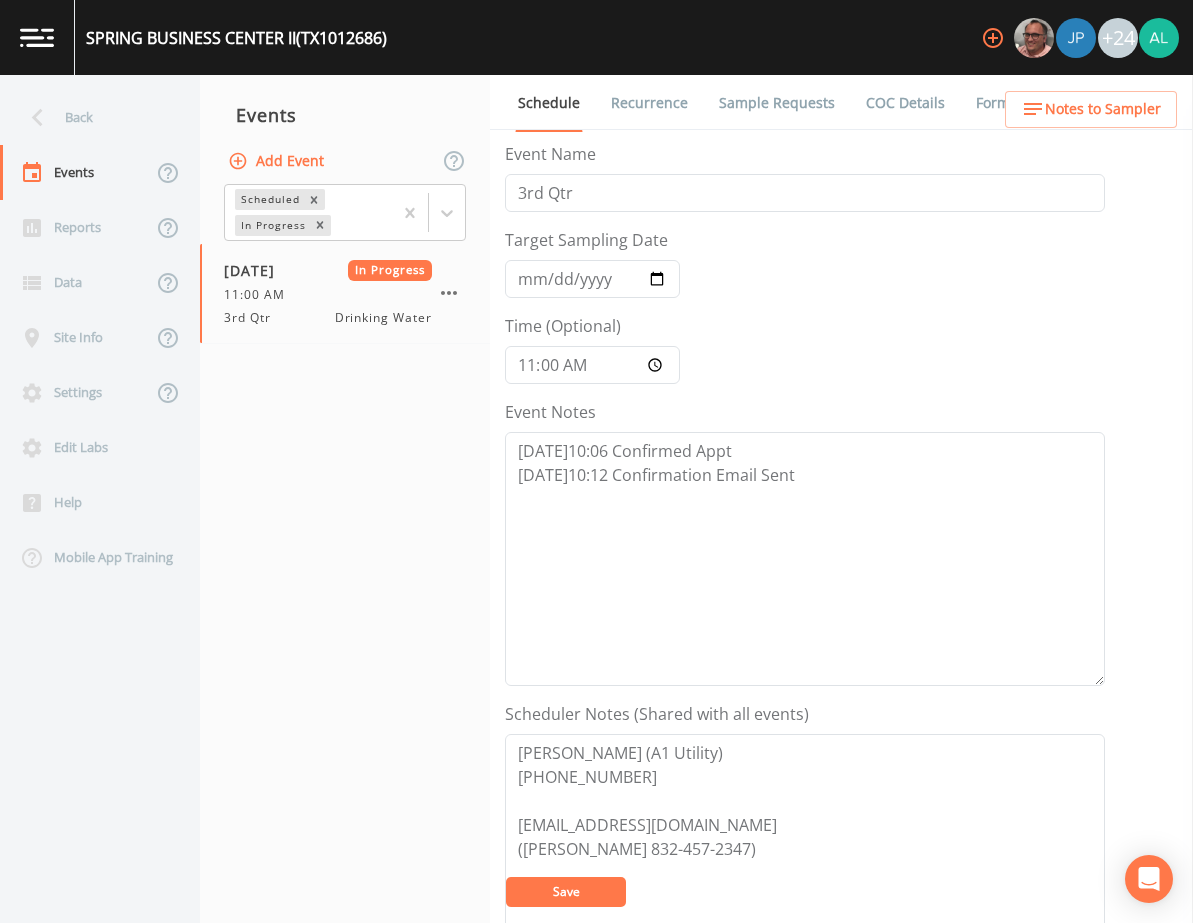 click on "Forms" at bounding box center (996, 103) 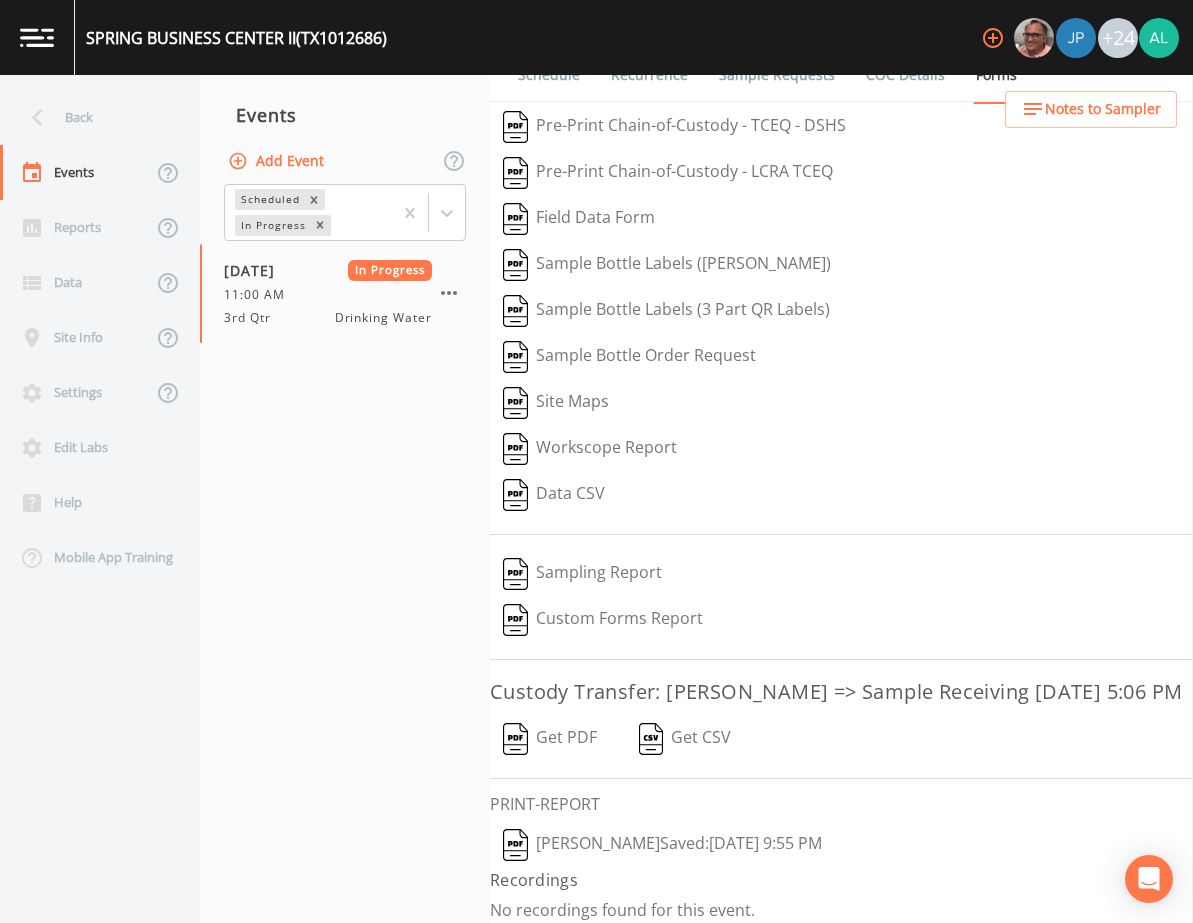 scroll, scrollTop: 41, scrollLeft: 0, axis: vertical 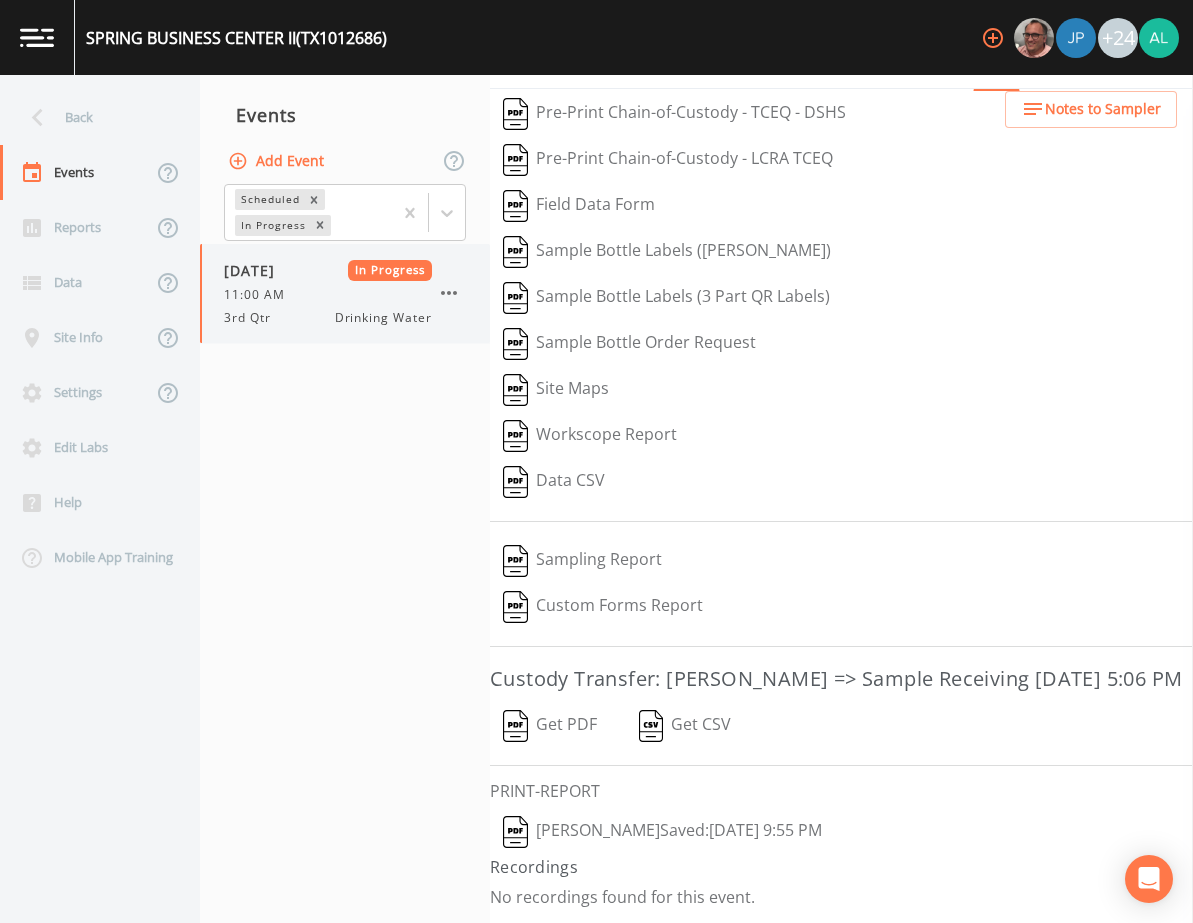 click 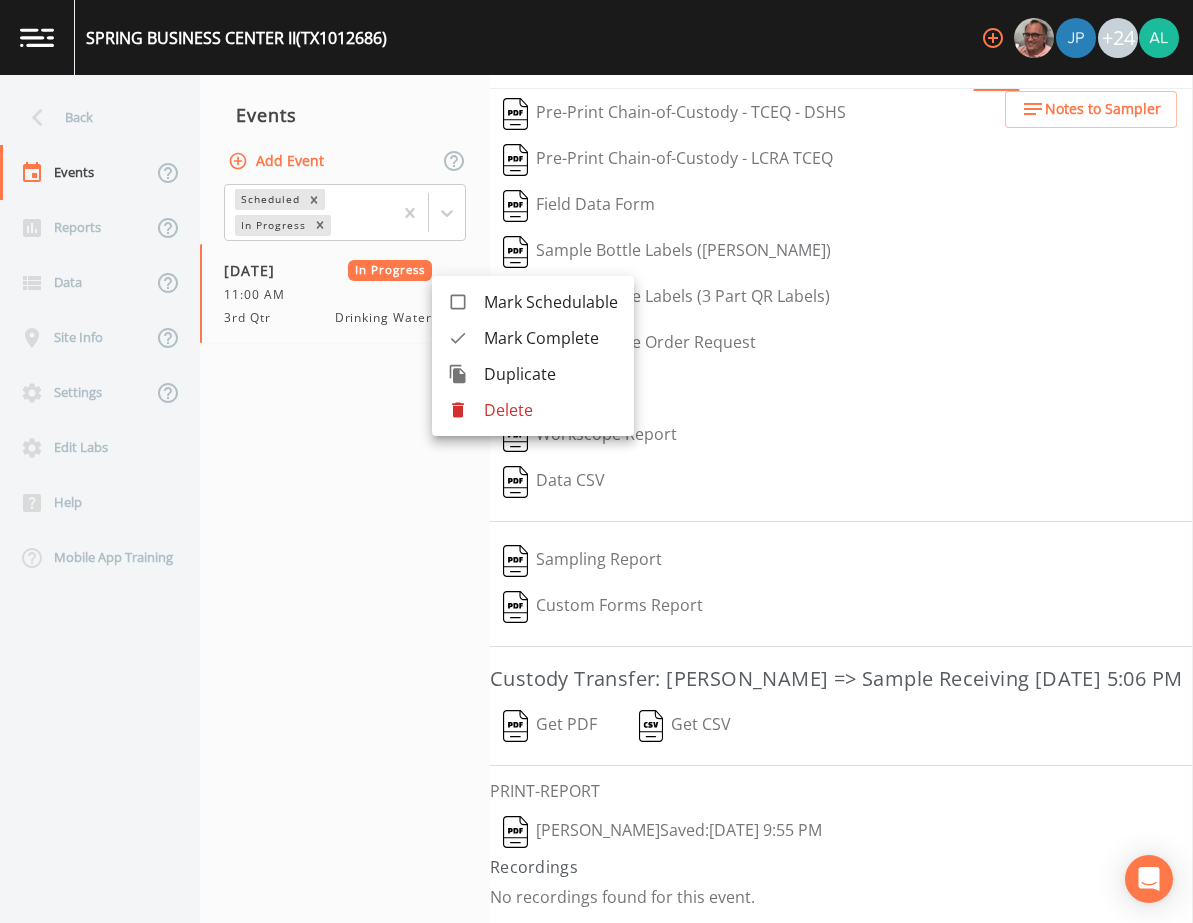 click at bounding box center [596, 461] 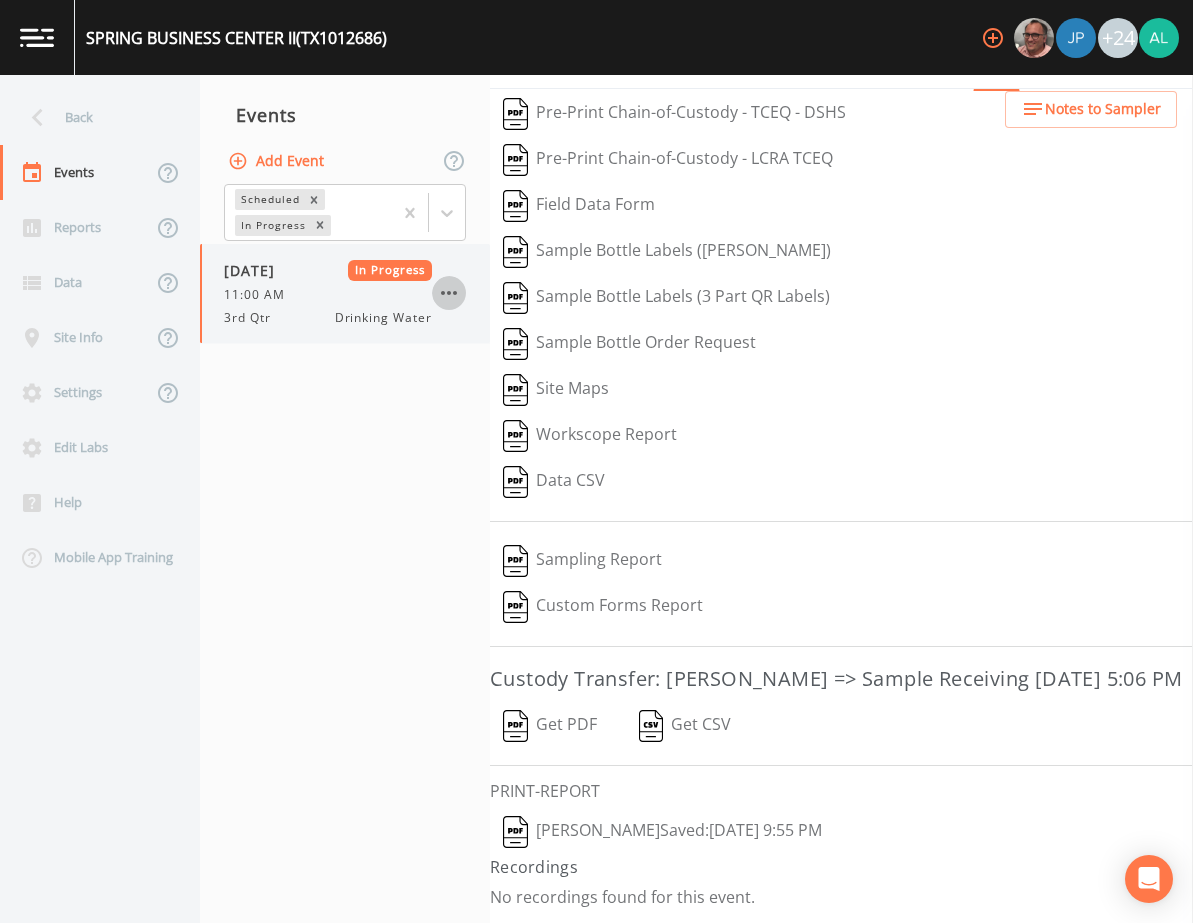 click 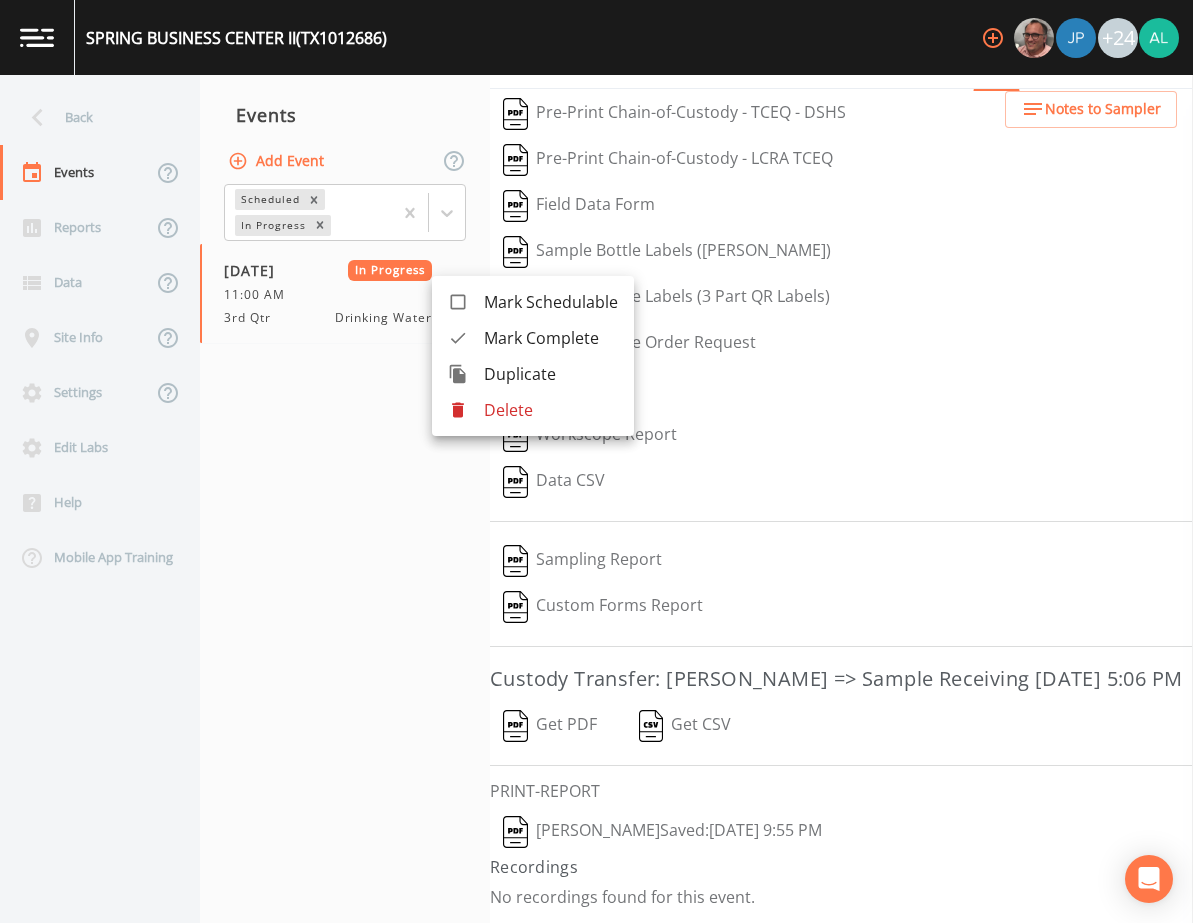 click on "Mark Complete" at bounding box center (551, 338) 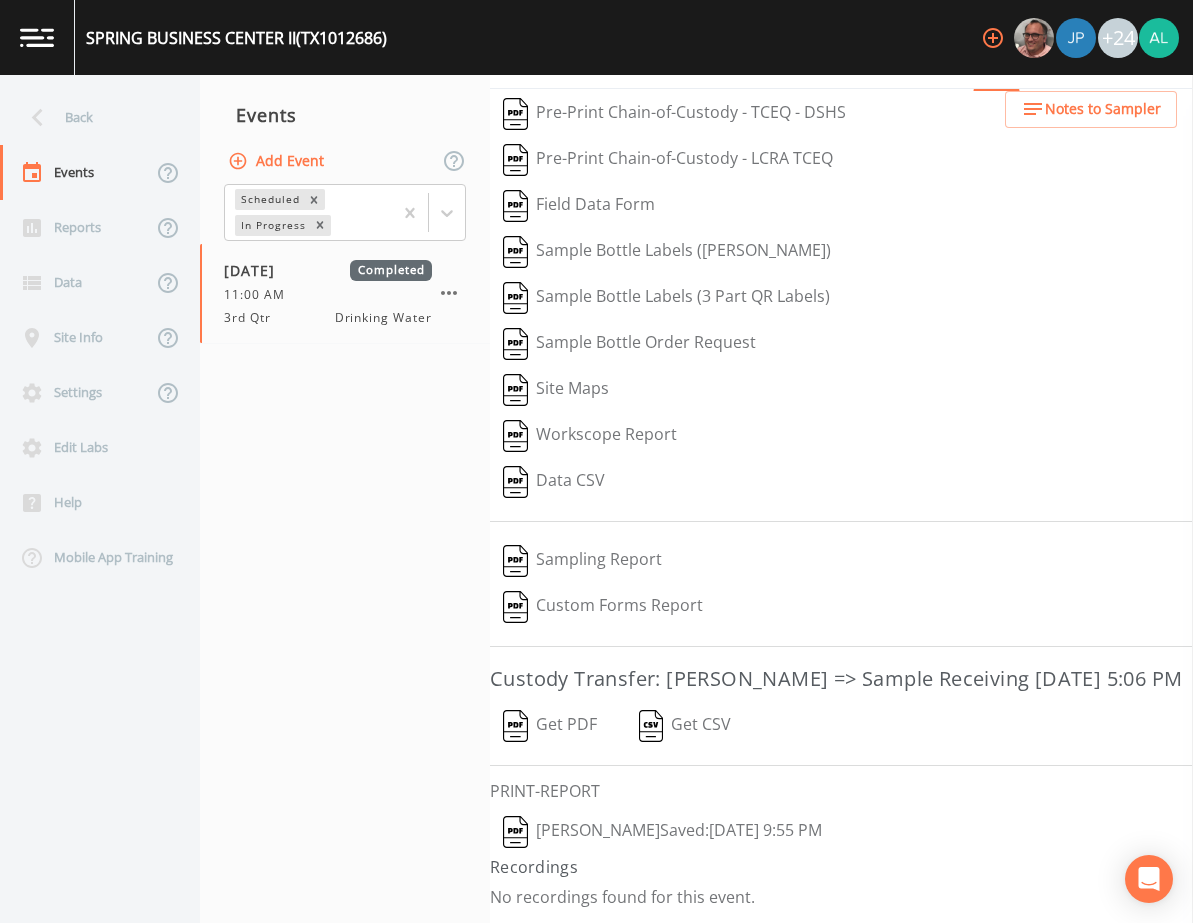 click on "Add Event" at bounding box center [278, 161] 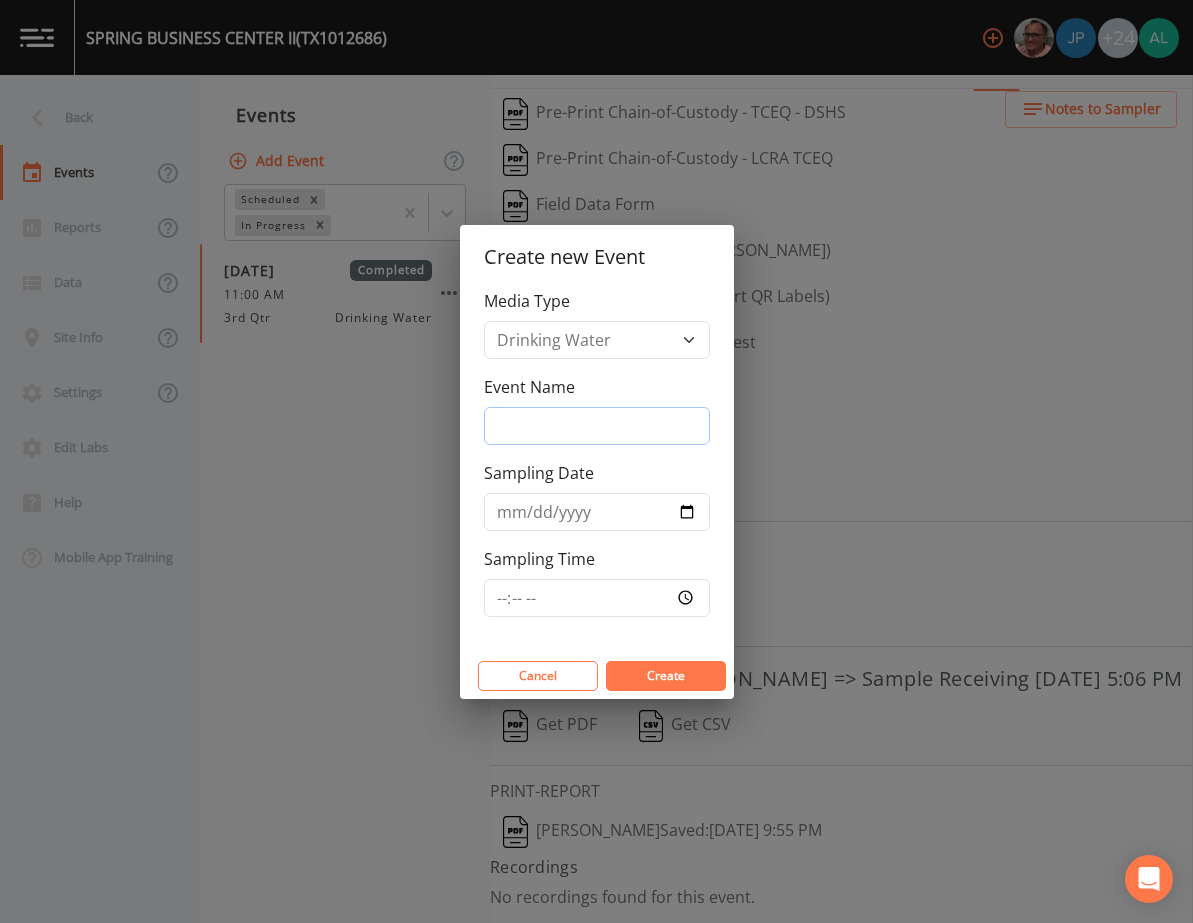 click on "Event Name" at bounding box center (597, 426) 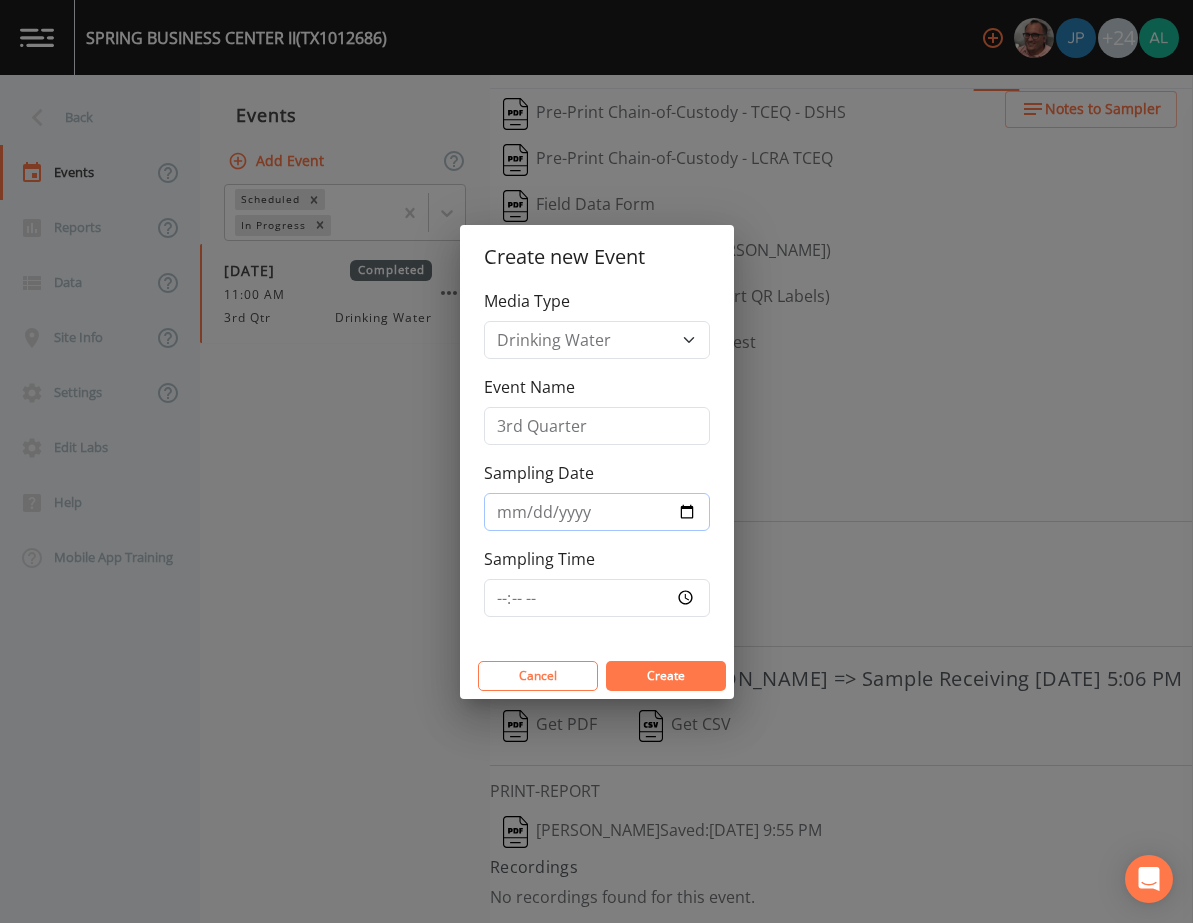 type on "[DATE]" 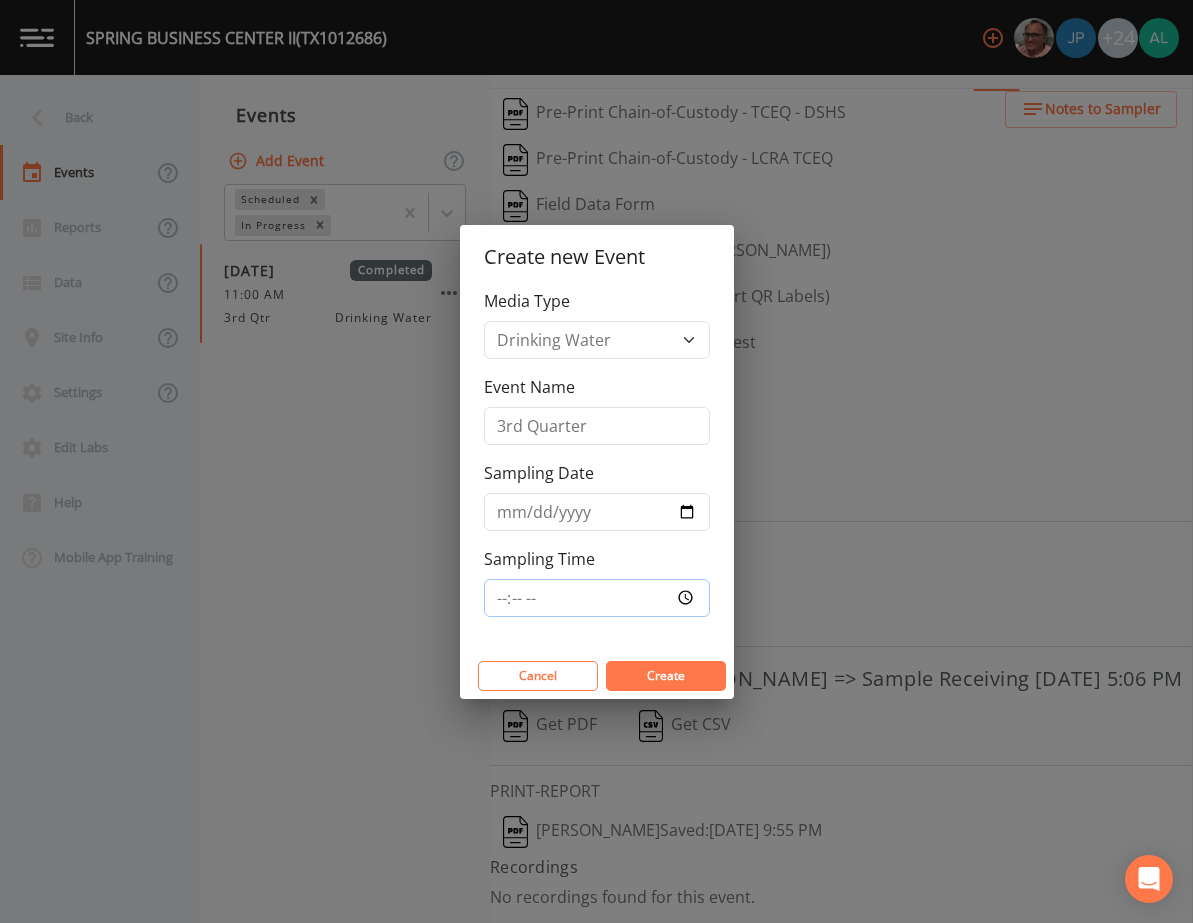 click on "Sampling Time" at bounding box center (597, 598) 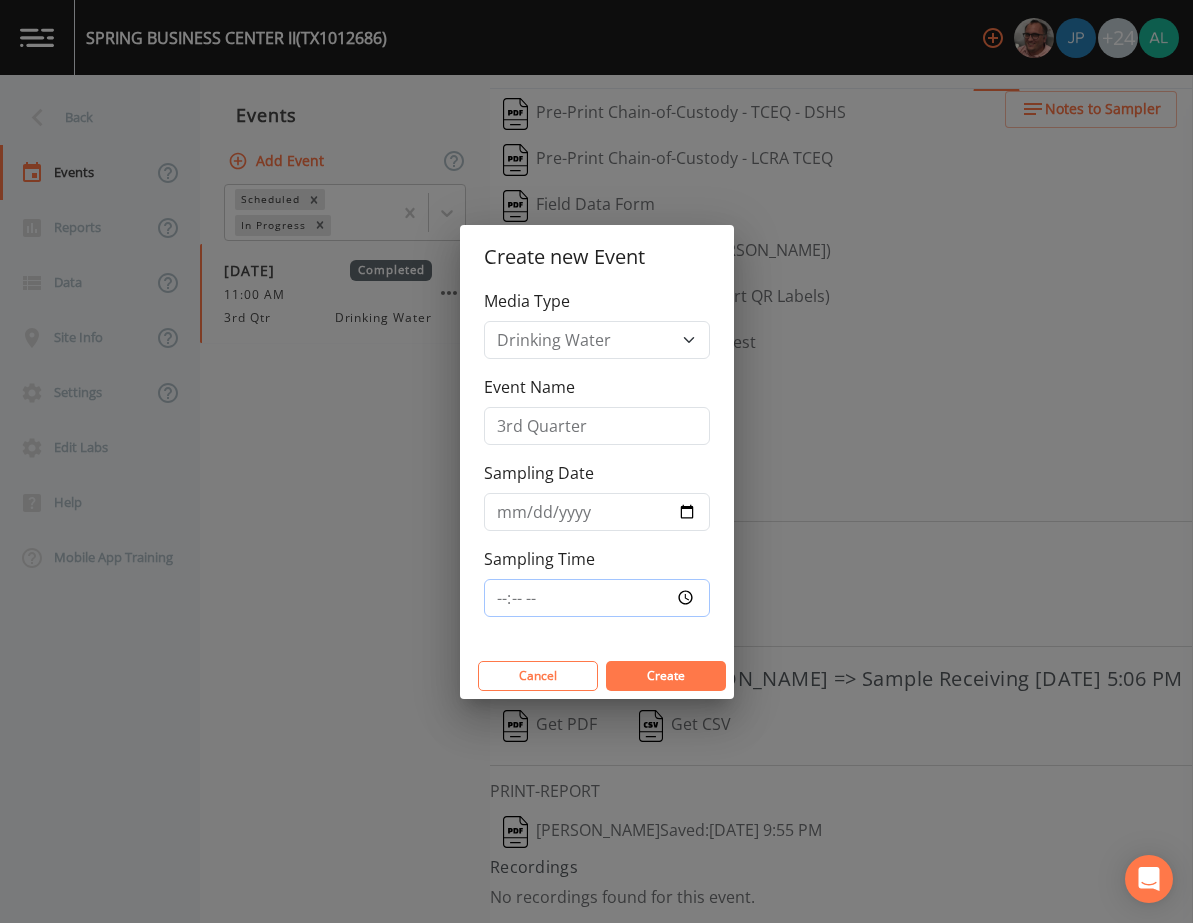 type on "12:30" 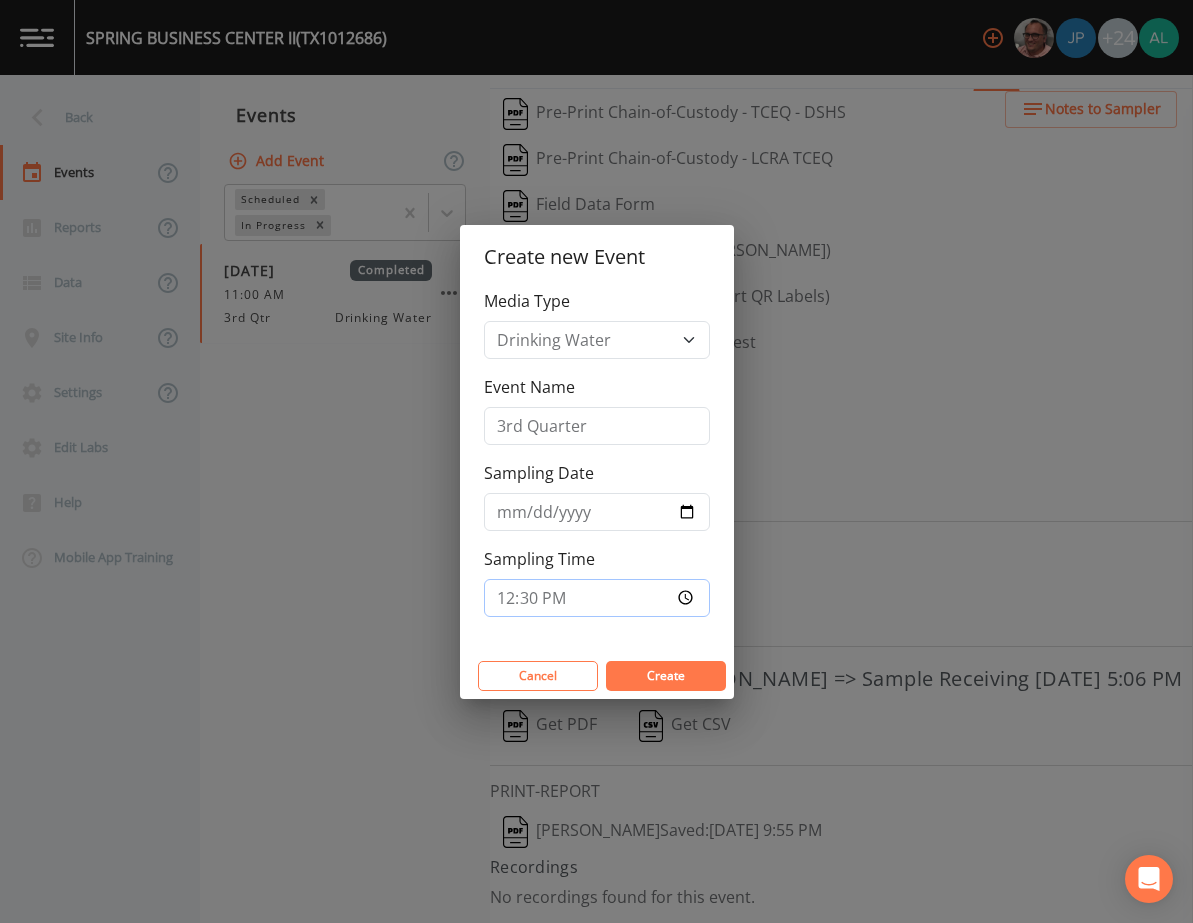 click on "Create" at bounding box center (666, 676) 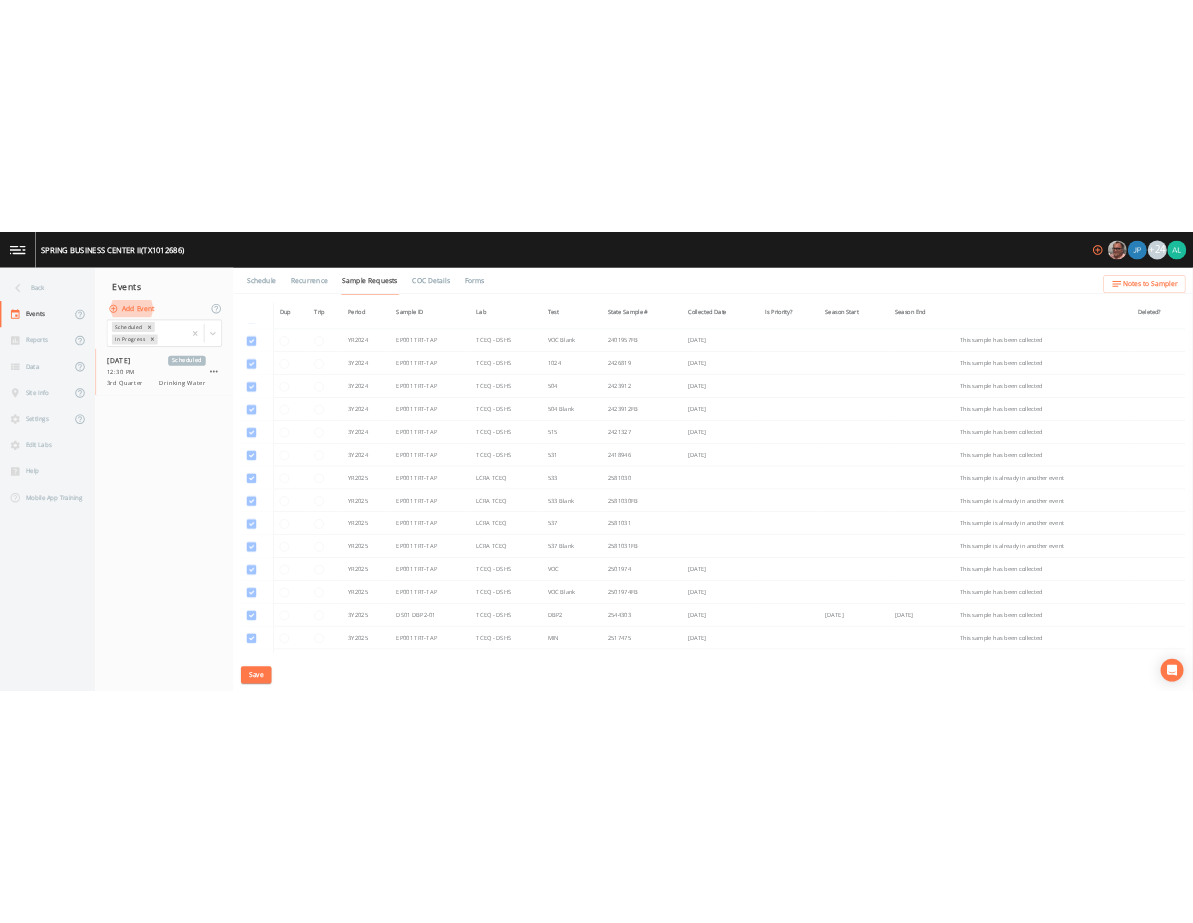 scroll, scrollTop: 0, scrollLeft: 0, axis: both 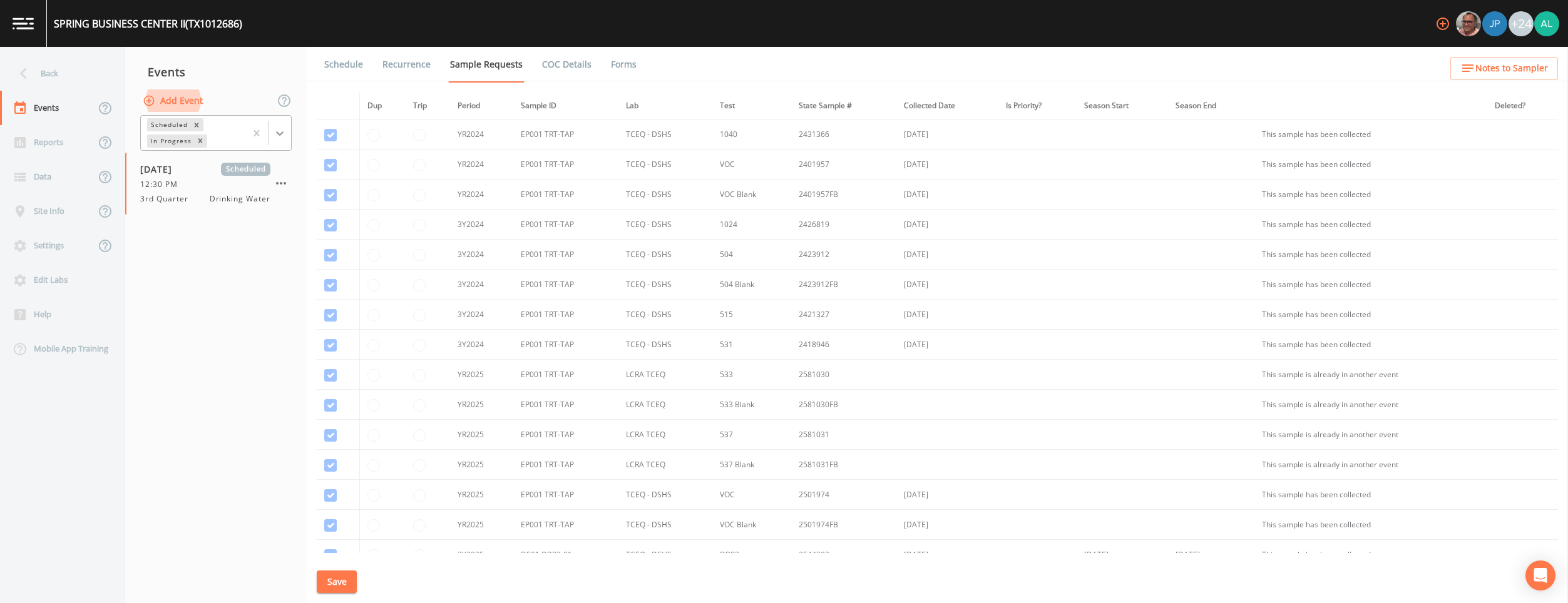 click 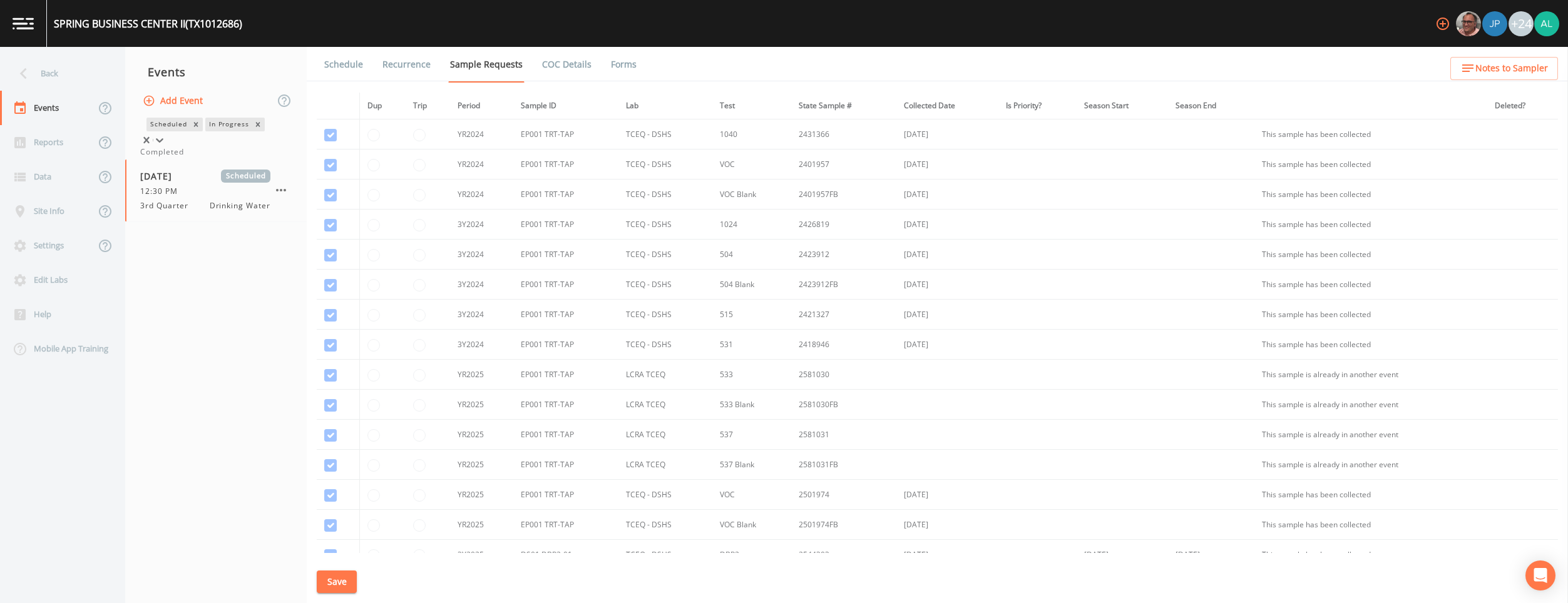 click on "Completed" at bounding box center (216, 152) 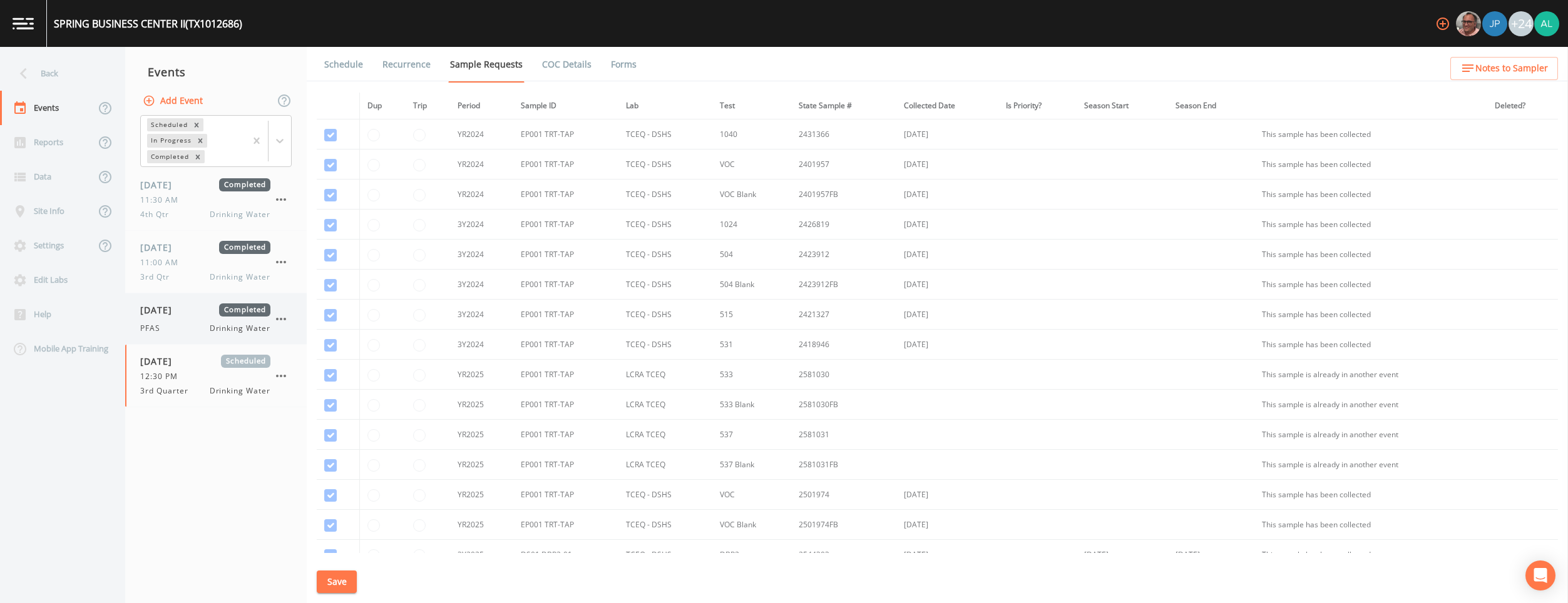 click on "PFAS Drinking Water" at bounding box center [205, 328] 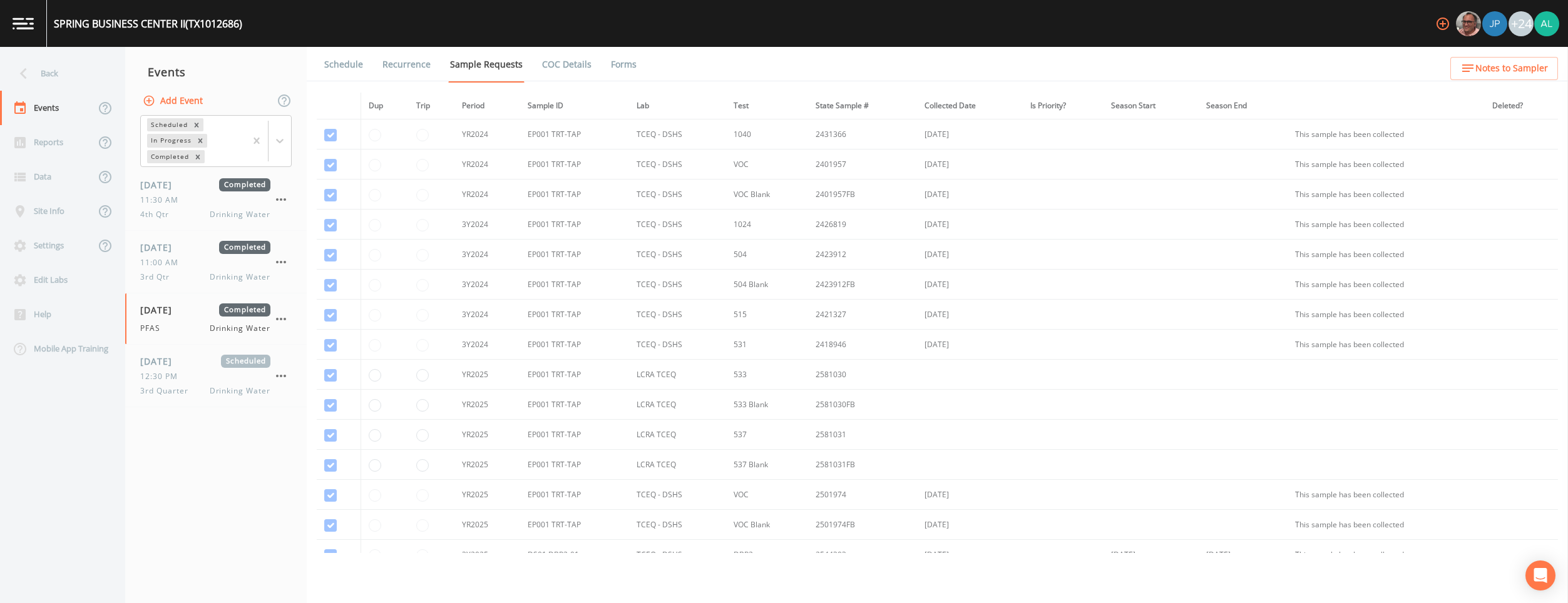 click on "Forms" at bounding box center (623, 64) 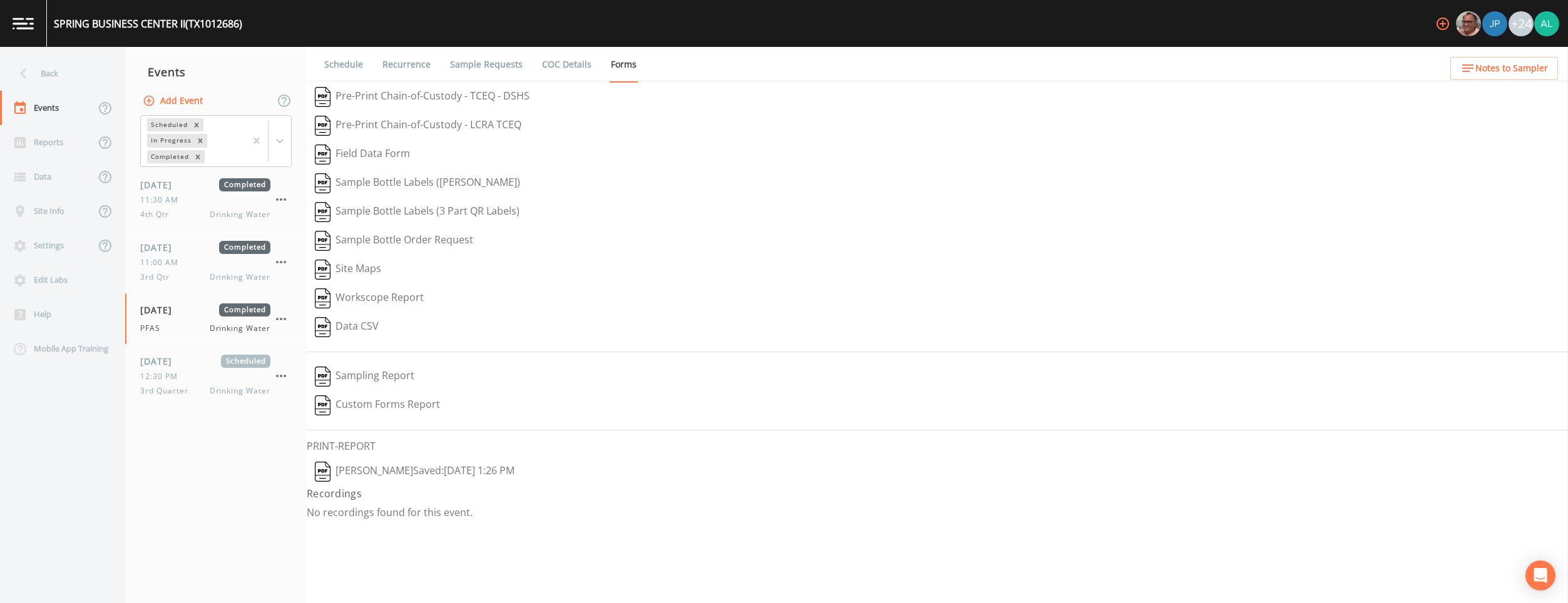 click on "[PERSON_NAME]  Saved:  [DATE] 1:26 PM" at bounding box center [414, 472] 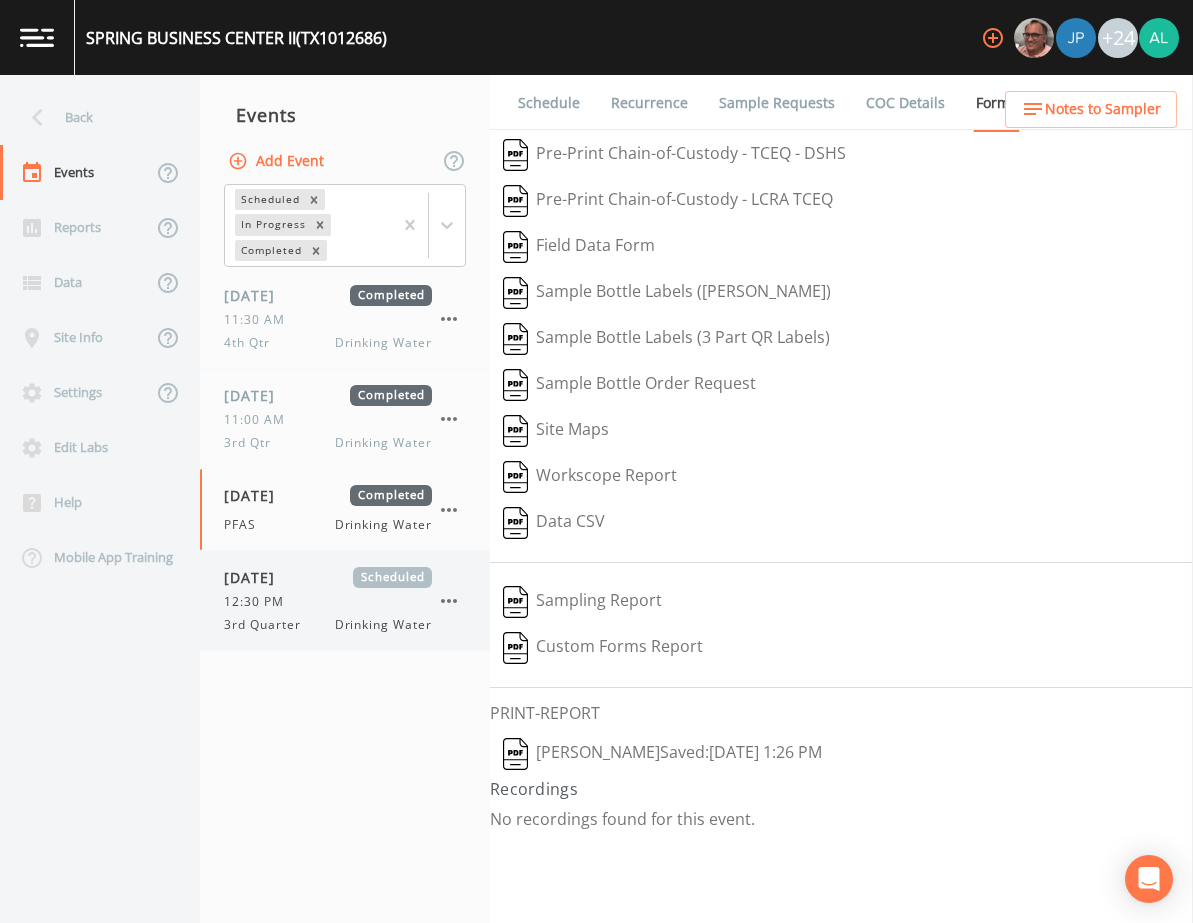 drag, startPoint x: 327, startPoint y: 608, endPoint x: 343, endPoint y: 600, distance: 17.888544 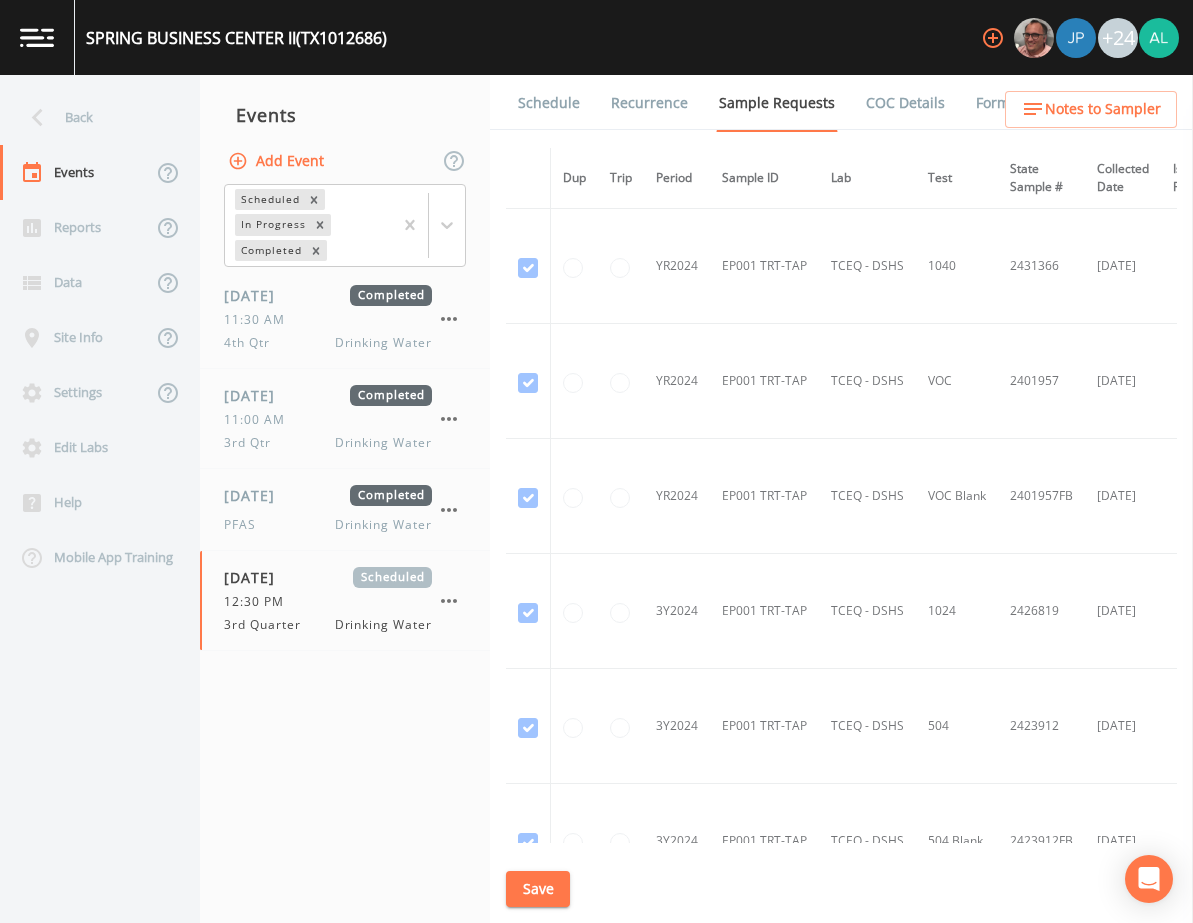 click on "Schedule Recurrence Sample Requests COC Details Forms Dup Trip Period Sample ID Lab Test State Sample # Collected Date Is Priority? Season Start Season End Deleted? YR2024 EP001 TRT-TAP TCEQ - DSHS 1040 2431366 [DATE] This sample has been collected YR2024 EP001 TRT-TAP TCEQ - DSHS VOC 2401957 [DATE] This sample has been collected YR2024 EP001 TRT-TAP TCEQ - DSHS VOC Blank 2401957FB [DATE] This sample has been collected 3Y2024 EP001 TRT-TAP TCEQ - DSHS 1024 2426819 [DATE] This sample has been collected 3Y2024 EP001 TRT-TAP TCEQ - DSHS 504 2423912 [DATE] This sample has been collected 3Y2024 EP001 TRT-TAP TCEQ - DSHS 504 Blank 2423912FB [DATE] This sample has been collected 3Y2024 EP001 TRT-TAP TCEQ - DSHS 515 2421327 [DATE] This sample has been collected 3Y2024 EP001 TRT-TAP TCEQ - DSHS 531 2418946 [DATE] This sample has been collected YR2025 EP001 TRT-TAP LCRA TCEQ [PHONE_NUMBER] This sample is already in another event YR2025 EP001 TRT-TAP LCRA TCEQ 533 Blank 2581030FB YR2025 LCRA TCEQ" at bounding box center [841, 499] 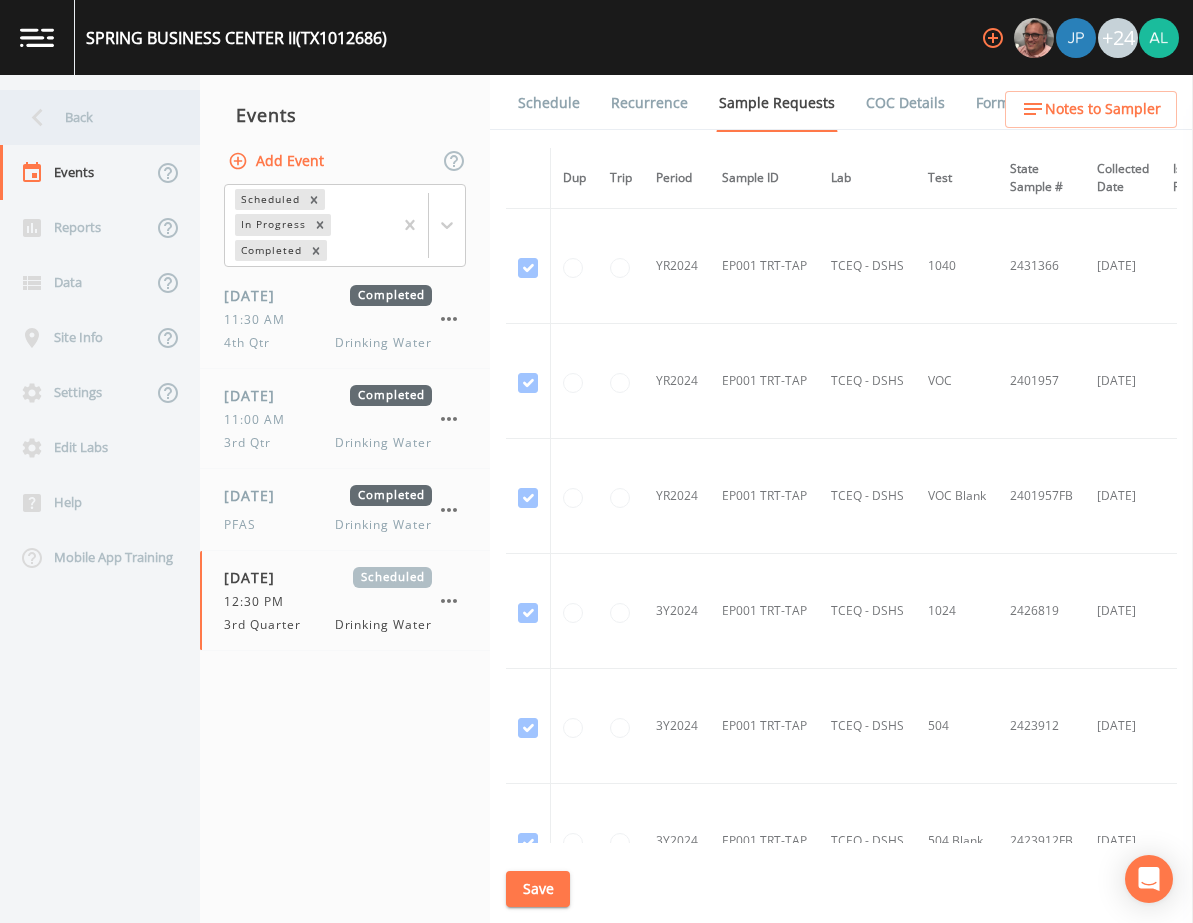 click on "Back" at bounding box center (90, 117) 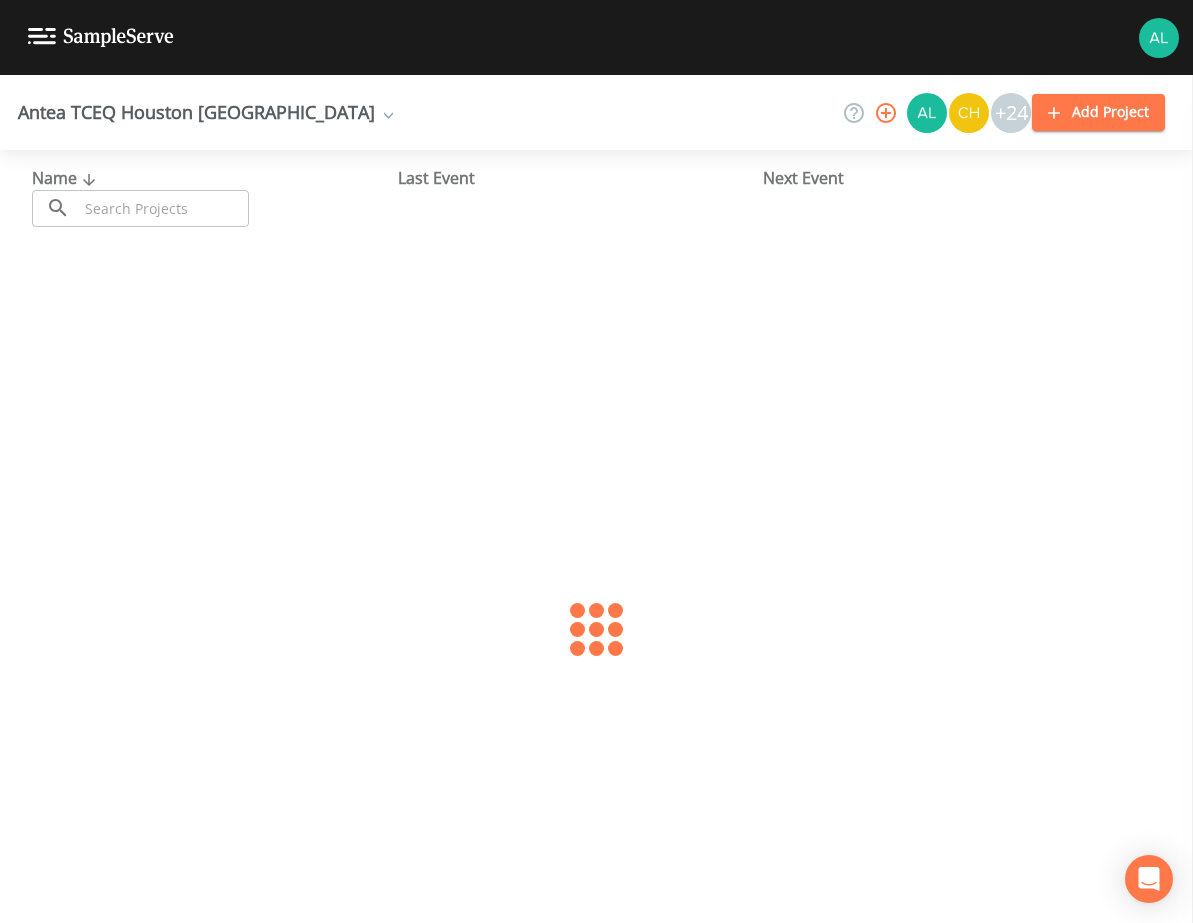 click at bounding box center (163, 208) 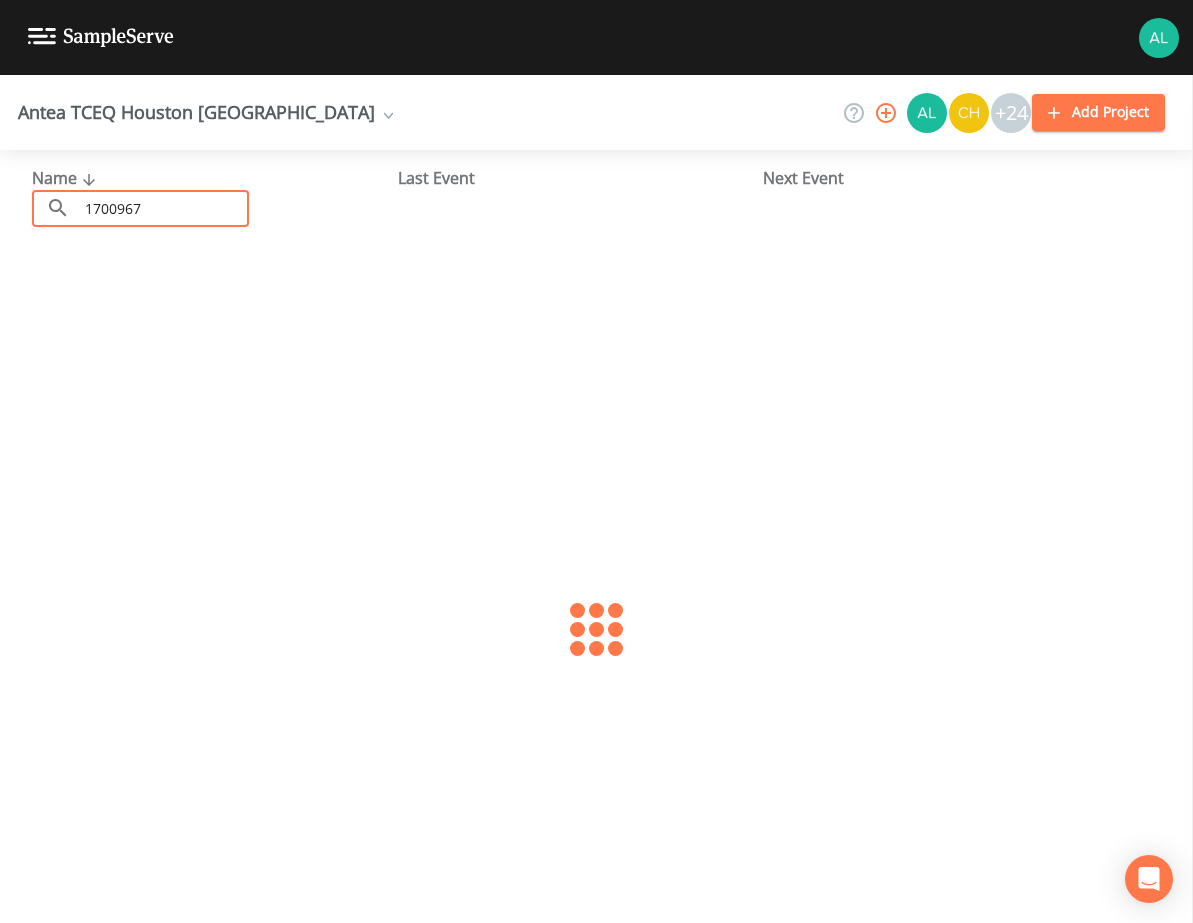 type on "1700967" 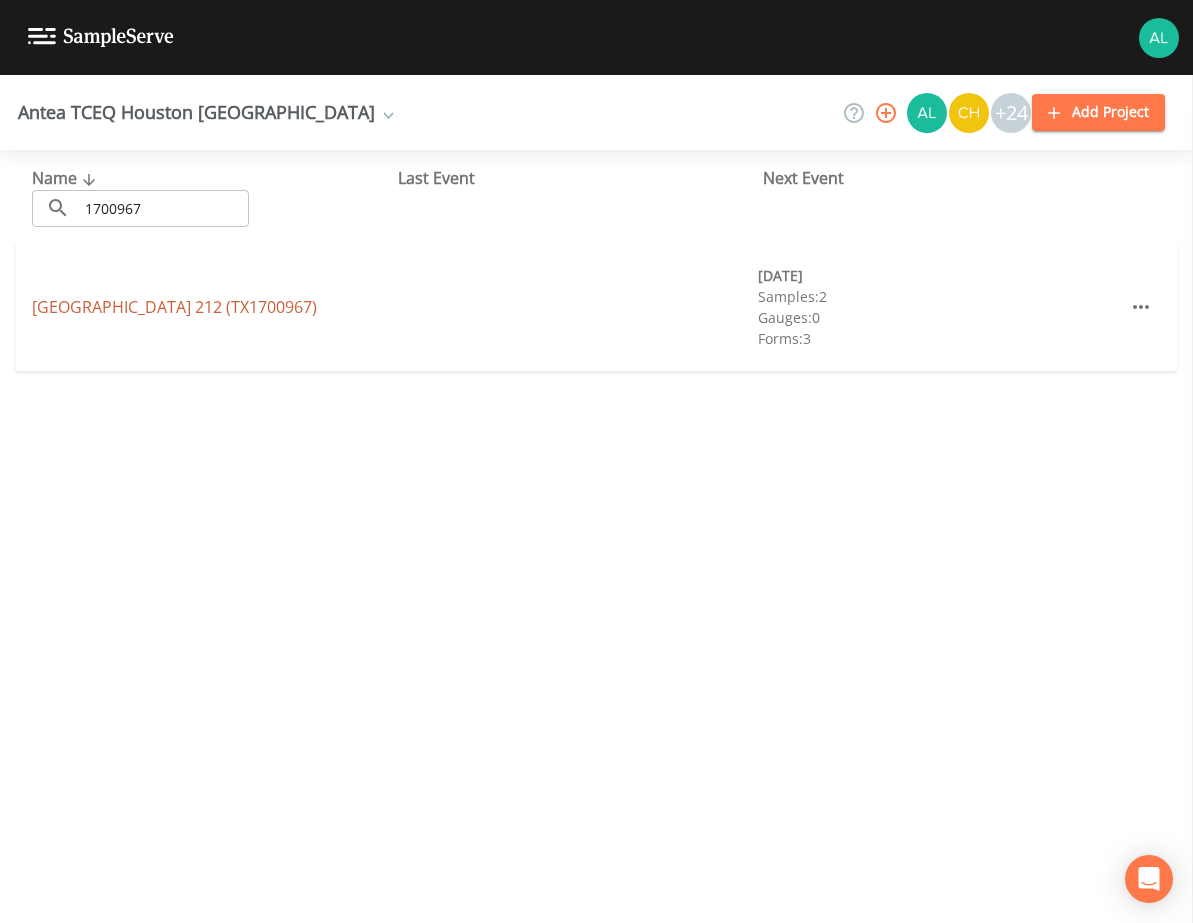 click on "[GEOGRAPHIC_DATA] 212   (TX1700967)" at bounding box center (174, 307) 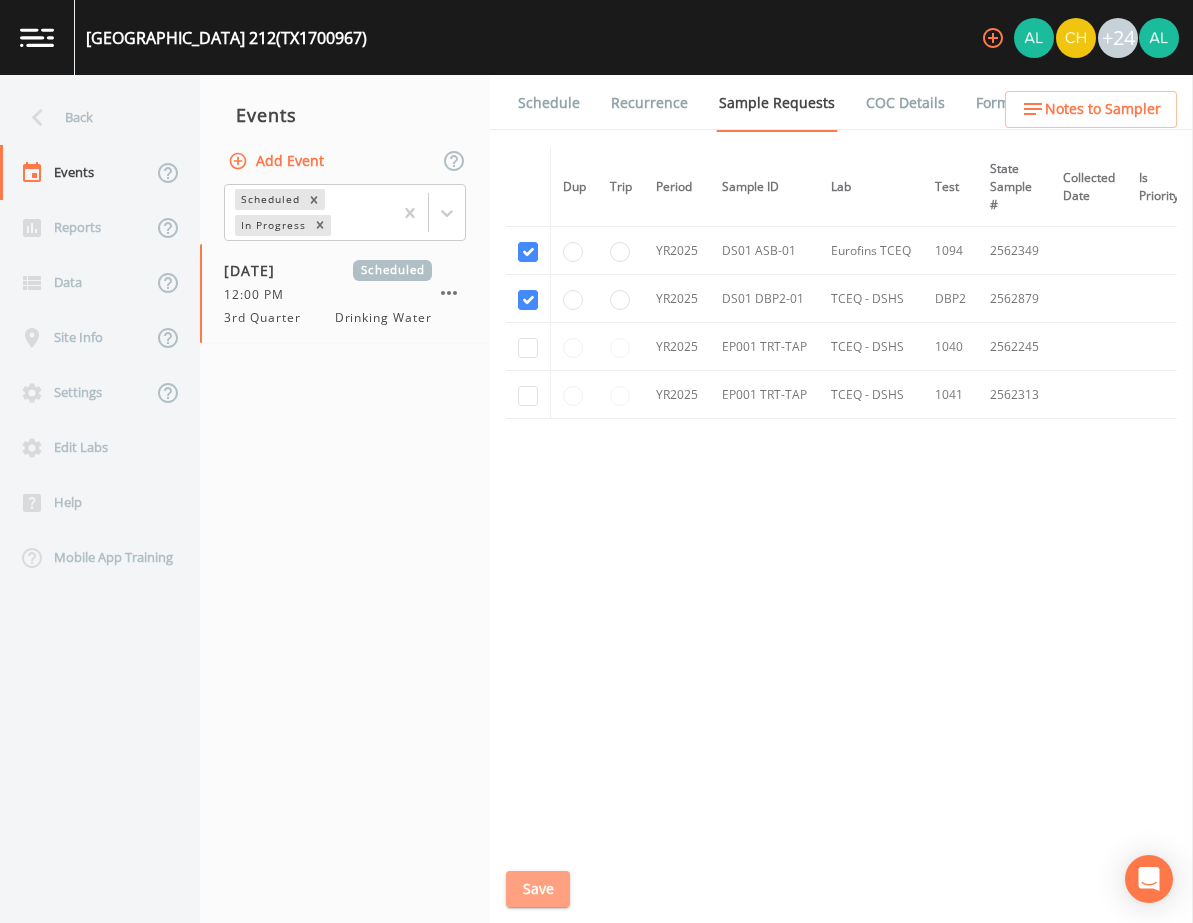 drag, startPoint x: 560, startPoint y: 876, endPoint x: 561, endPoint y: 521, distance: 355.0014 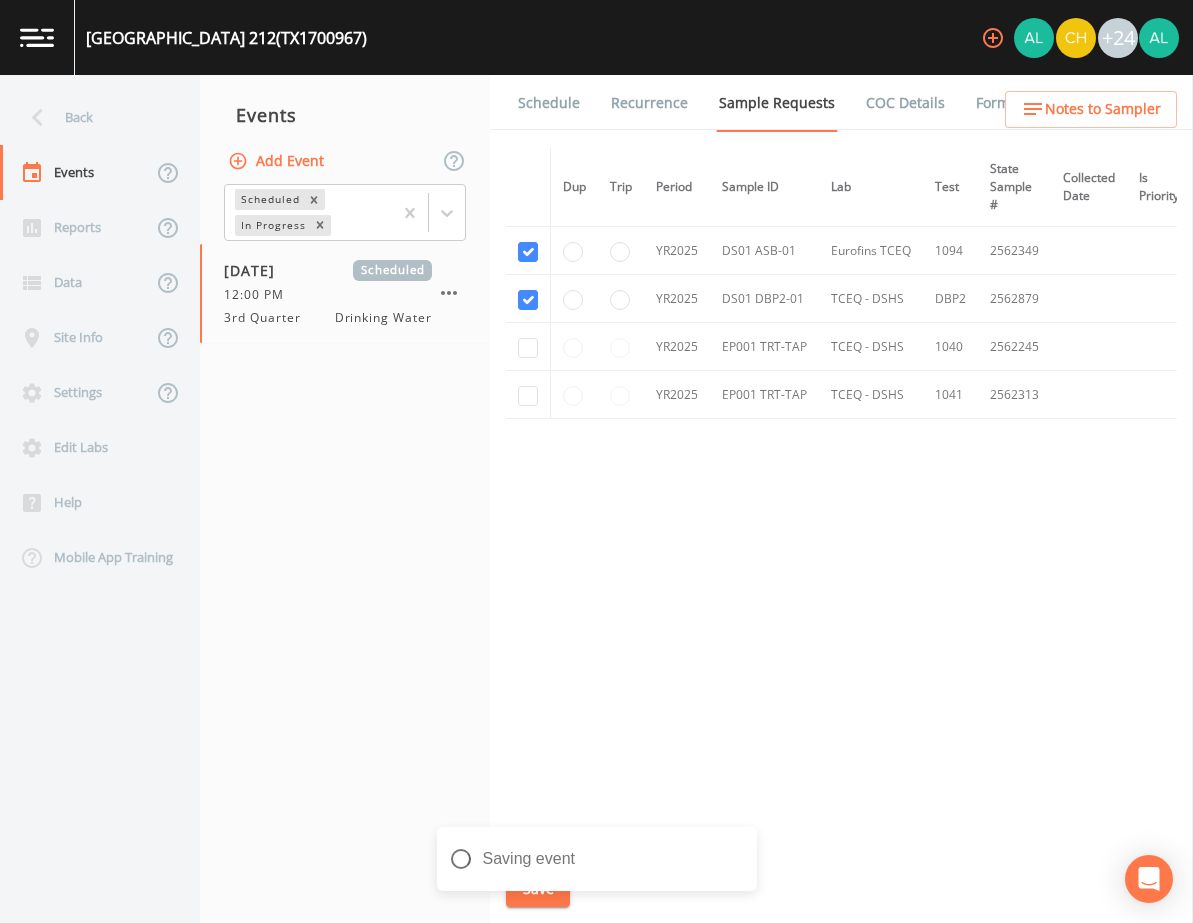 click on "Schedule" at bounding box center (549, 103) 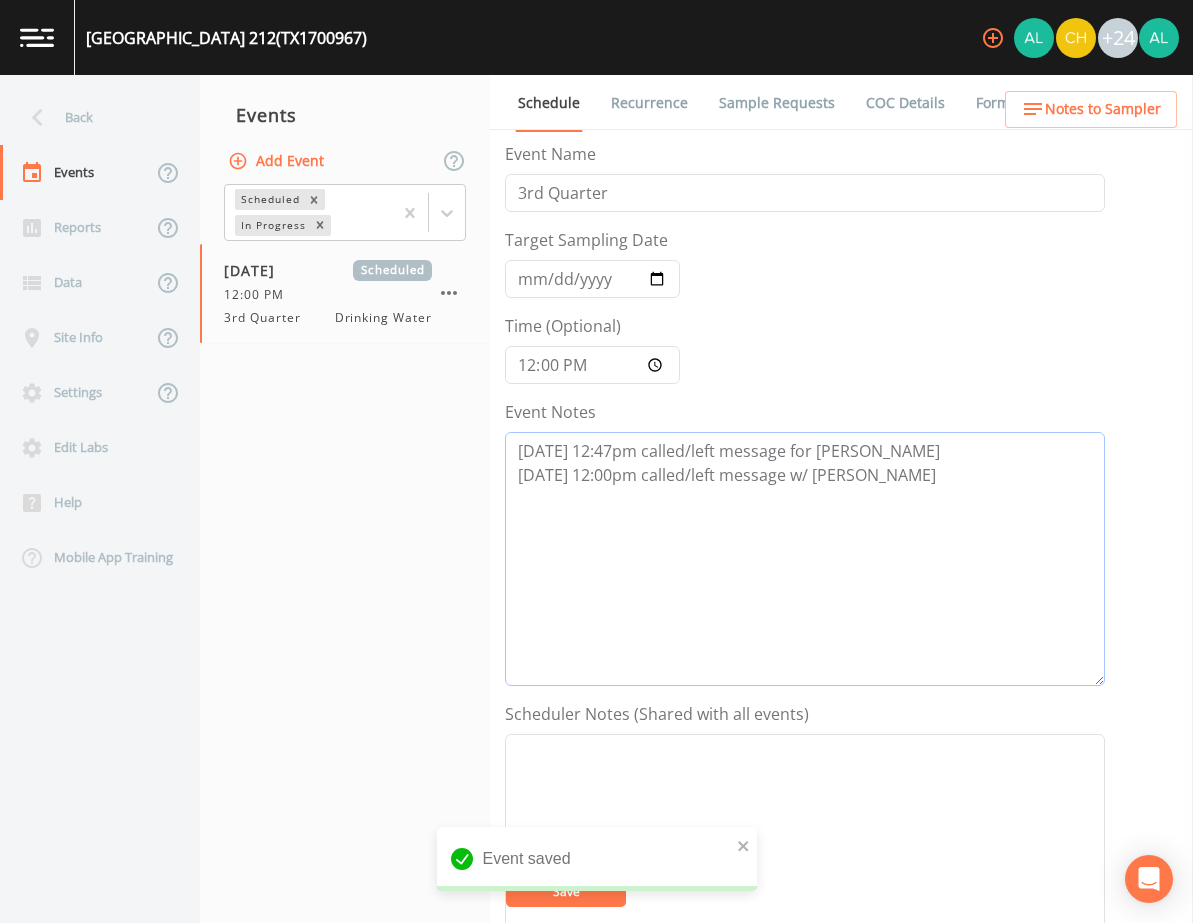 click on "[DATE] 12:47pm called/left message for [PERSON_NAME]
[DATE] 12:00pm called/left message w/ [PERSON_NAME]" at bounding box center [805, 559] 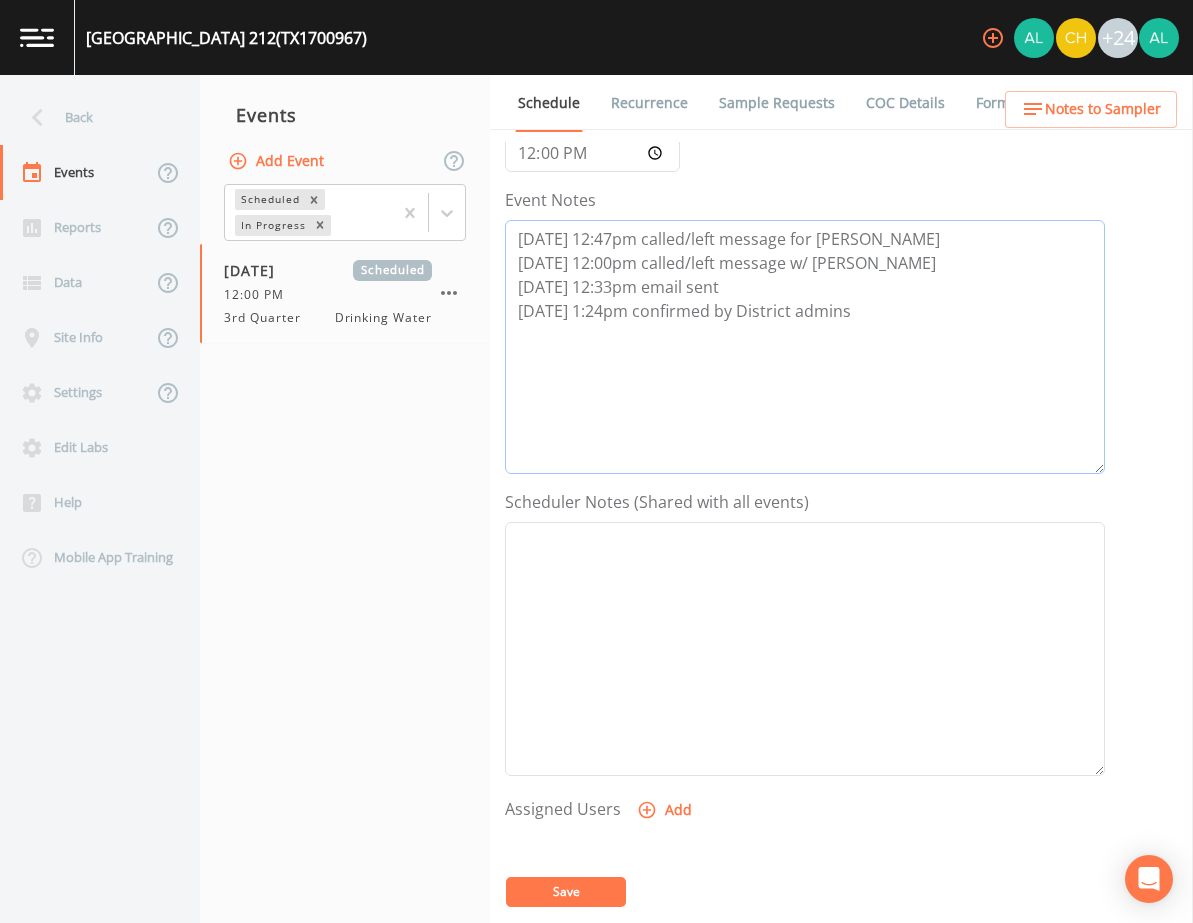 scroll, scrollTop: 300, scrollLeft: 0, axis: vertical 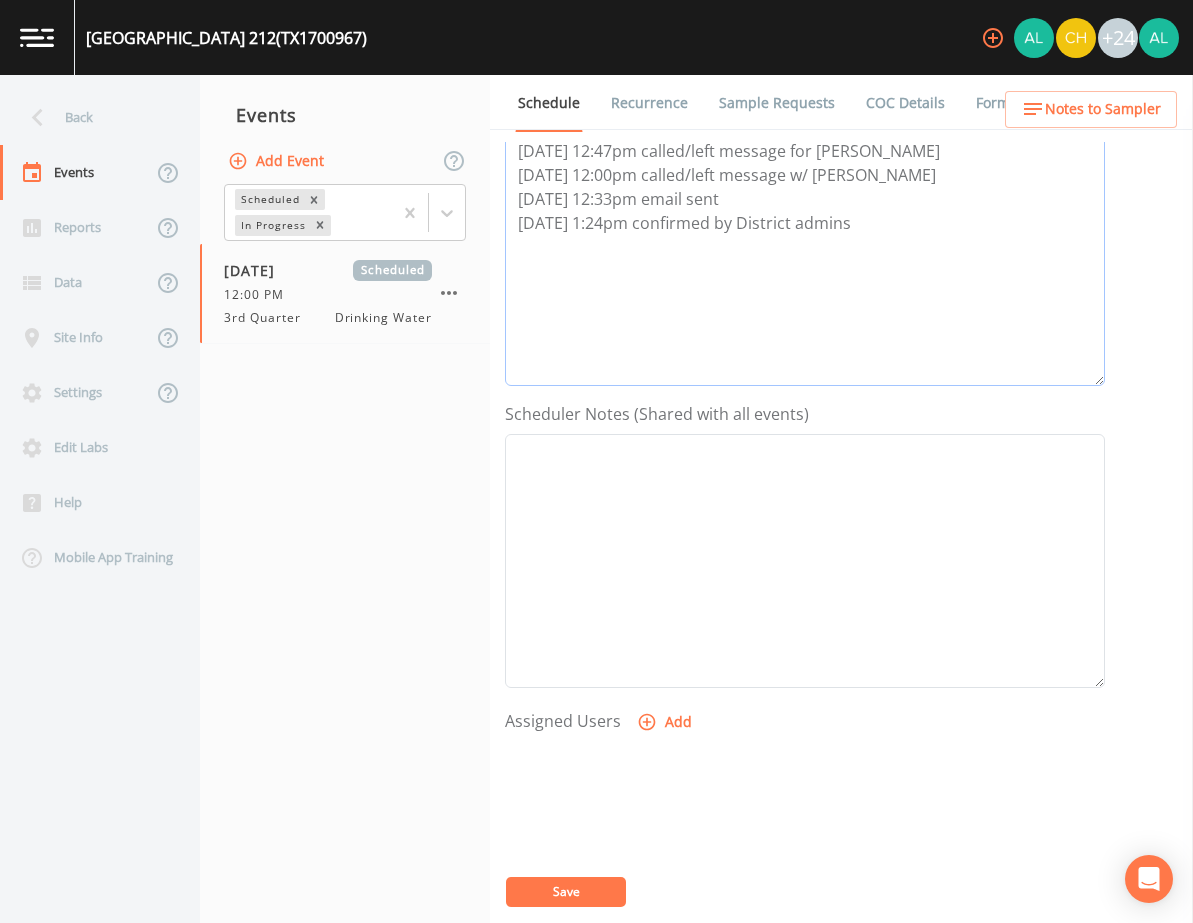 type on "[DATE] 12:47pm called/left message for [PERSON_NAME]
[DATE] 12:00pm called/left message w/ [PERSON_NAME]
[DATE] 12:33pm email sent
[DATE] 1:24pm confirmed by District admins" 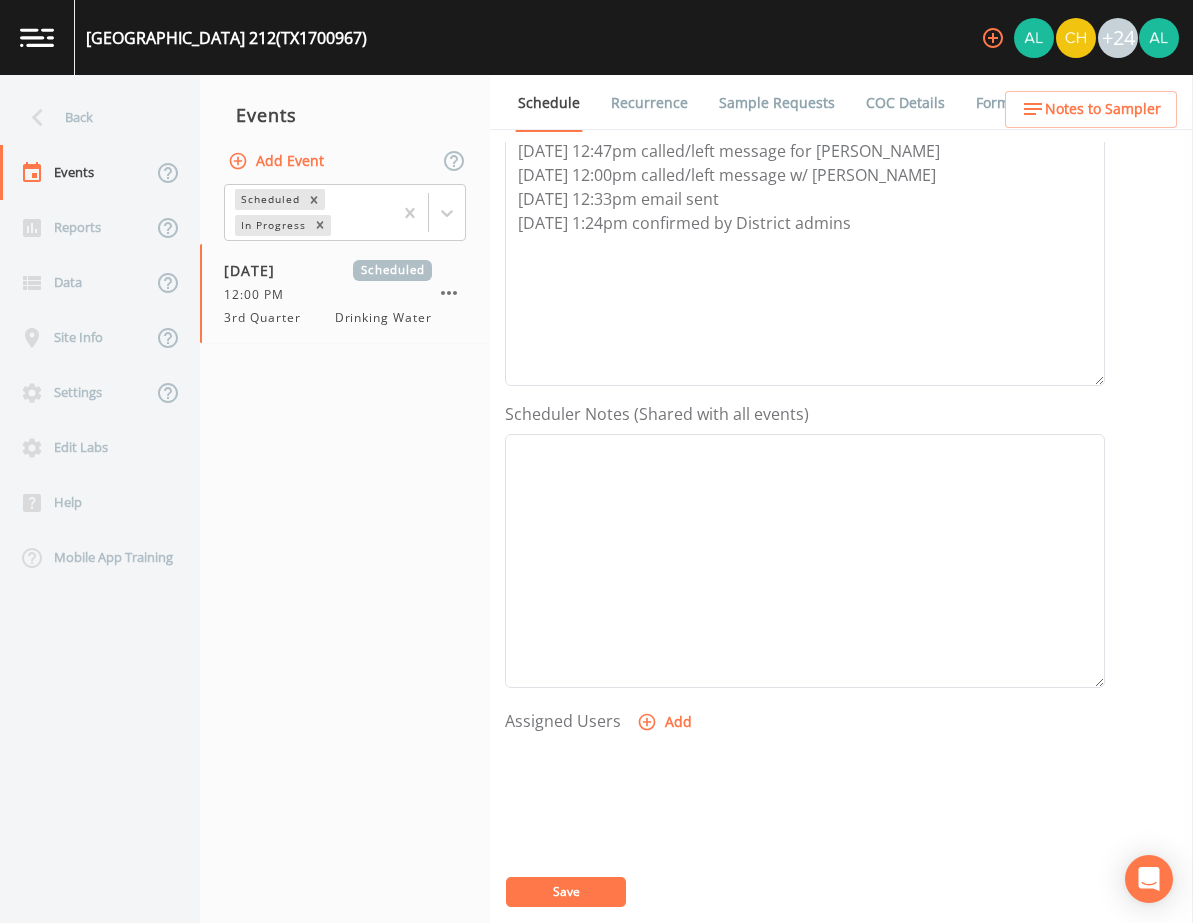 click on "Add" at bounding box center [666, 722] 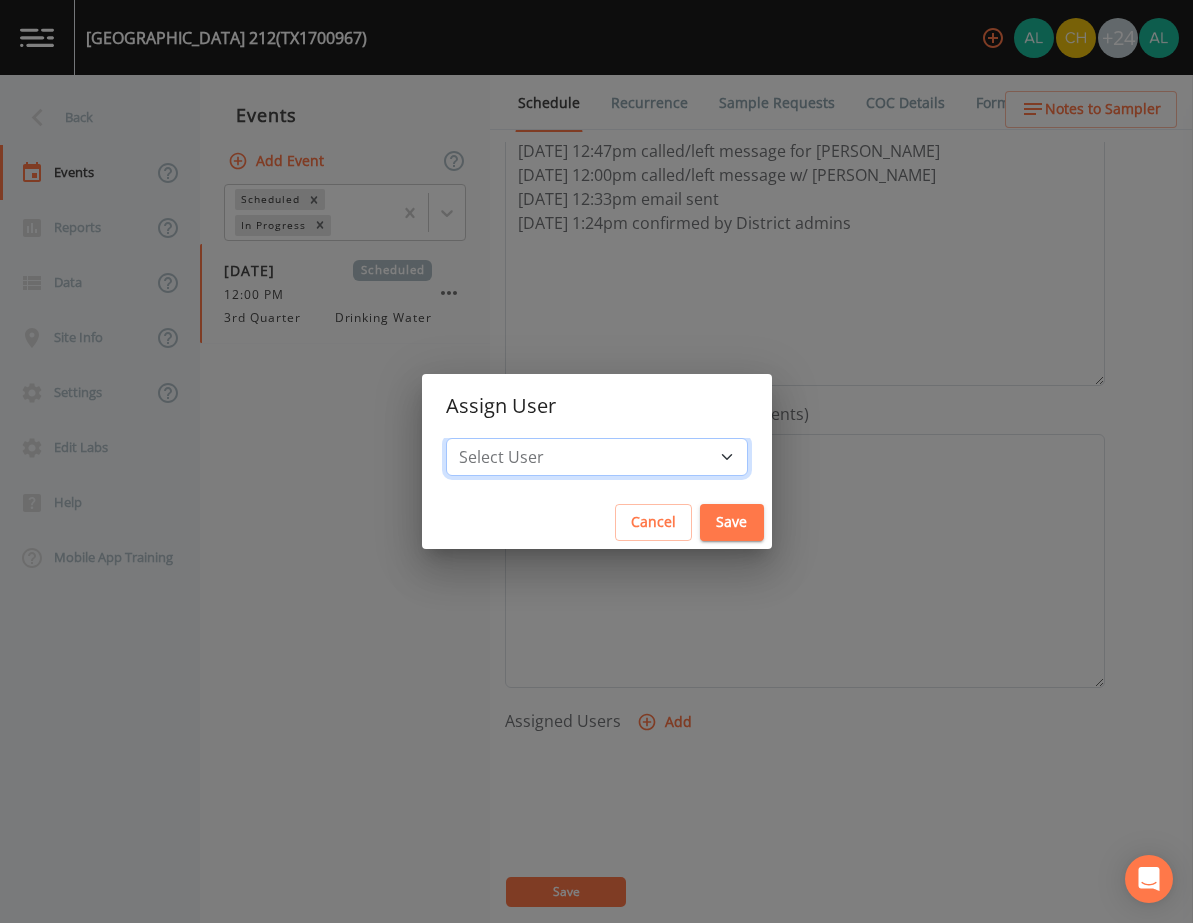 click on "Select User [PERSON_NAME] [PERSON_NAME] [PERSON_NAME] [PERSON_NAME]  [PERSON_NAME] [PERSON_NAME] [PERSON_NAME] [PERSON_NAME] [PERSON_NAME] [PERSON_NAME] [PERSON_NAME] [PERSON_NAME] [PERSON_NAME] [PERSON_NAME] [PERSON_NAME]   [PERSON_NAME] [PERSON_NAME]   [PERSON_NAME]   [PERSON_NAME] [PERSON_NAME] [PERSON_NAME] [PERSON_NAME] [PERSON_NAME] [PERSON_NAME] [PERSON_NAME] [PERSON_NAME] [PERSON_NAME]" at bounding box center [597, 457] 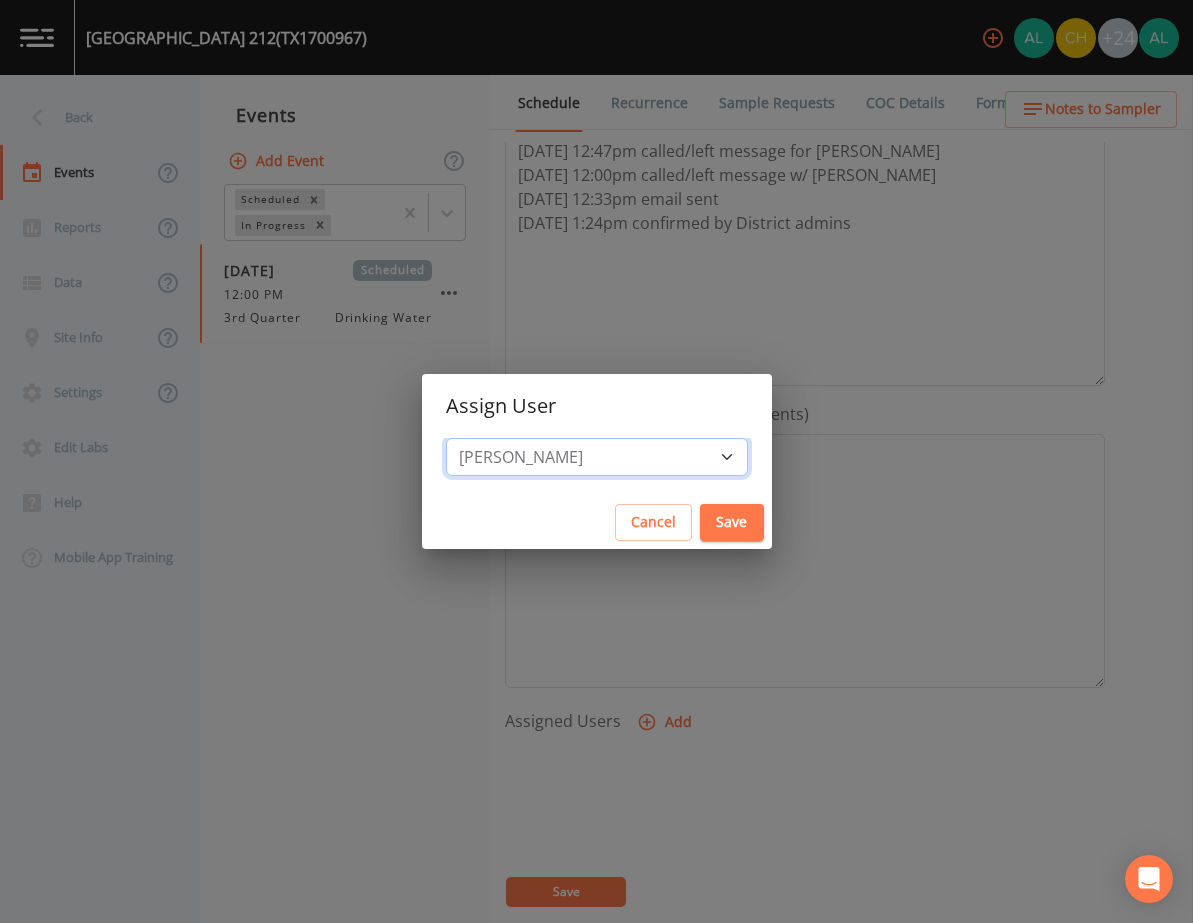 click on "Select User [PERSON_NAME] [PERSON_NAME] [PERSON_NAME] [PERSON_NAME]  [PERSON_NAME] [PERSON_NAME] [PERSON_NAME] [PERSON_NAME] [PERSON_NAME] [PERSON_NAME] [PERSON_NAME] [PERSON_NAME] [PERSON_NAME] [PERSON_NAME] [PERSON_NAME]   [PERSON_NAME] [PERSON_NAME]   [PERSON_NAME]   [PERSON_NAME] [PERSON_NAME] [PERSON_NAME] [PERSON_NAME] [PERSON_NAME] [PERSON_NAME] [PERSON_NAME] [PERSON_NAME] [PERSON_NAME]" at bounding box center [597, 457] 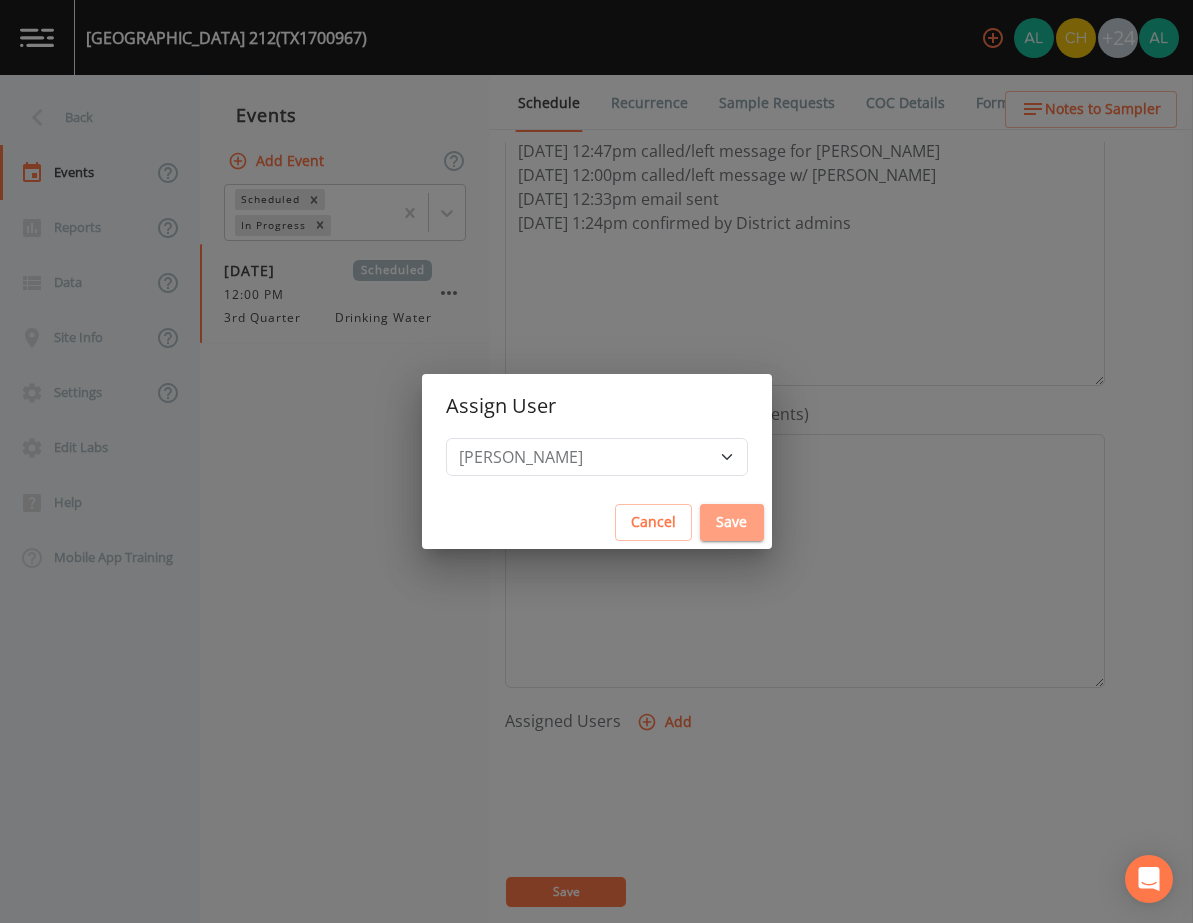click on "Save" at bounding box center [732, 522] 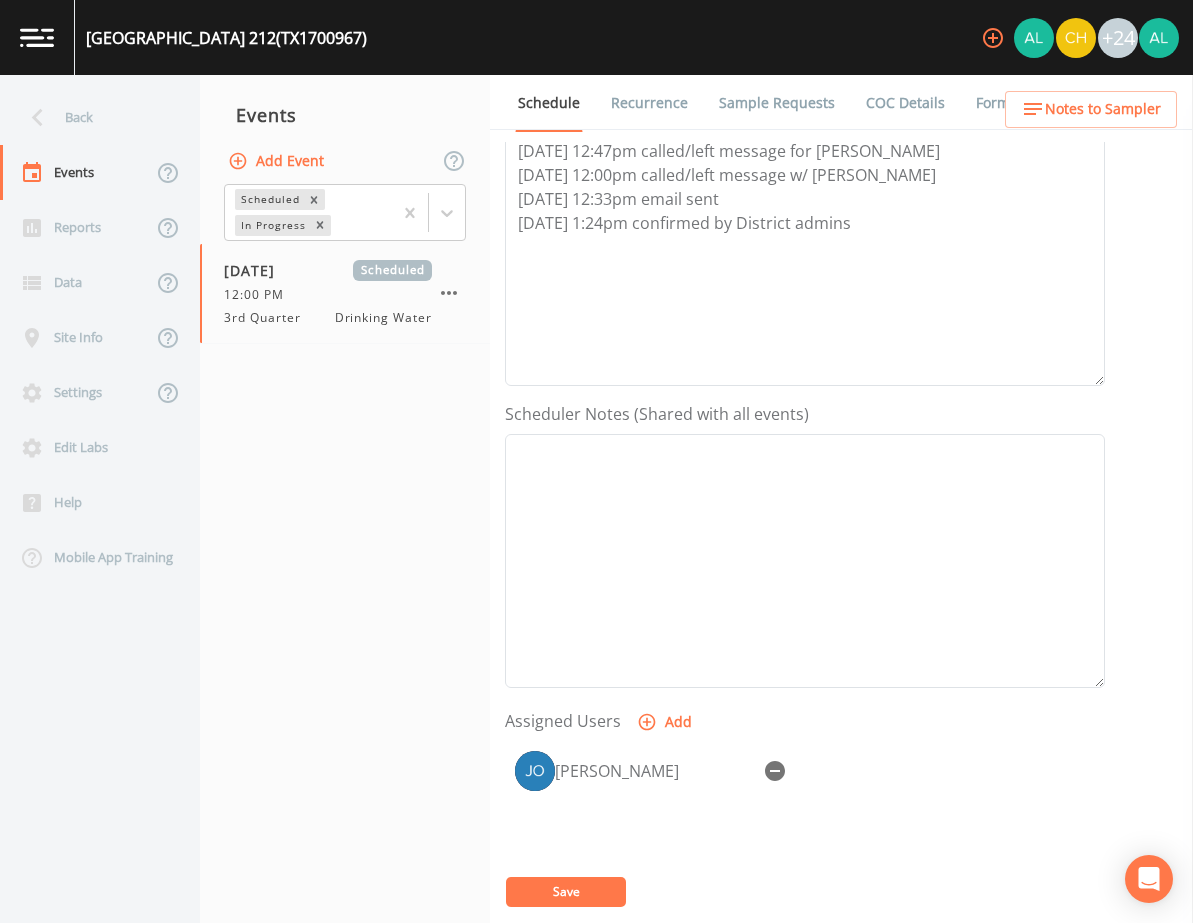 click on "Save" at bounding box center [566, 892] 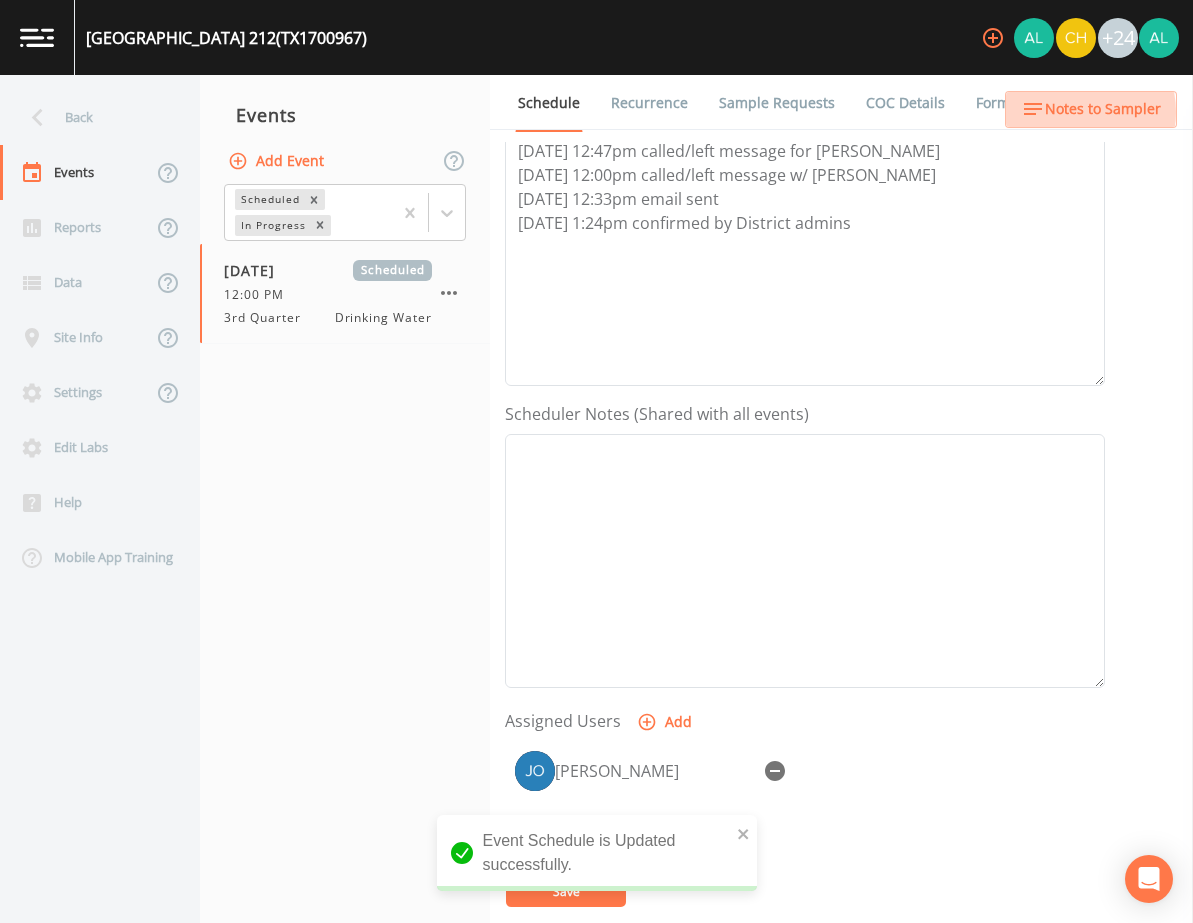 click on "Notes to Sampler" at bounding box center (1103, 109) 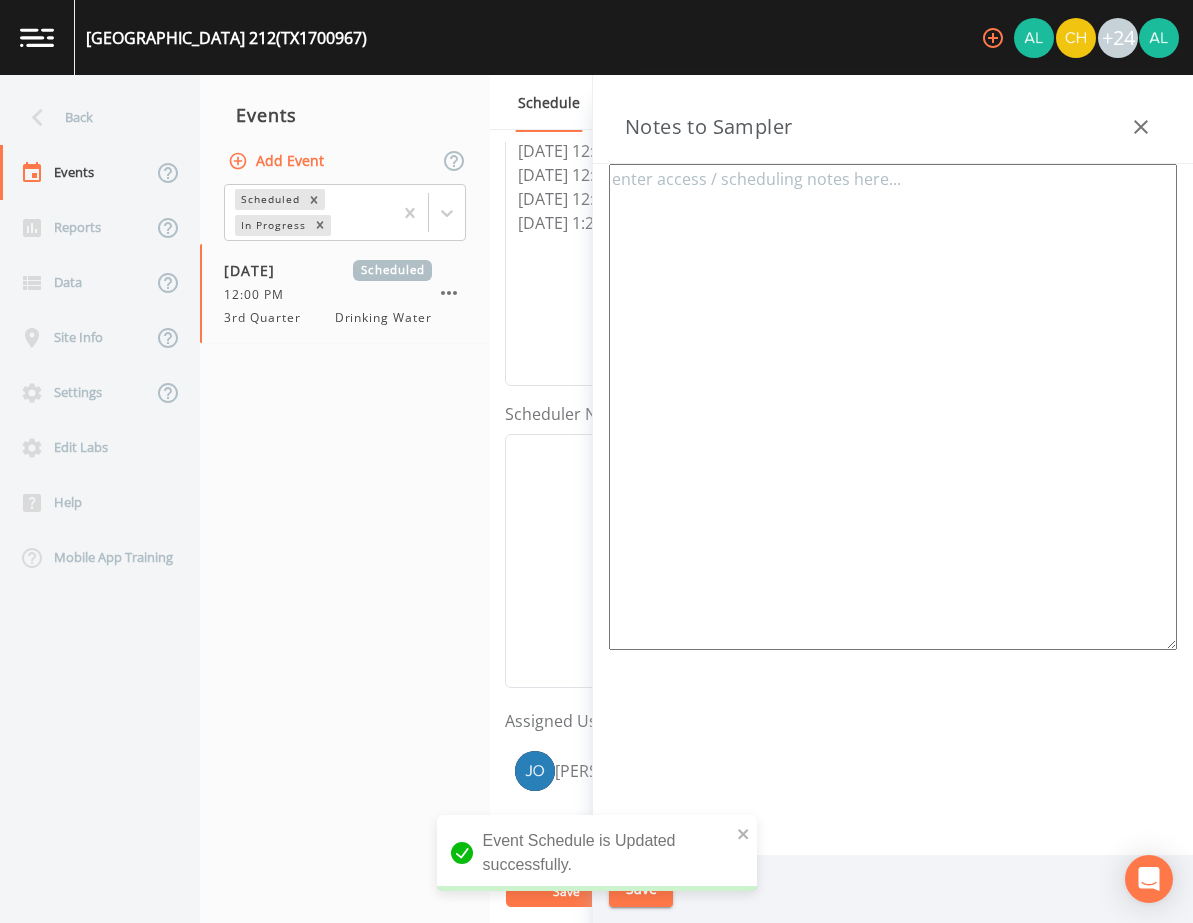click at bounding box center [893, 407] 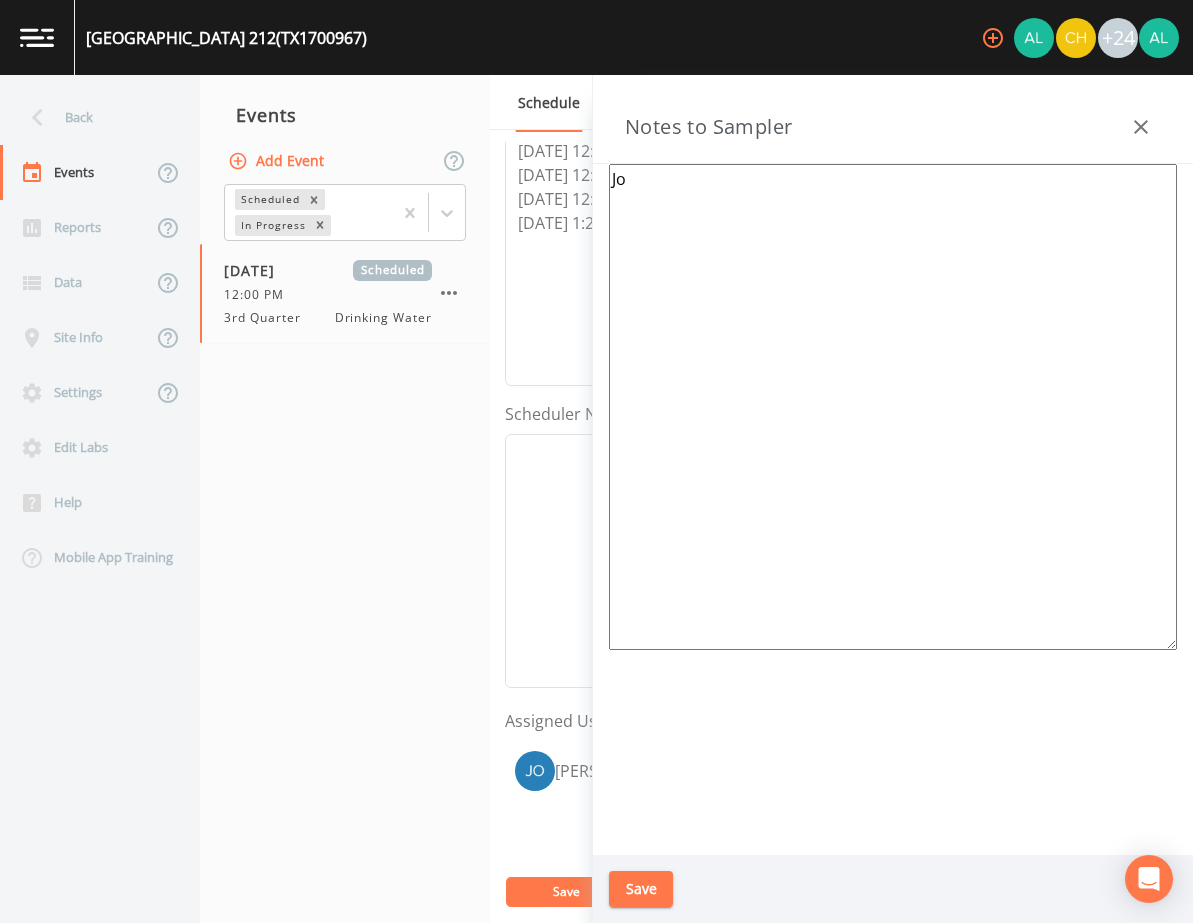 type on "J" 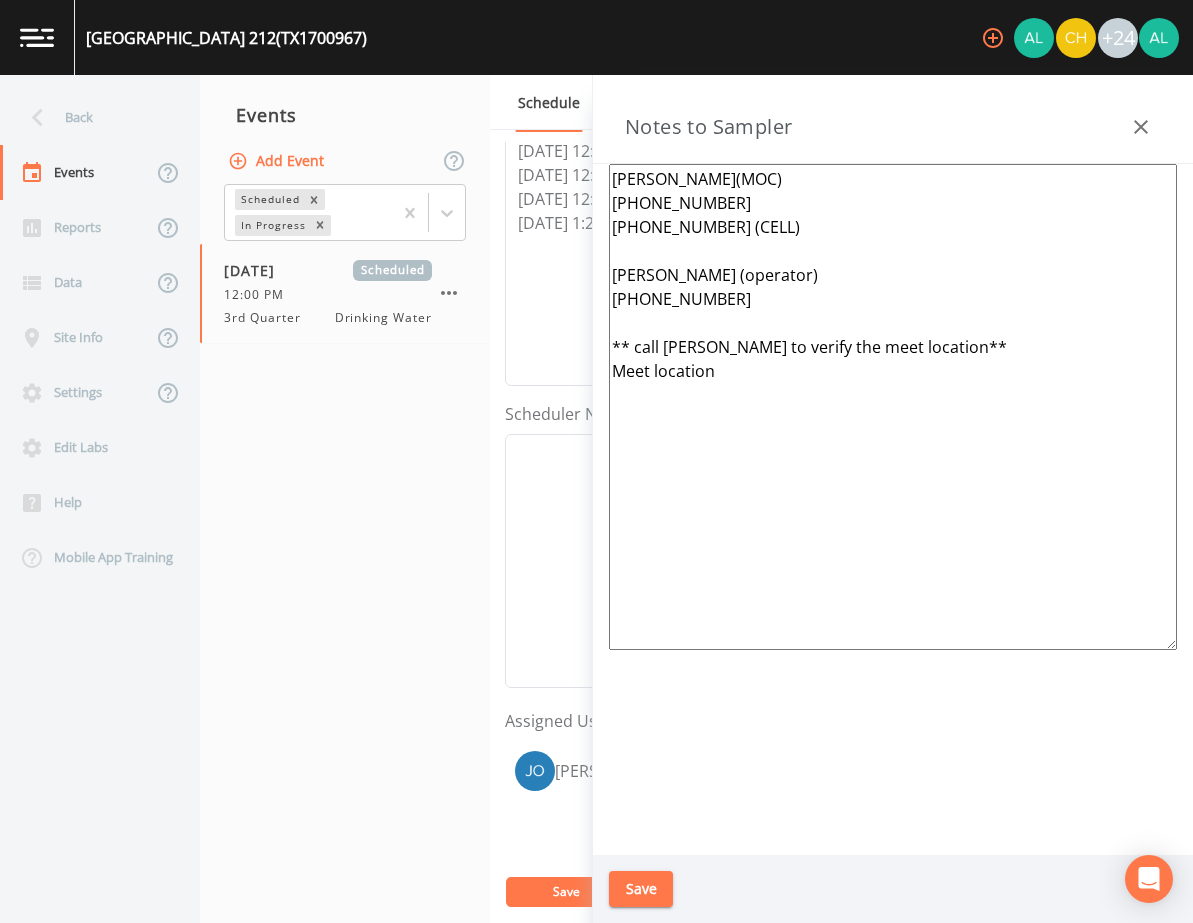 click on "[PERSON_NAME](MOC)
[PHONE_NUMBER]
[PHONE_NUMBER] (CELL)
[PERSON_NAME] (operator)
[PHONE_NUMBER]
** call [PERSON_NAME] to verify the meet location**
Meet location" at bounding box center [893, 407] 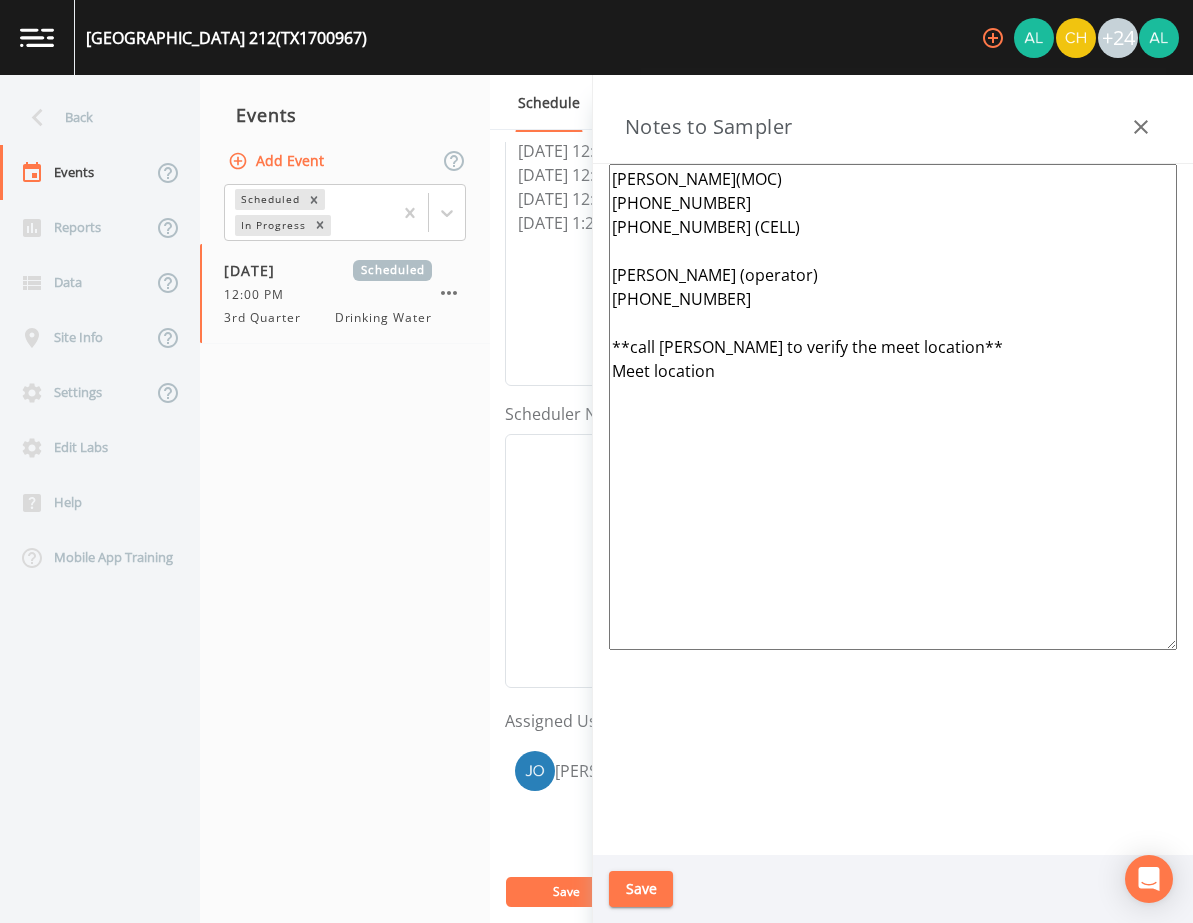 click on "[PERSON_NAME](MOC)
[PHONE_NUMBER]
[PHONE_NUMBER] (CELL)
[PERSON_NAME] (operator)
[PHONE_NUMBER]
**call [PERSON_NAME] to verify the meet location**
Meet location" at bounding box center (893, 407) 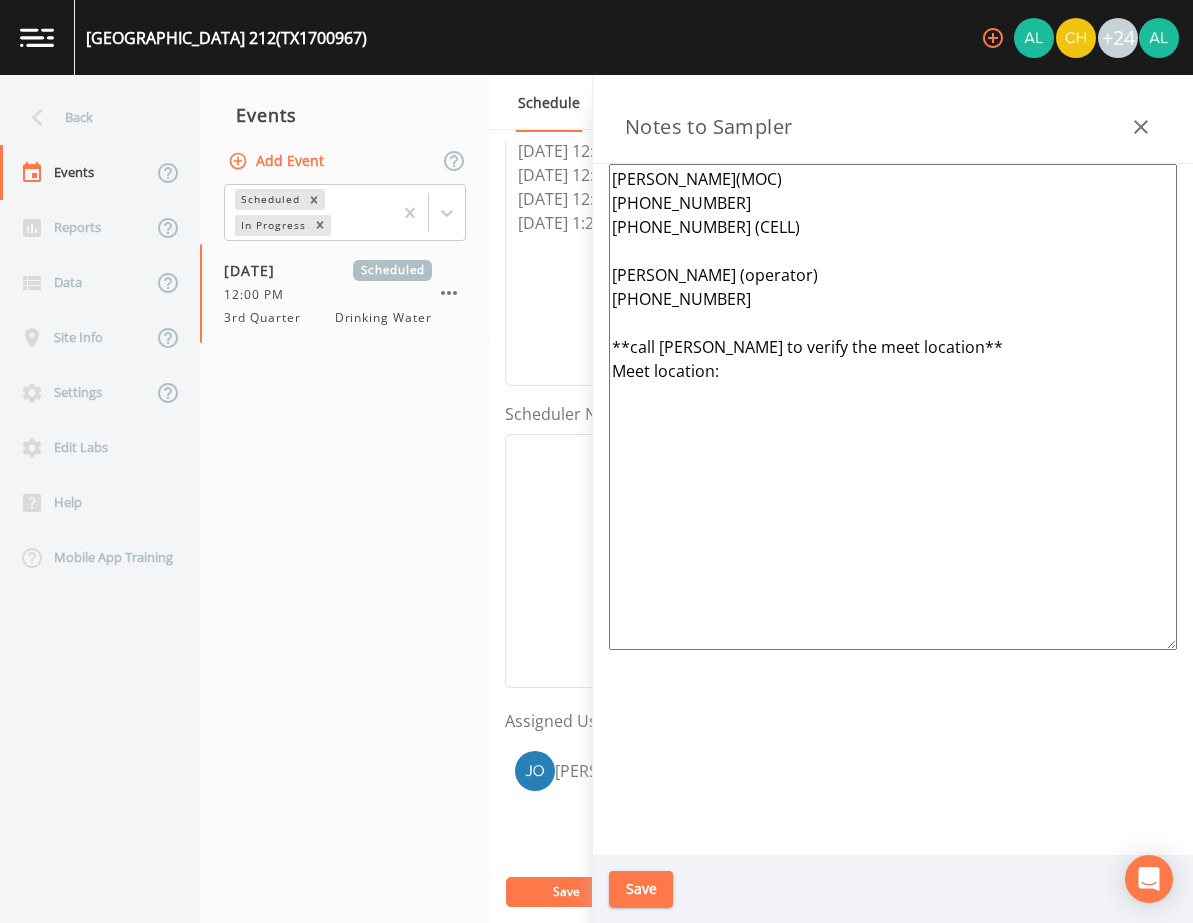 click on "[PERSON_NAME](MOC)
[PHONE_NUMBER]
[PHONE_NUMBER] (CELL)
[PERSON_NAME] (operator)
[PHONE_NUMBER]
**call [PERSON_NAME] to verify the meet location**
Meet location:" at bounding box center [893, 407] 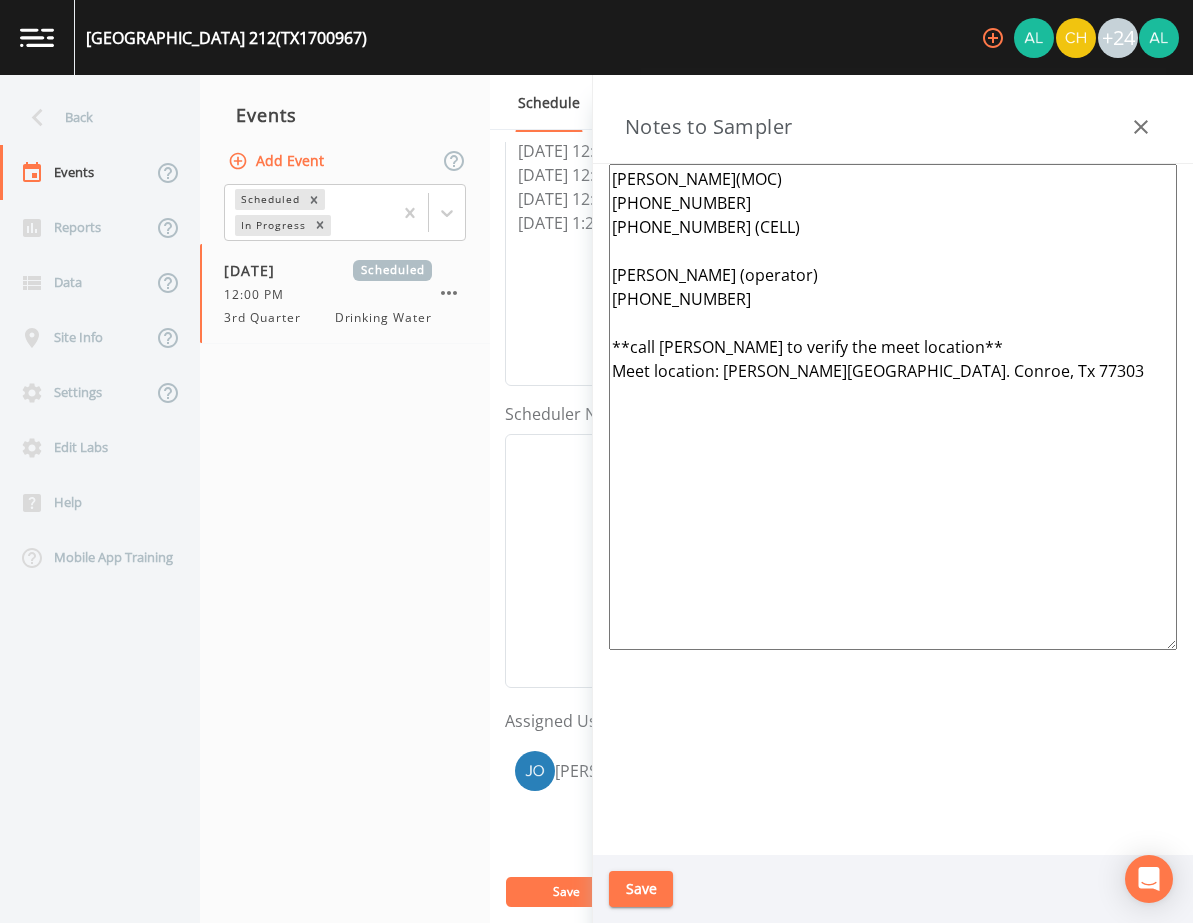 type on "[PERSON_NAME](MOC)
[PHONE_NUMBER]
[PHONE_NUMBER] (CELL)
[PERSON_NAME] (operator)
[PHONE_NUMBER]
**call [PERSON_NAME] to verify the meet location**
Meet location: [PERSON_NAME][GEOGRAPHIC_DATA]. Conroe, Tx 77303" 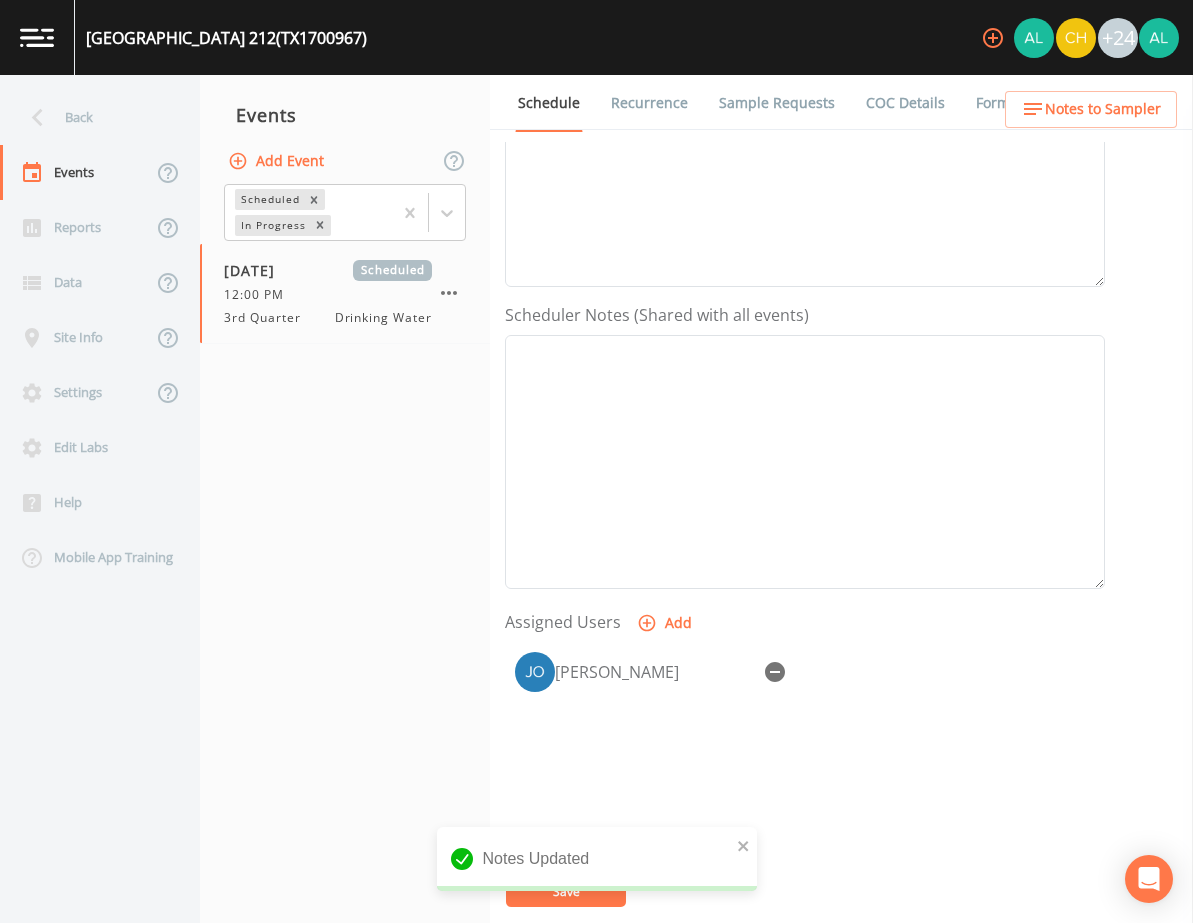 scroll, scrollTop: 400, scrollLeft: 0, axis: vertical 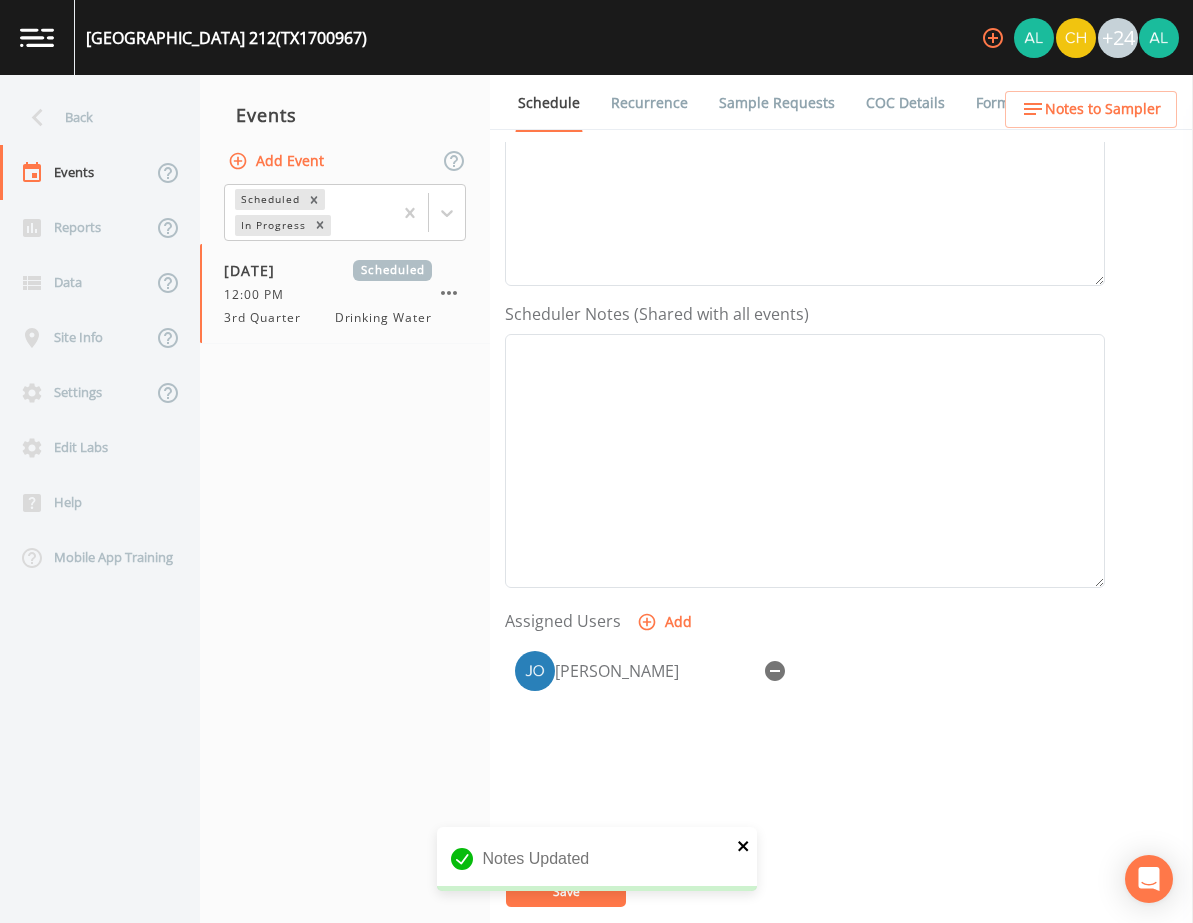 click 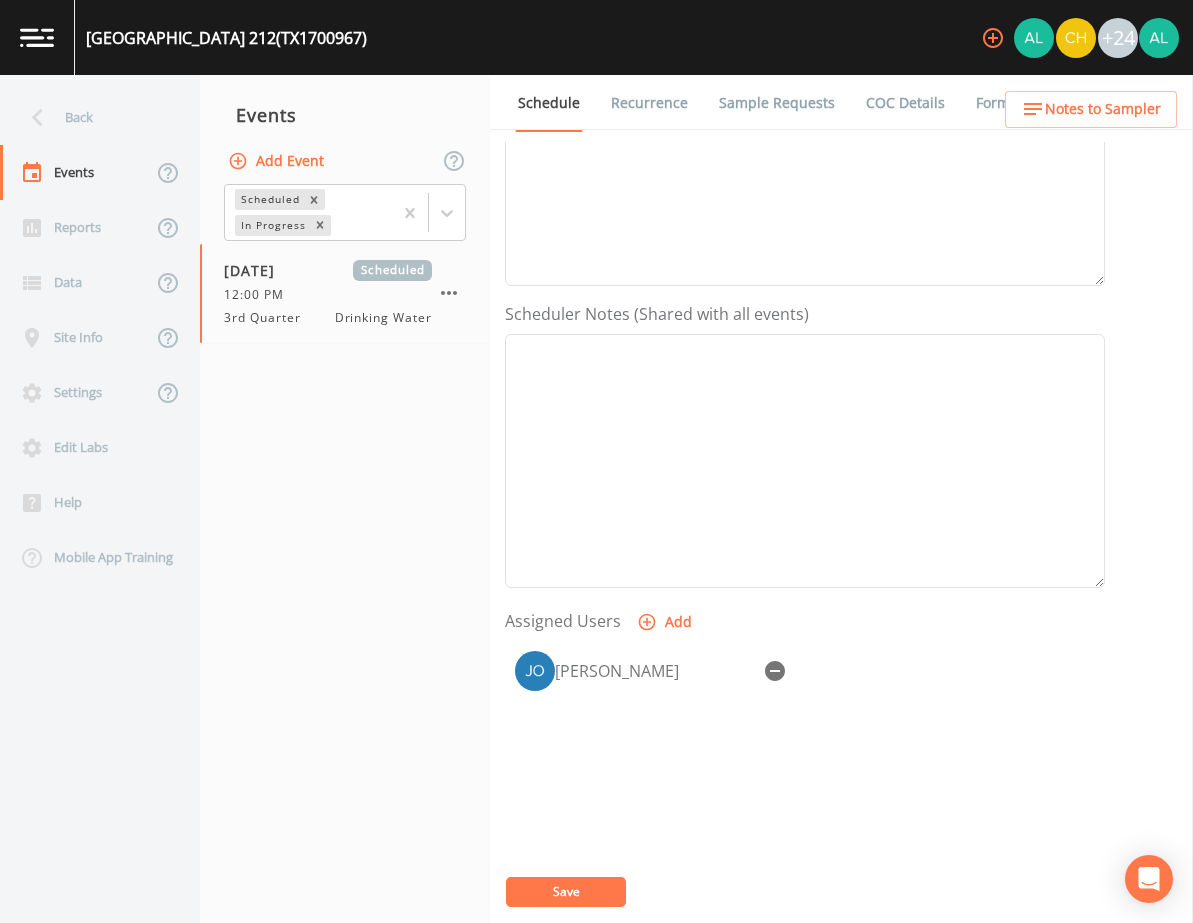 click on "Notes Updated" at bounding box center (597, 907) 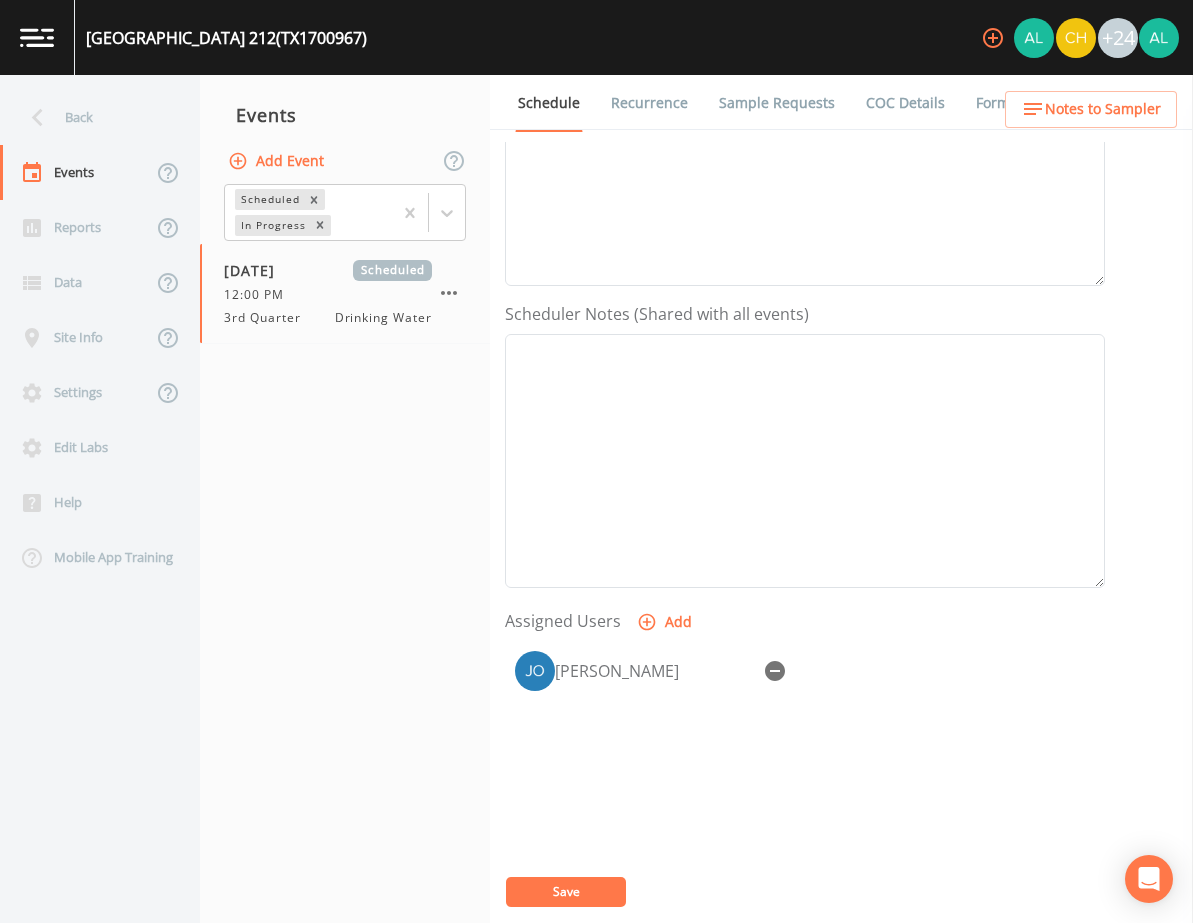 click on "Save" at bounding box center (566, 891) 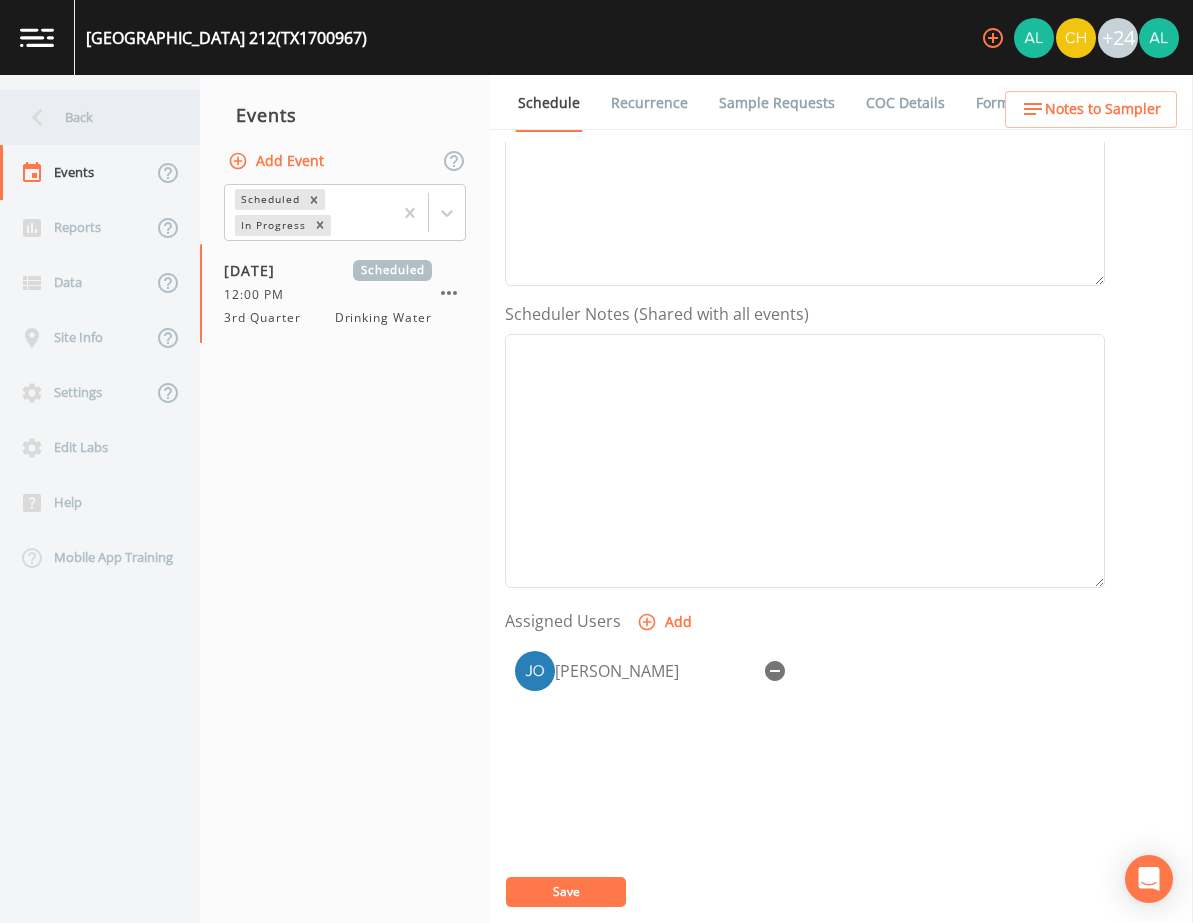 click on "Back" at bounding box center [90, 117] 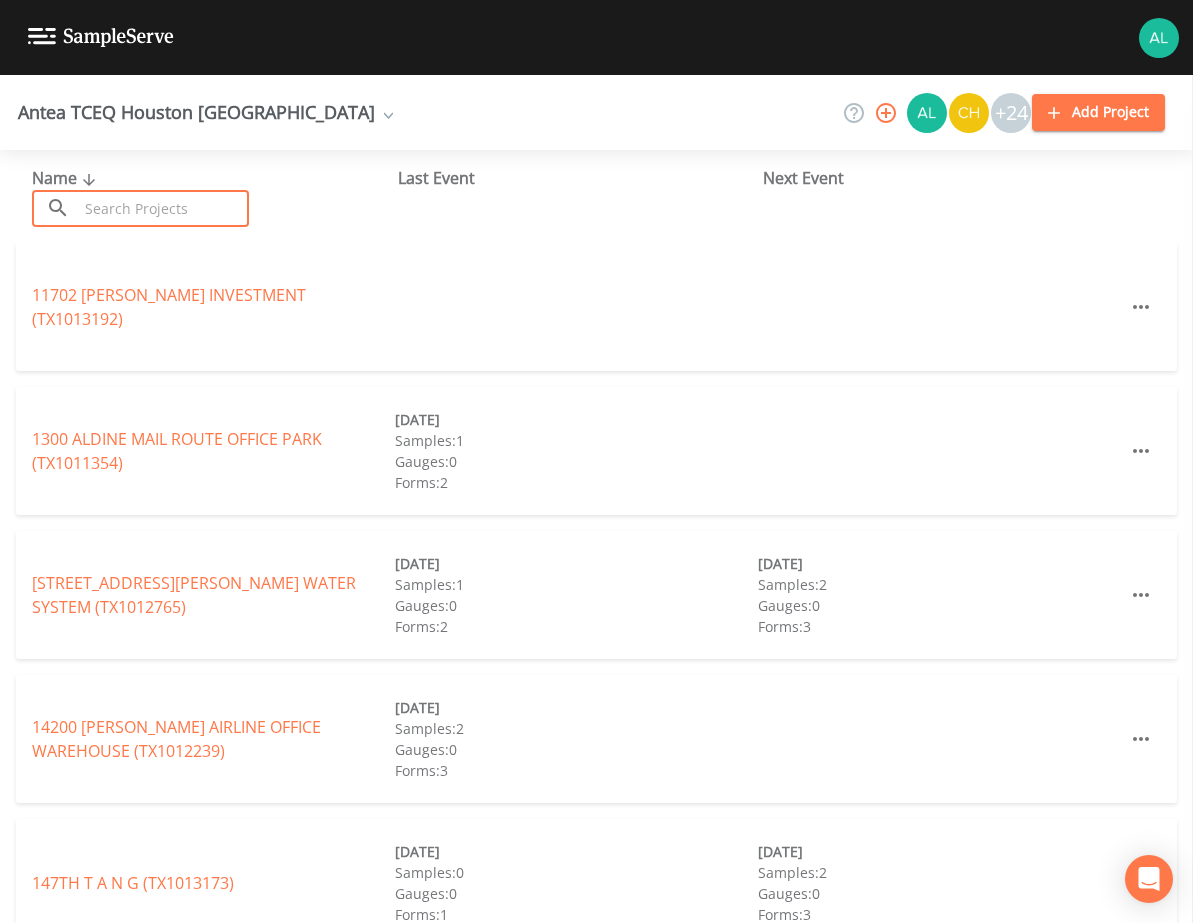 click at bounding box center (163, 208) 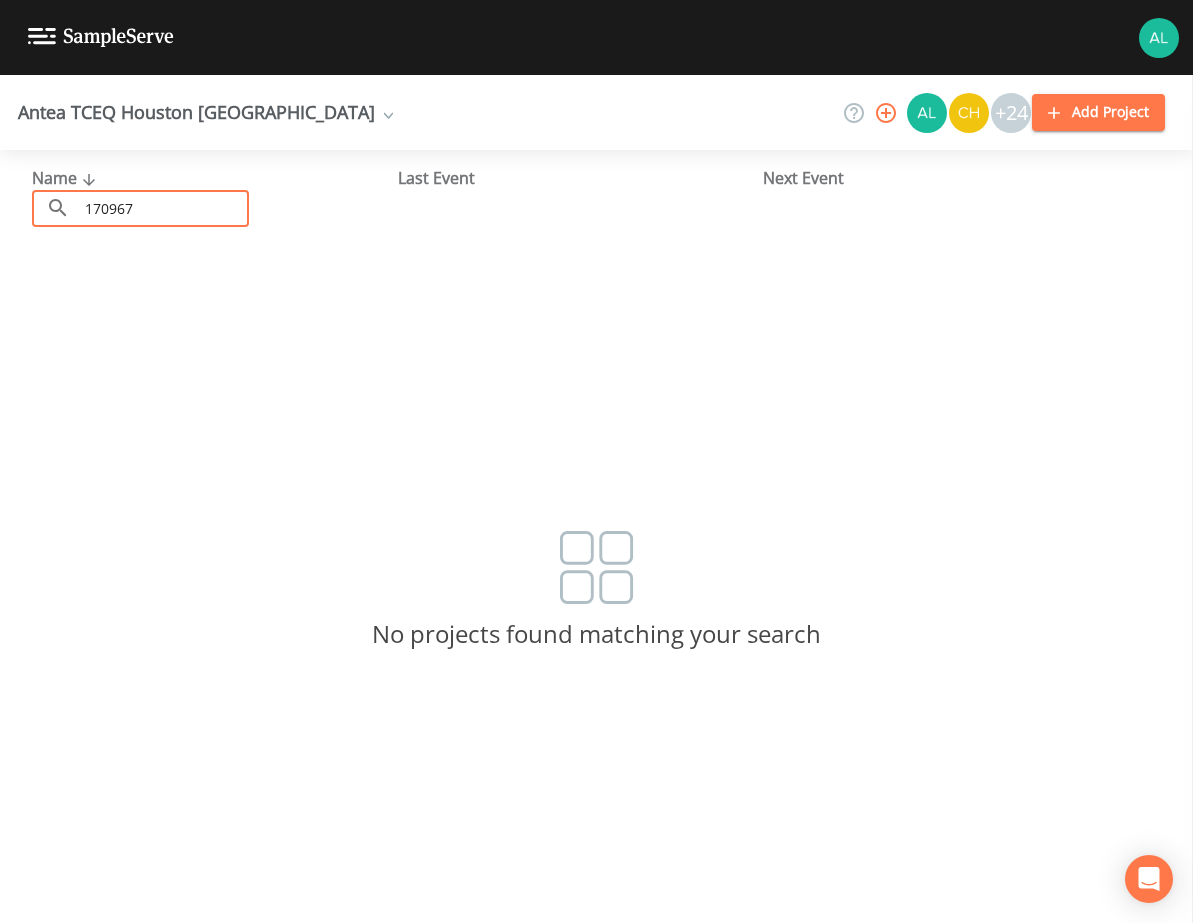 click on "170967" at bounding box center [163, 208] 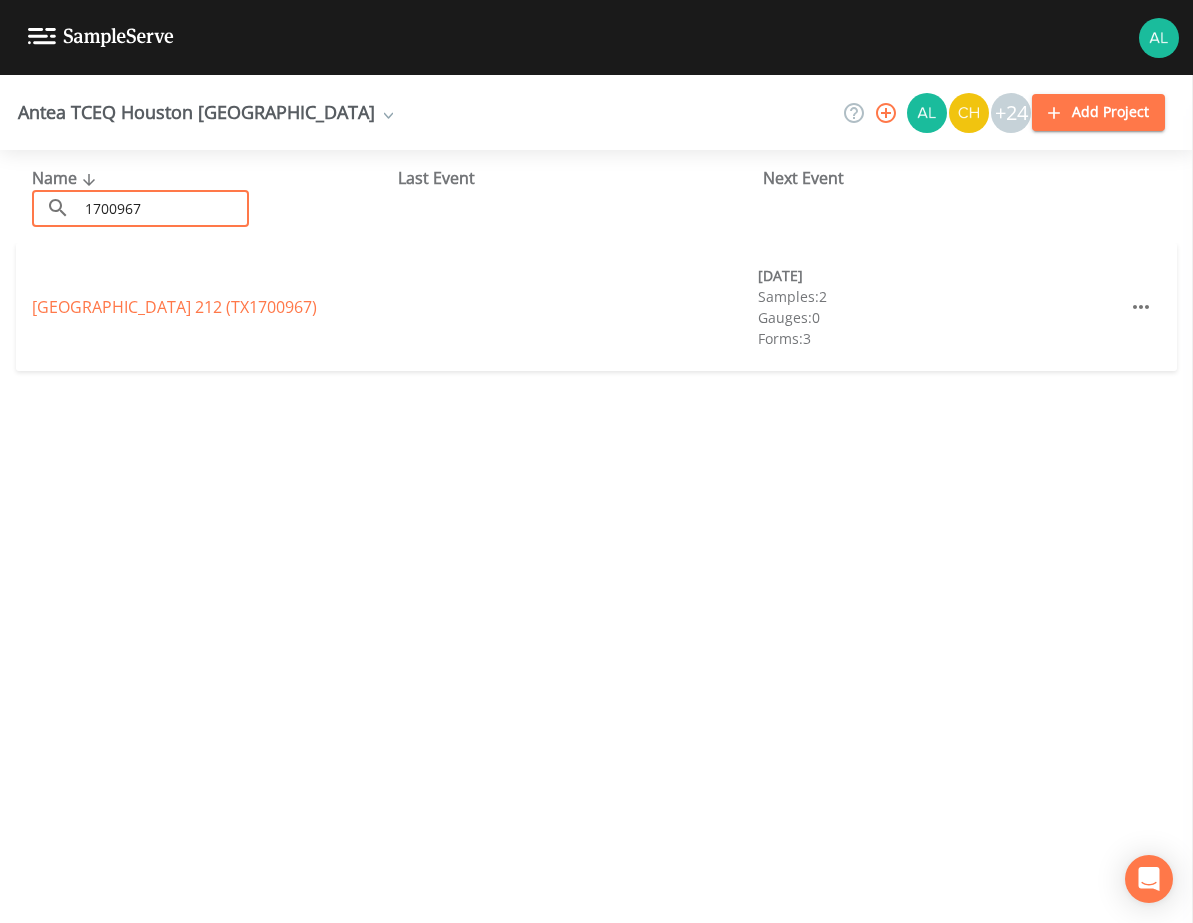 type on "1700967" 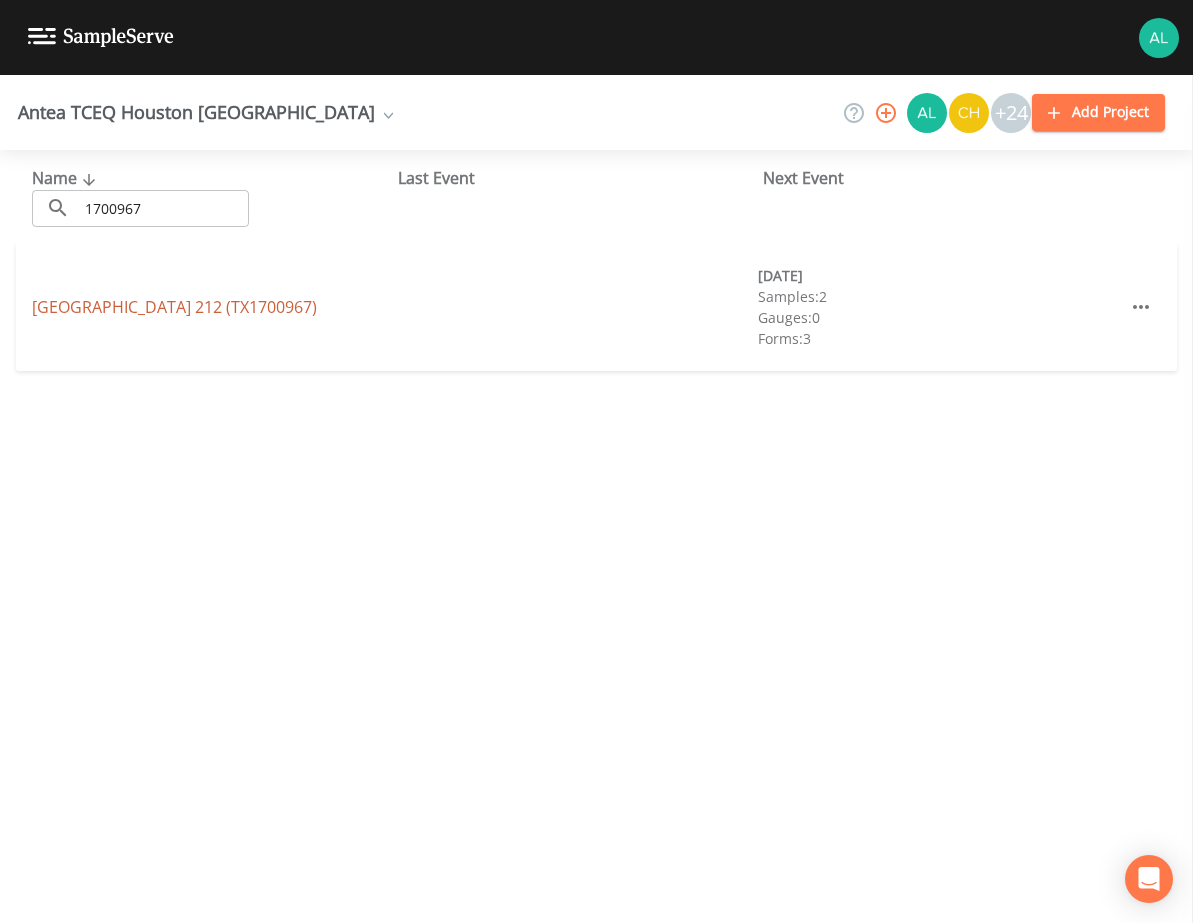 click on "[GEOGRAPHIC_DATA] 212   (TX1700967)" at bounding box center [174, 307] 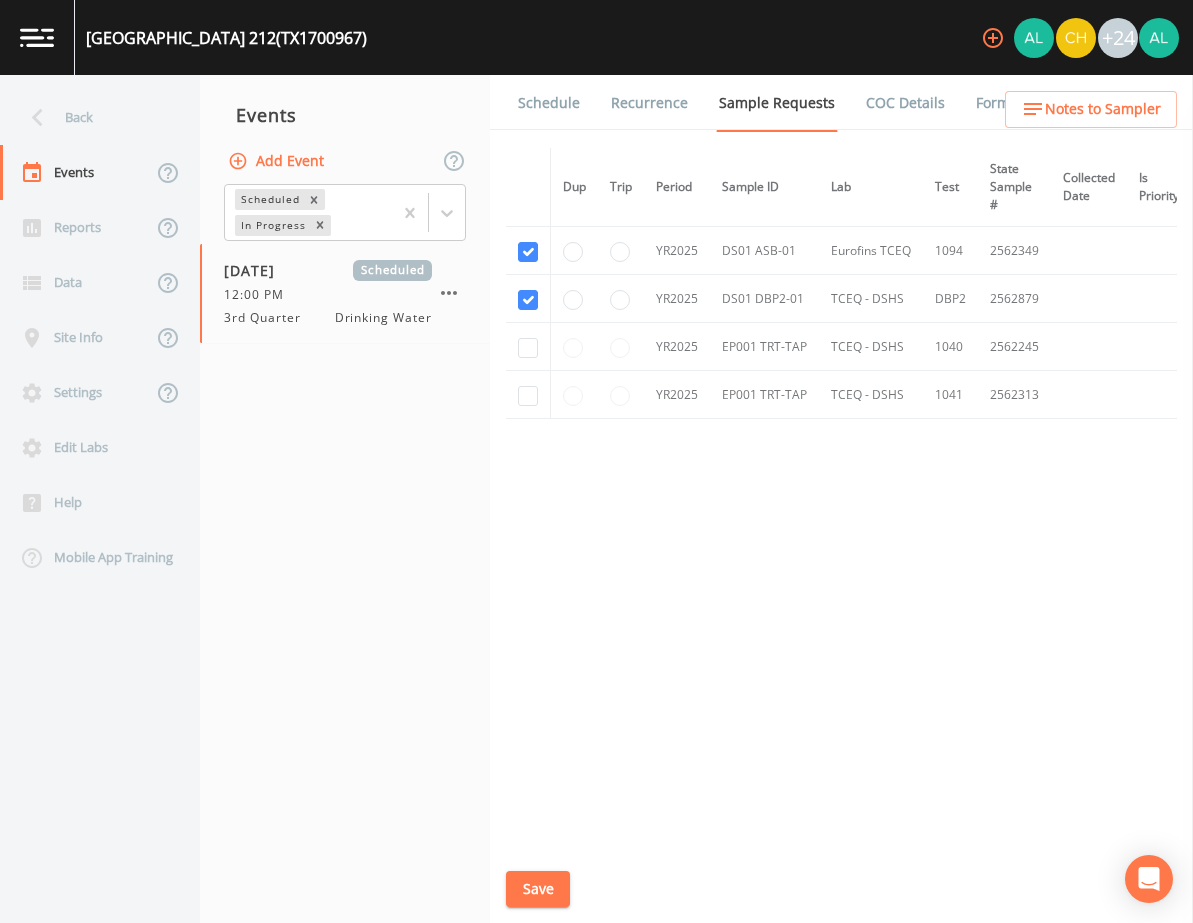 click on "Schedule" at bounding box center [549, 103] 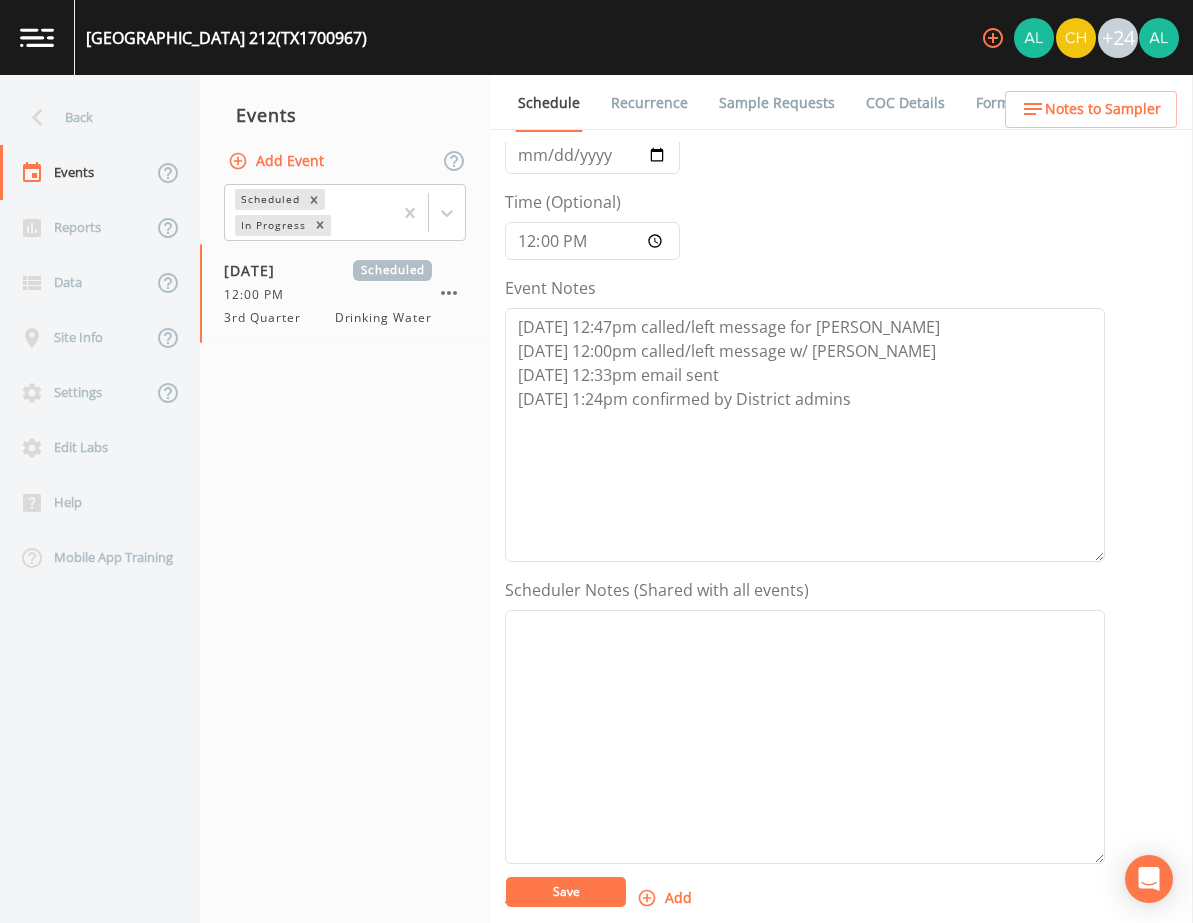 scroll, scrollTop: 400, scrollLeft: 0, axis: vertical 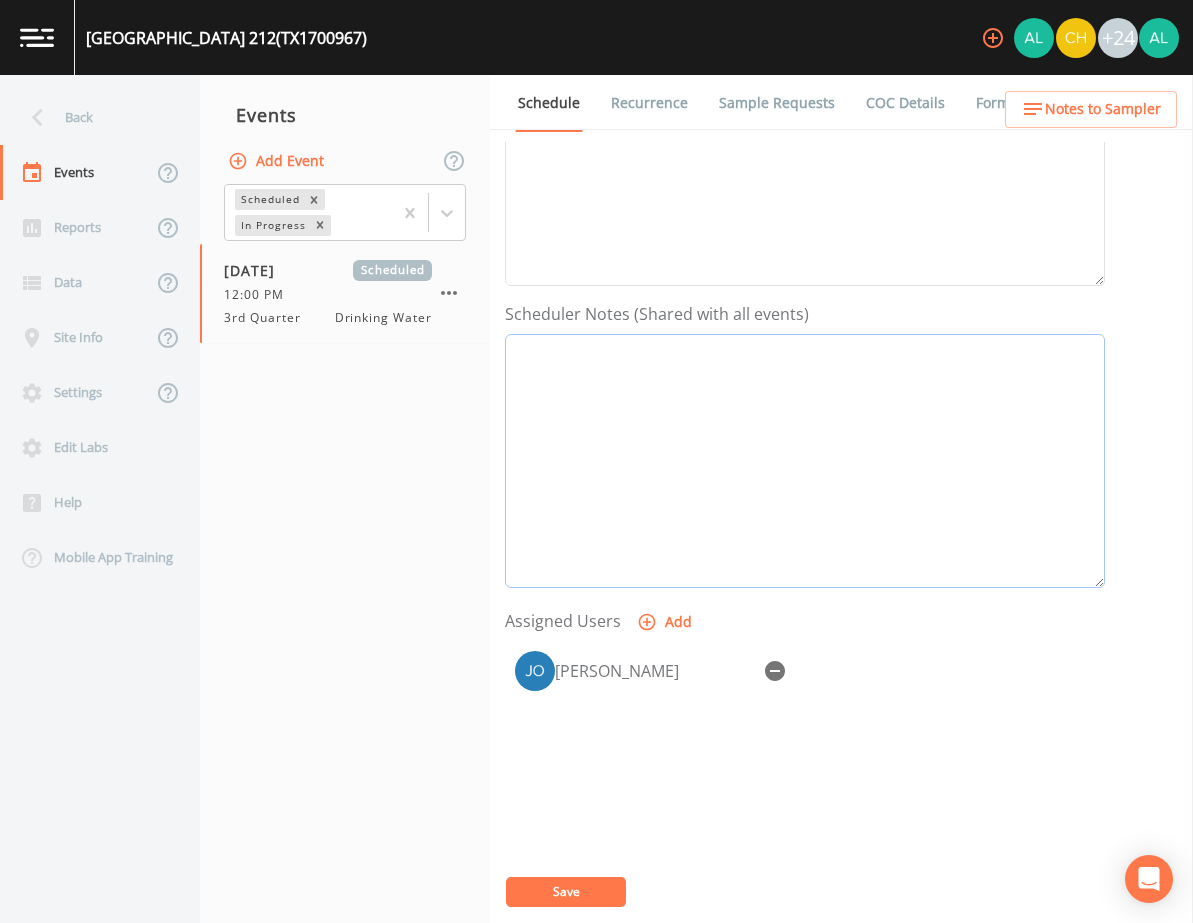 click on "Event Notes" at bounding box center (805, 461) 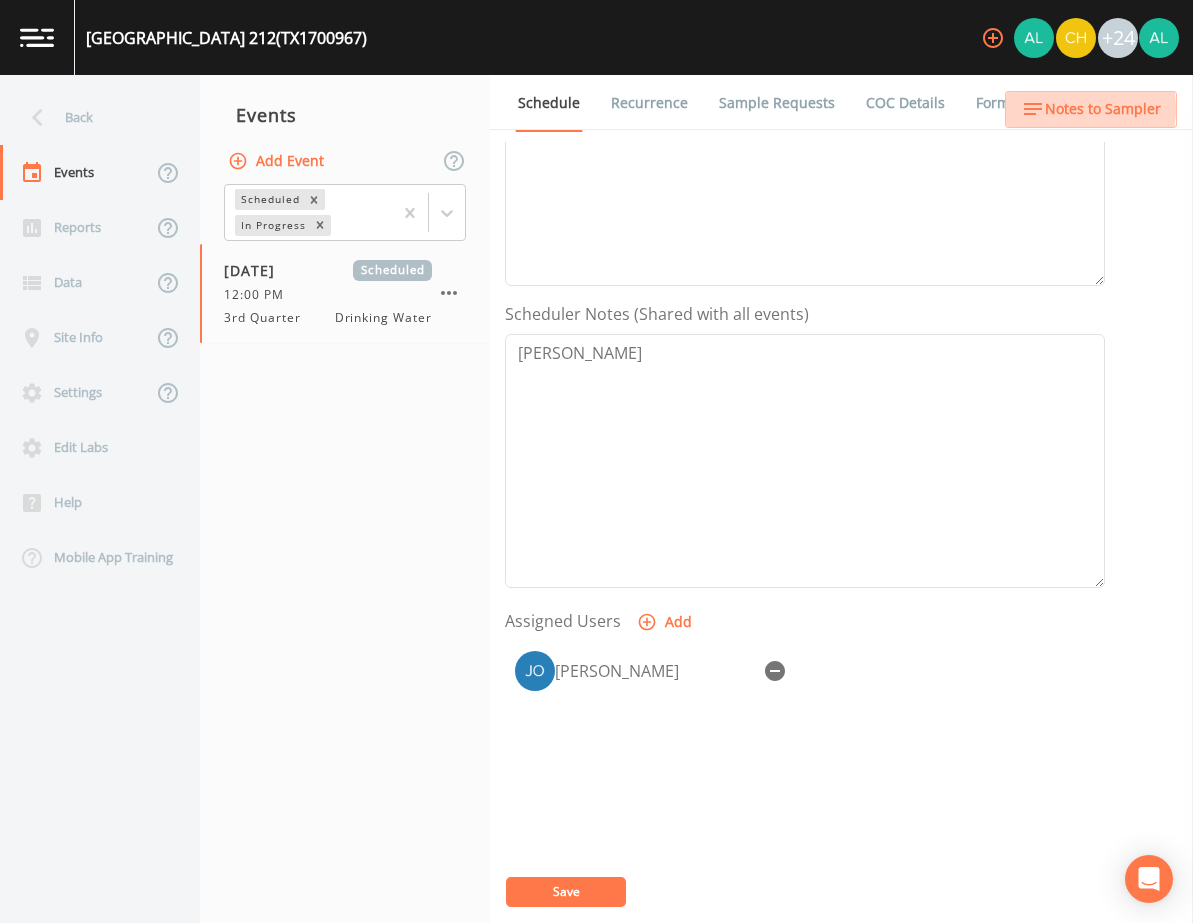 click on "Notes to Sampler" at bounding box center (1103, 109) 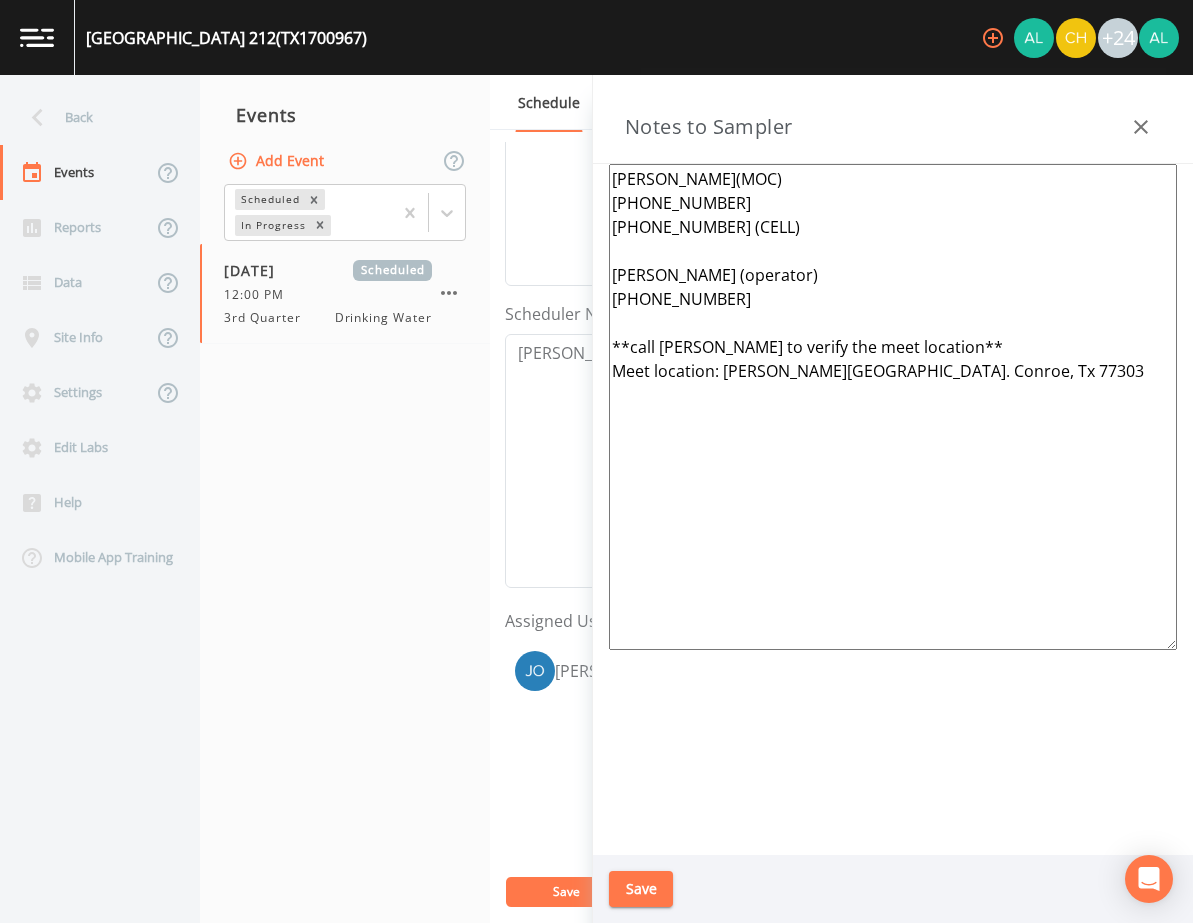 drag, startPoint x: 804, startPoint y: 229, endPoint x: 372, endPoint y: 124, distance: 444.57733 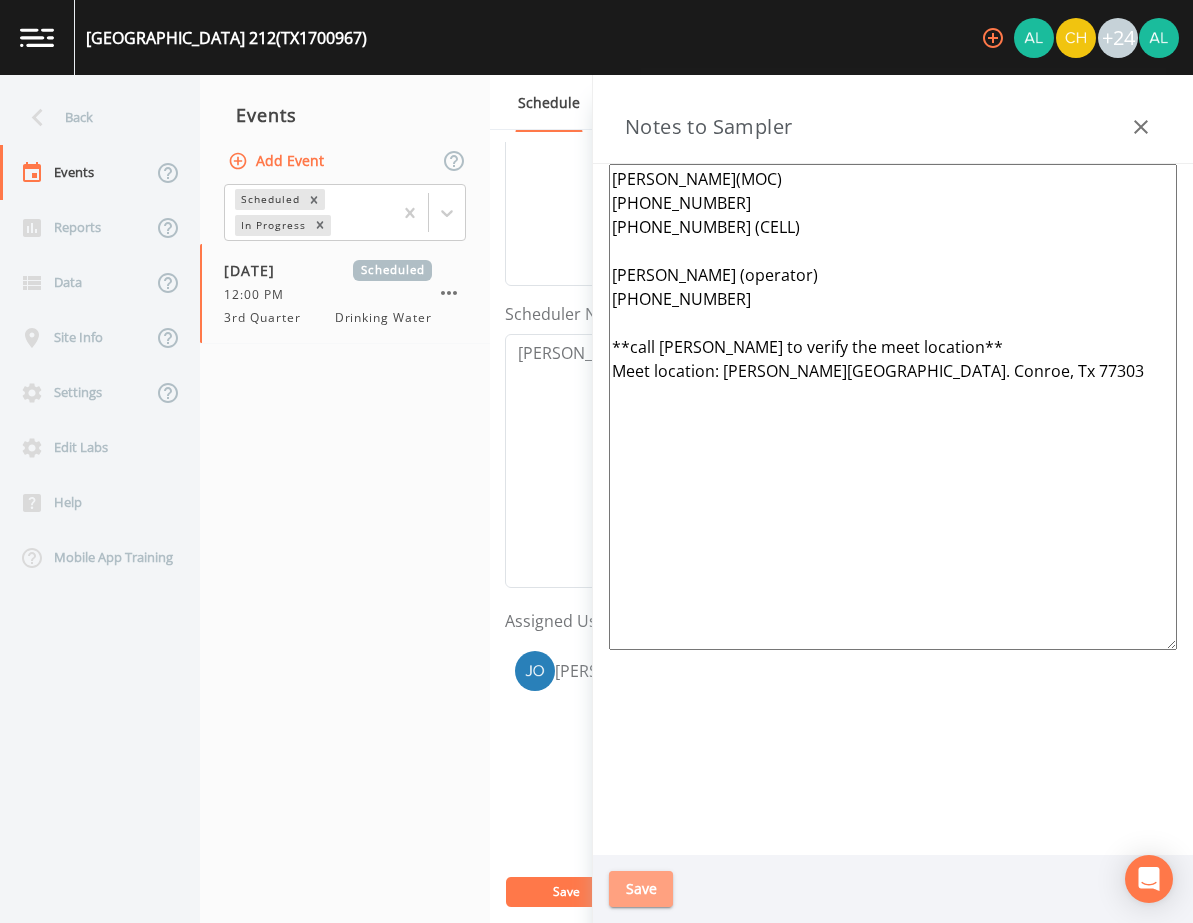 click on "Save" at bounding box center (641, 889) 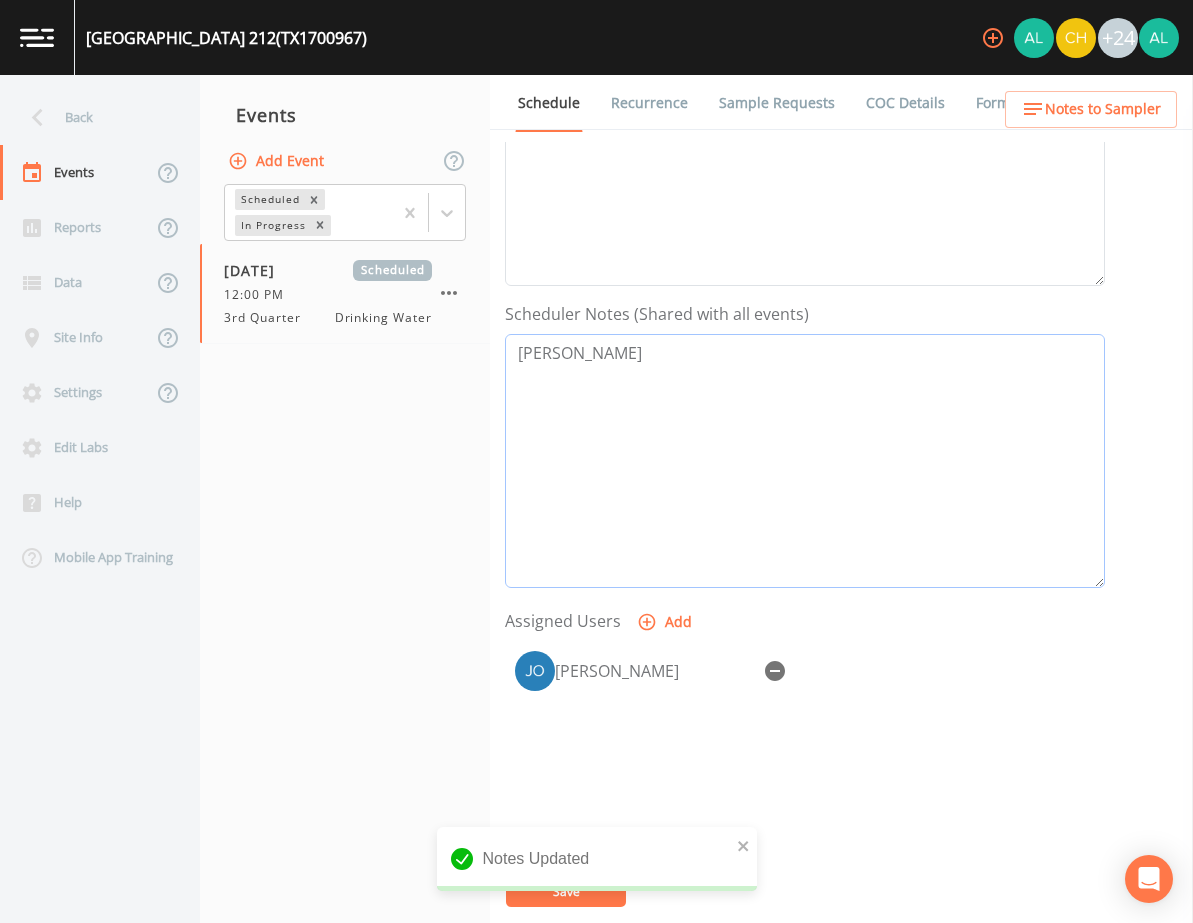 click on "[PERSON_NAME]" at bounding box center (805, 461) 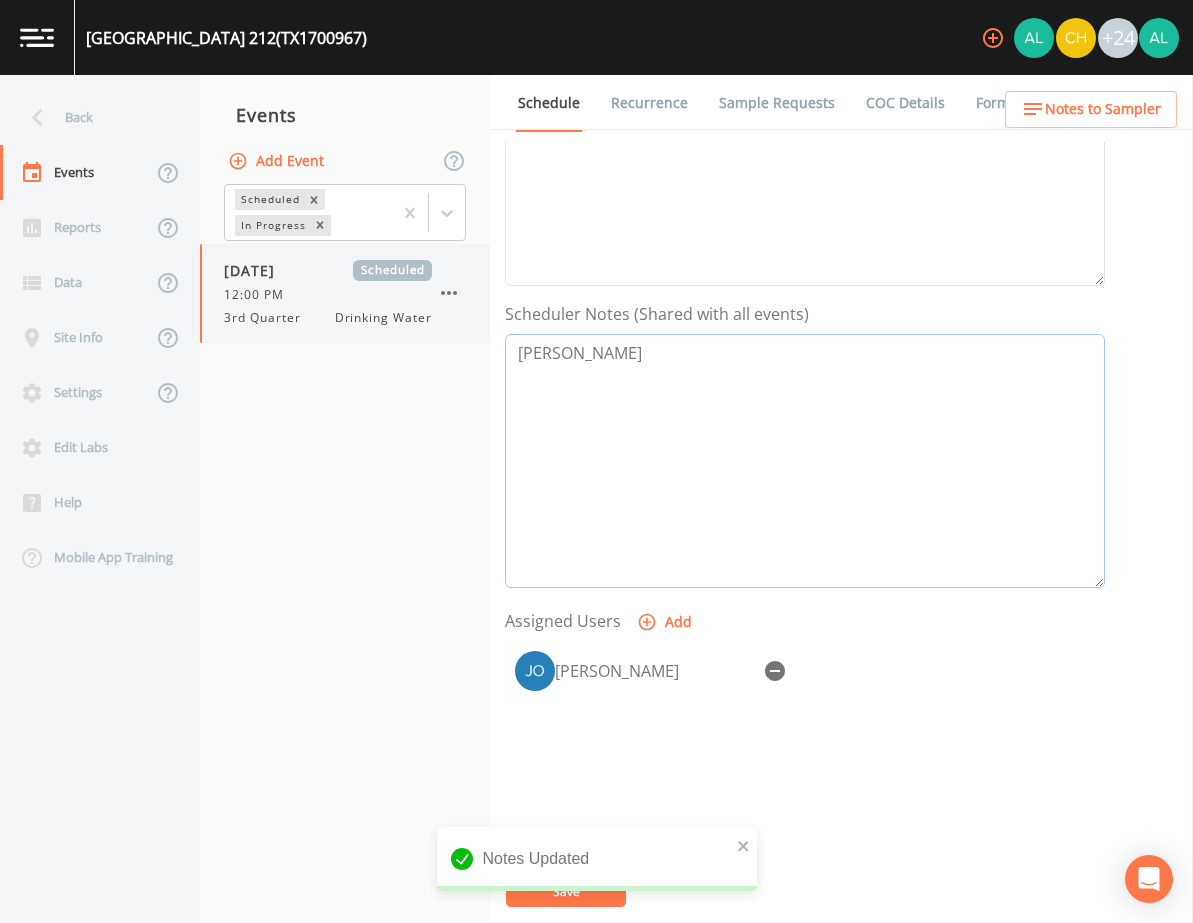 drag, startPoint x: 540, startPoint y: 353, endPoint x: 409, endPoint y: 336, distance: 132.09845 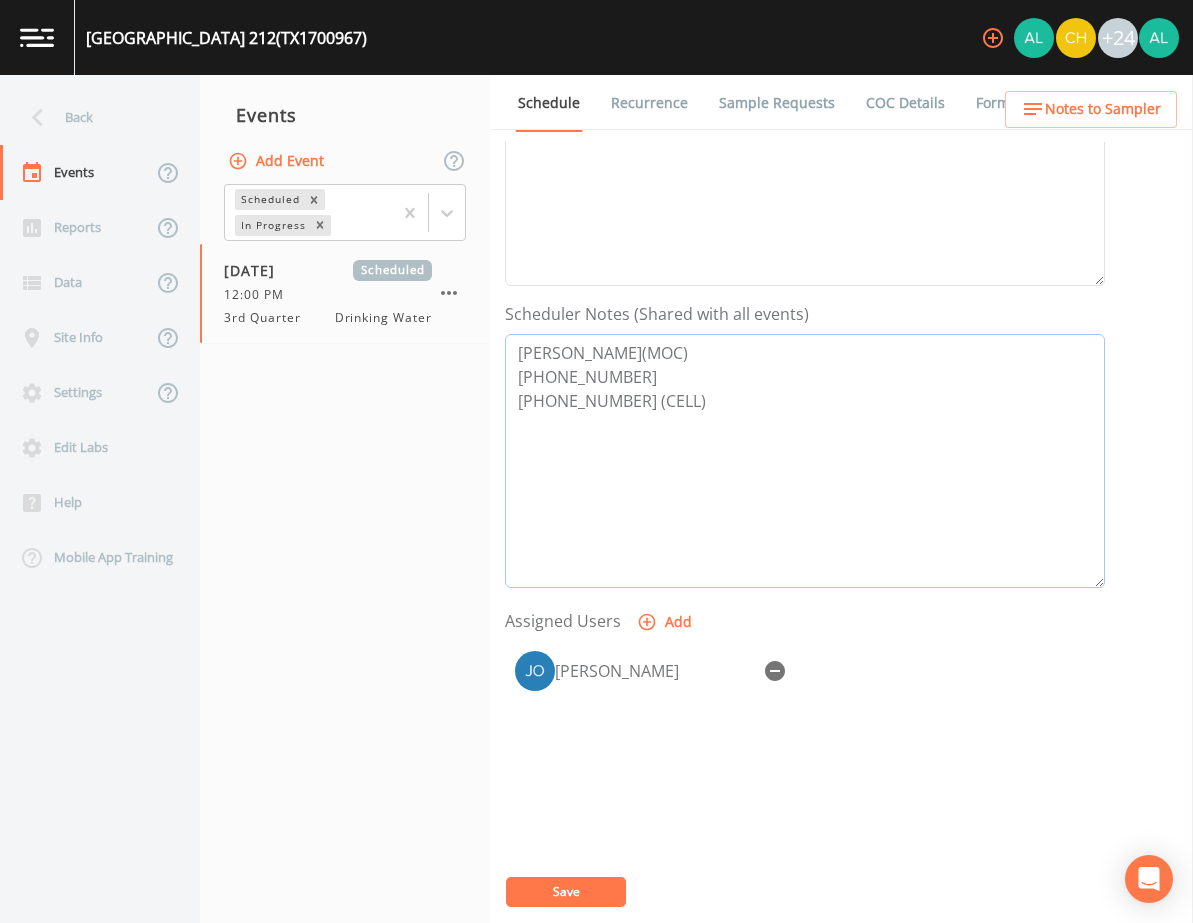 click on "[PERSON_NAME](MOC)
[PHONE_NUMBER]
[PHONE_NUMBER] (CELL)" at bounding box center (805, 461) 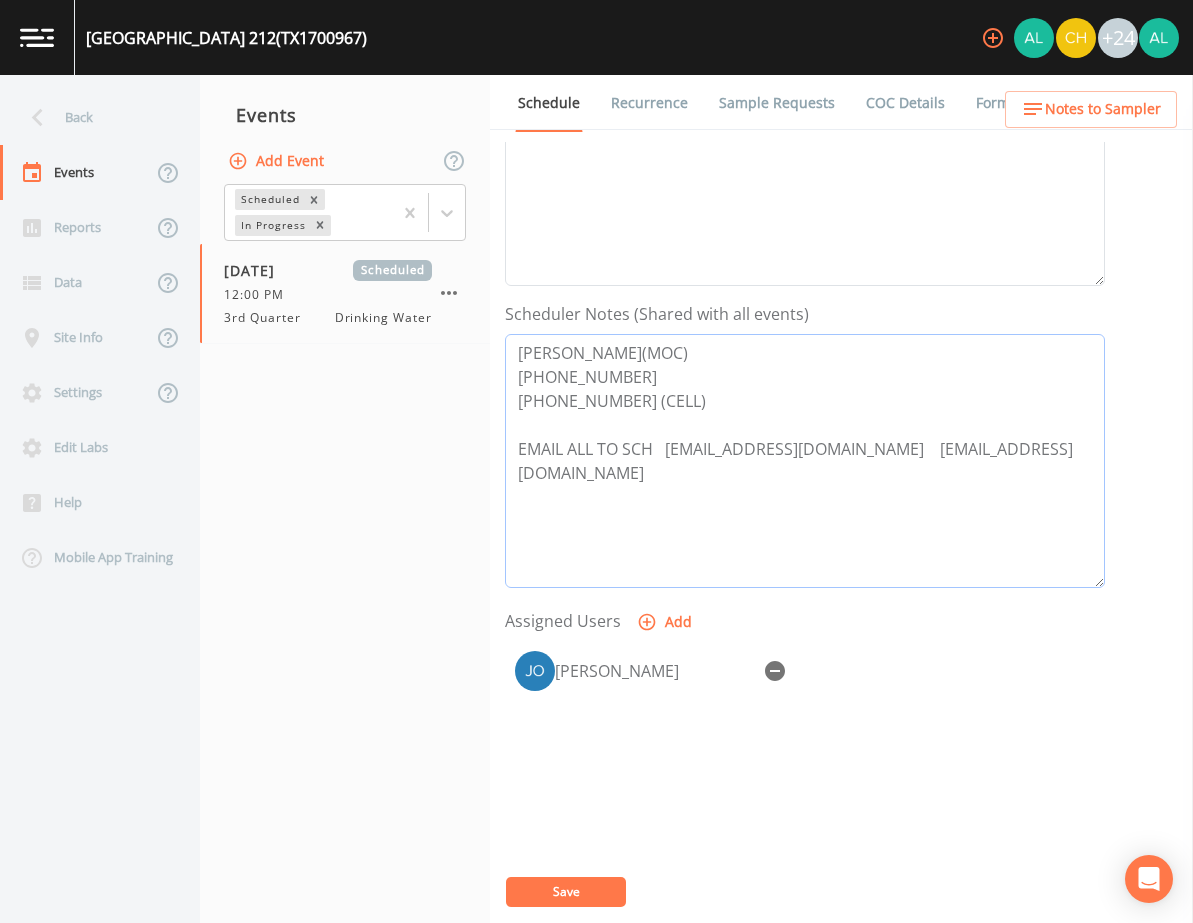 click on "[PERSON_NAME](MOC)
[PHONE_NUMBER]
[PHONE_NUMBER] (CELL)
EMAIL ALL TO SCH   [EMAIL_ADDRESS][DOMAIN_NAME]    [EMAIL_ADDRESS][DOMAIN_NAME]" at bounding box center (805, 461) 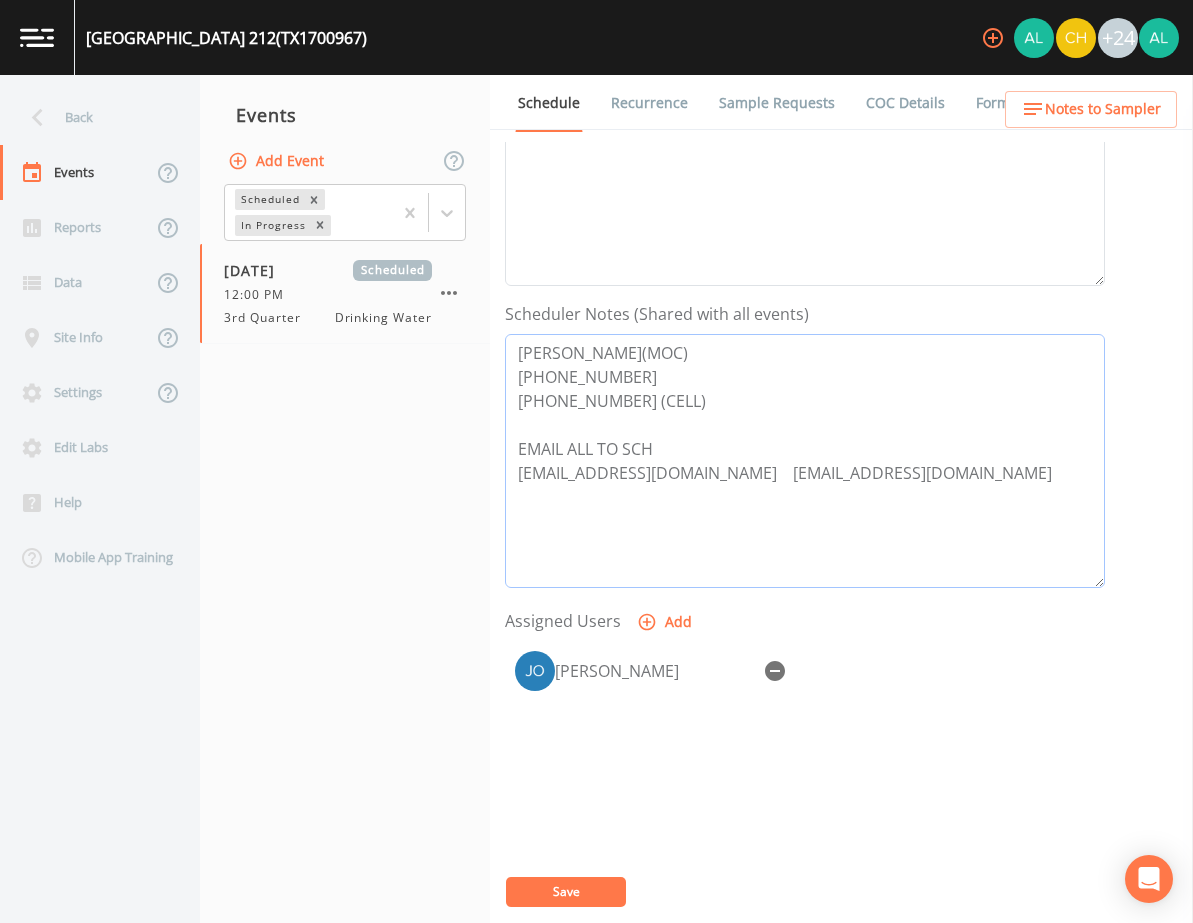 click on "[PERSON_NAME](MOC)
[PHONE_NUMBER]
[PHONE_NUMBER] (CELL)
EMAIL ALL TO SCH
[EMAIL_ADDRESS][DOMAIN_NAME]    [EMAIL_ADDRESS][DOMAIN_NAME]" at bounding box center [805, 461] 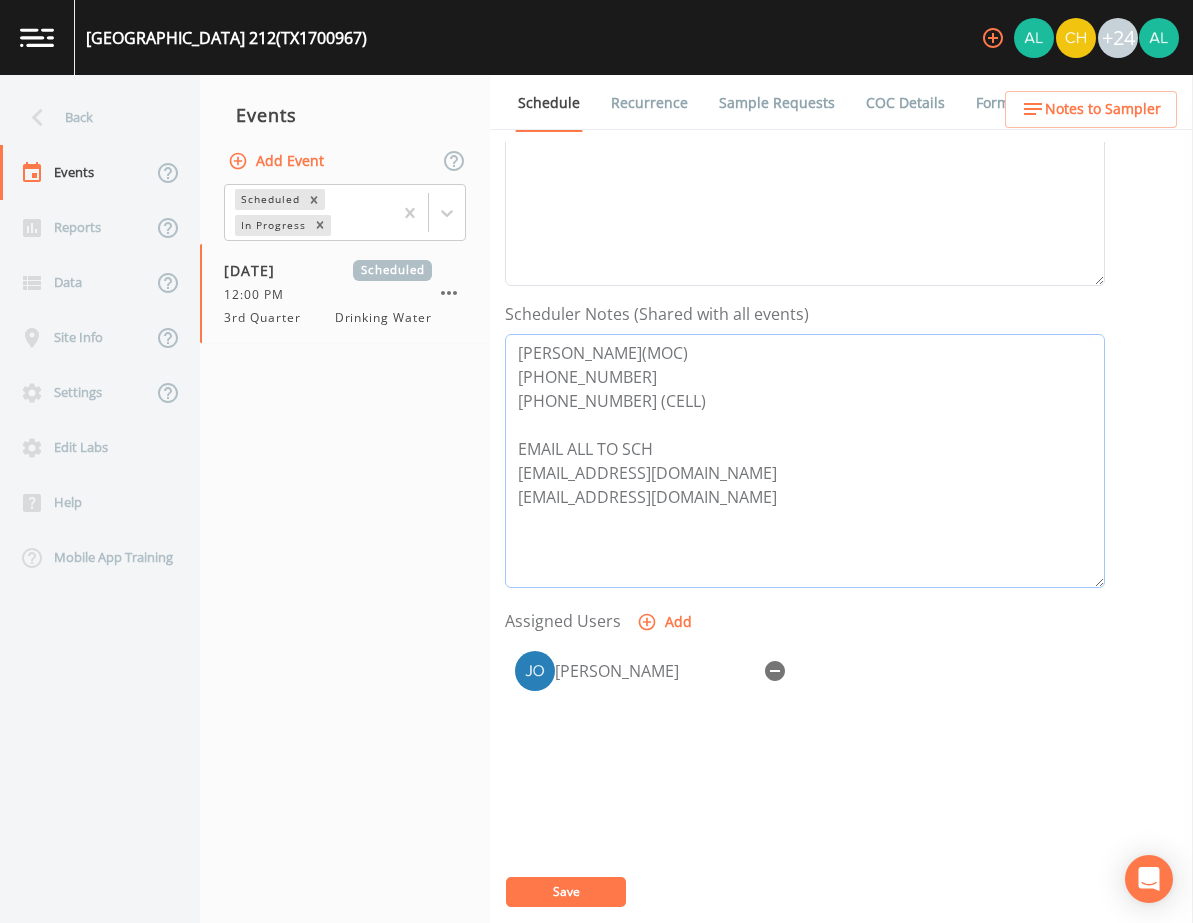type on "[PERSON_NAME](MOC)
[PHONE_NUMBER]
[PHONE_NUMBER] (CELL)
EMAIL ALL TO SCH
[EMAIL_ADDRESS][DOMAIN_NAME]
[EMAIL_ADDRESS][DOMAIN_NAME]" 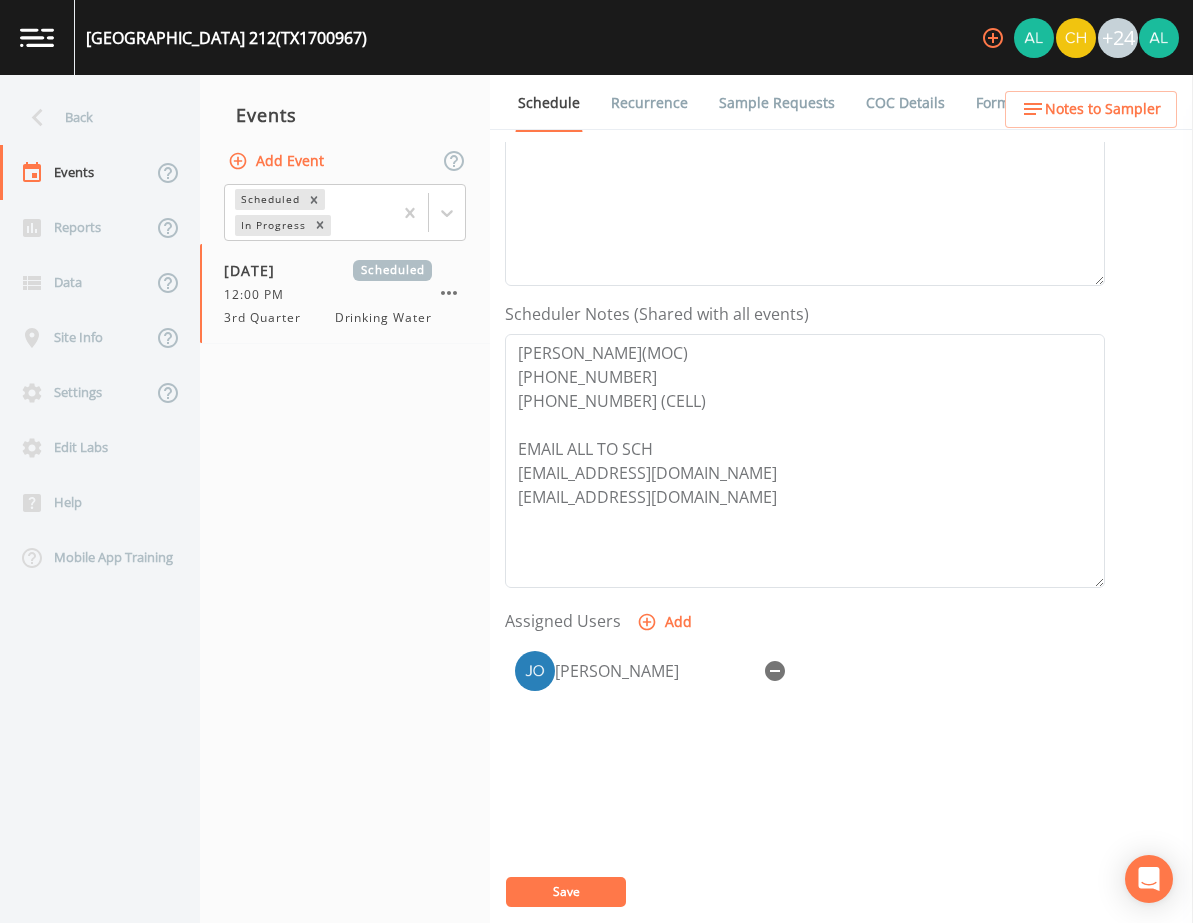 click on "Save" at bounding box center (566, 891) 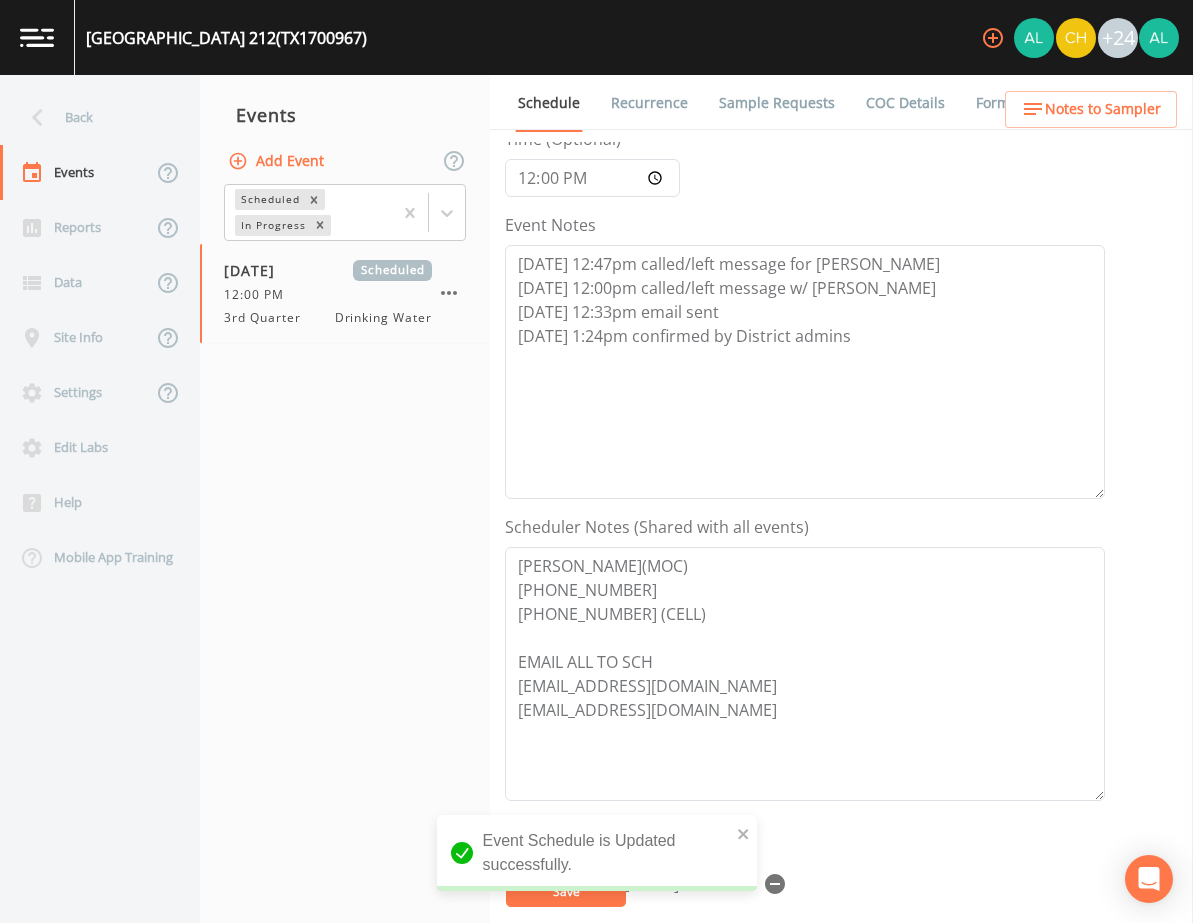 scroll, scrollTop: 0, scrollLeft: 0, axis: both 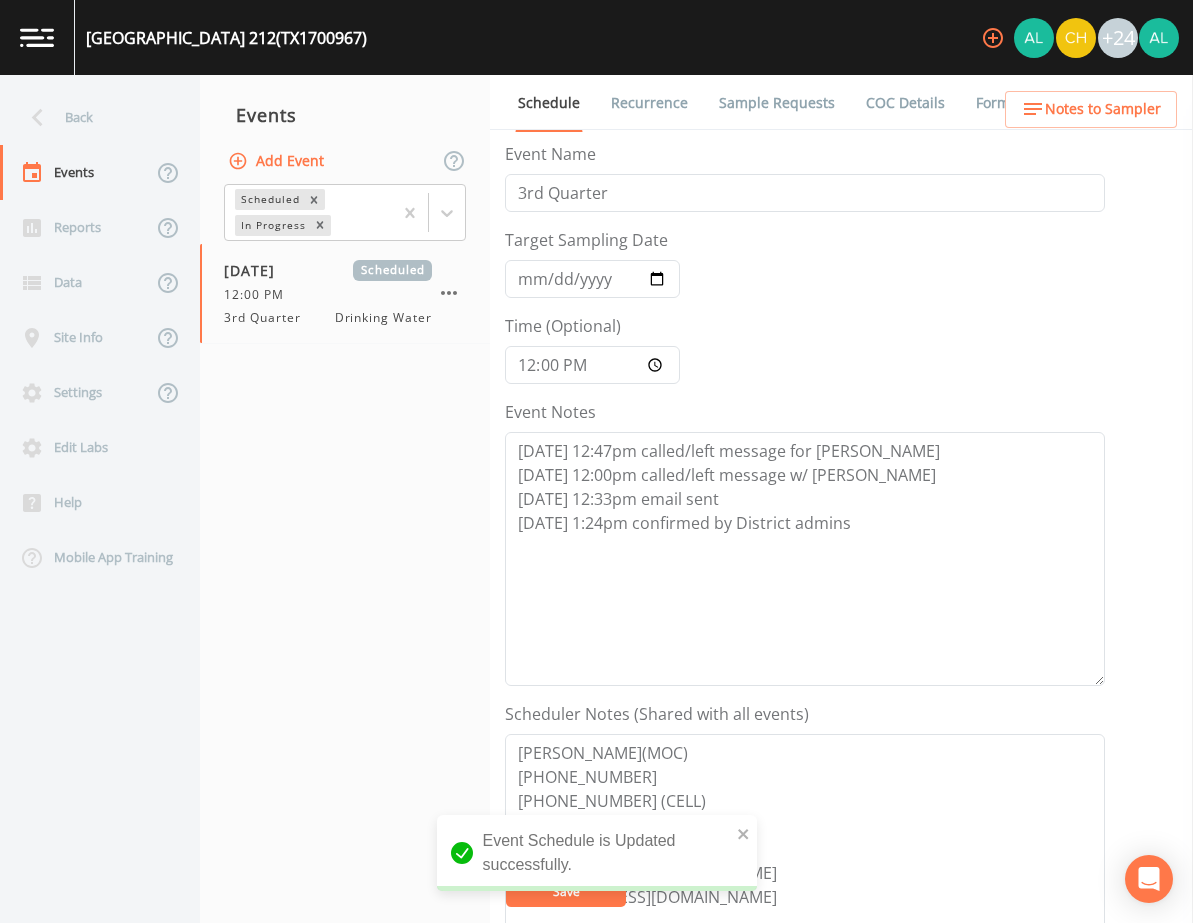 click on "Sample Requests" at bounding box center (777, 103) 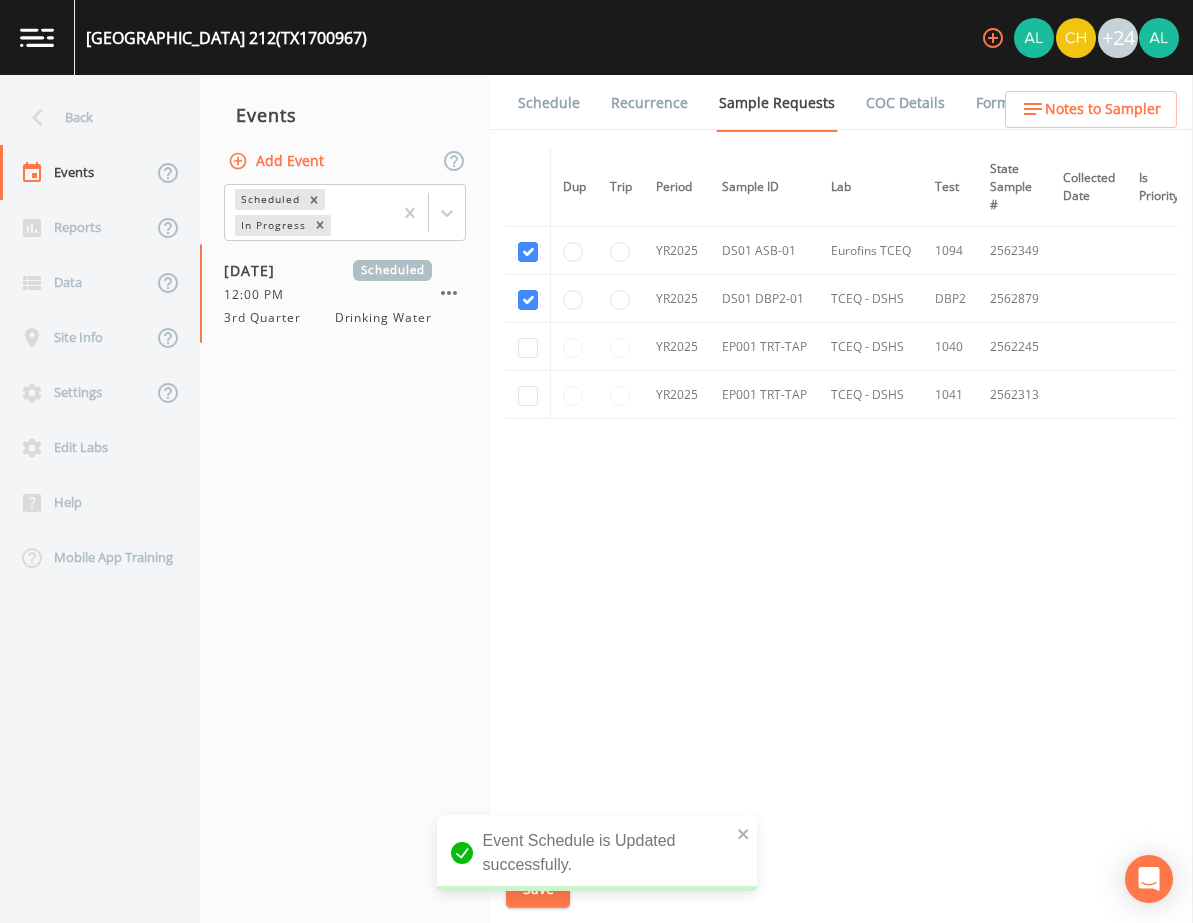click 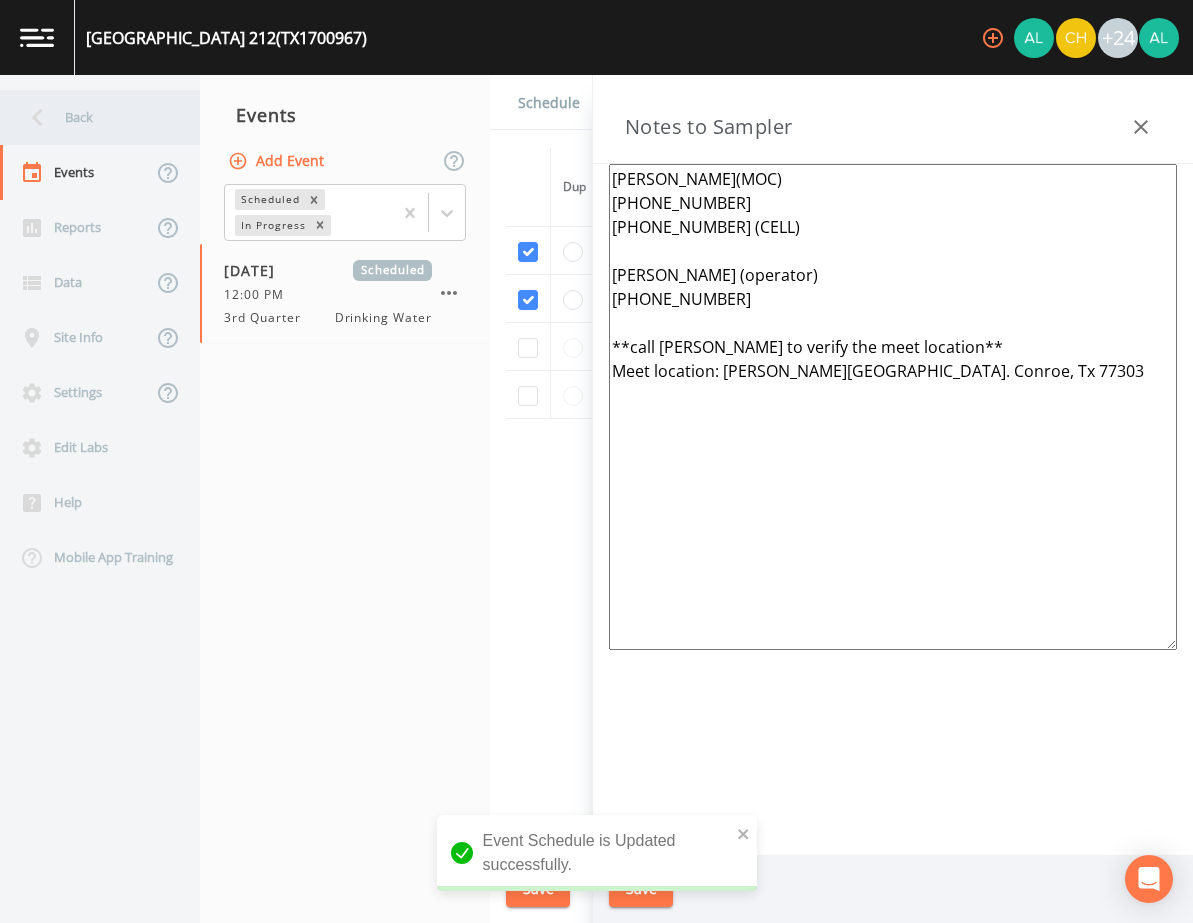click on "Back" at bounding box center [90, 117] 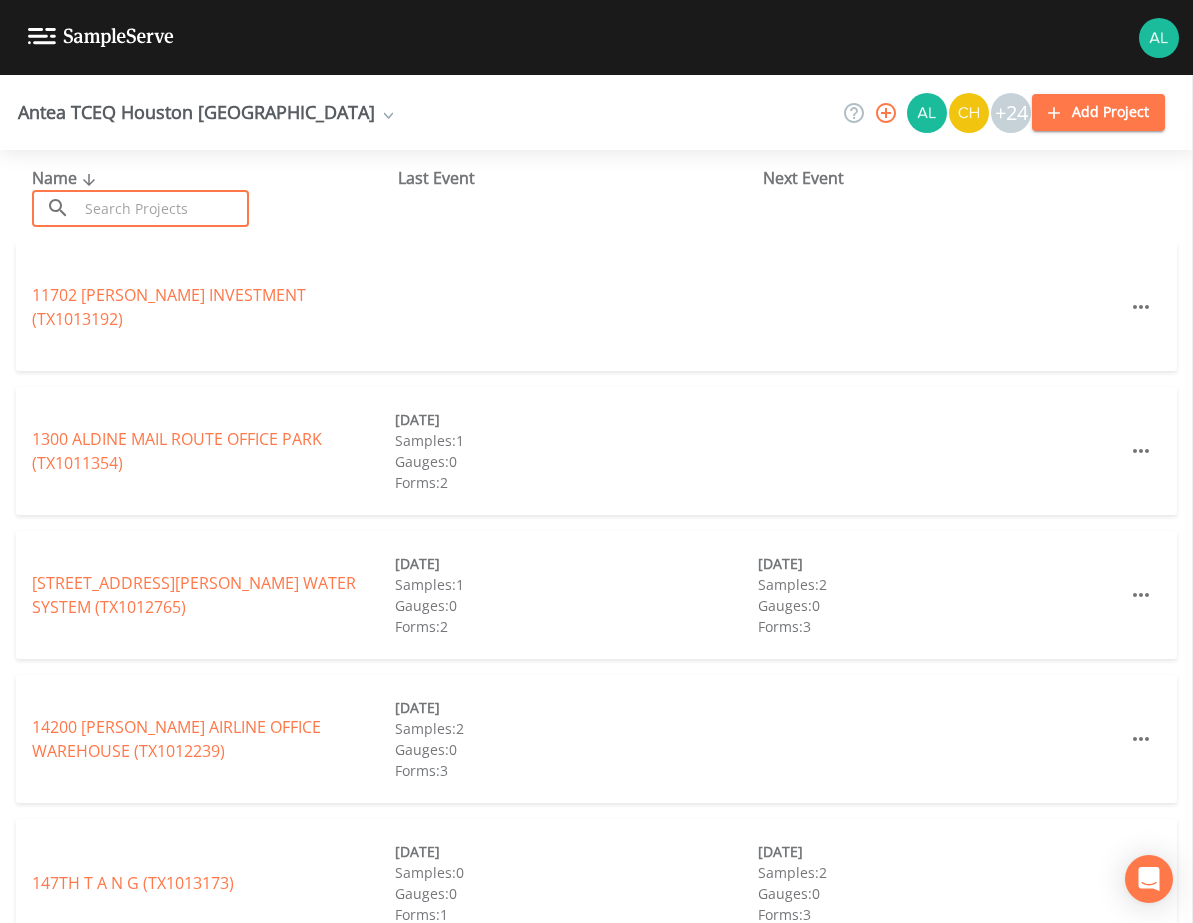 click at bounding box center (163, 208) 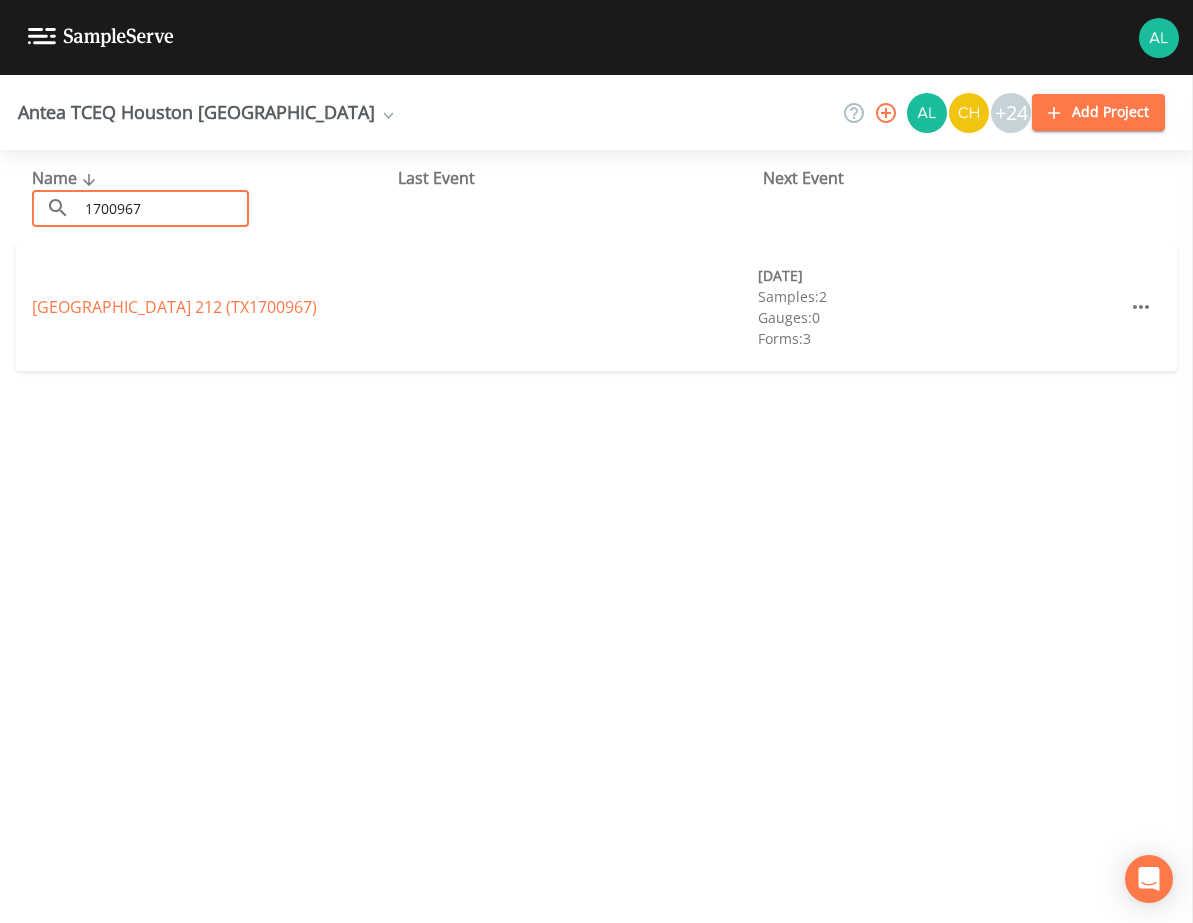 type on "1700967" 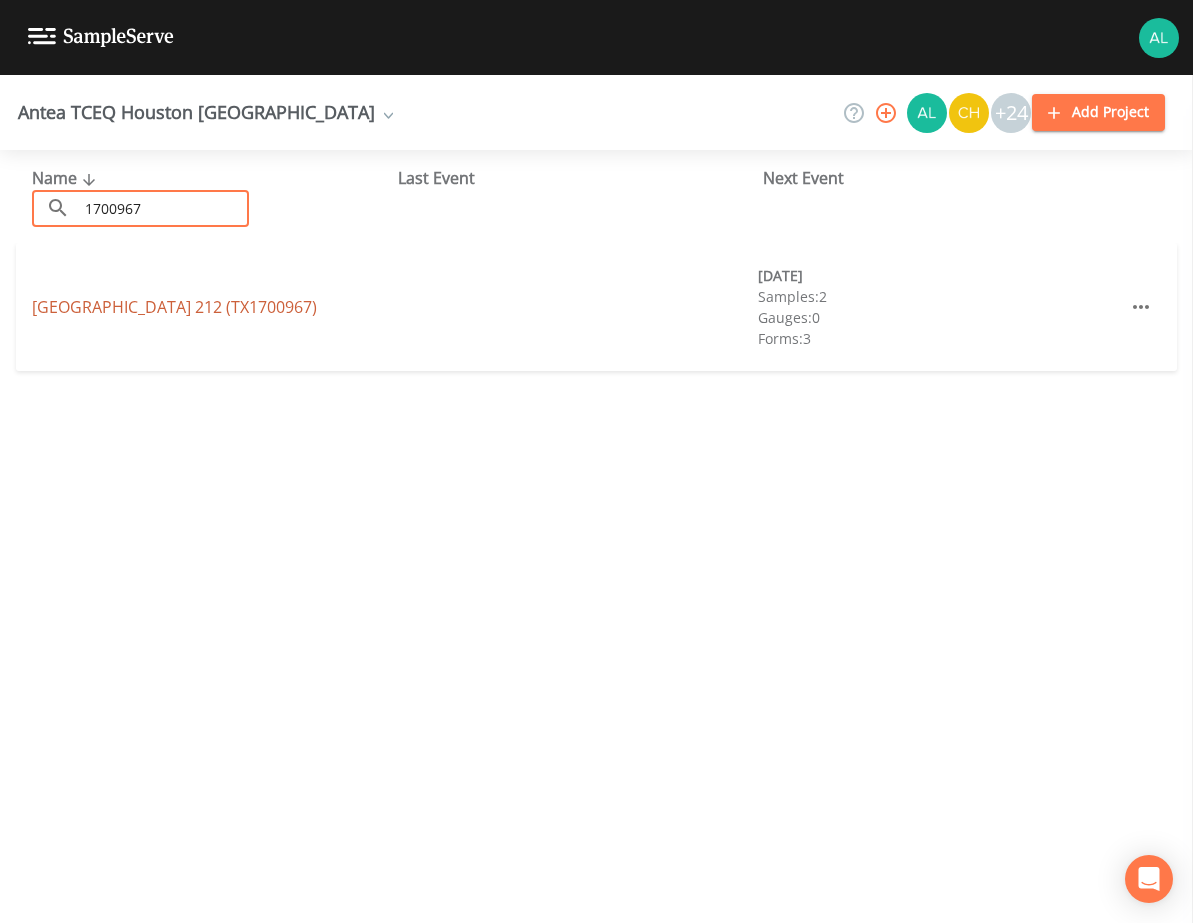 click on "[GEOGRAPHIC_DATA] 212   (TX1700967)" at bounding box center (174, 307) 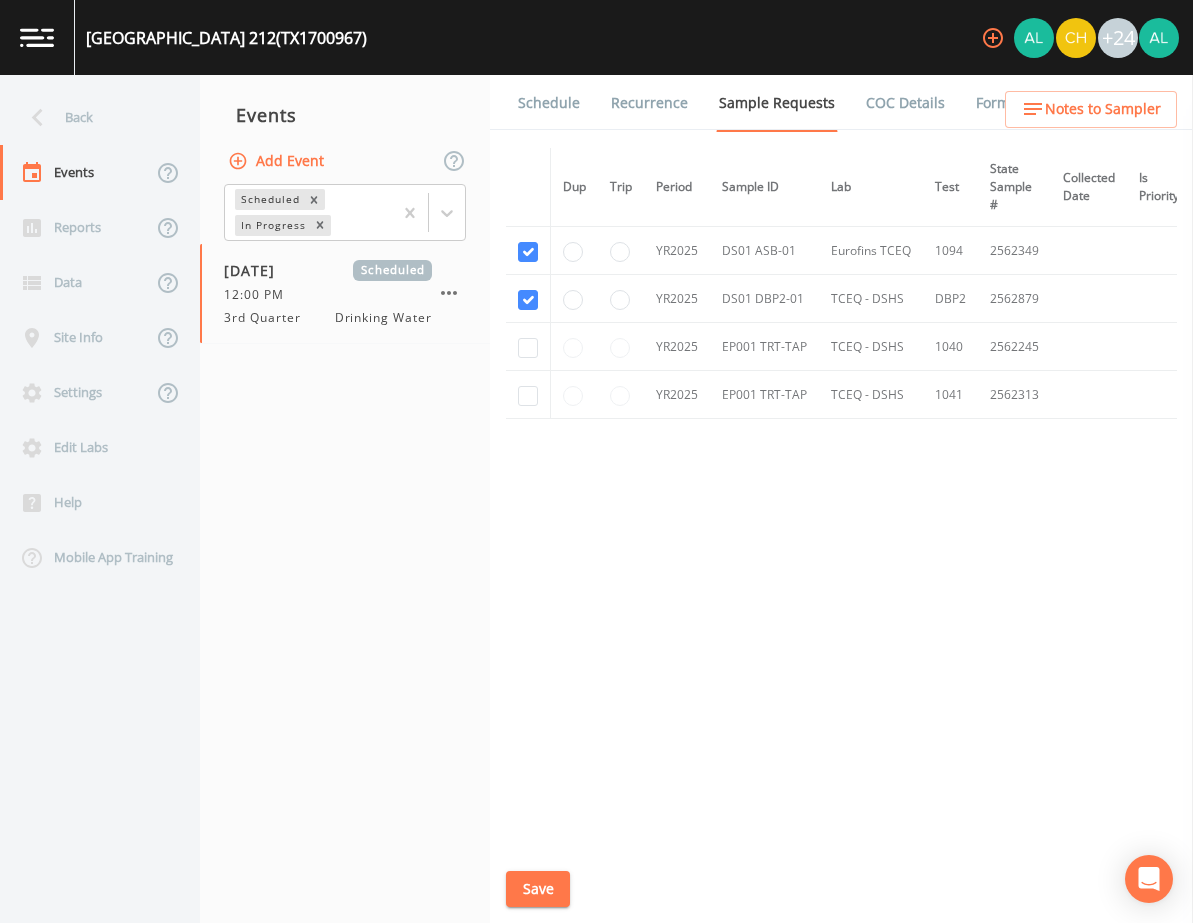 drag, startPoint x: 621, startPoint y: 500, endPoint x: 804, endPoint y: 397, distance: 209.99524 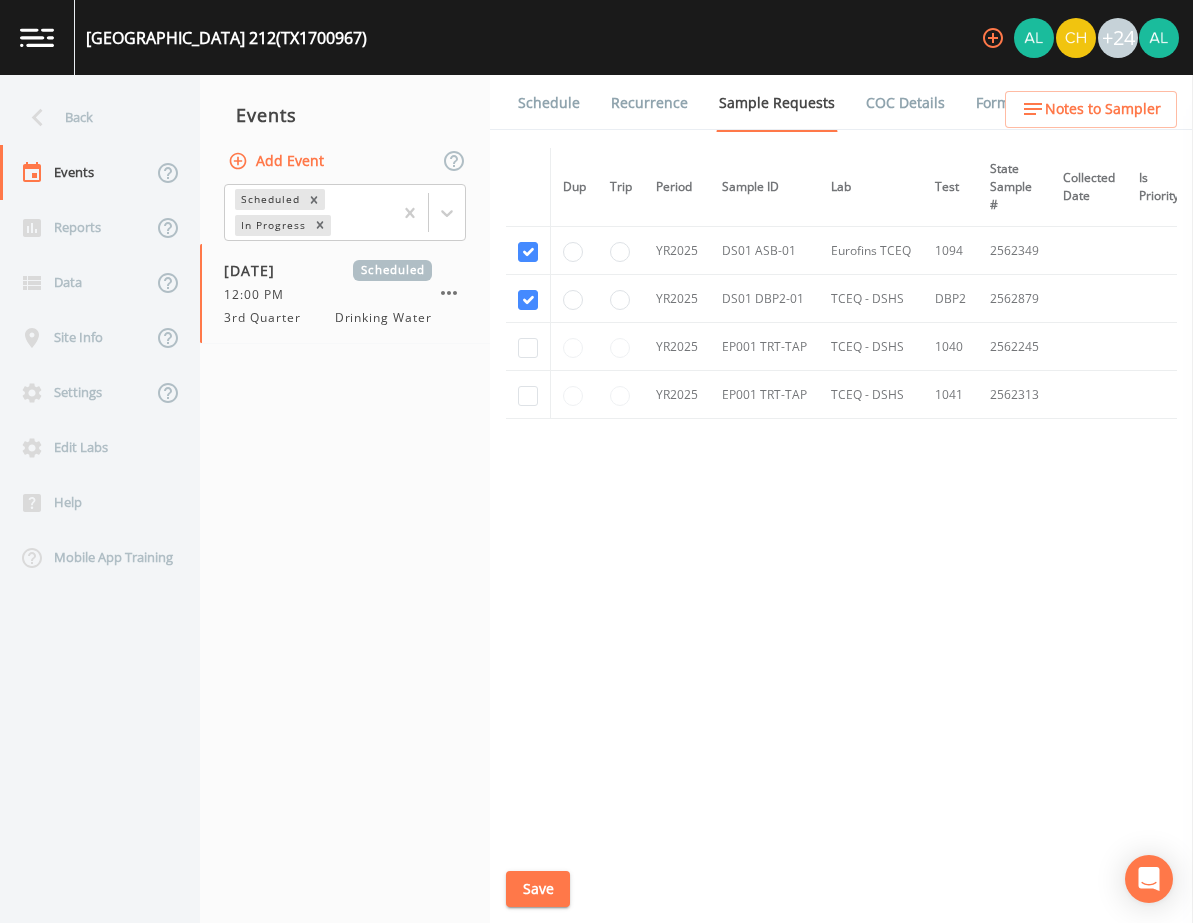 click on "Dup Trip Period Sample ID Lab Test State Sample # Collected Date Is Priority? Season Start Season End Deleted? YR2025 DS01 ASB-01 Eurofins TCEQ [PHONE_NUMBER] YR2025 DS01 DBP2-01 TCEQ - DSHS DBP2 2562879 [DATE] [DATE] YR2025 EP001 TRT-TAP TCEQ - DSHS [PHONE_NUMBER] YR2025 EP001 TRT-TAP TCEQ - DSHS [PHONE_NUMBER] Save" at bounding box center [841, 495] 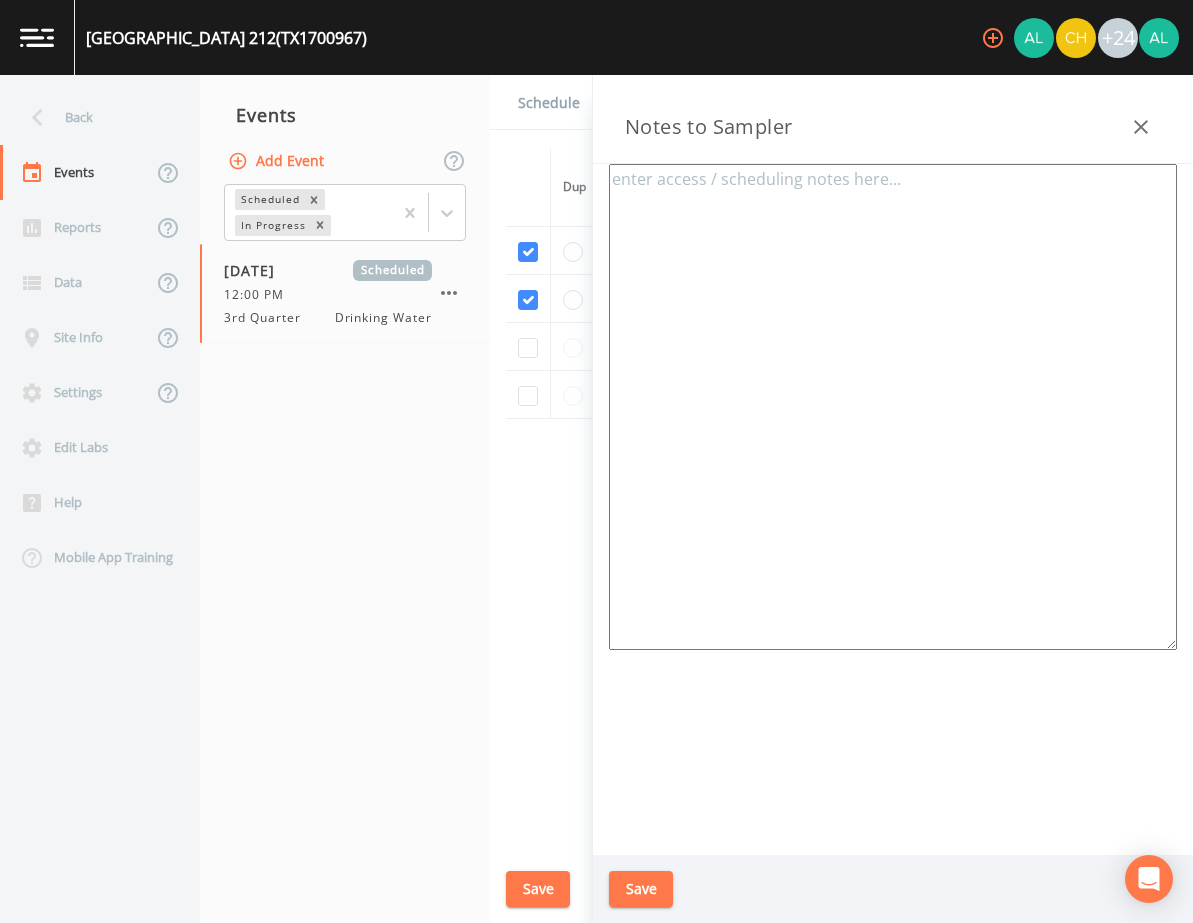 type on "[PERSON_NAME](MOC)
[PHONE_NUMBER]
[PHONE_NUMBER] (CELL)
[PERSON_NAME] (operator)
[PHONE_NUMBER]
**call [PERSON_NAME] to verify the meet location**
Meet location: [PERSON_NAME][GEOGRAPHIC_DATA]. Conroe, Tx 77303" 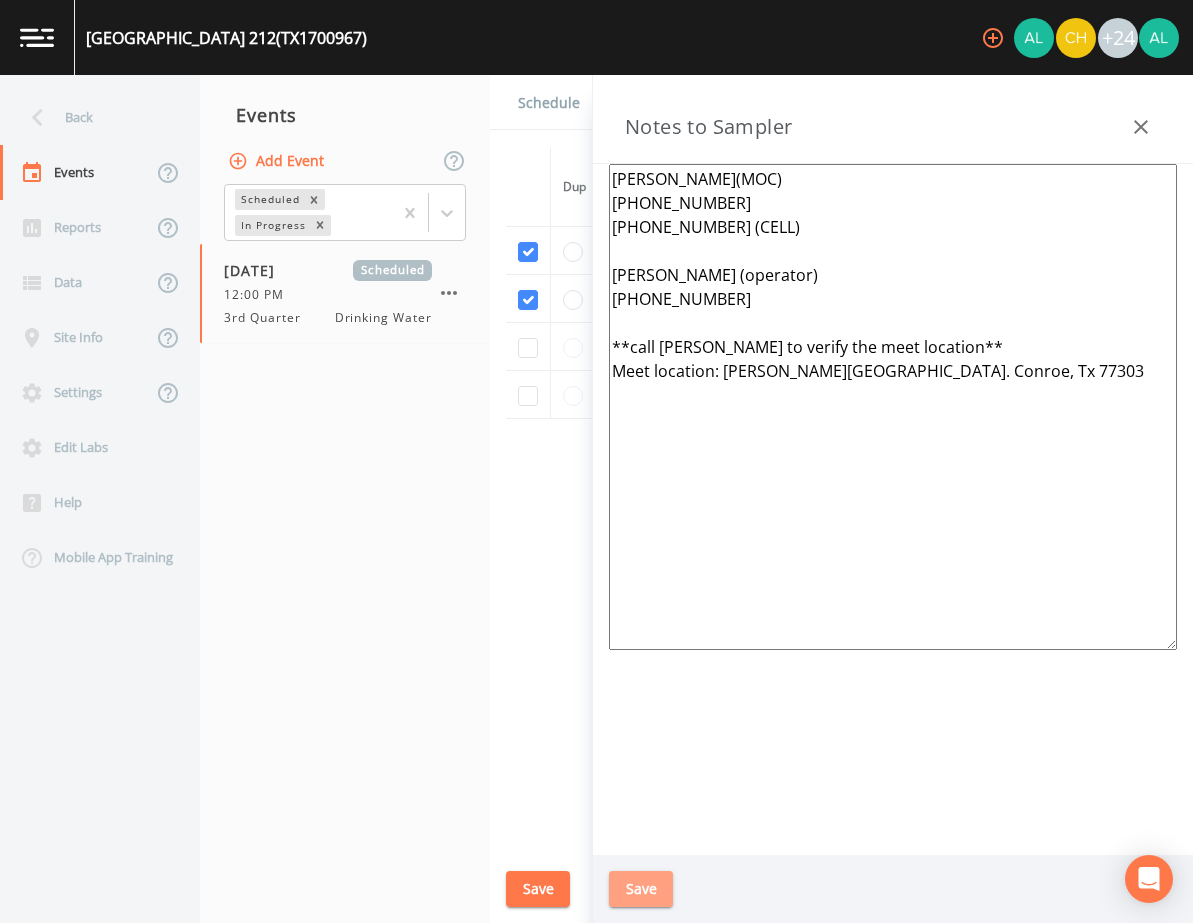 click on "Save" at bounding box center (641, 889) 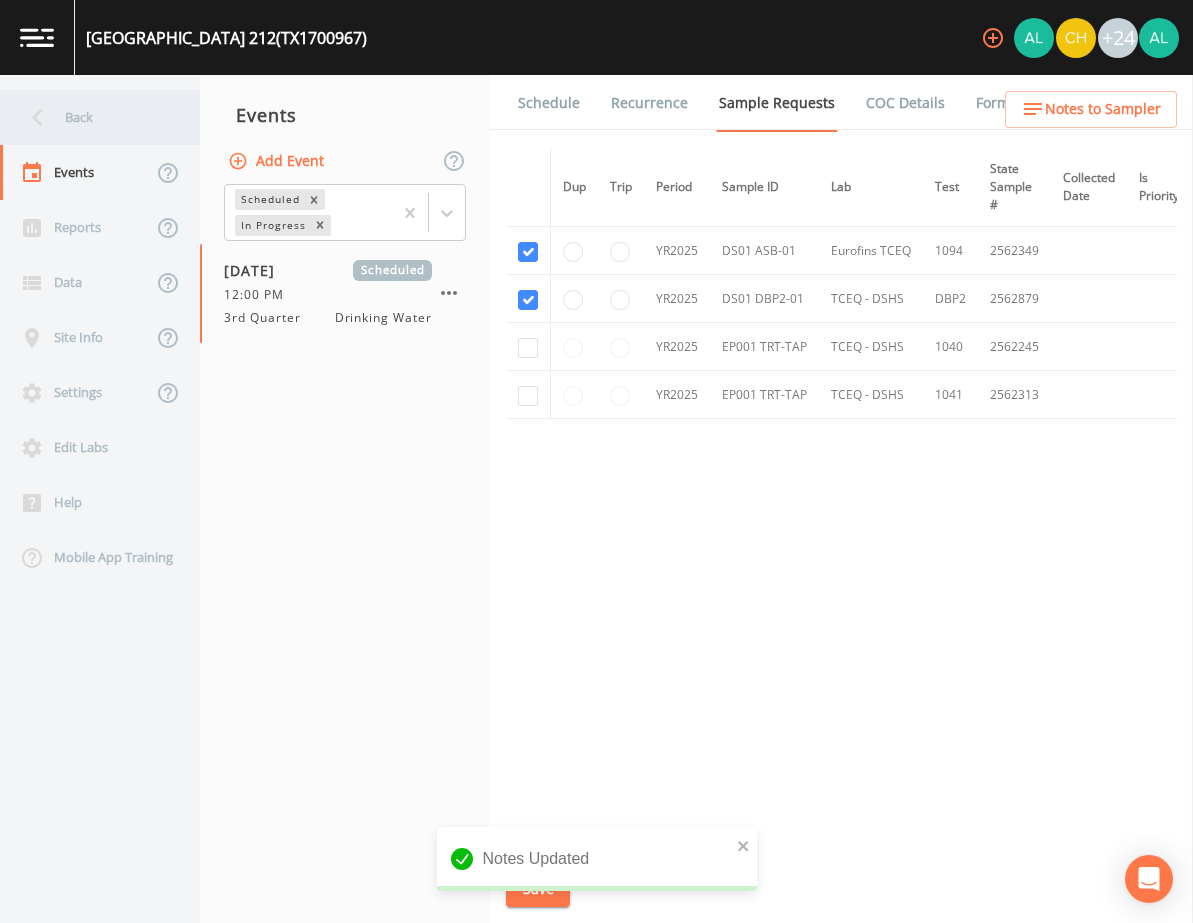 click on "Back" at bounding box center [90, 117] 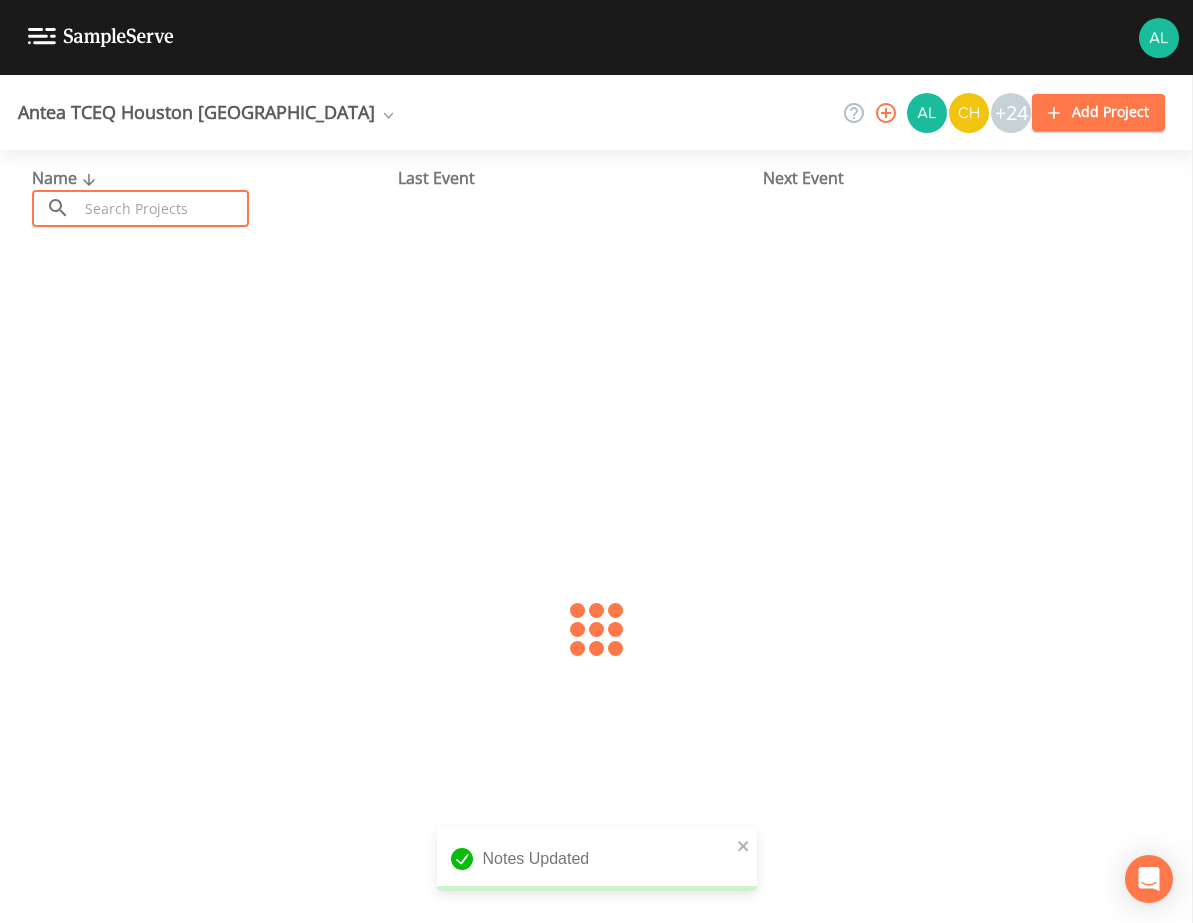click at bounding box center [163, 208] 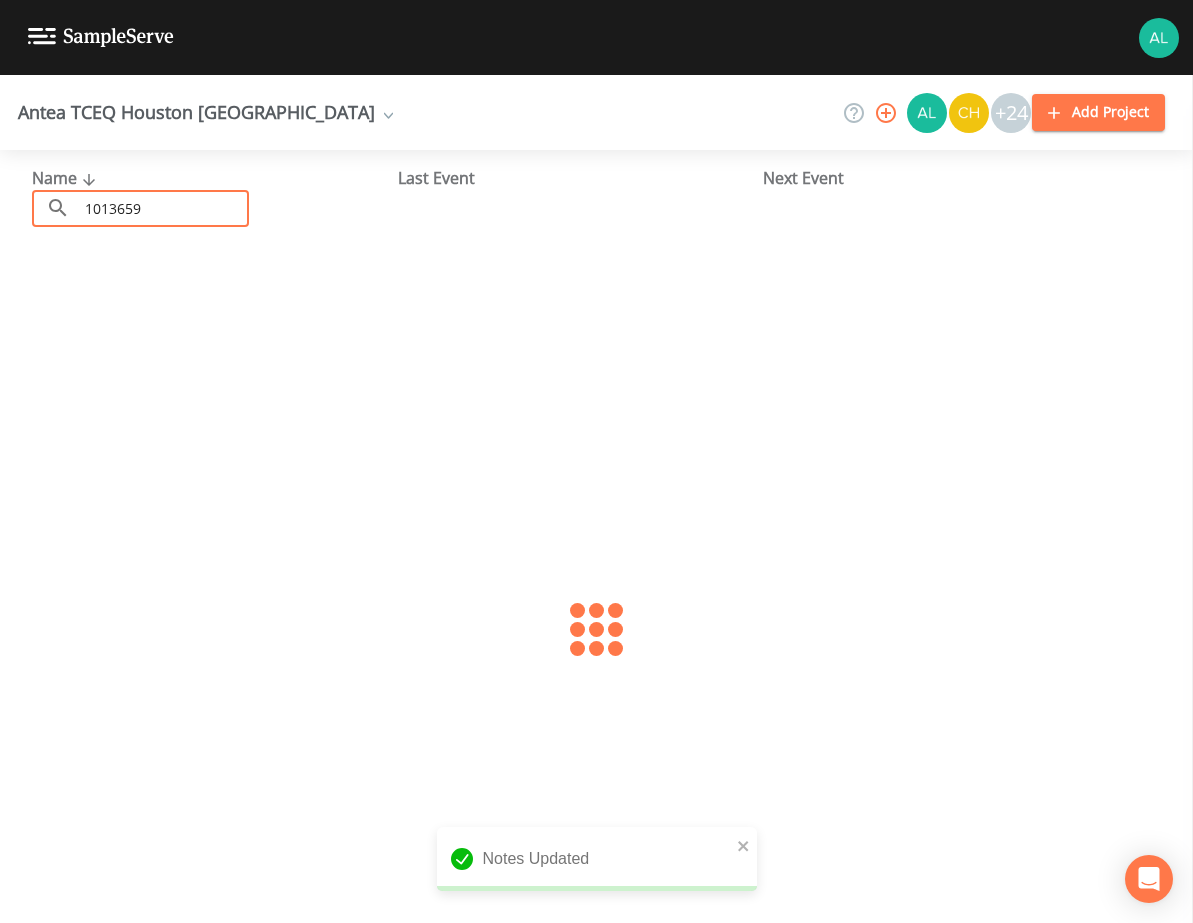 type on "1013659" 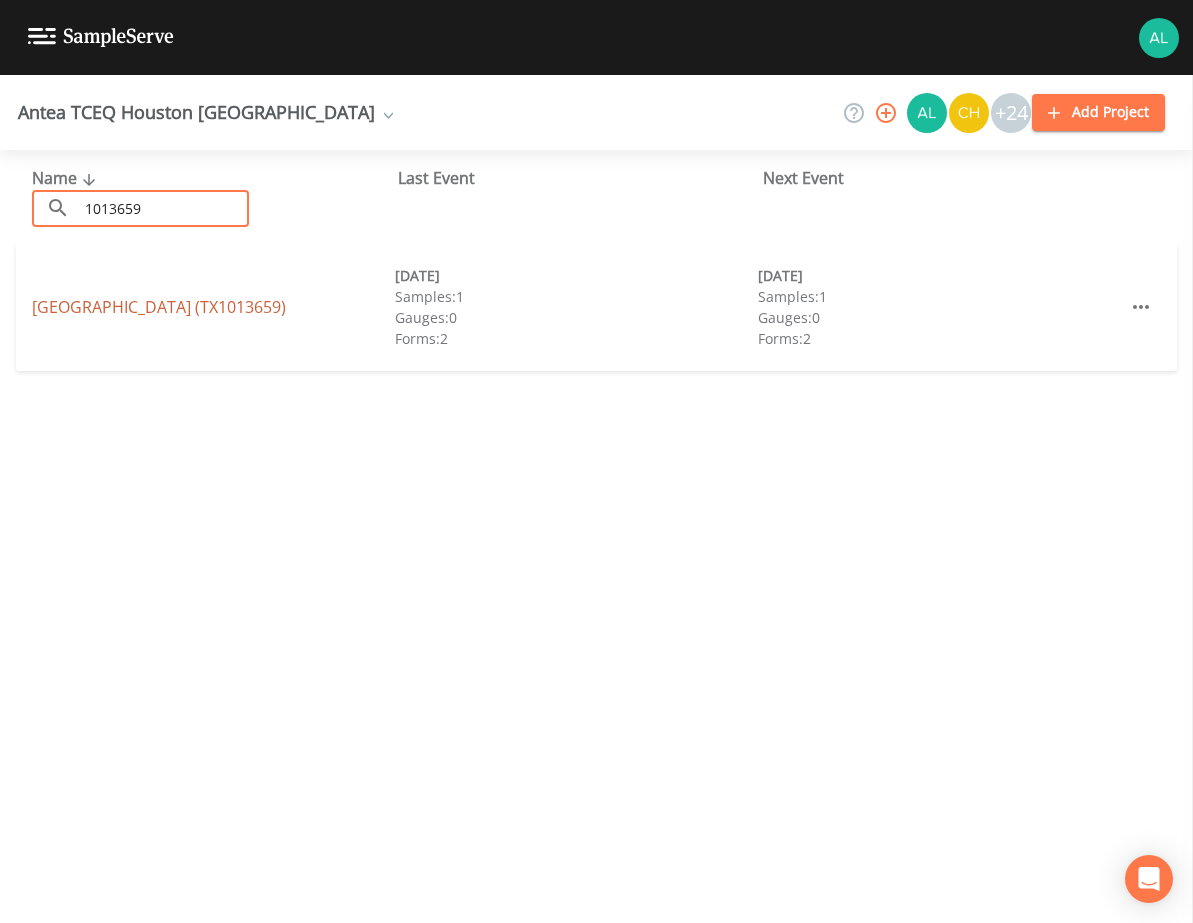 click on "[GEOGRAPHIC_DATA]   (TX1013659)" at bounding box center (159, 307) 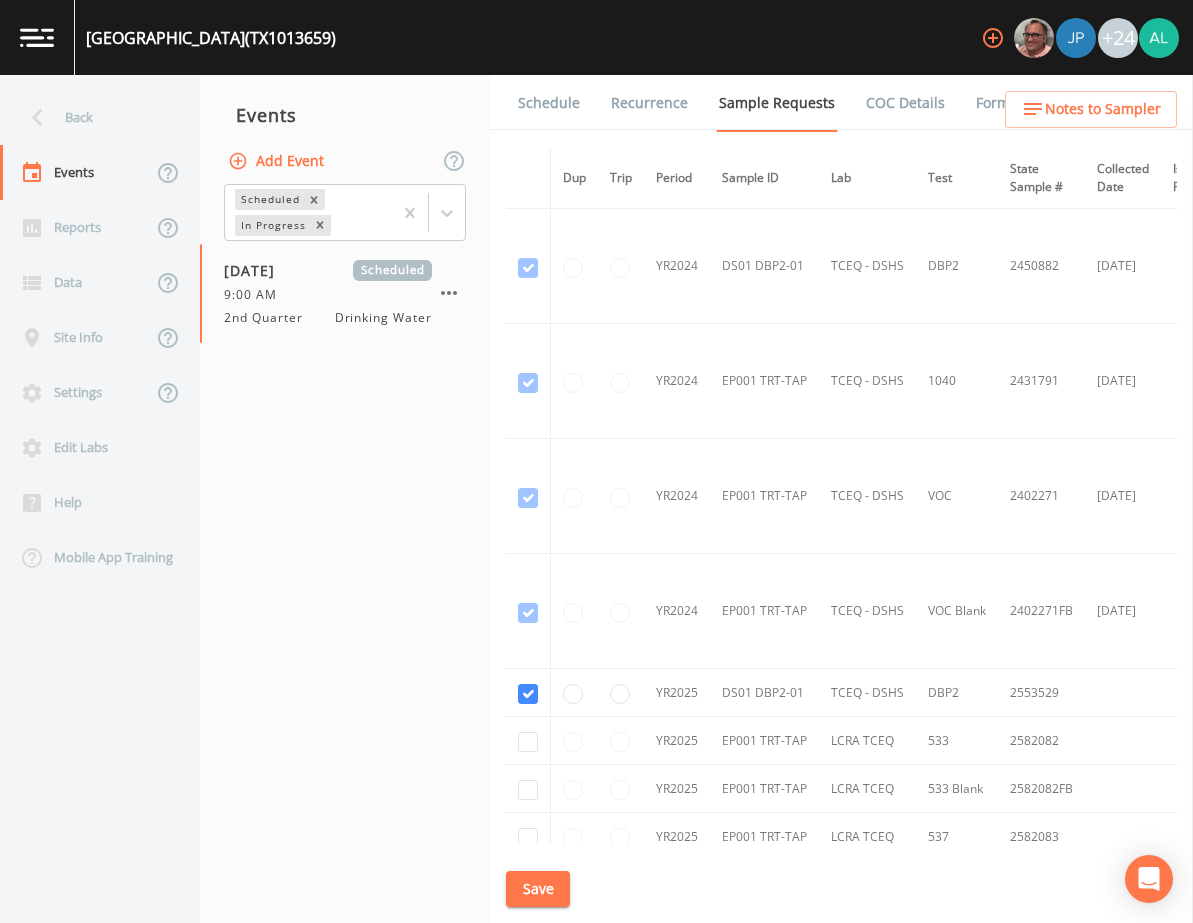 click on "Schedule" at bounding box center (549, 103) 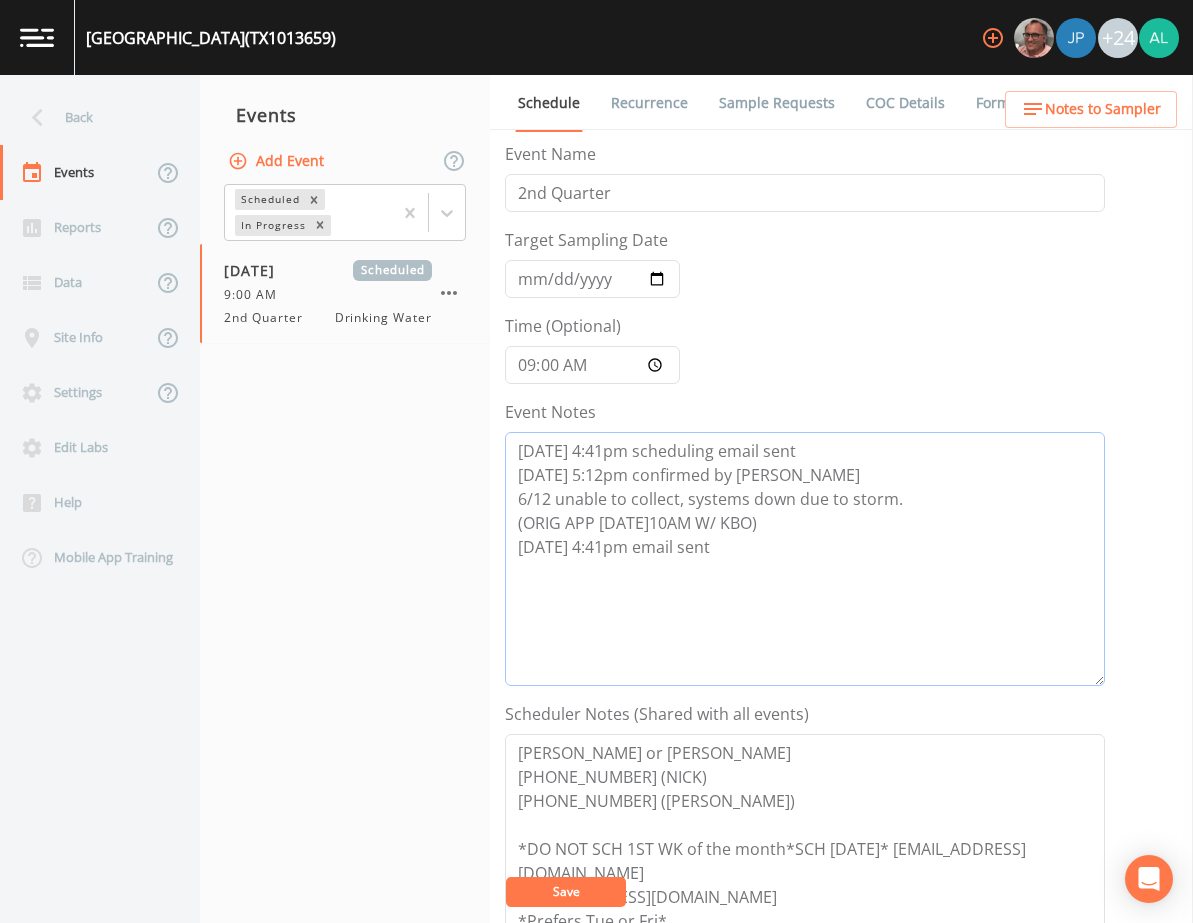 click on "[DATE] 4:41pm scheduling email sent
[DATE] 5:12pm confirmed by [PERSON_NAME]
6/12 unable to collect, systems down due to storm.
(ORIG APP [DATE]10AM W/ KBO)
[DATE] 4:41pm email sent" at bounding box center (805, 559) 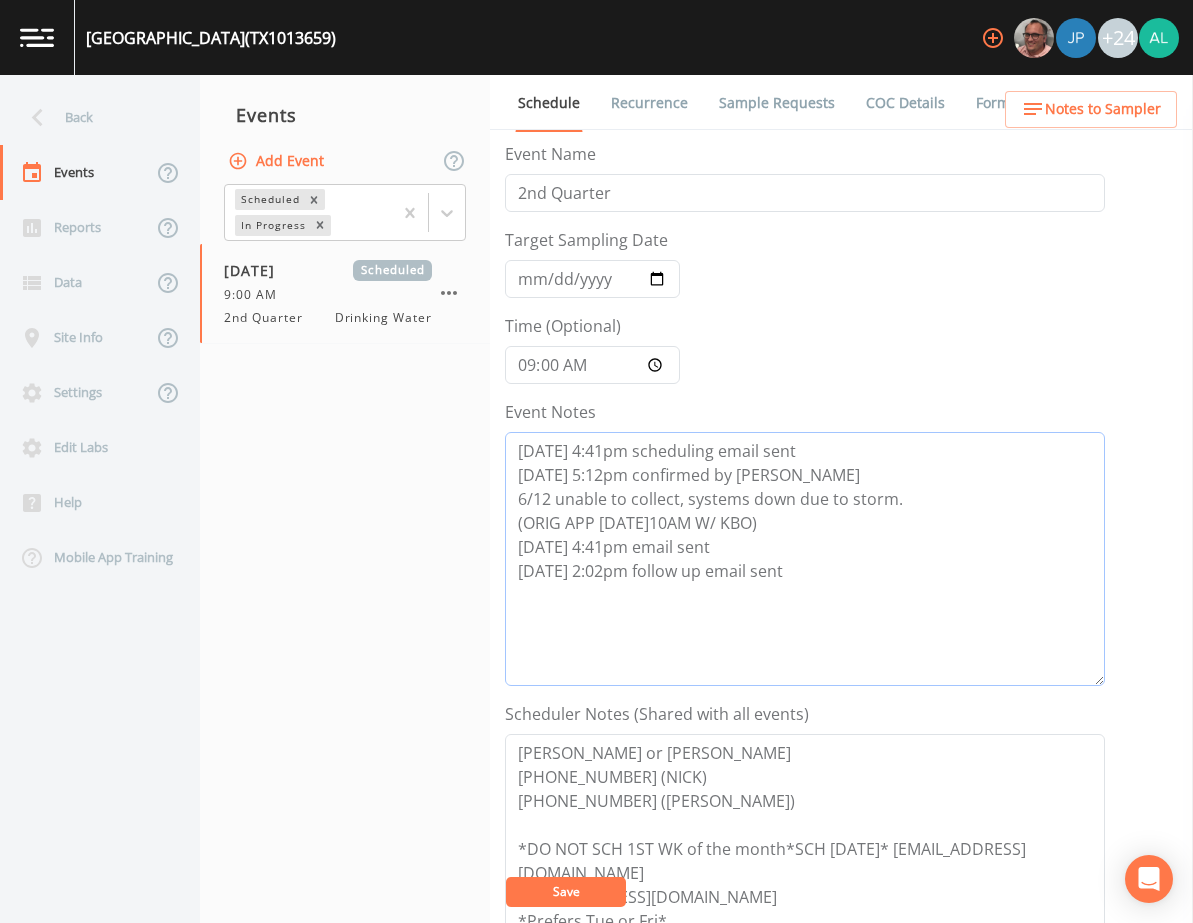 drag, startPoint x: 812, startPoint y: 572, endPoint x: 485, endPoint y: 567, distance: 327.03824 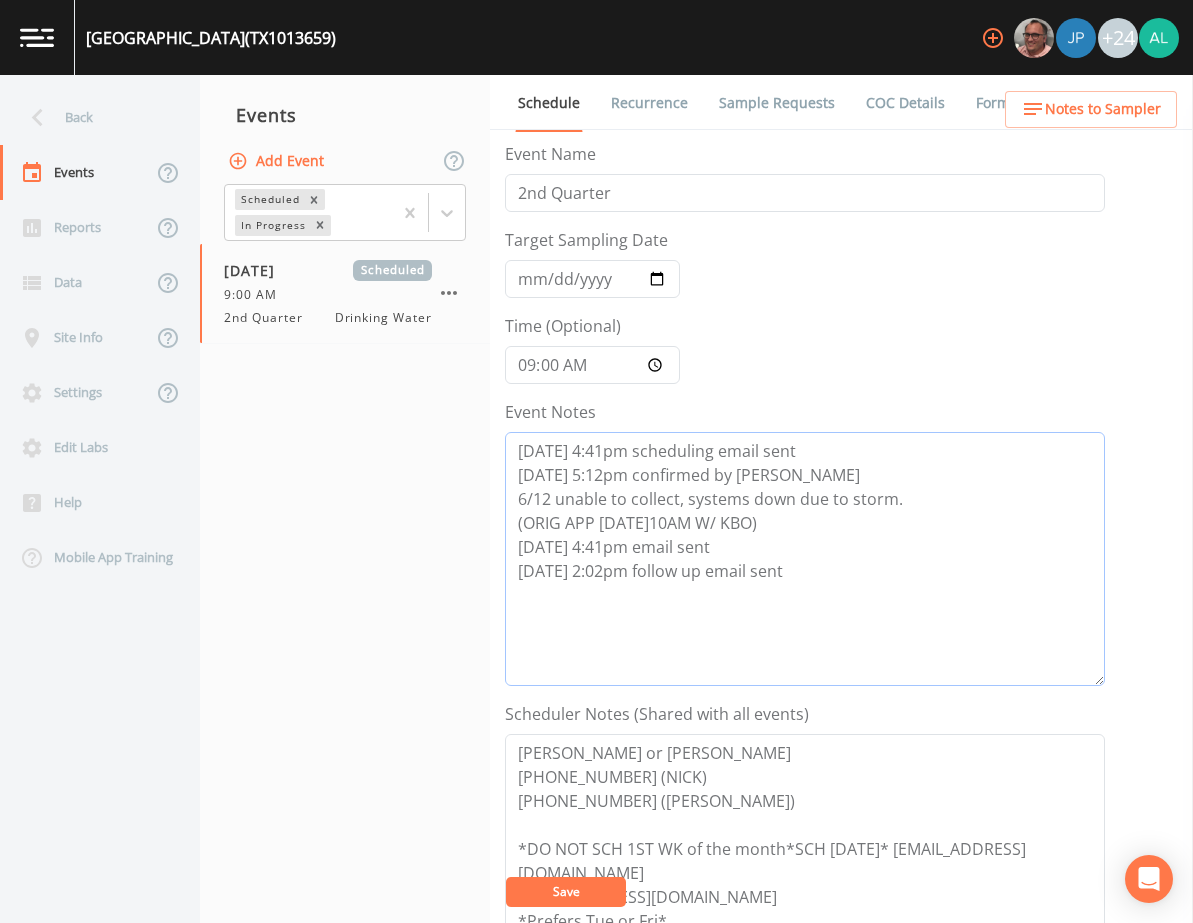 click on "Back Events Reports Data Site Info Settings Edit Labs Help Mobile App Training Events Add Event Scheduled In Progress [DATE] Scheduled 9:00 AM 2nd Quarter  Drinking Water Schedule Recurrence Sample Requests COC Details Forms Event Name 2nd Quarter Target Sampling Date [DATE] Time (Optional) 09:00:00 Event Notes [DATE] 4:41pm scheduling email sent
[DATE] 5:12pm confirmed by [PERSON_NAME]
6/12 unable to collect, systems down due to storm.
(ORIG APP [DATE]10AM W/ KBO)
[DATE] 4:41pm email sent
[DATE] 2:02pm follow up email sent  Scheduler Notes (Shared with all events) [PERSON_NAME] or [PERSON_NAME]
[PHONE_NUMBER] (NICK)
[PHONE_NUMBER] ([PERSON_NAME])
*DO NOT SCH 1ST WK of the month*SCH [DATE]* [EMAIL_ADDRESS][DOMAIN_NAME]
[EMAIL_ADDRESS][DOMAIN_NAME]
*Prefers Tue or Fri*
Assigned Users Add Save Notes to Sampler" at bounding box center [596, 499] 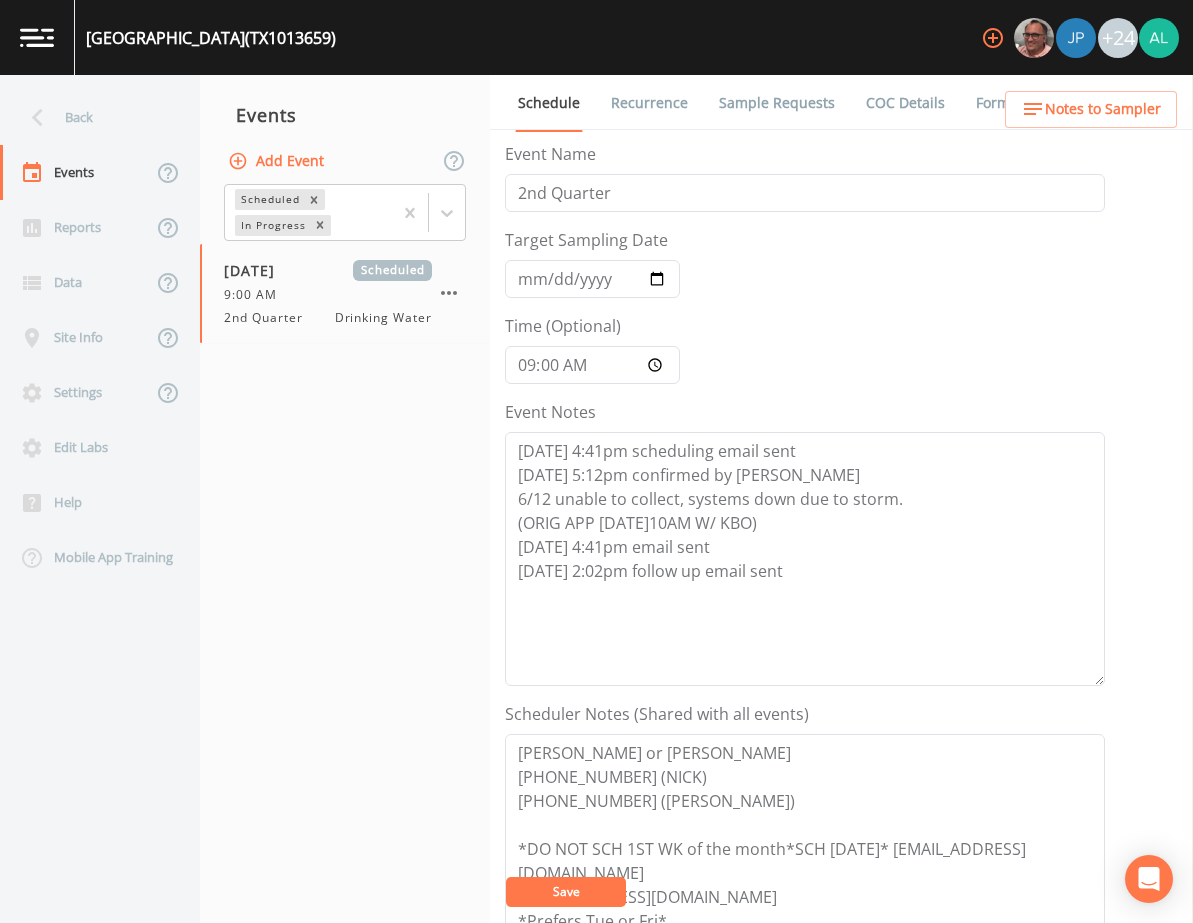 click on "Save" at bounding box center (566, 892) 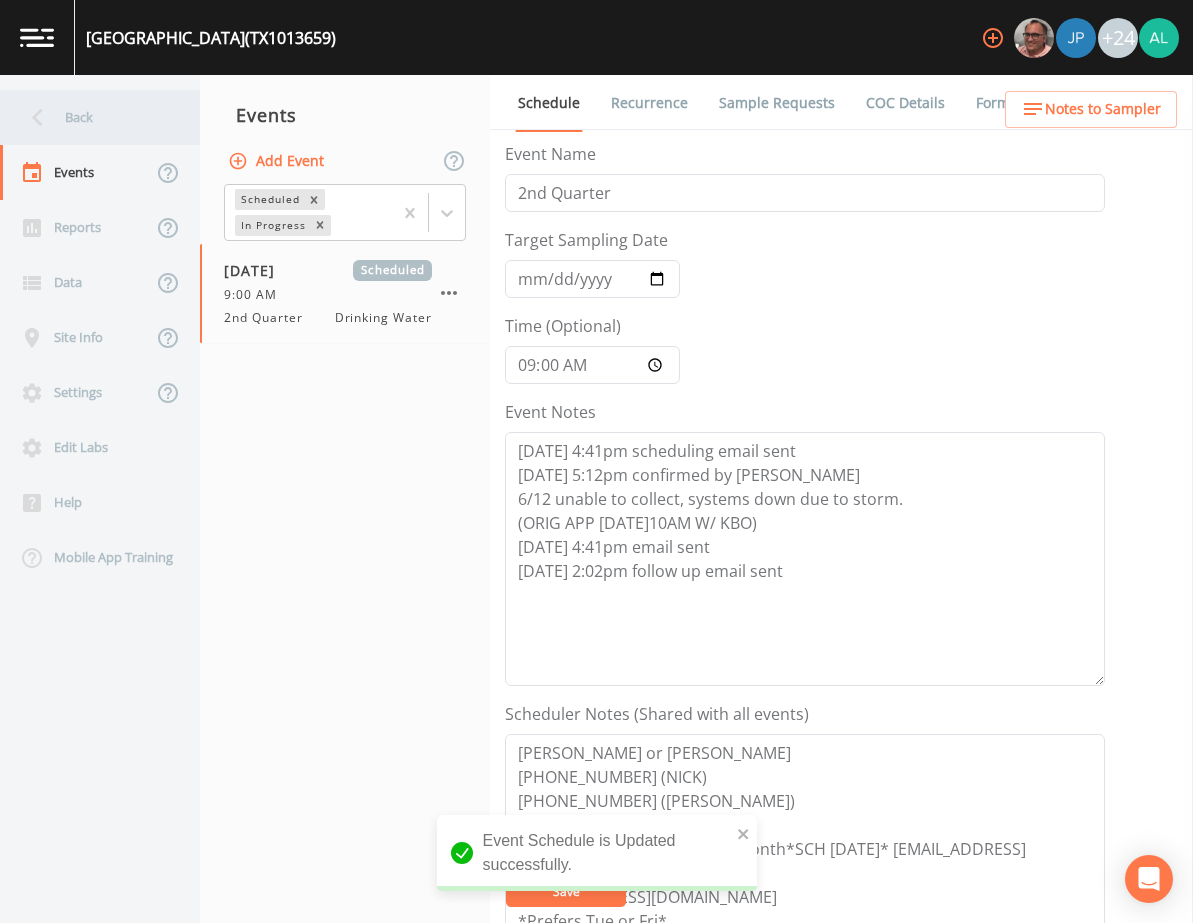 click on "Back" at bounding box center (90, 117) 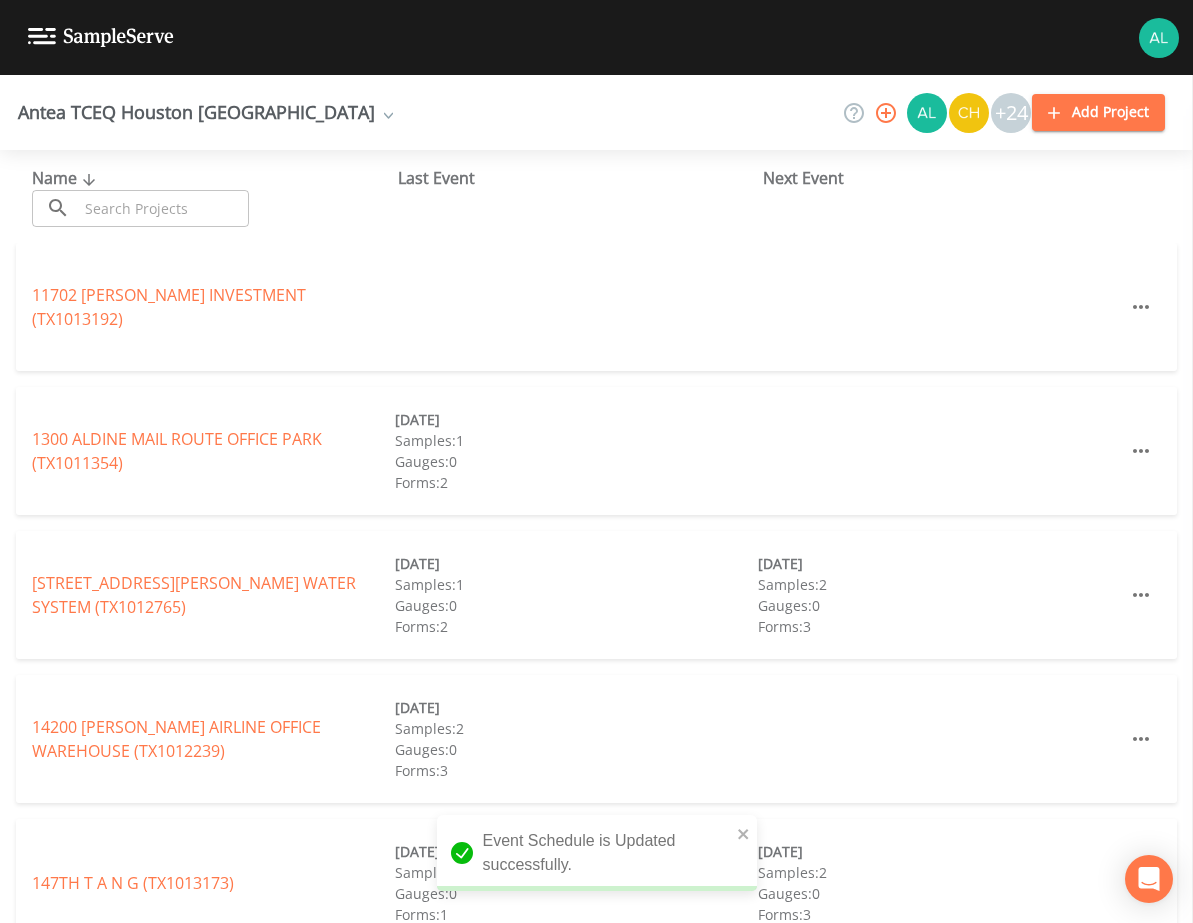 click at bounding box center (163, 208) 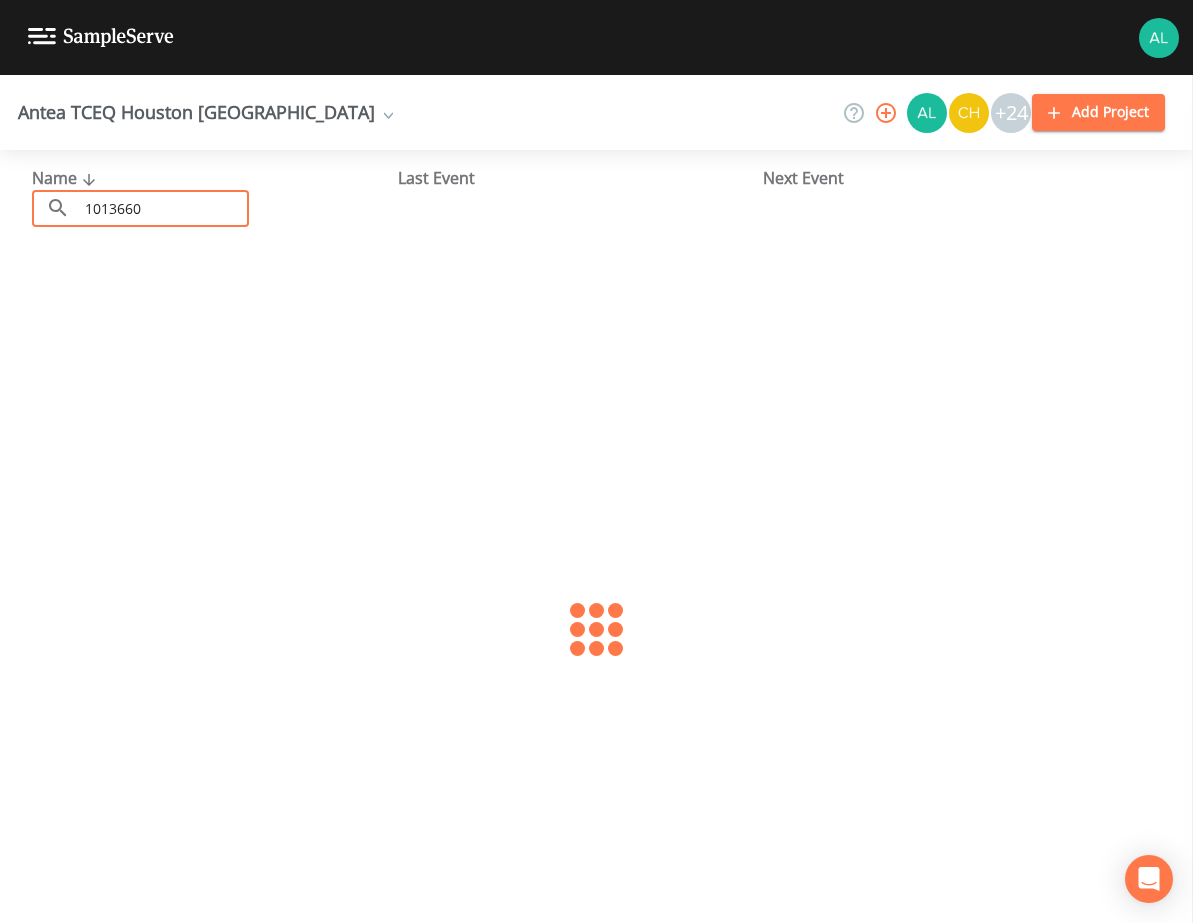type on "1013660" 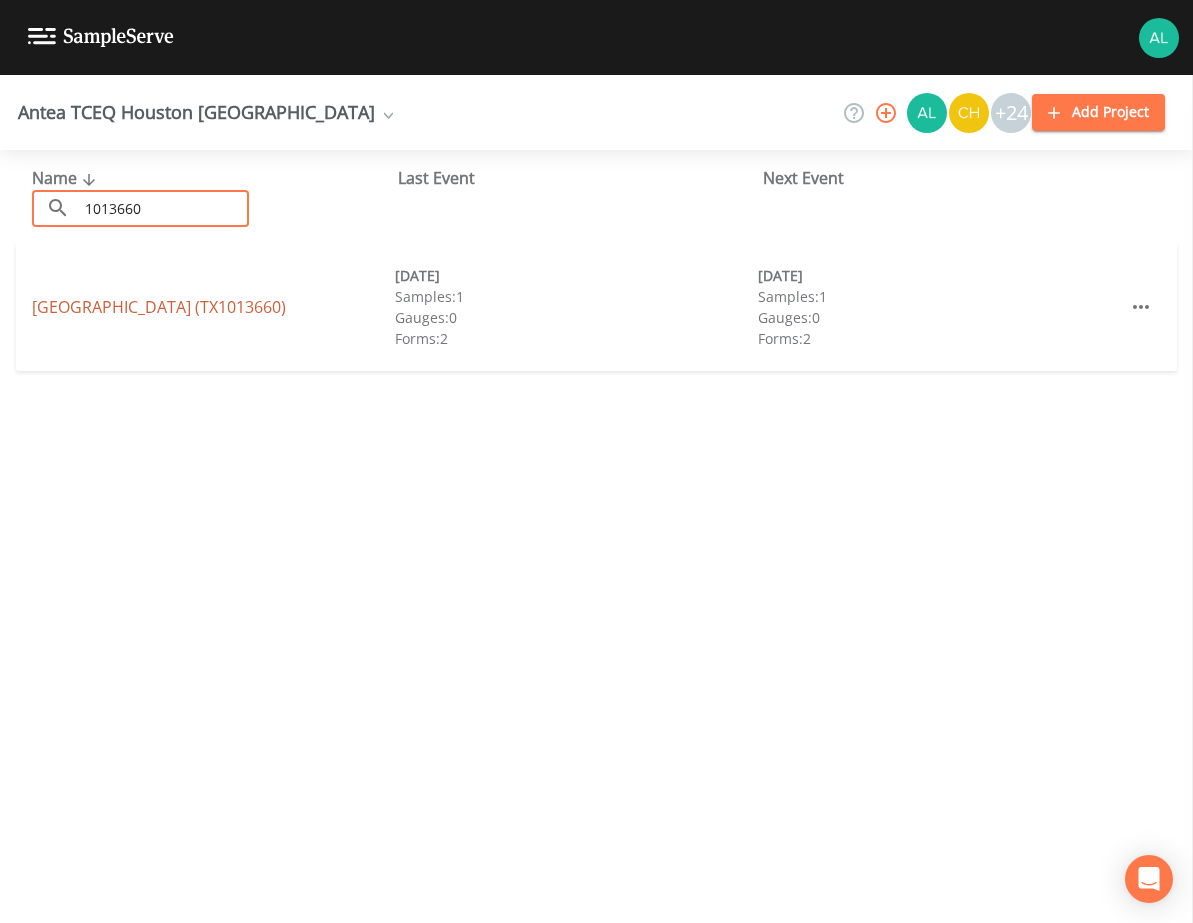 click on "[GEOGRAPHIC_DATA]   (TX1013660)" at bounding box center (159, 307) 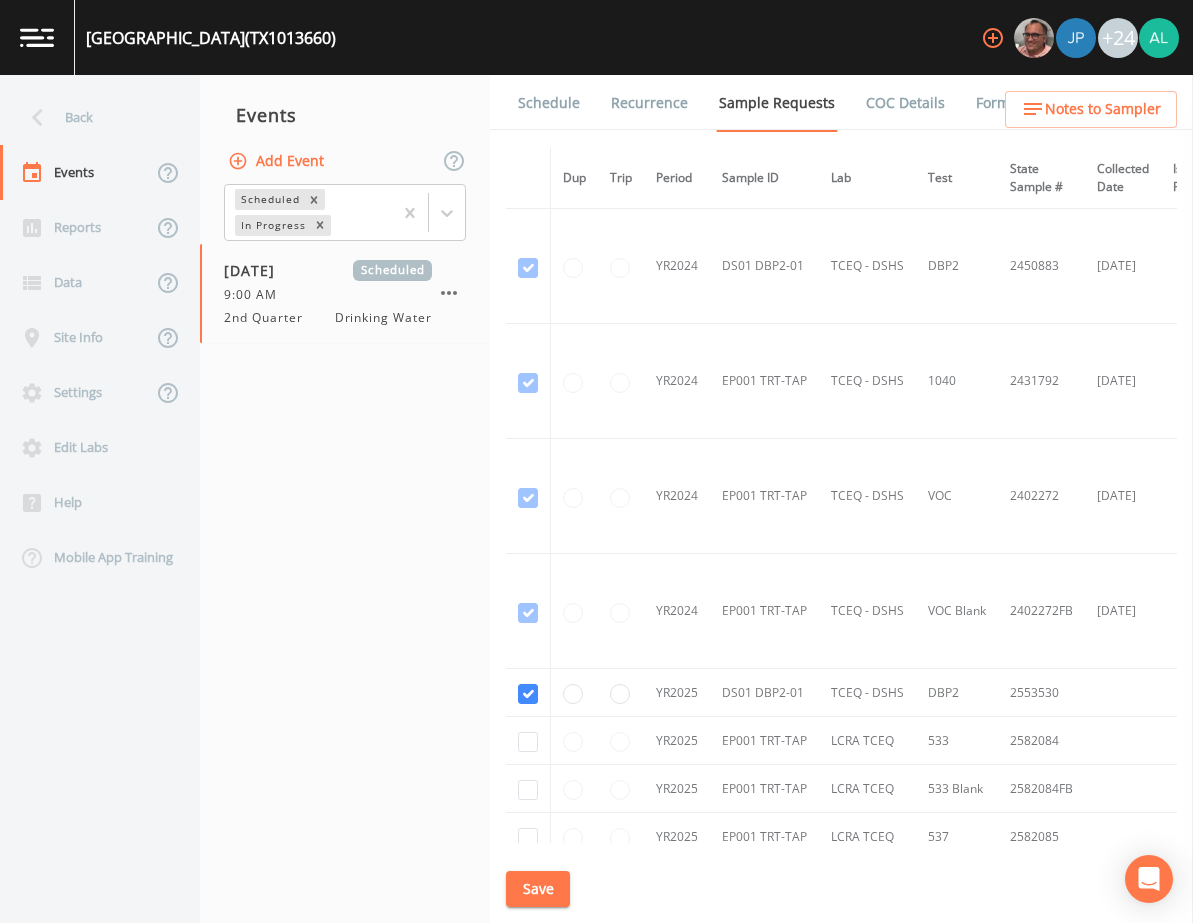 click on "Schedule" at bounding box center [549, 103] 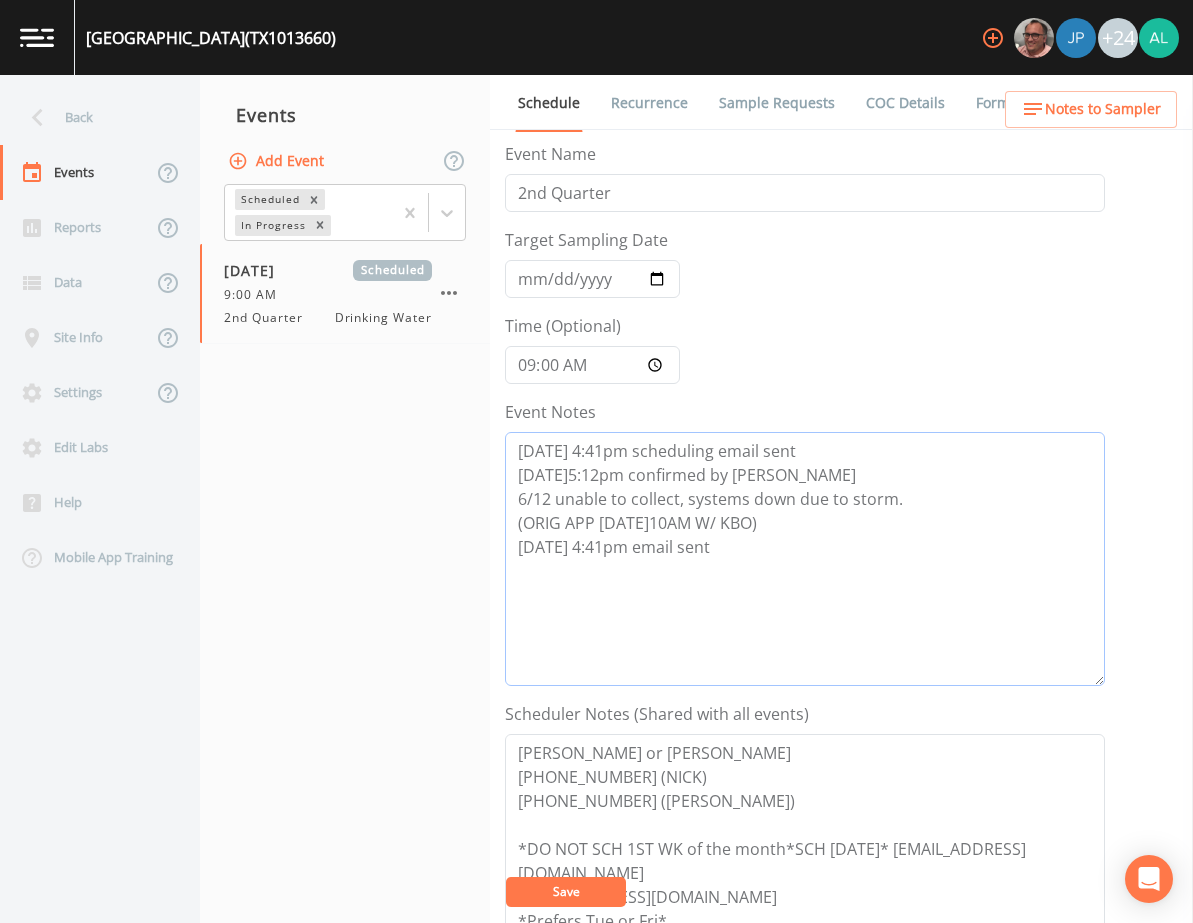 click on "[DATE] 4:41pm scheduling email sent
[DATE]5:12pm confirmed by [PERSON_NAME]
6/12 unable to collect, systems down due to storm.
(ORIG APP [DATE]10AM W/ KBO)
[DATE] 4:41pm email sent" at bounding box center (805, 559) 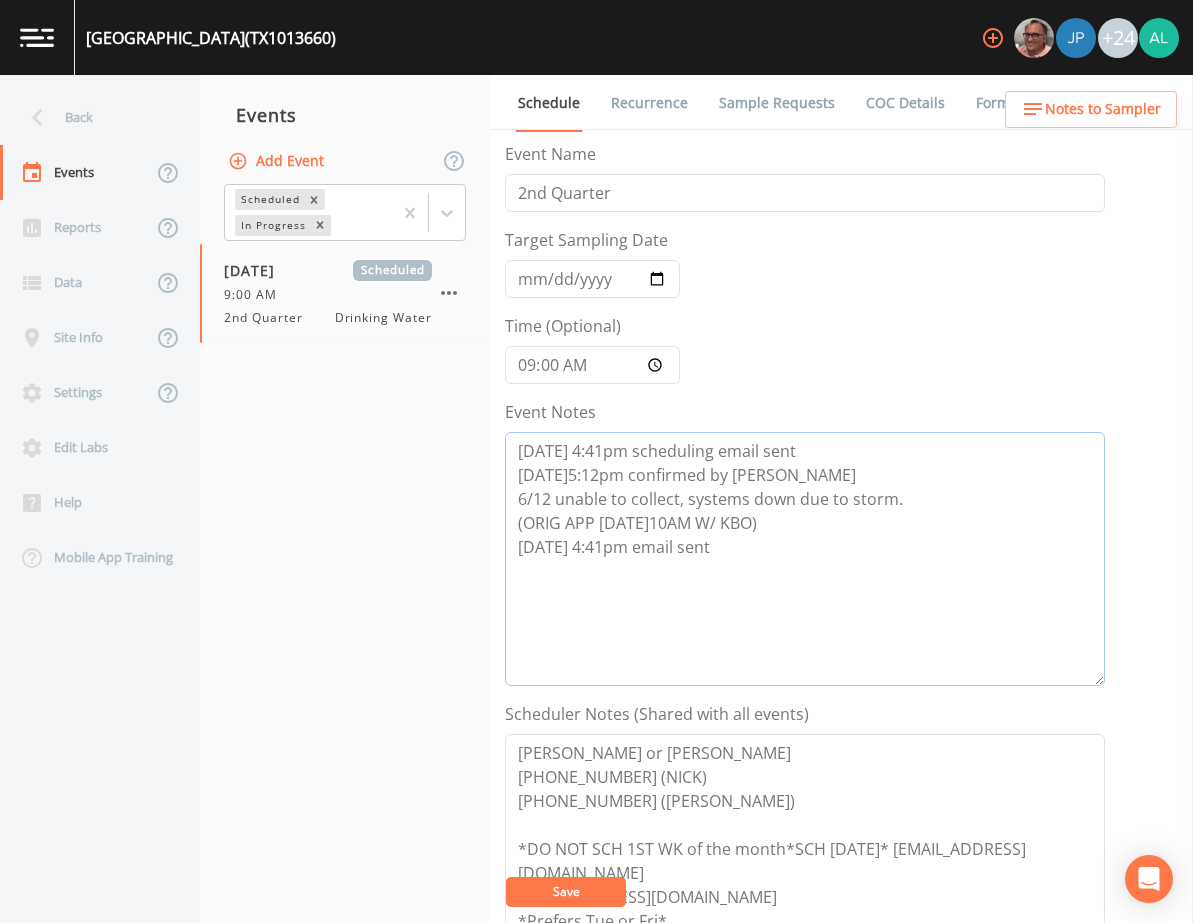 paste on "[DATE] 2:02pm follow up email sent" 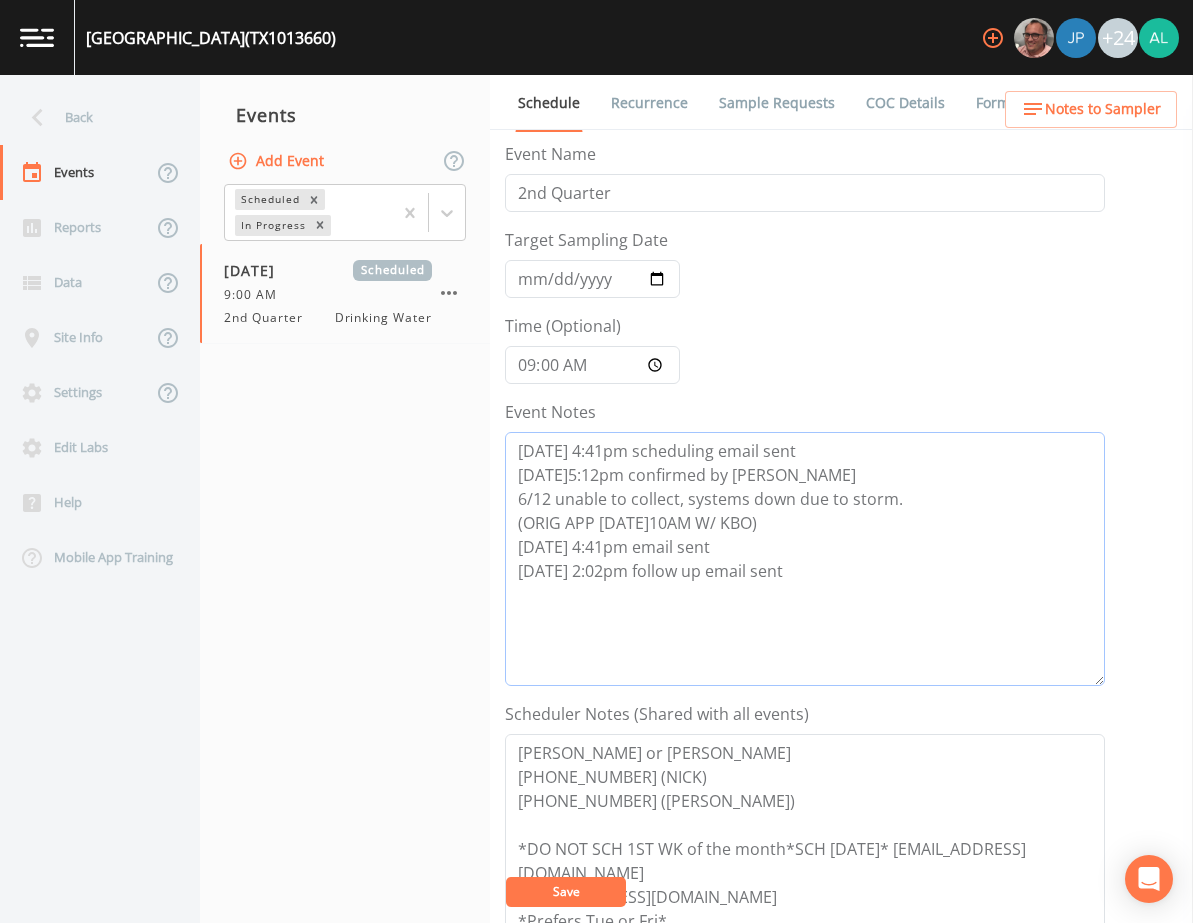 type on "[DATE] 4:41pm scheduling email sent
[DATE]5:12pm confirmed by [PERSON_NAME]
6/12 unable to collect, systems down due to storm.
(ORIG APP [DATE]10AM W/ KBO)
[DATE] 4:41pm email sent
[DATE] 2:02pm follow up email sent" 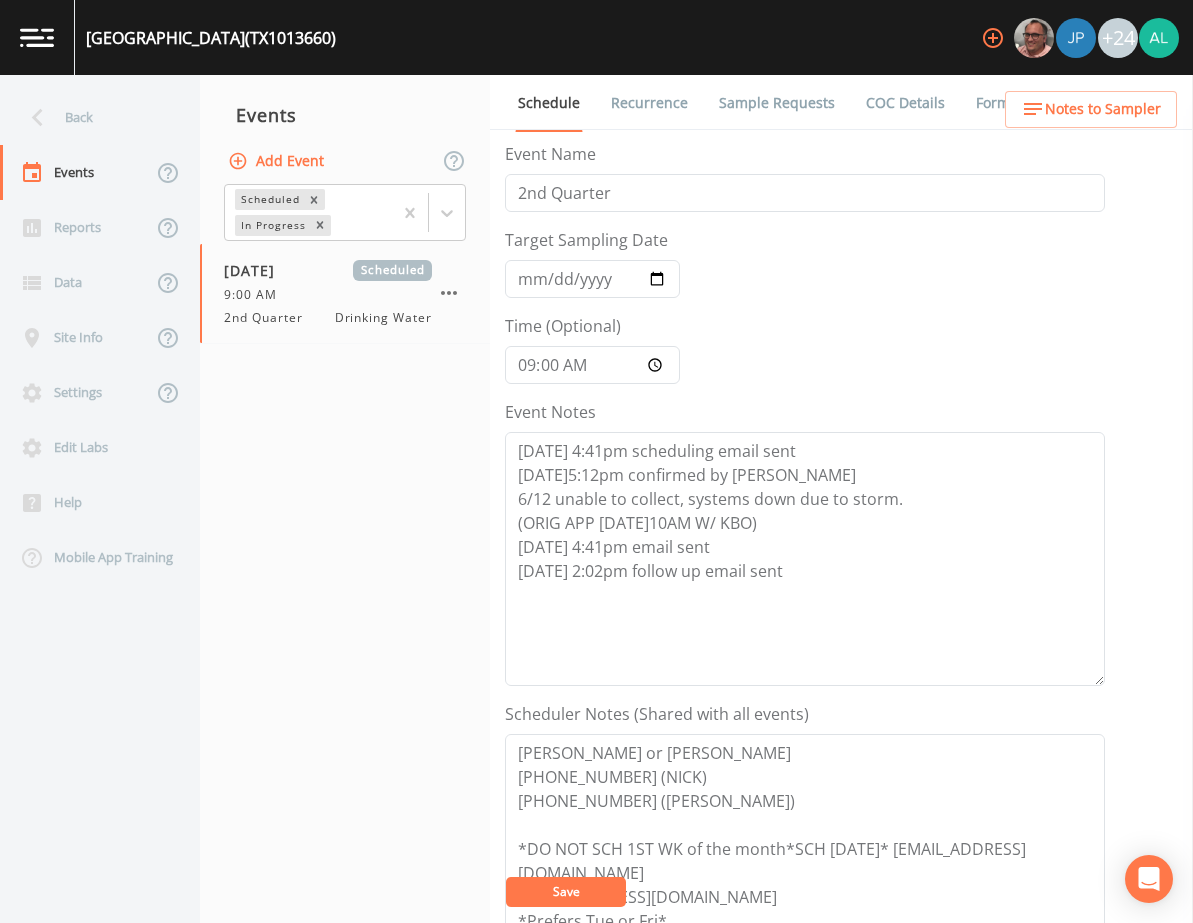 click on "Save" at bounding box center [566, 892] 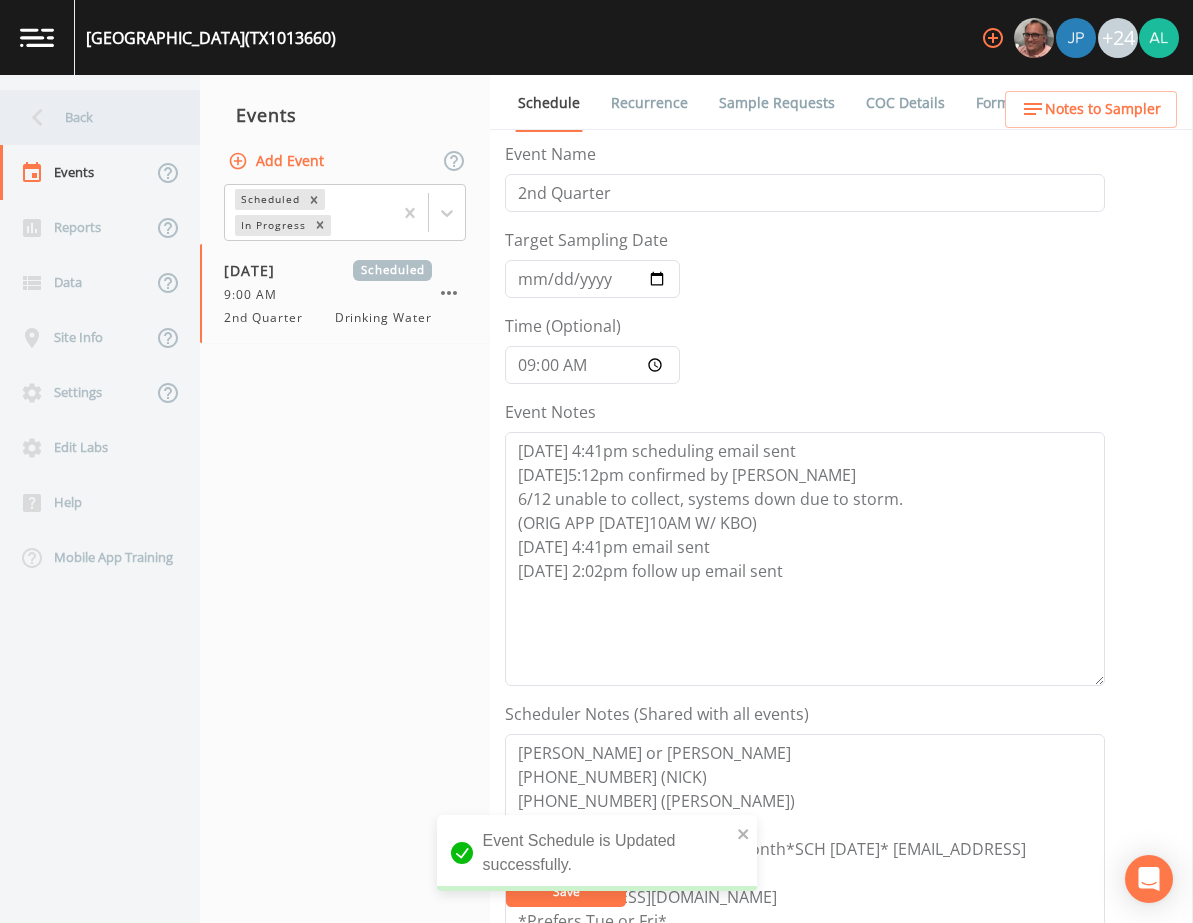 click on "Back" at bounding box center [90, 117] 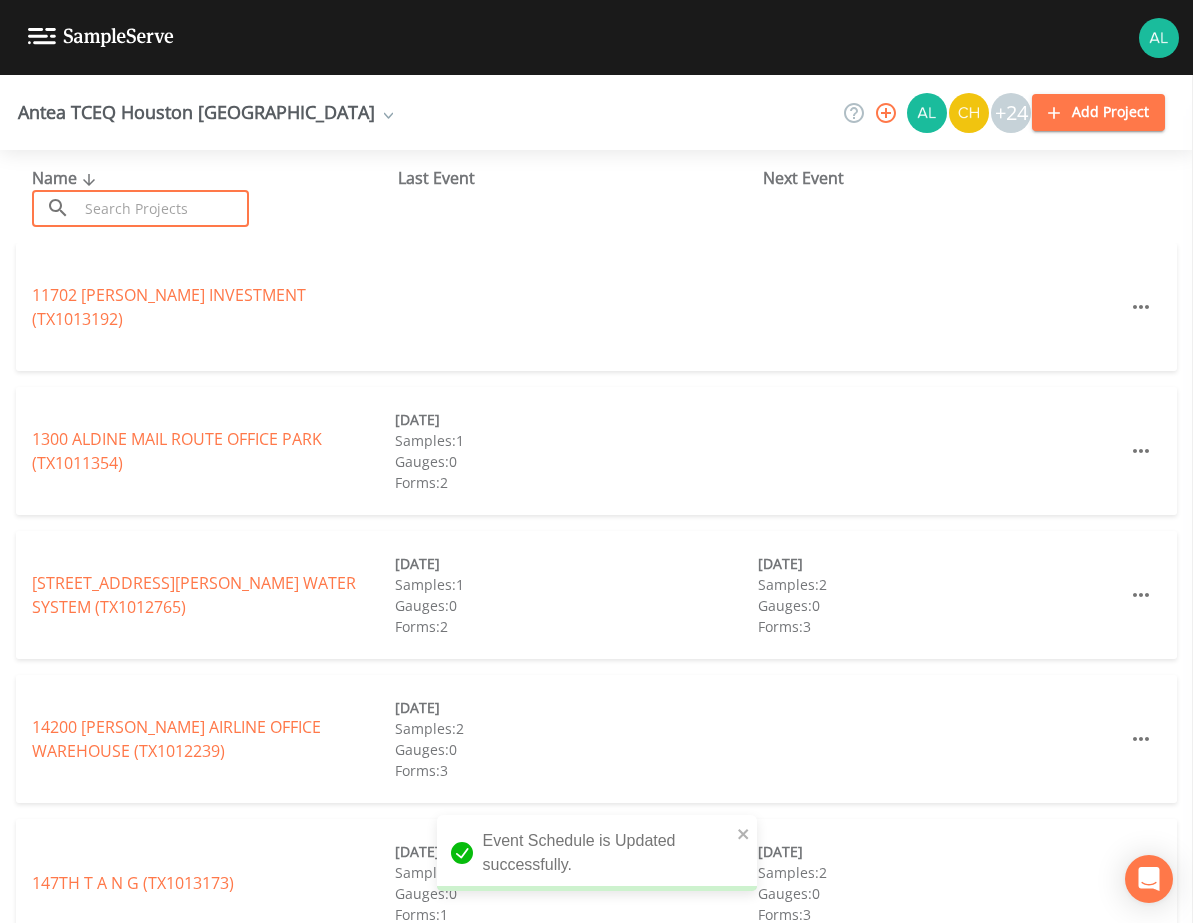 click at bounding box center (163, 208) 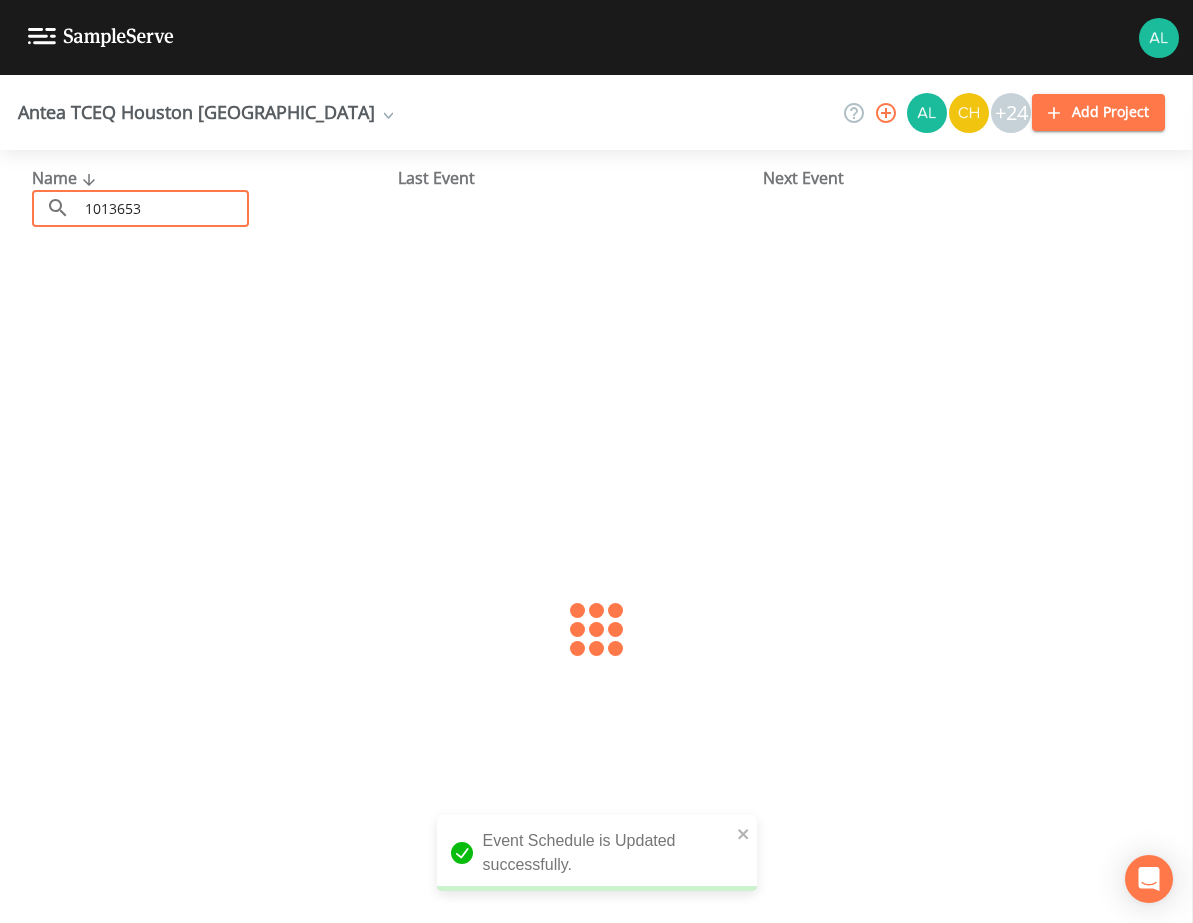 type on "1013653" 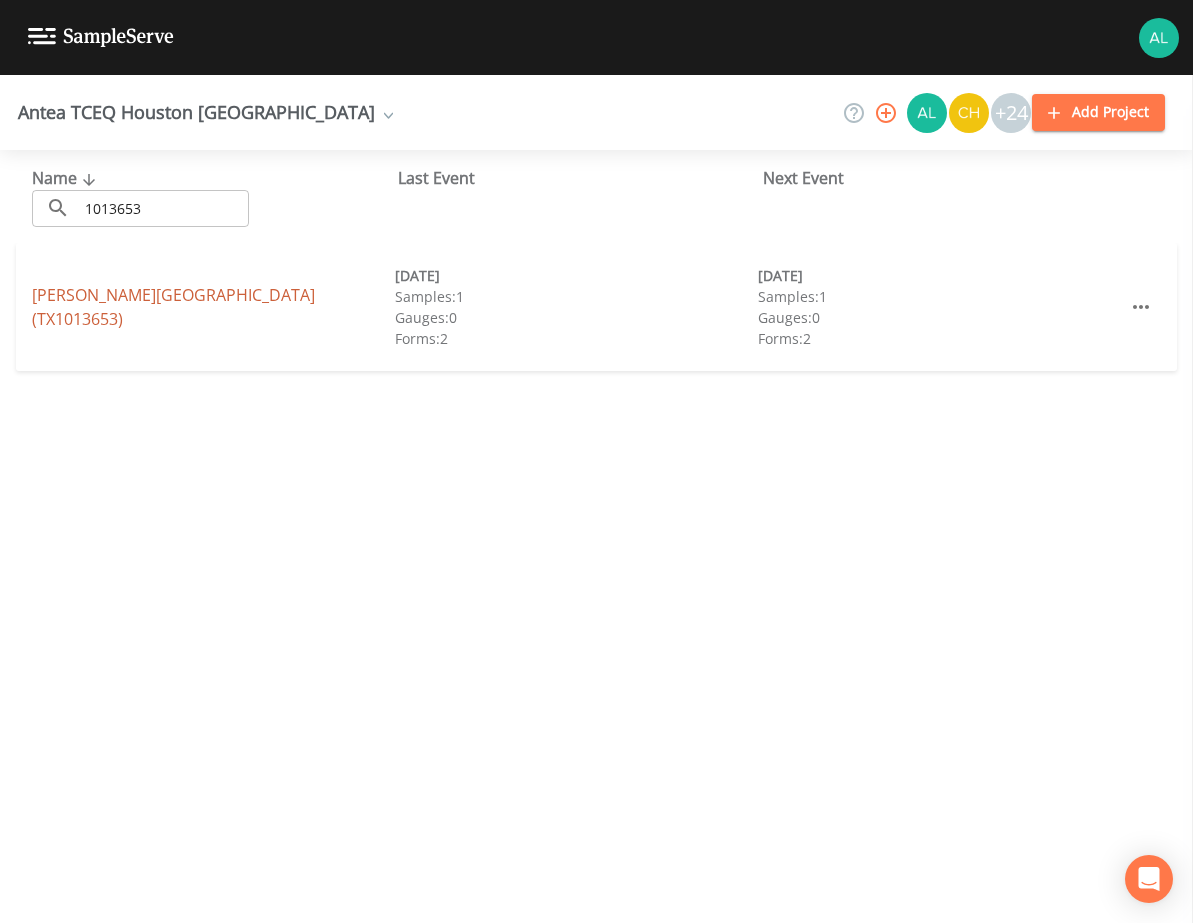 click on "[PERSON_NAME][GEOGRAPHIC_DATA]   (TX1013653)" at bounding box center (173, 307) 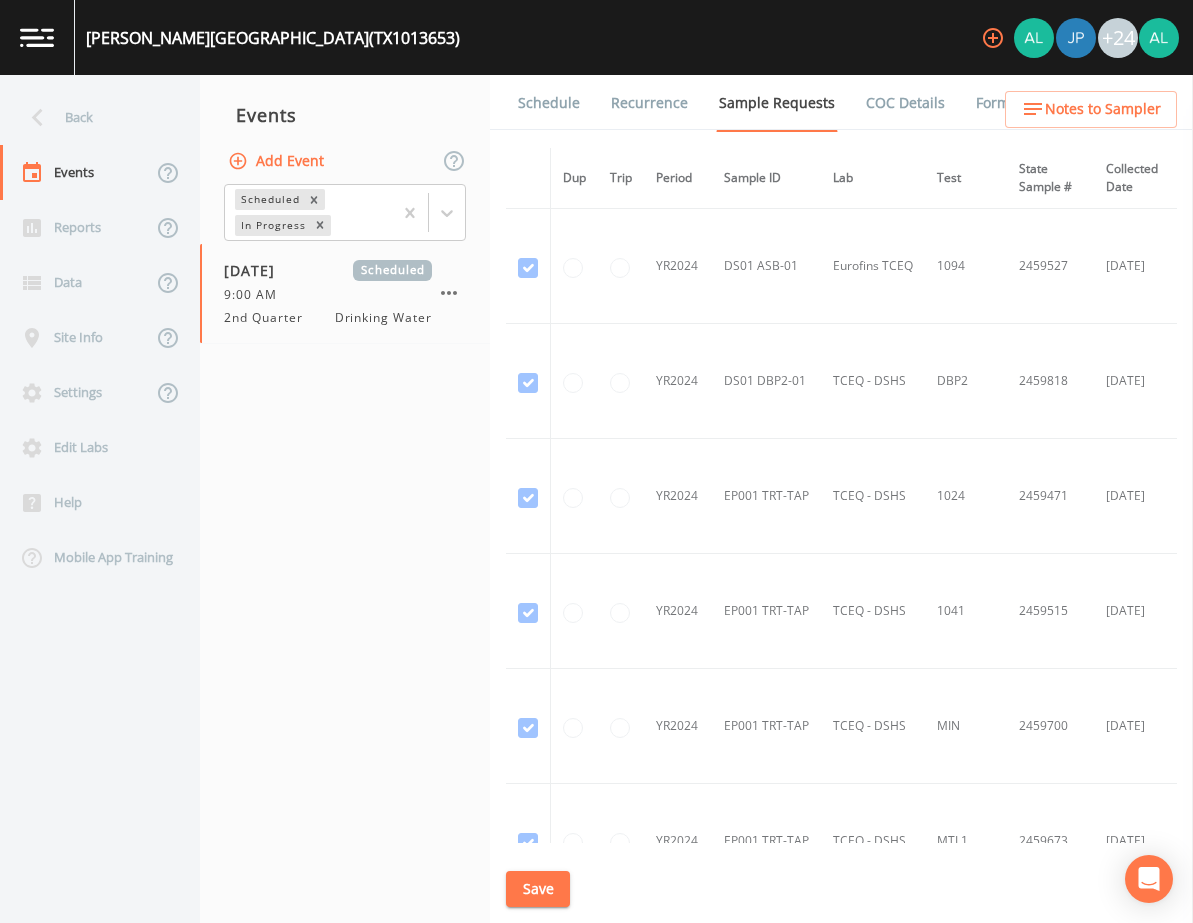 click on "Schedule" at bounding box center (549, 103) 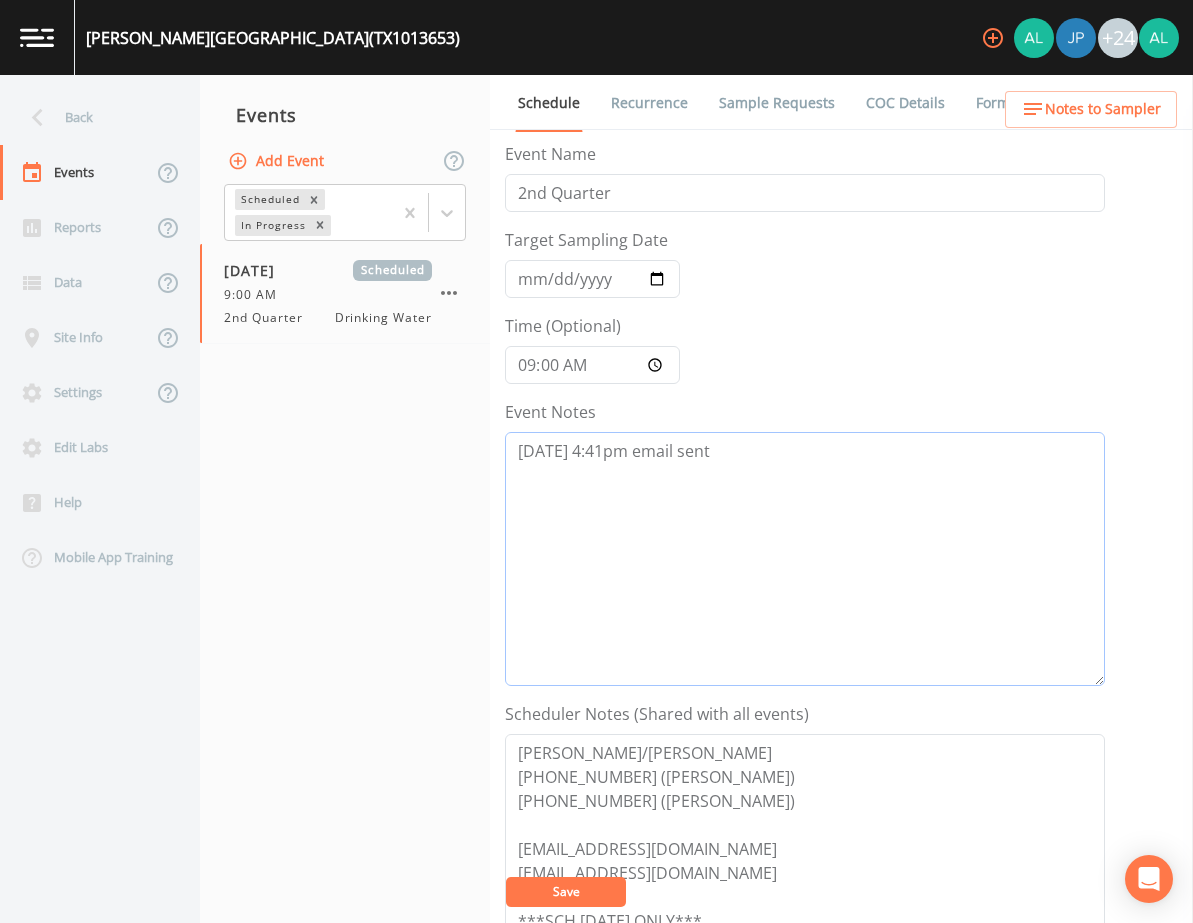 click on "[DATE] 4:41pm email sent" at bounding box center [805, 559] 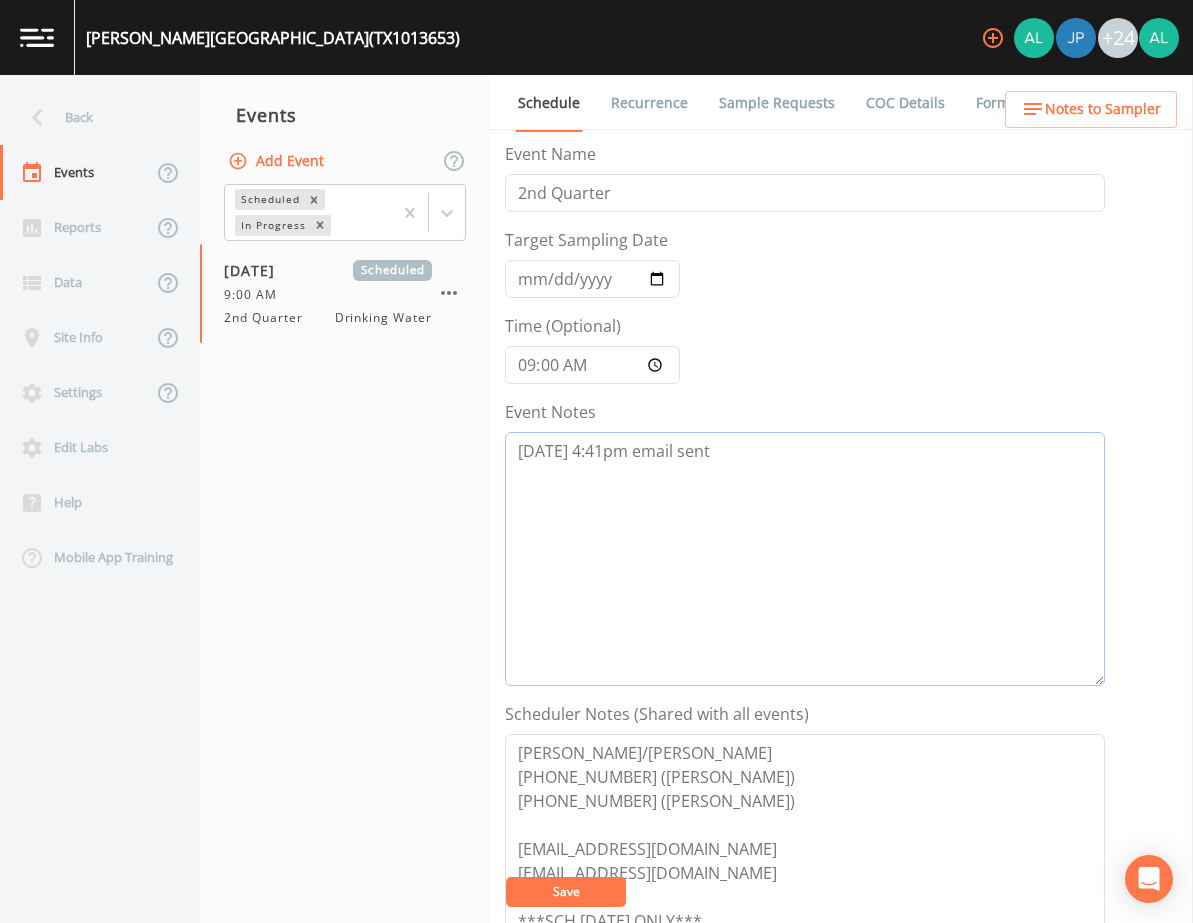 paste on "[DATE] 2:02pm follow up email sent" 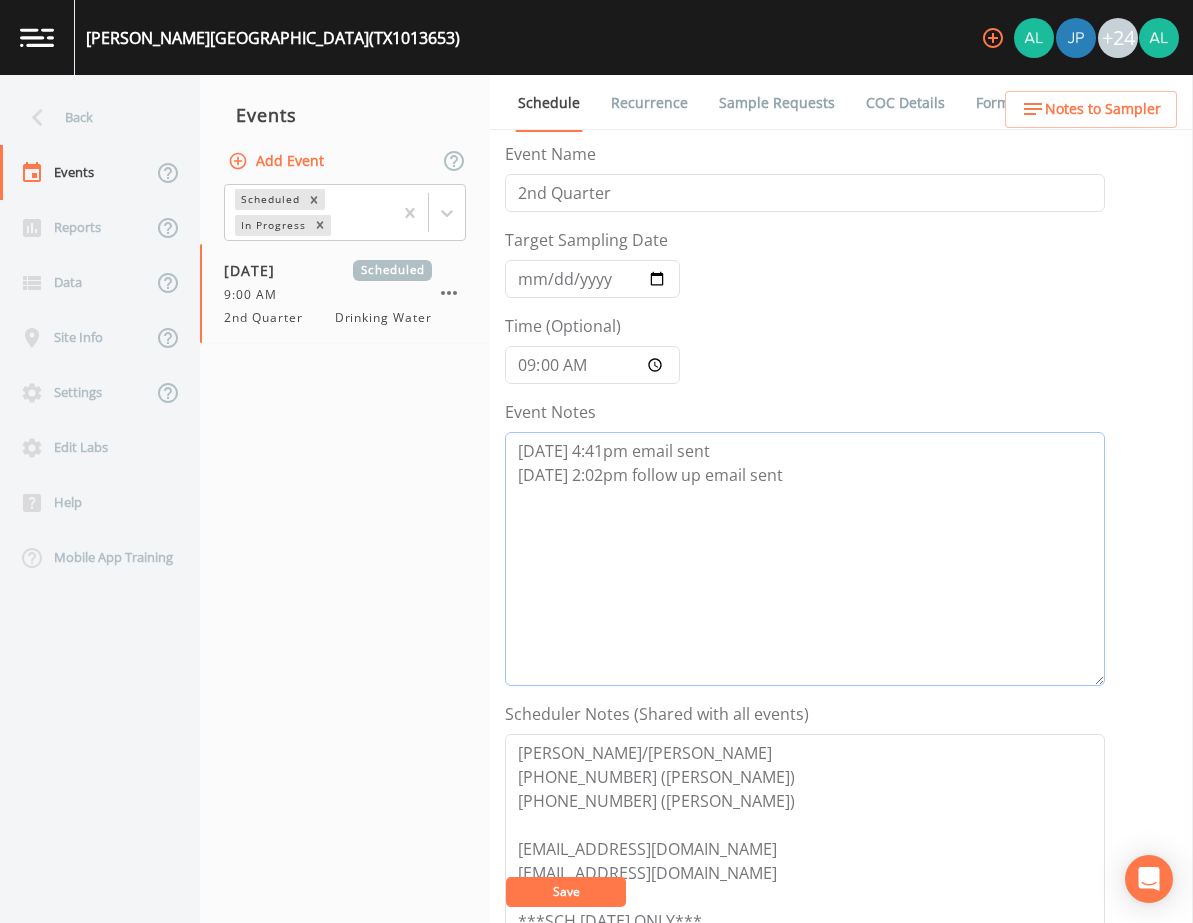 type on "[DATE] 4:41pm email sent
[DATE] 2:02pm follow up email sent" 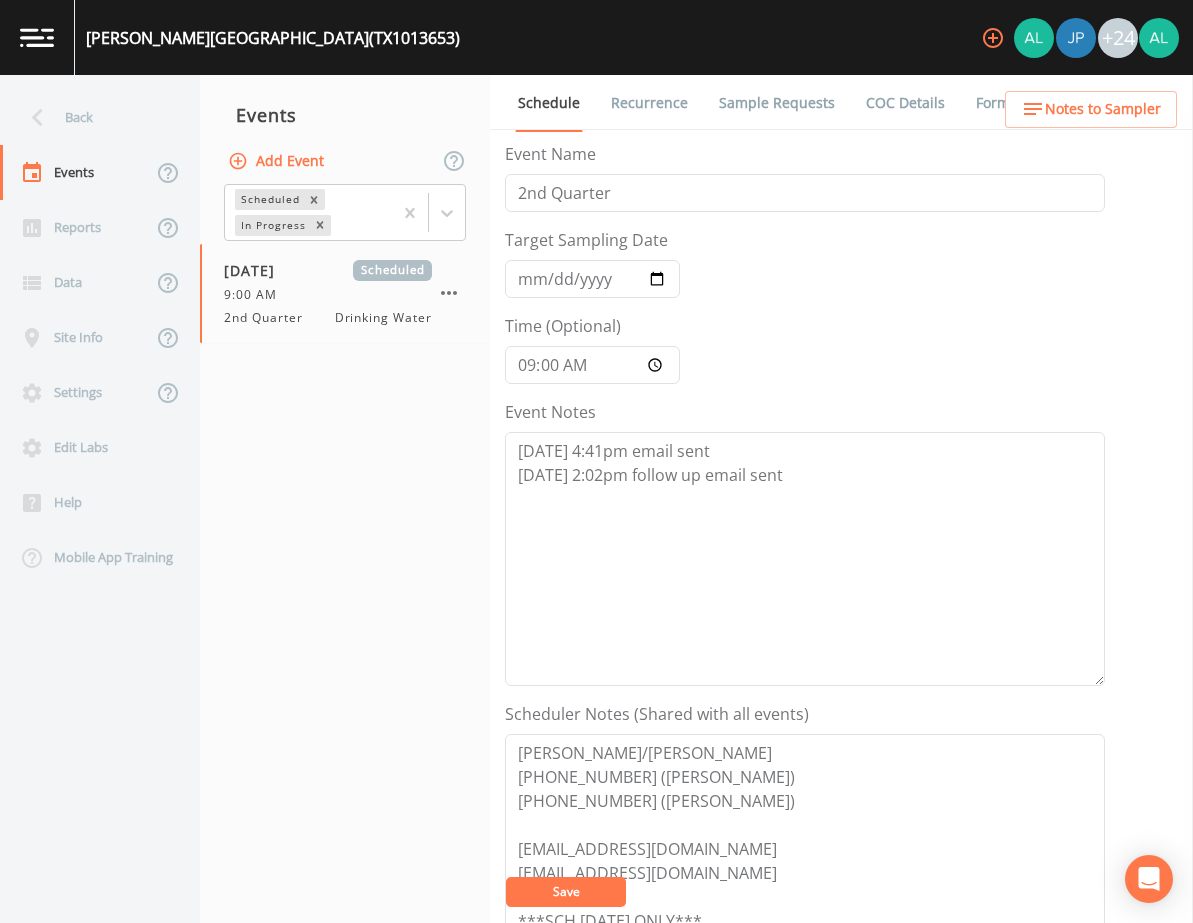 click on "Save" at bounding box center [566, 891] 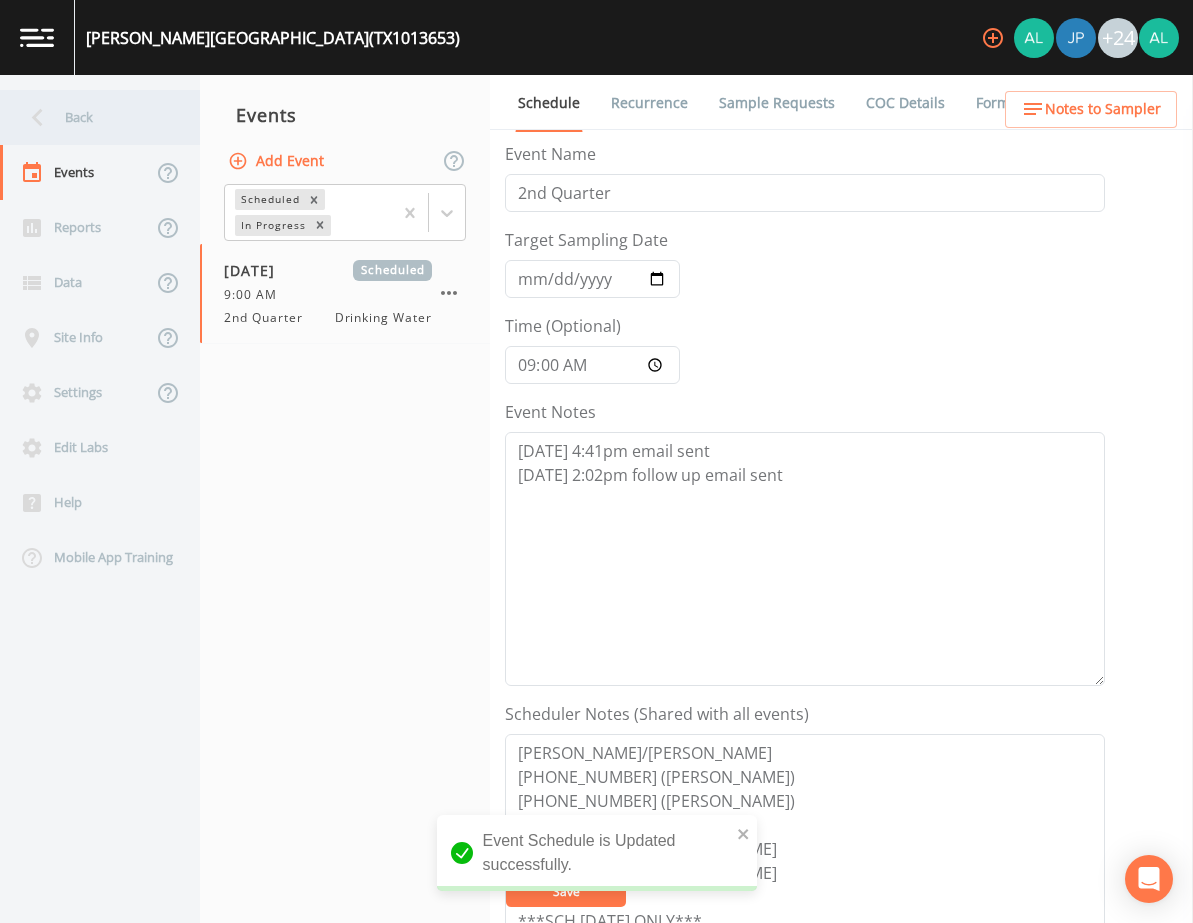 click on "Back" at bounding box center (90, 117) 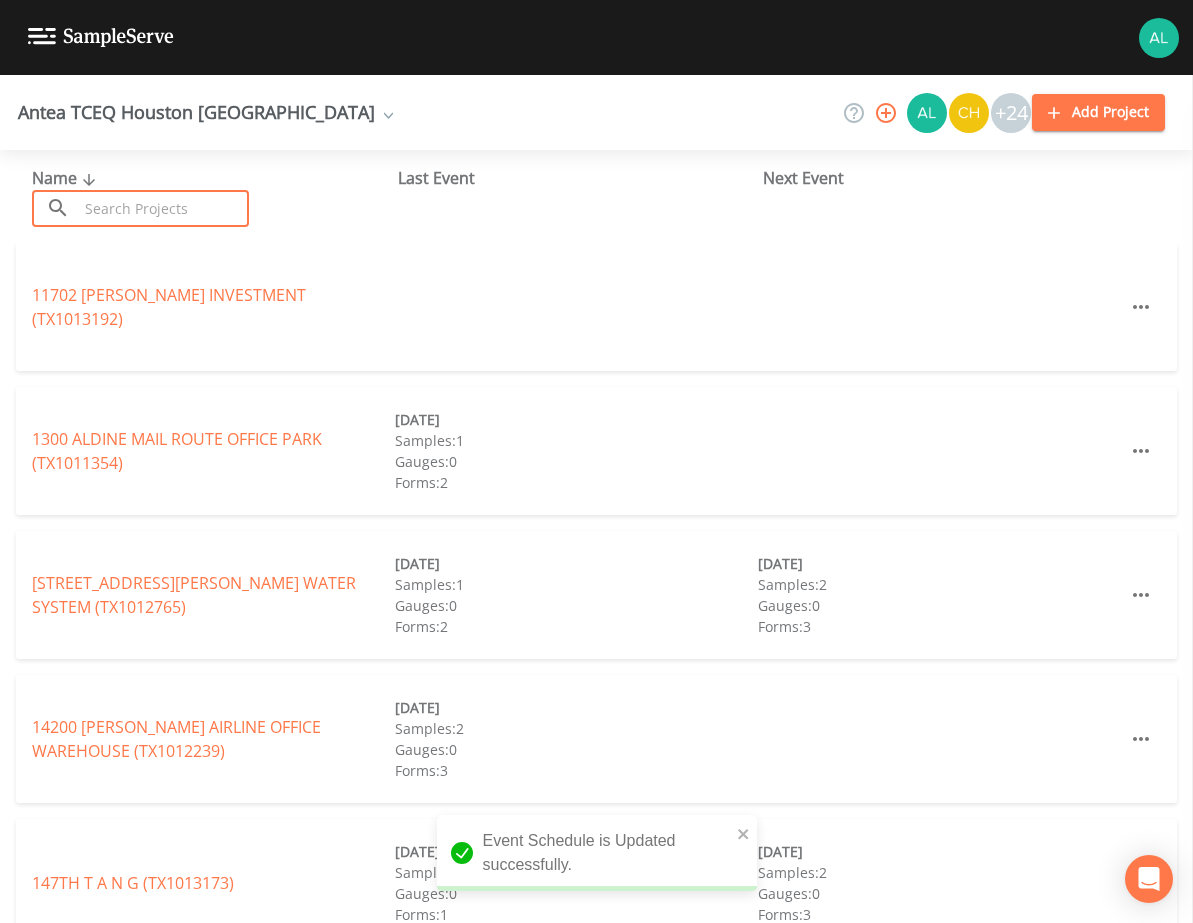 click at bounding box center (163, 208) 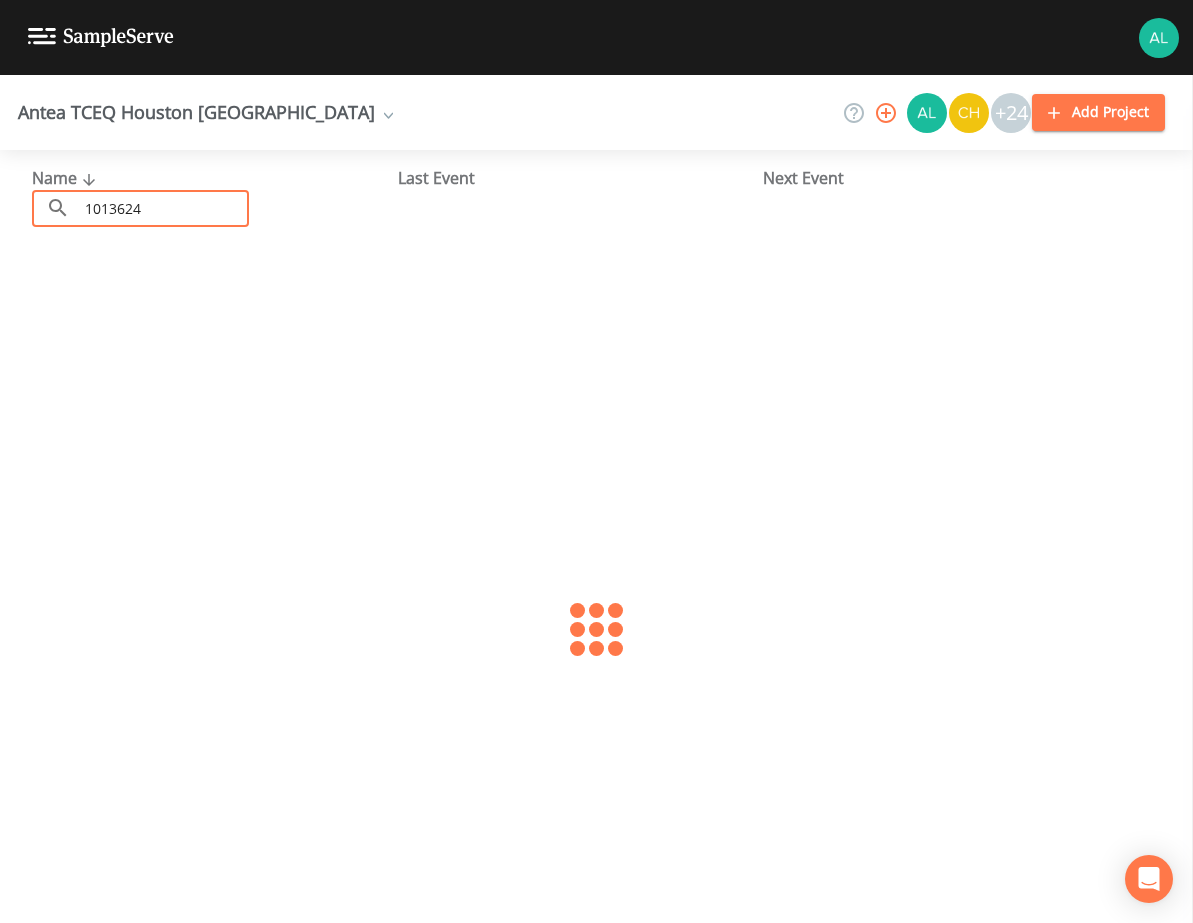 type on "1013624" 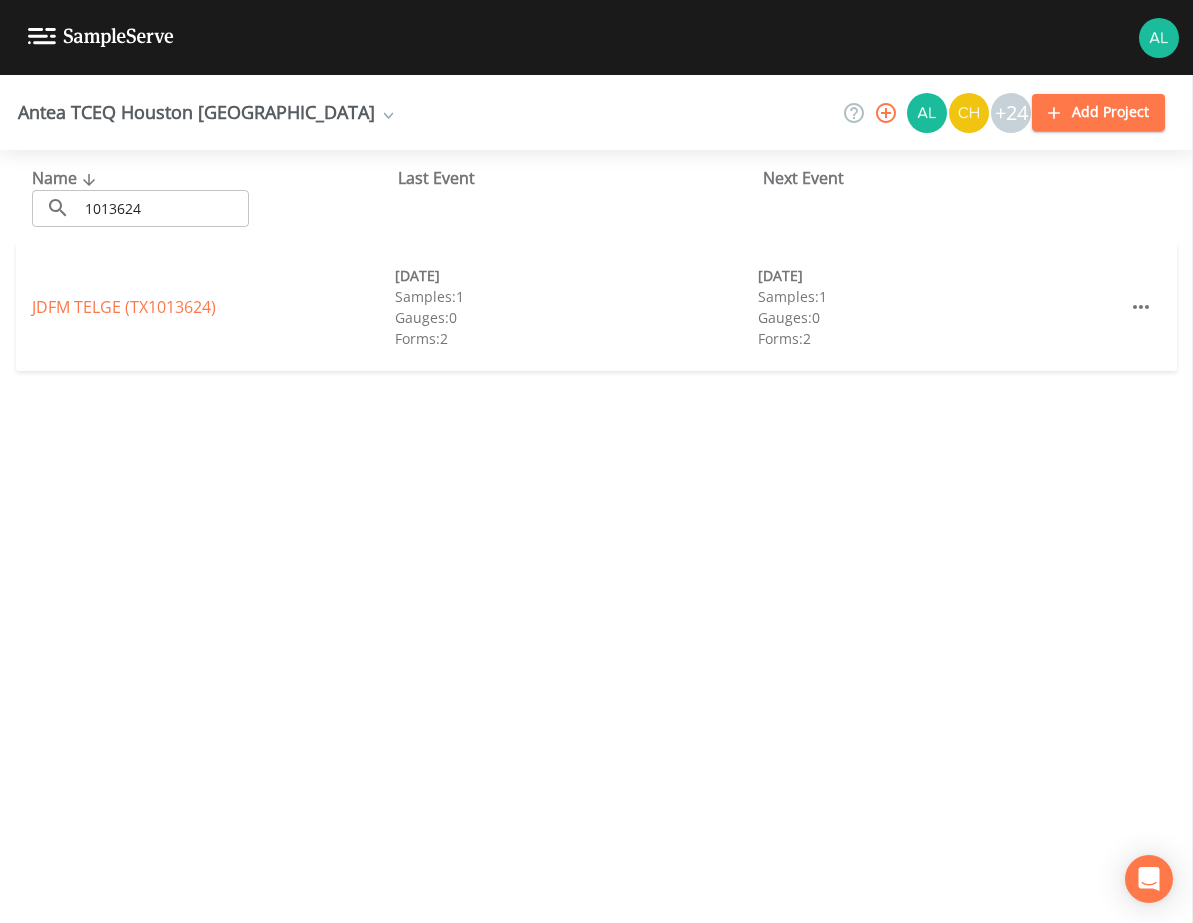 click on "JDFM TELGE   (TX1013624) [DATE] Samples:  1 Gauges:  0 Forms:  2 [DATE] Samples:  1 Gauges:  0 Forms:  2" at bounding box center [596, 307] 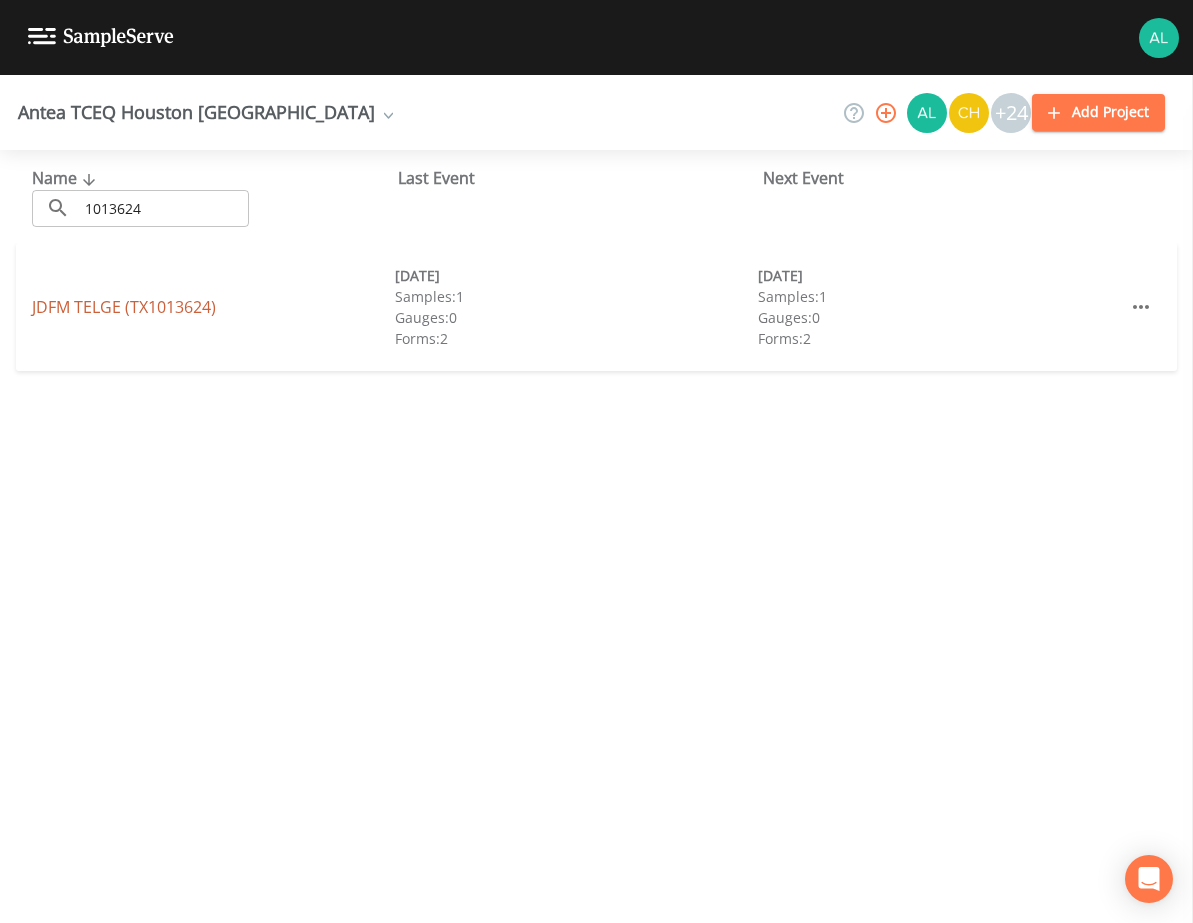 click on "JDFM TELGE   (TX1013624)" at bounding box center [124, 307] 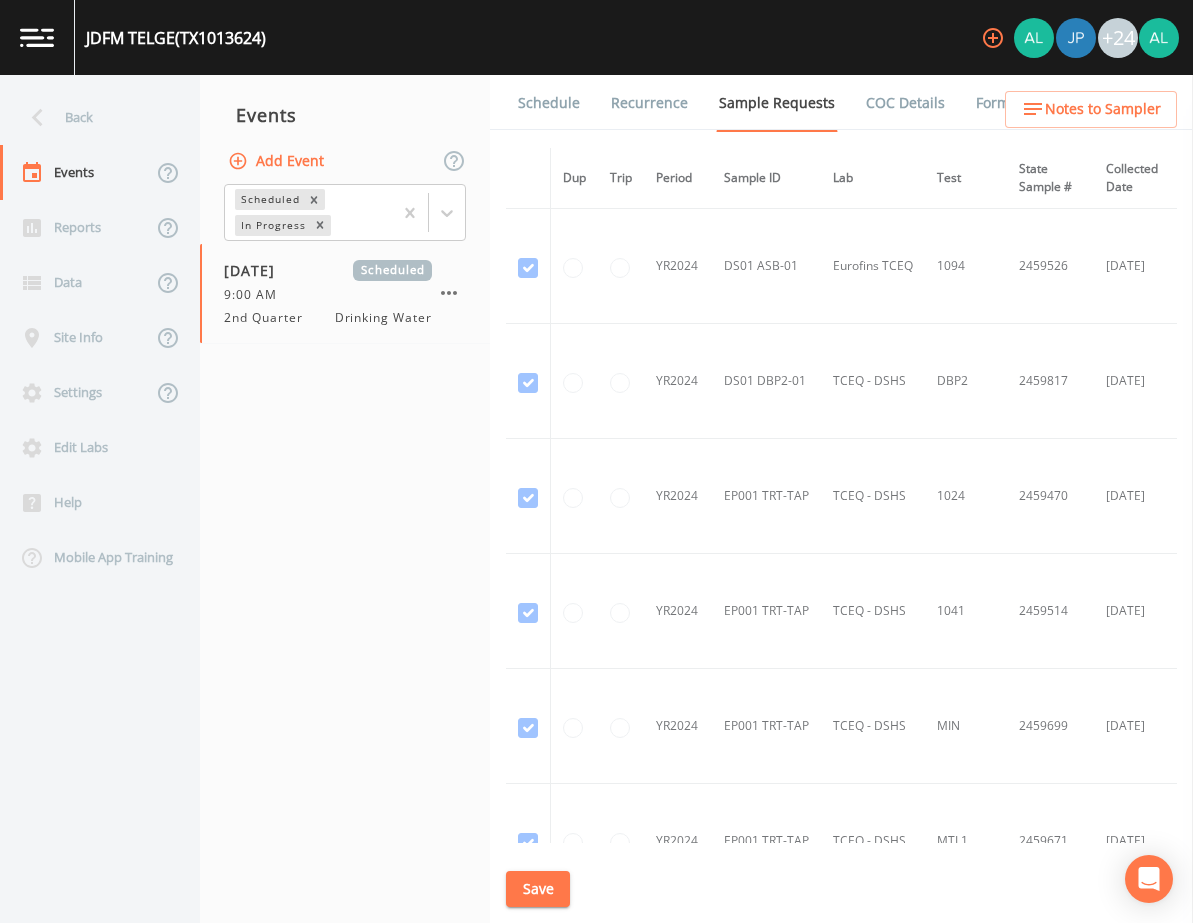click on "Schedule" at bounding box center [549, 103] 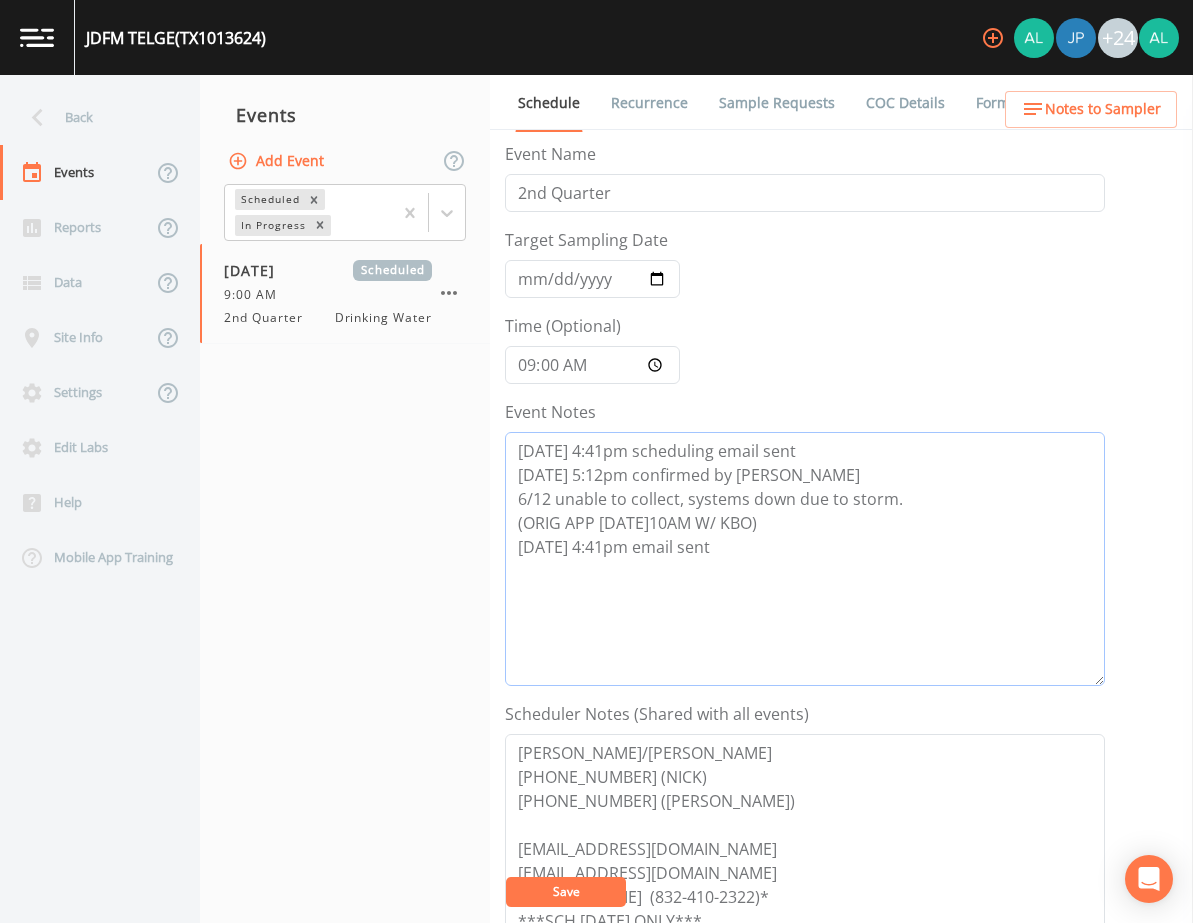 click on "[DATE] 4:41pm scheduling email sent
[DATE] 5:12pm confirmed by [PERSON_NAME]
6/12 unable to collect, systems down due to storm.
(ORIG APP [DATE]10AM W/ KBO)
[DATE] 4:41pm email sent" at bounding box center [805, 559] 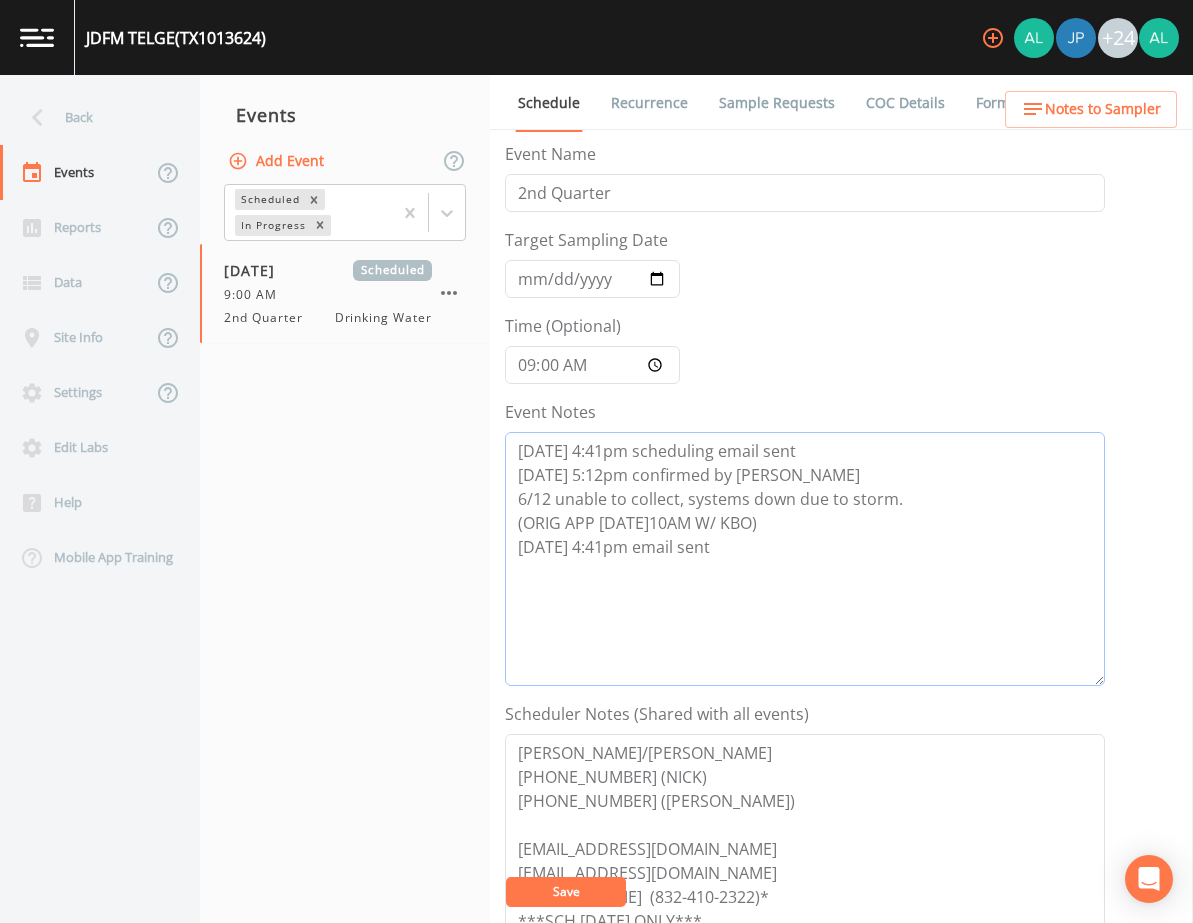 paste on "[DATE] 2:02pm follow up email sent" 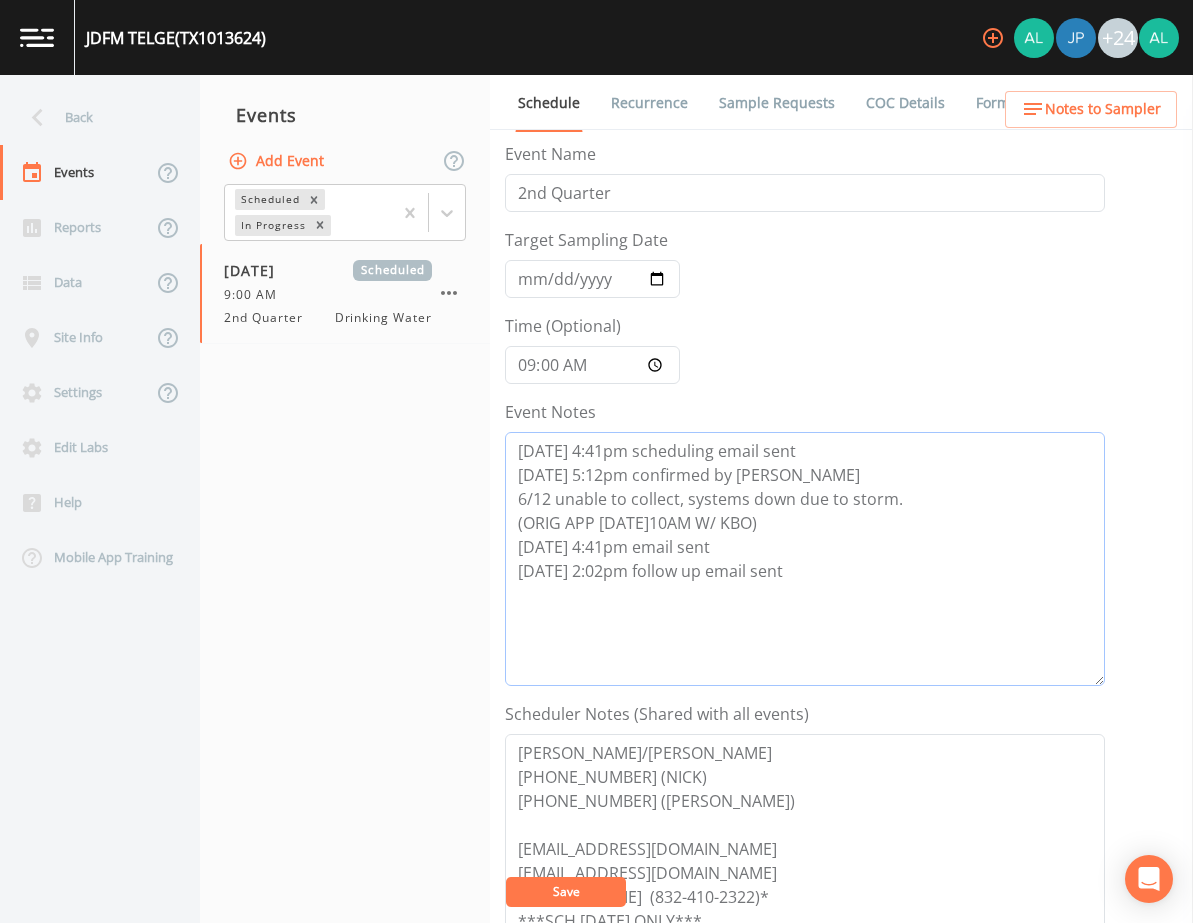 type on "[DATE] 4:41pm scheduling email sent
[DATE] 5:12pm confirmed by [PERSON_NAME]
6/12 unable to collect, systems down due to storm.
(ORIG APP [DATE]10AM W/ KBO)
[DATE] 4:41pm email sent
[DATE] 2:02pm follow up email sent" 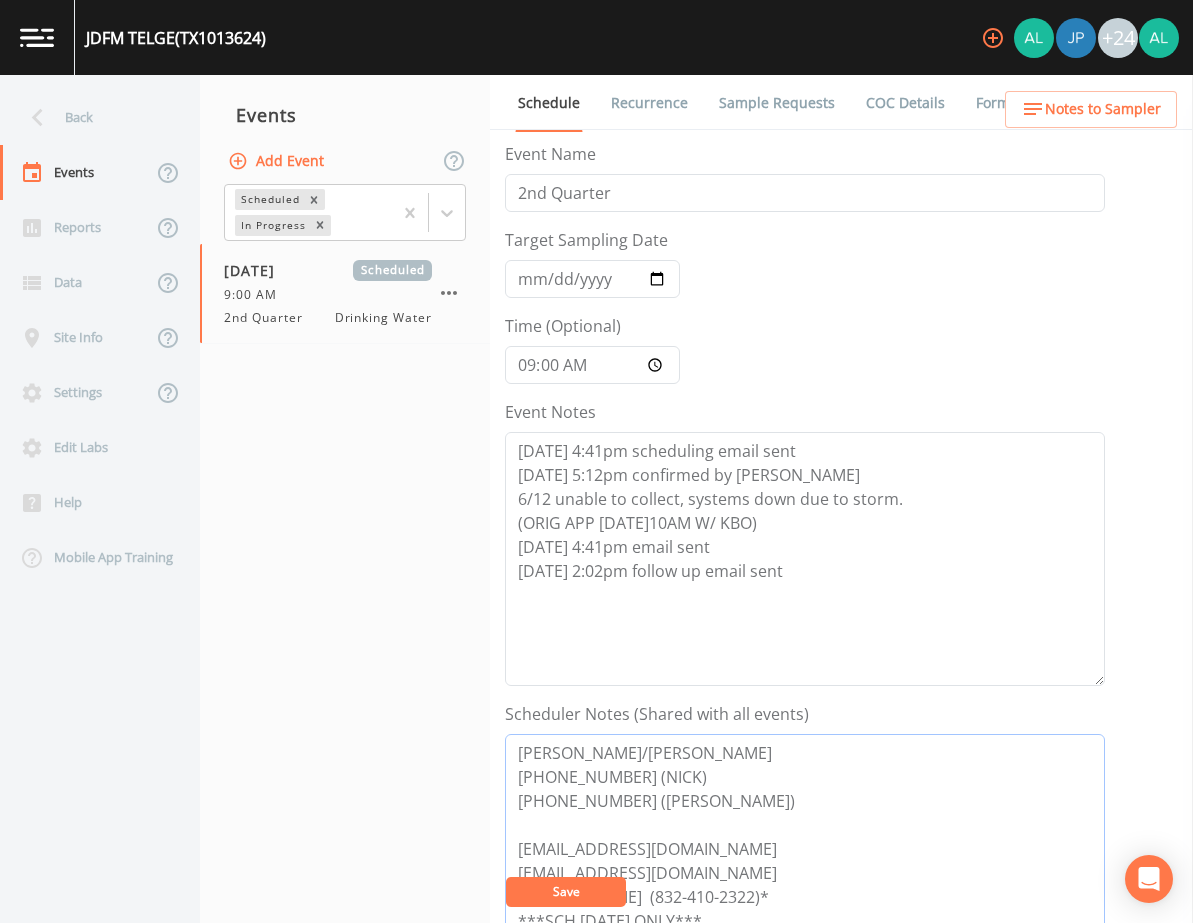 click on "[PERSON_NAME]/[PERSON_NAME]
[PHONE_NUMBER] (NICK)
[PHONE_NUMBER] ([PERSON_NAME])
[EMAIL_ADDRESS][DOMAIN_NAME]
[EMAIL_ADDRESS][DOMAIN_NAME]
[PERSON_NAME]  (832-410-2322)*
***SCH [DATE] ONLY***" at bounding box center (805, 861) 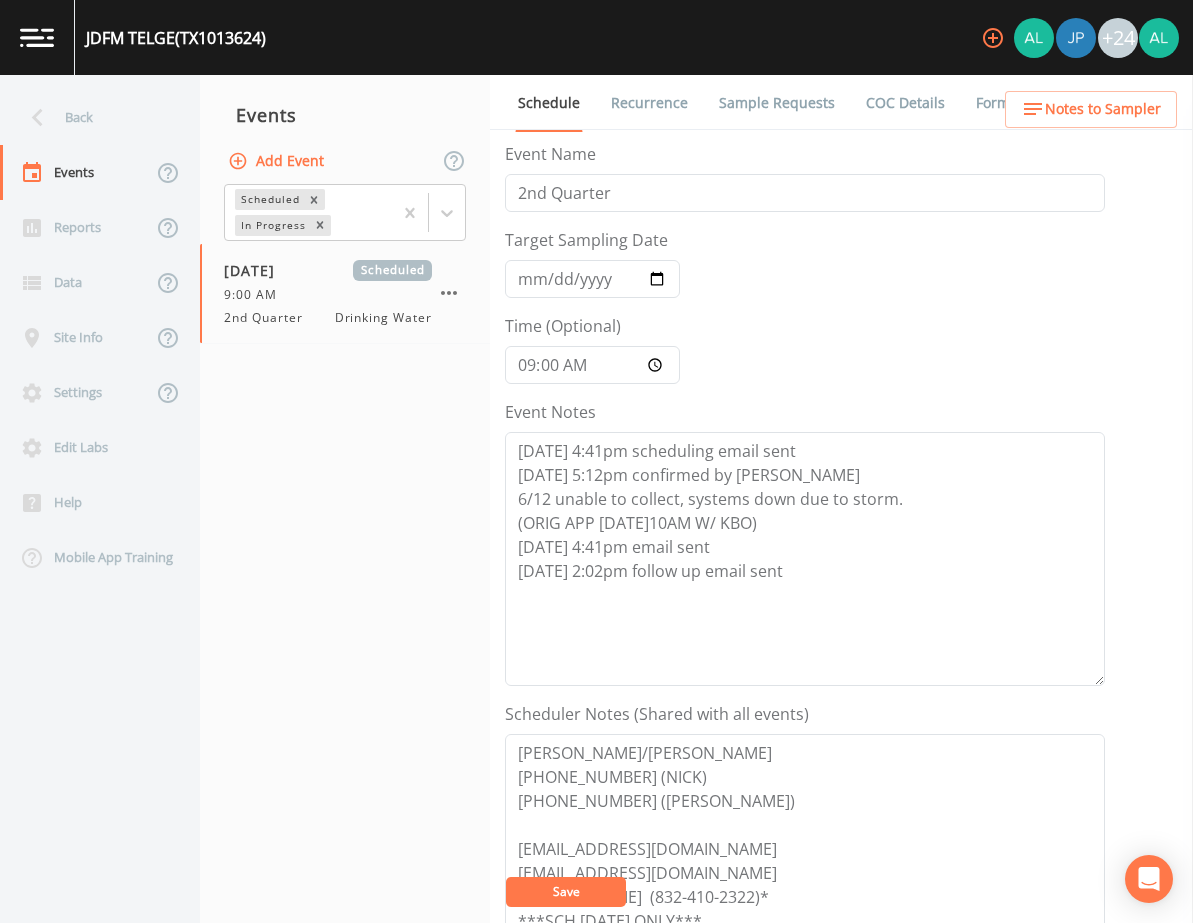 click on "Save" at bounding box center (566, 891) 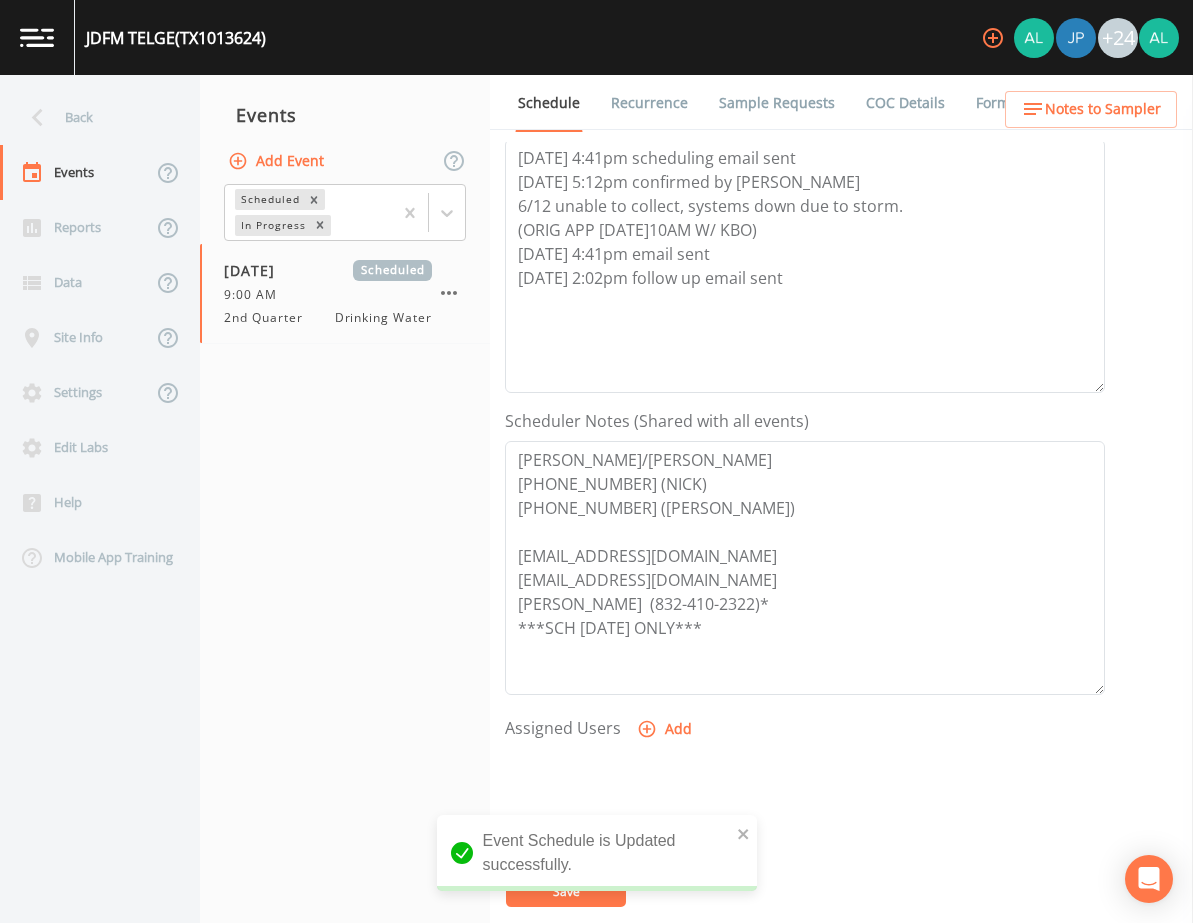 scroll, scrollTop: 488, scrollLeft: 0, axis: vertical 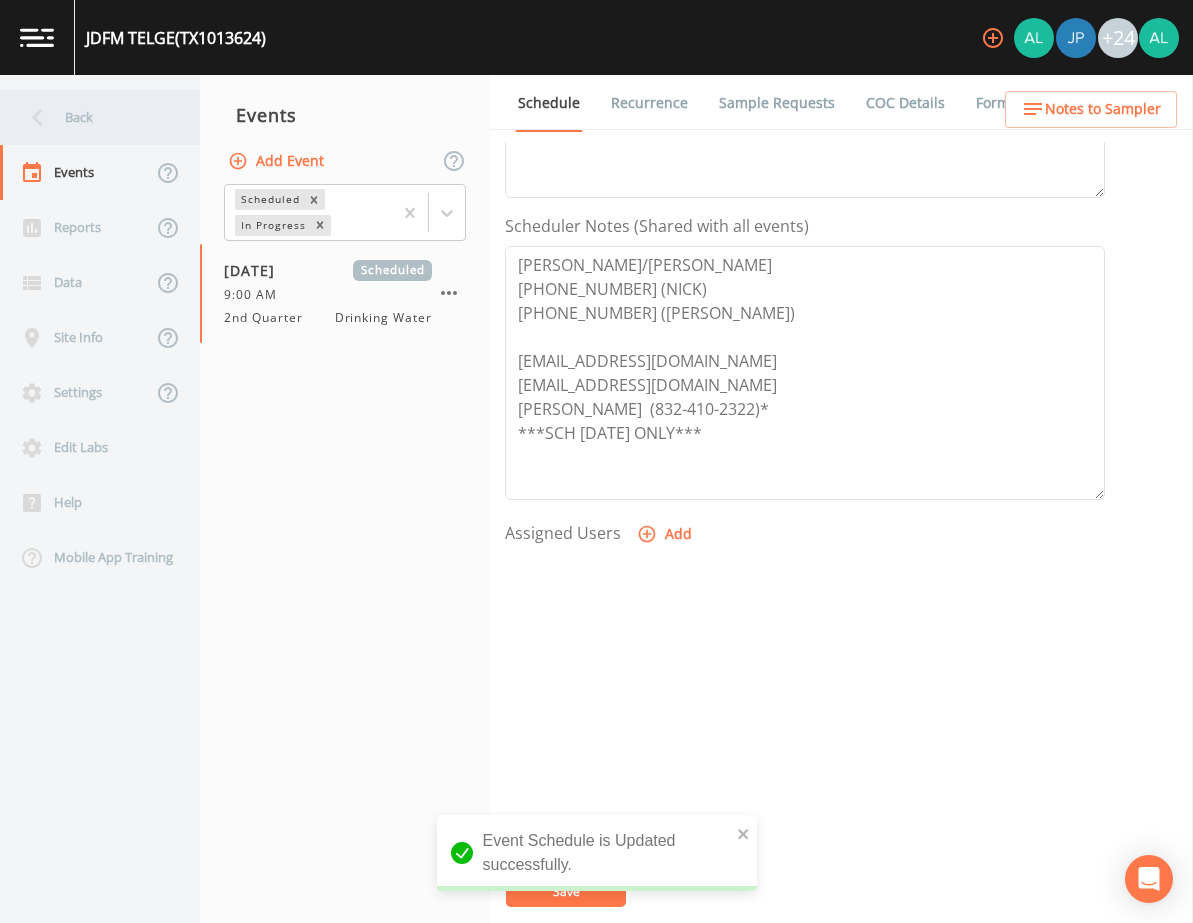 click on "Back" at bounding box center [90, 117] 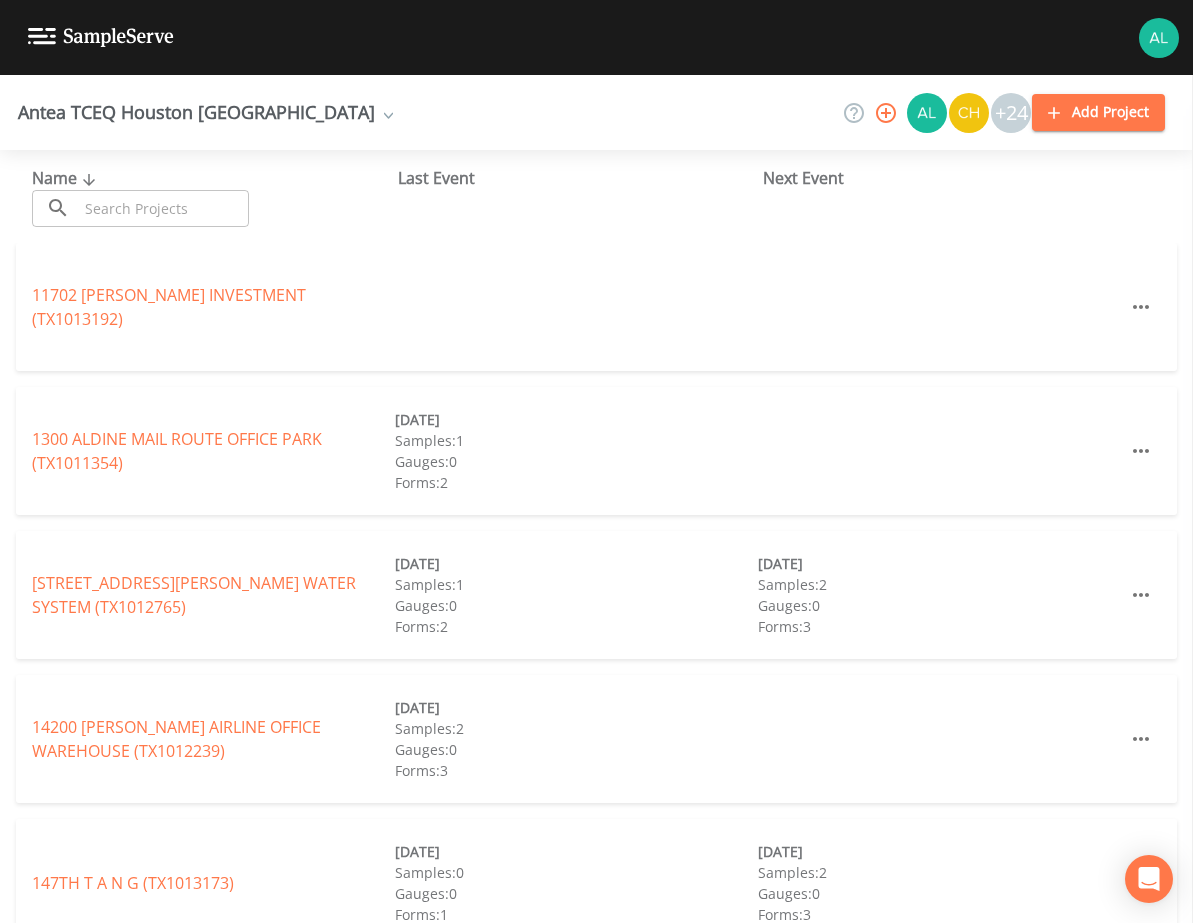 click on "Name ​ ​ Last Event Next Event" at bounding box center (596, 196) 